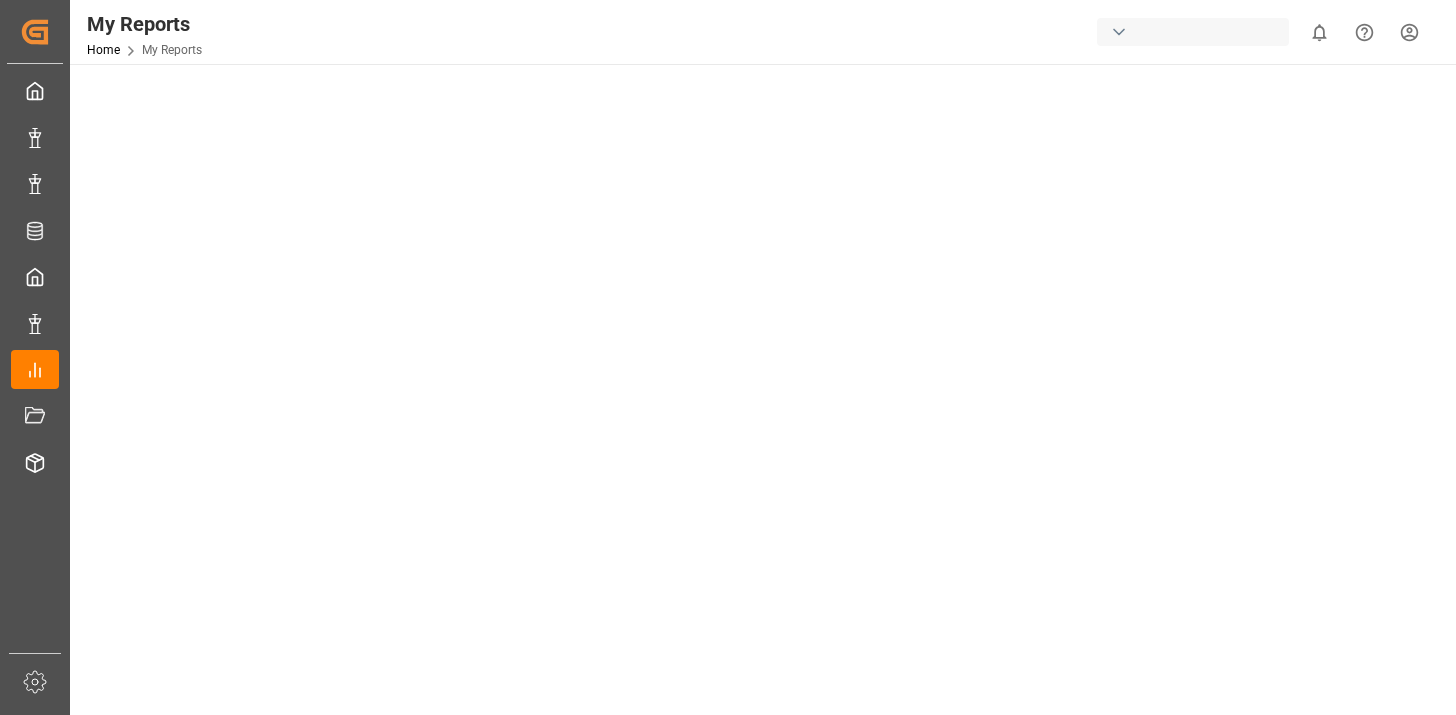 scroll, scrollTop: 0, scrollLeft: 0, axis: both 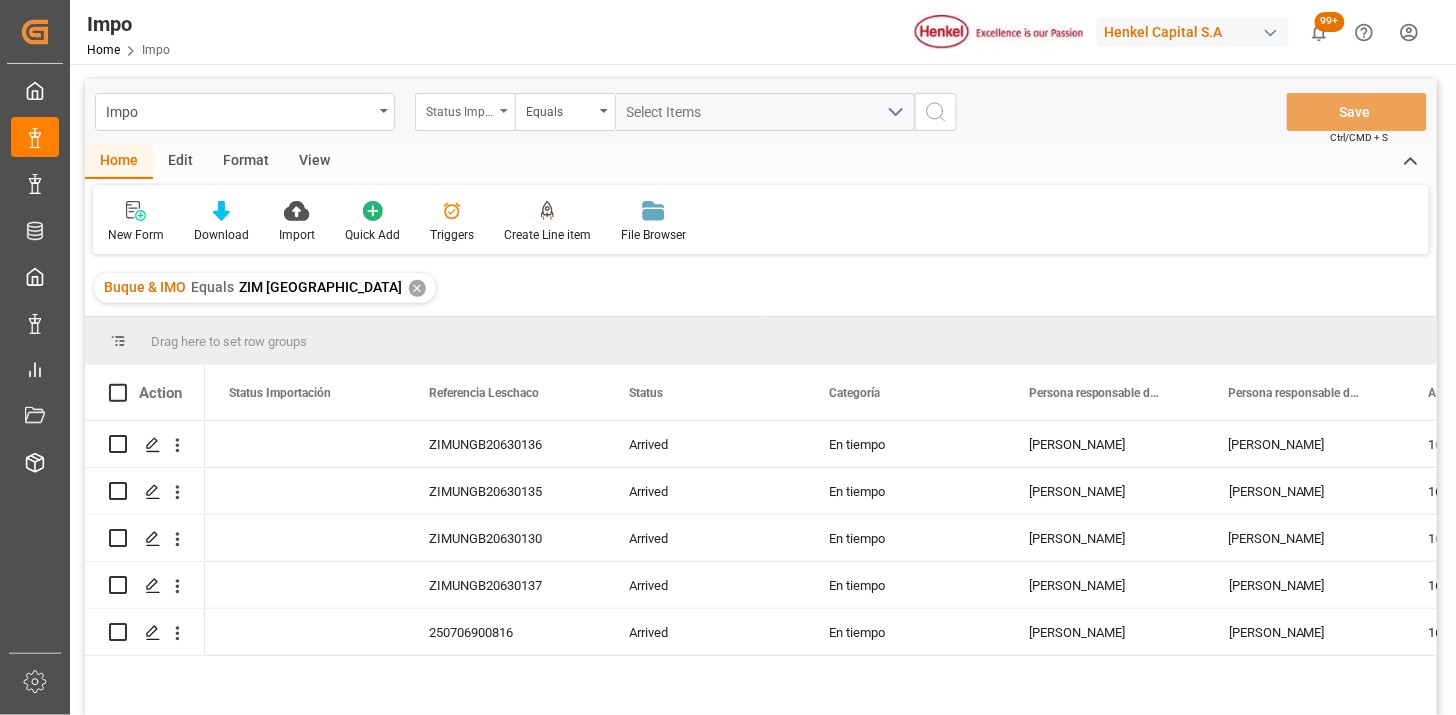click on "Status Importación" at bounding box center [465, 112] 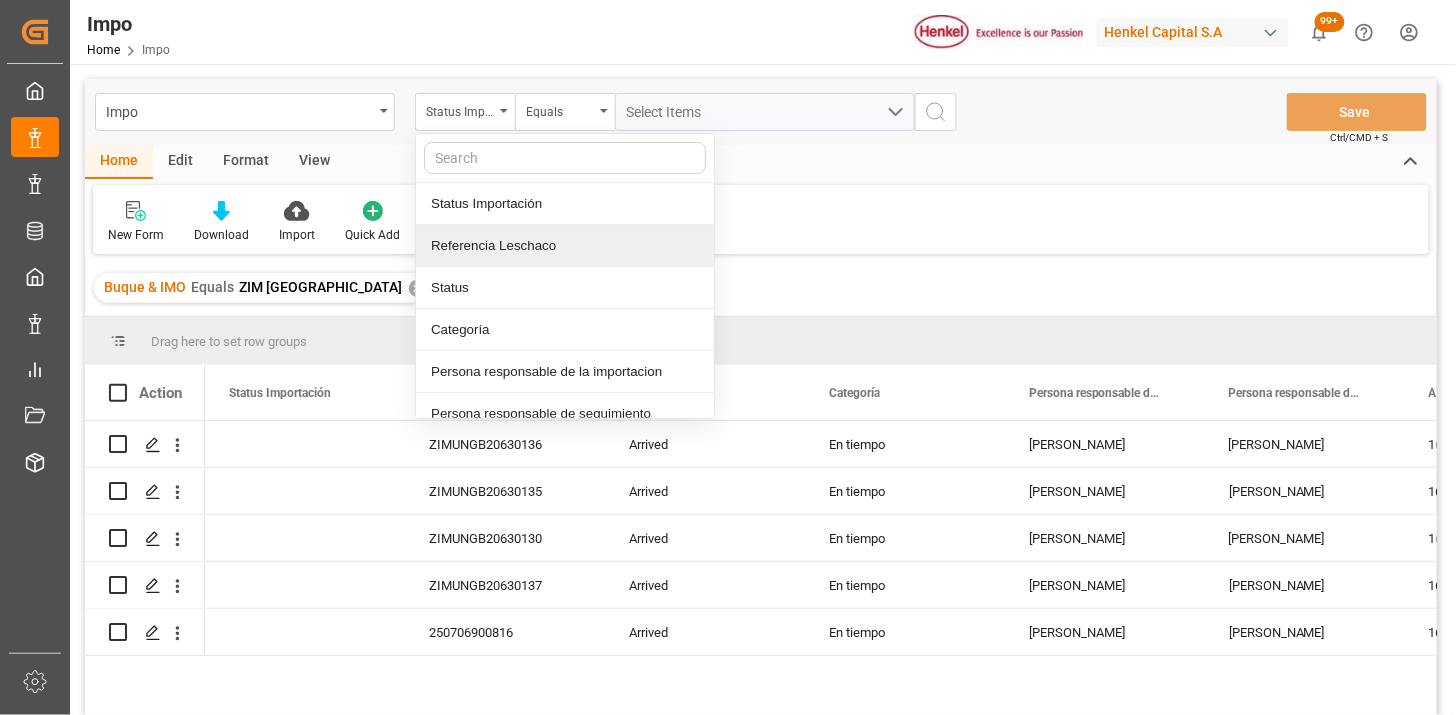drag, startPoint x: 530, startPoint y: 247, endPoint x: 542, endPoint y: 241, distance: 13.416408 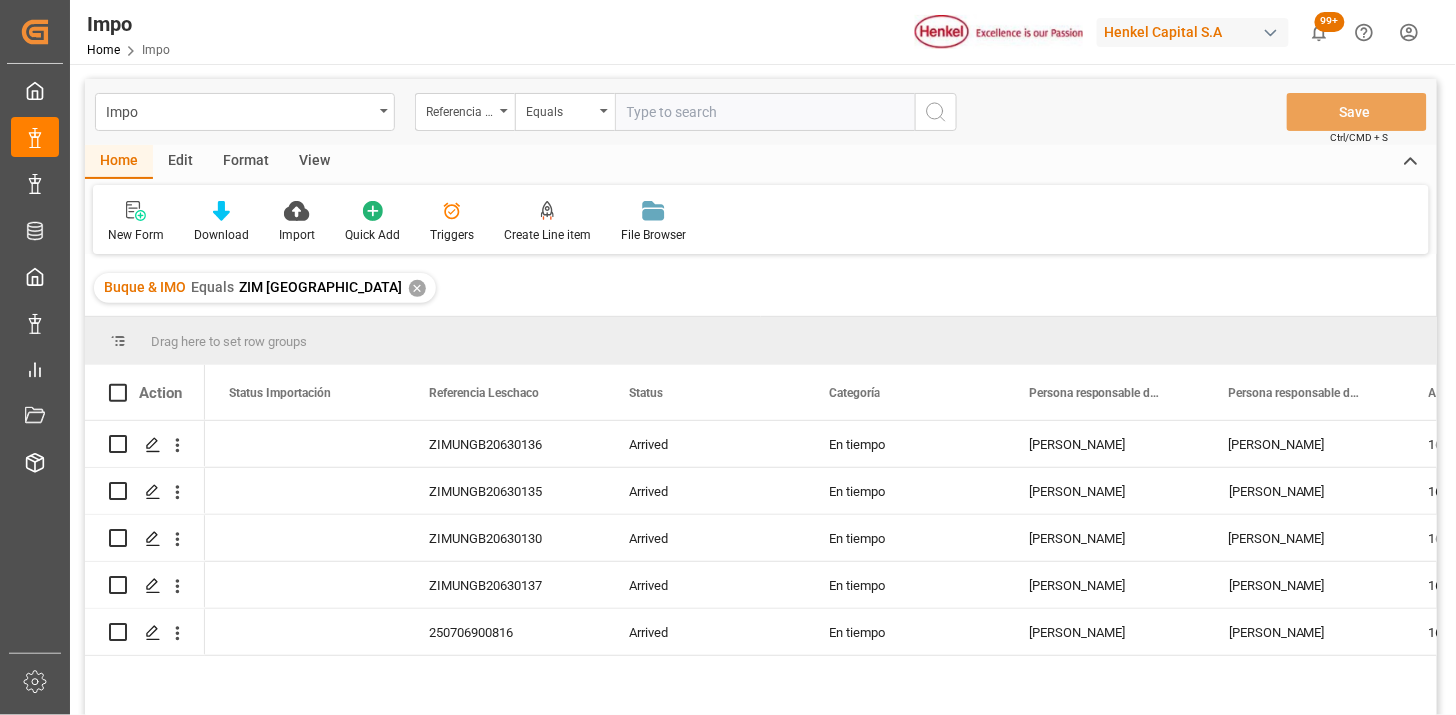 type on "250706900724" 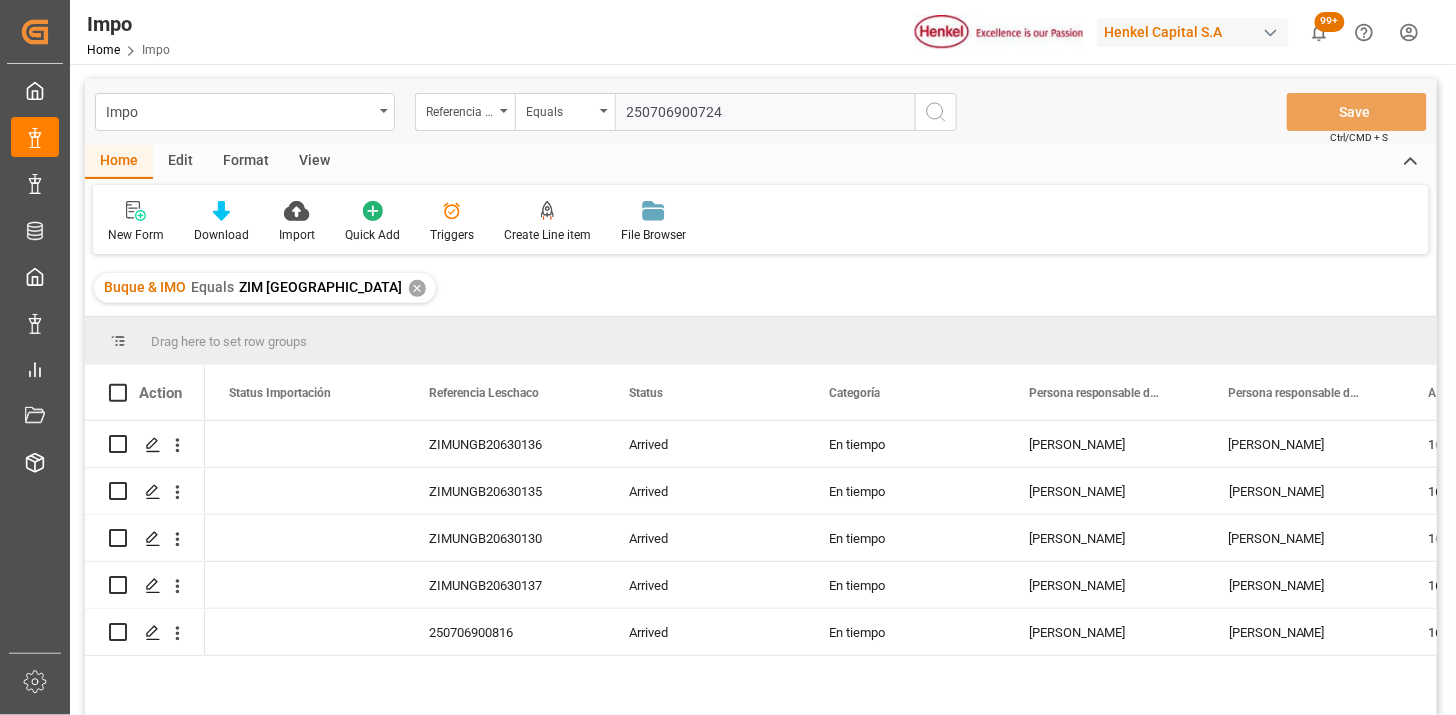 type 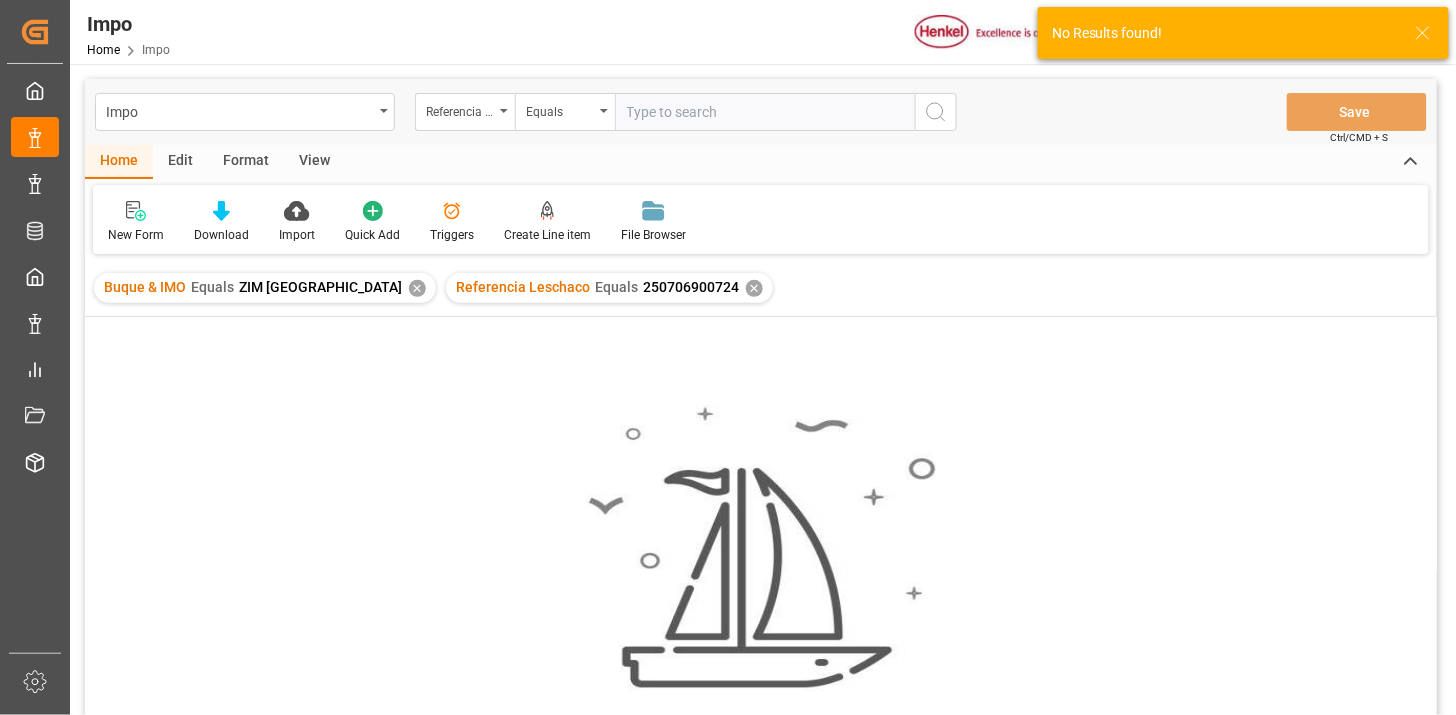 click on "✕" at bounding box center [417, 288] 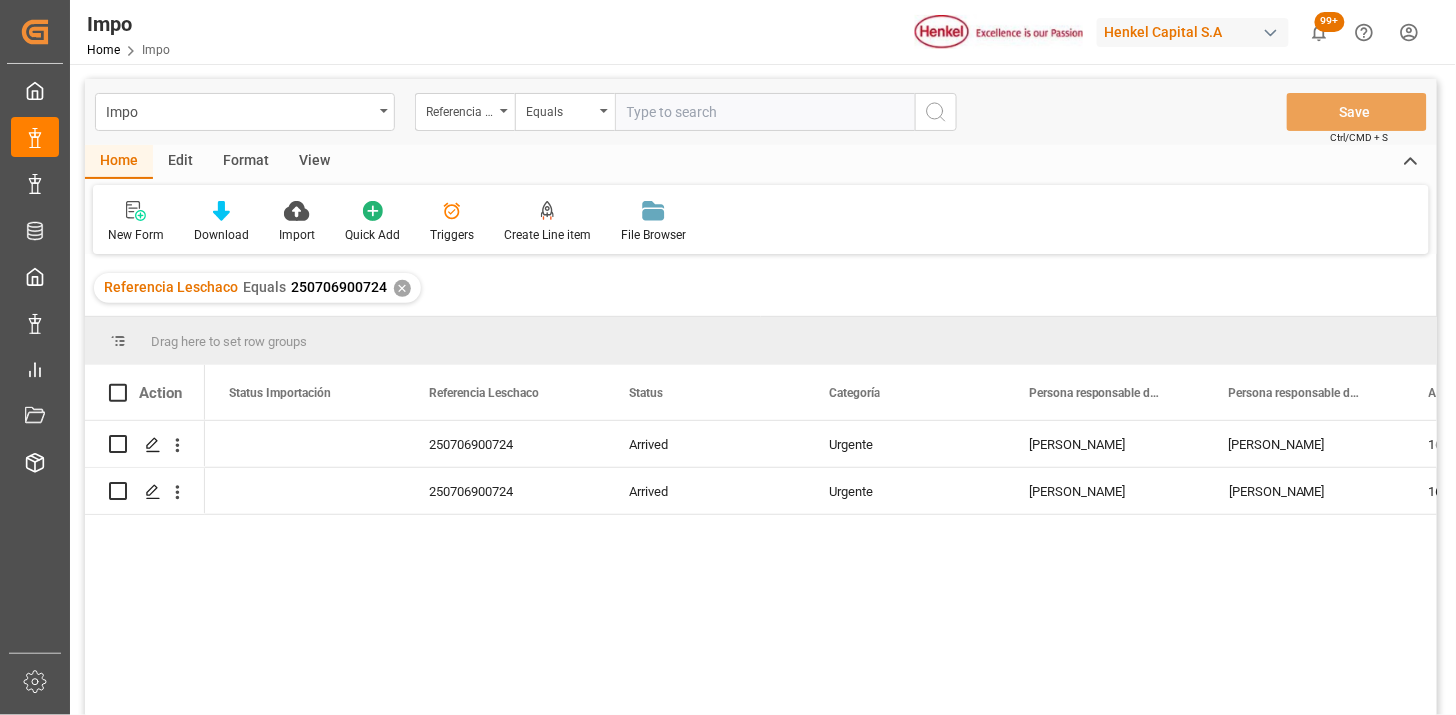 click on "View" at bounding box center (314, 162) 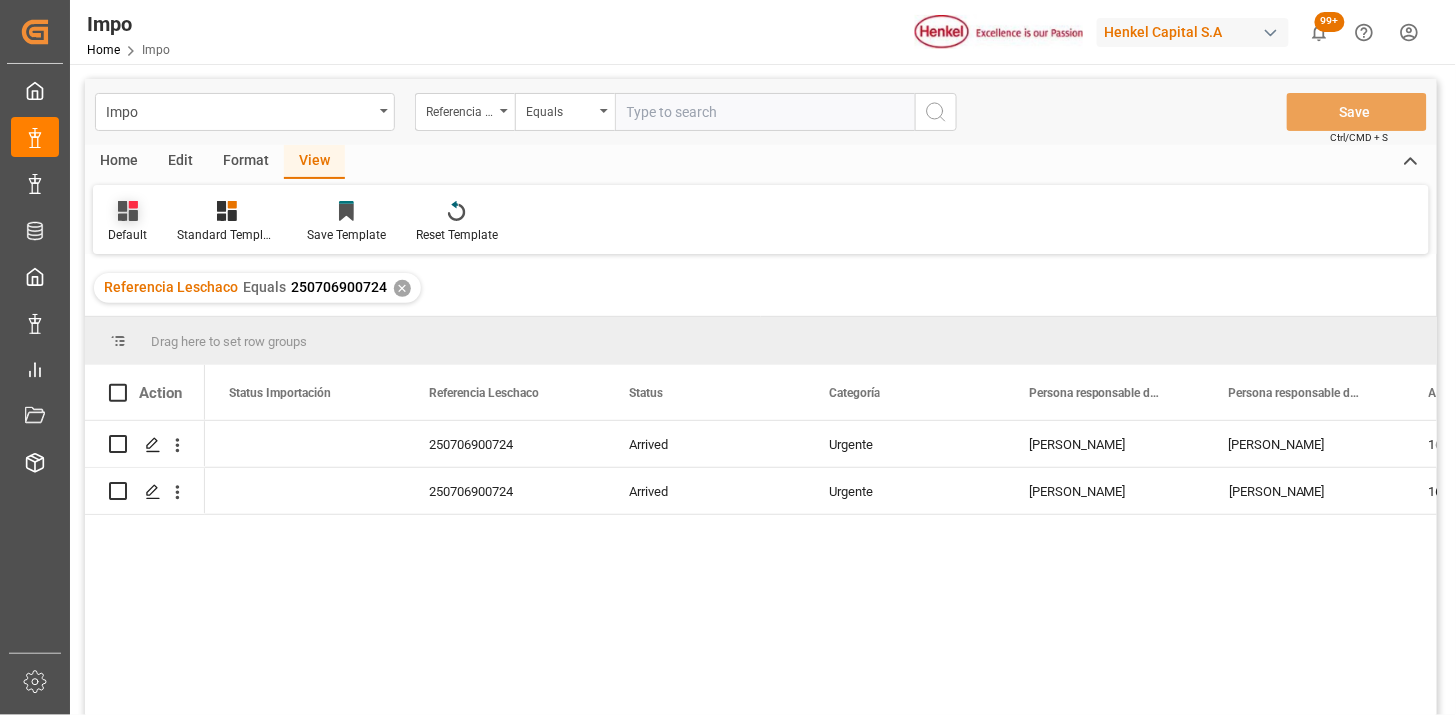 drag, startPoint x: 265, startPoint y: 168, endPoint x: 142, endPoint y: 231, distance: 138.19551 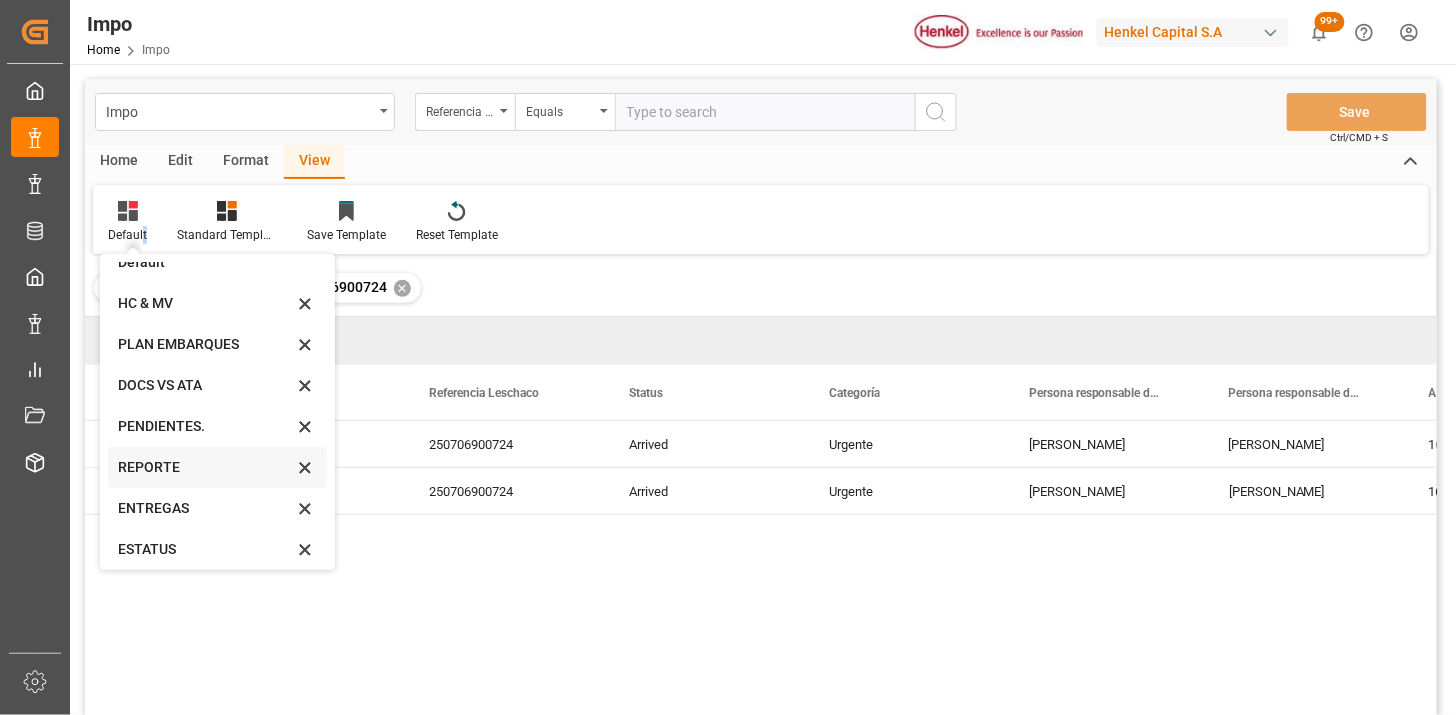 scroll, scrollTop: 27, scrollLeft: 0, axis: vertical 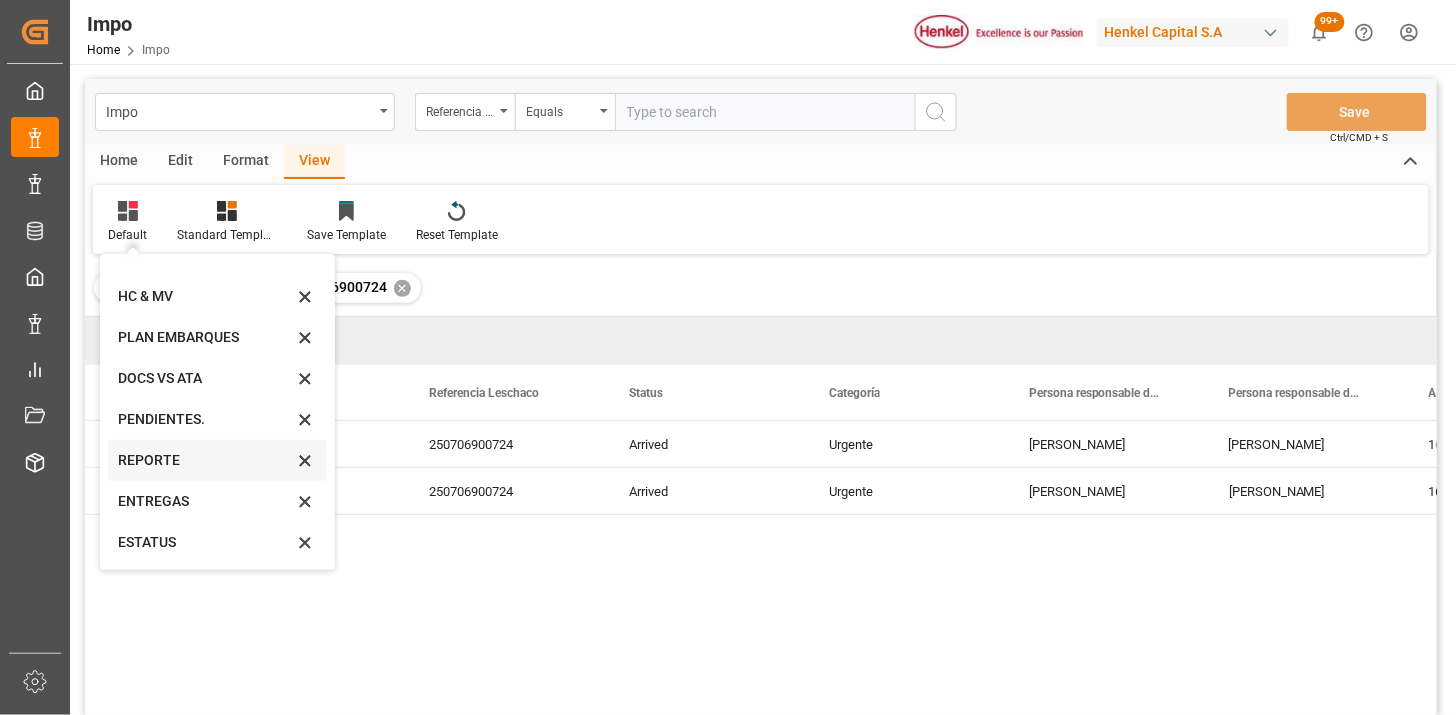 click on "REPORTE" at bounding box center (205, 460) 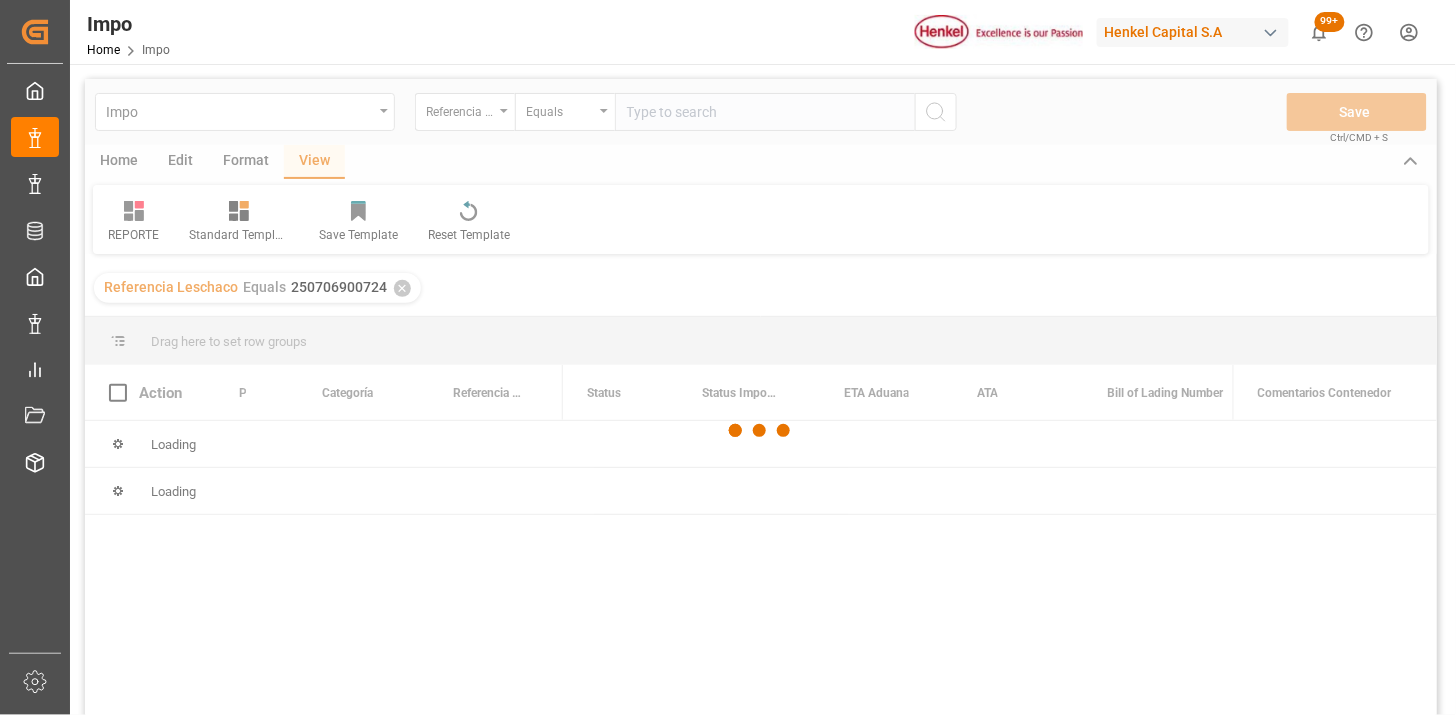 scroll, scrollTop: 111, scrollLeft: 0, axis: vertical 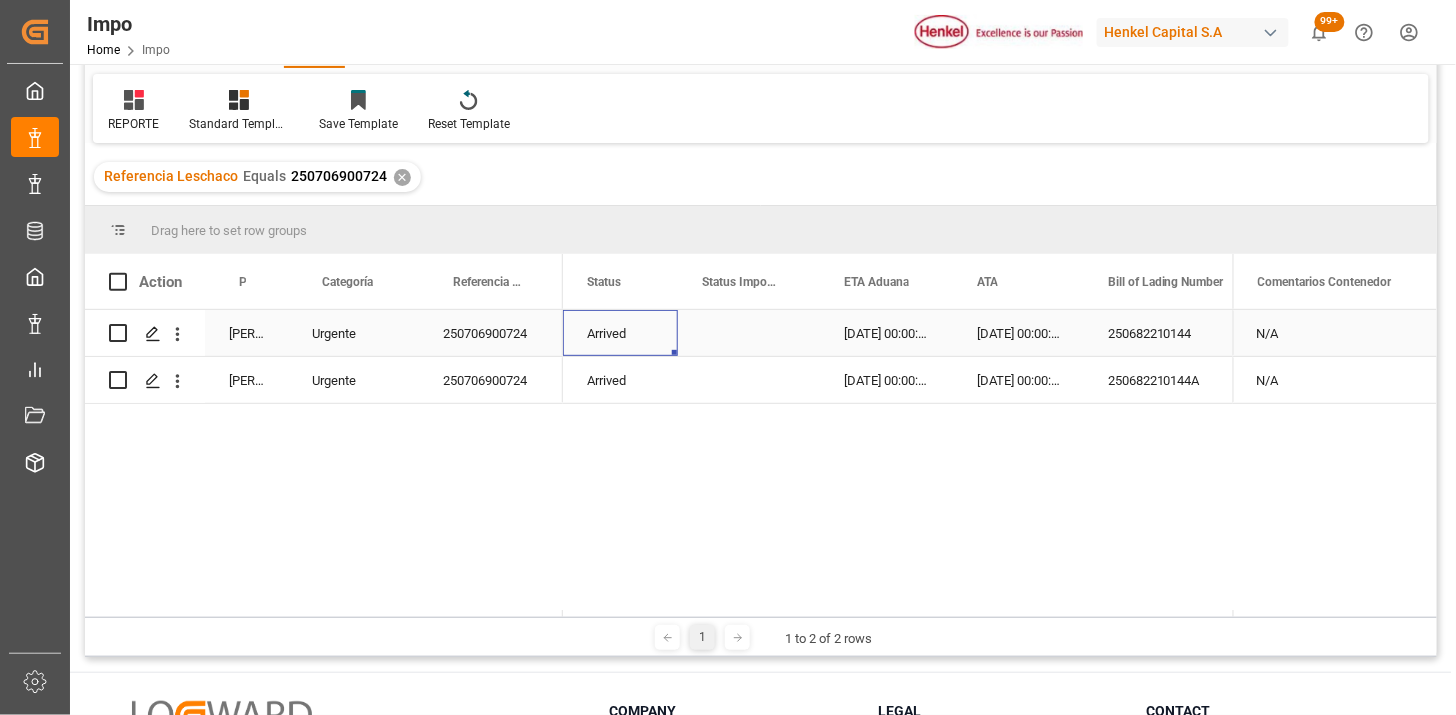 click on "Arrived" at bounding box center [620, 333] 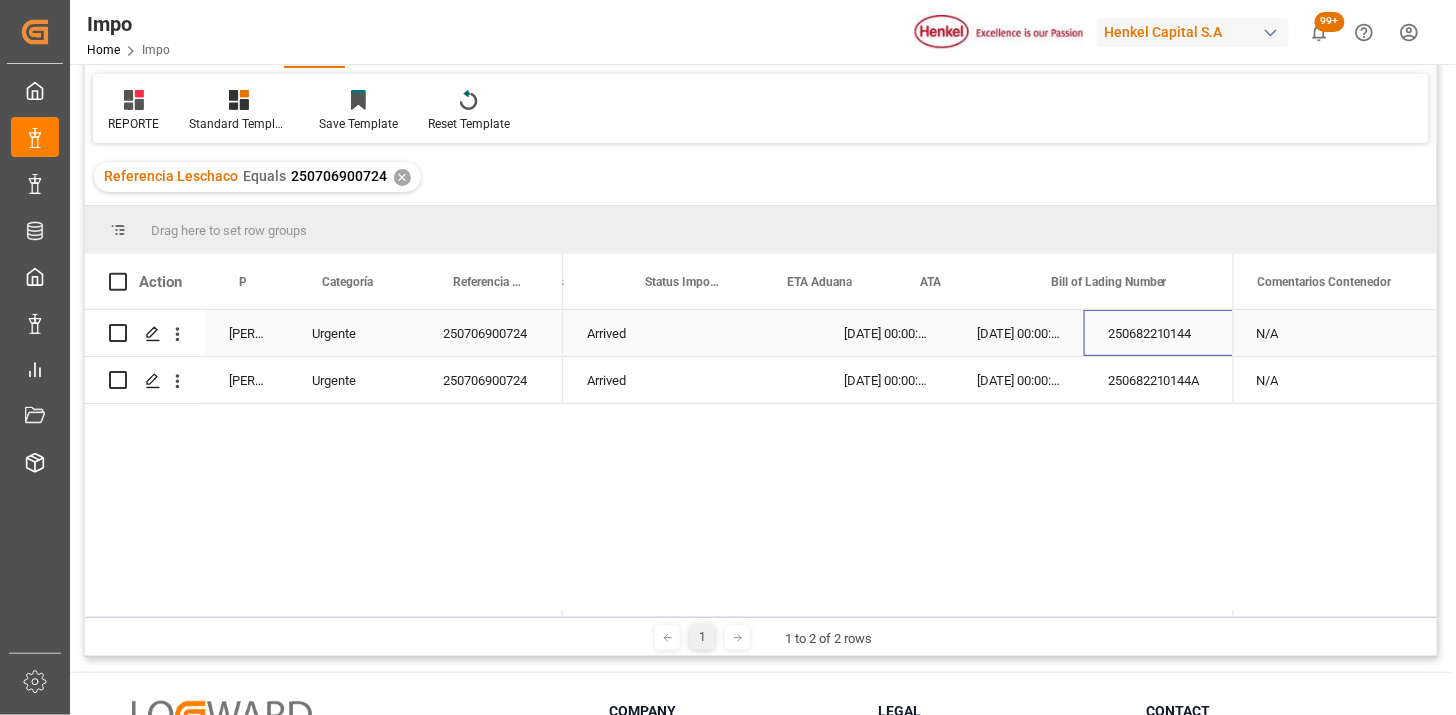 scroll, scrollTop: 0, scrollLeft: 56, axis: horizontal 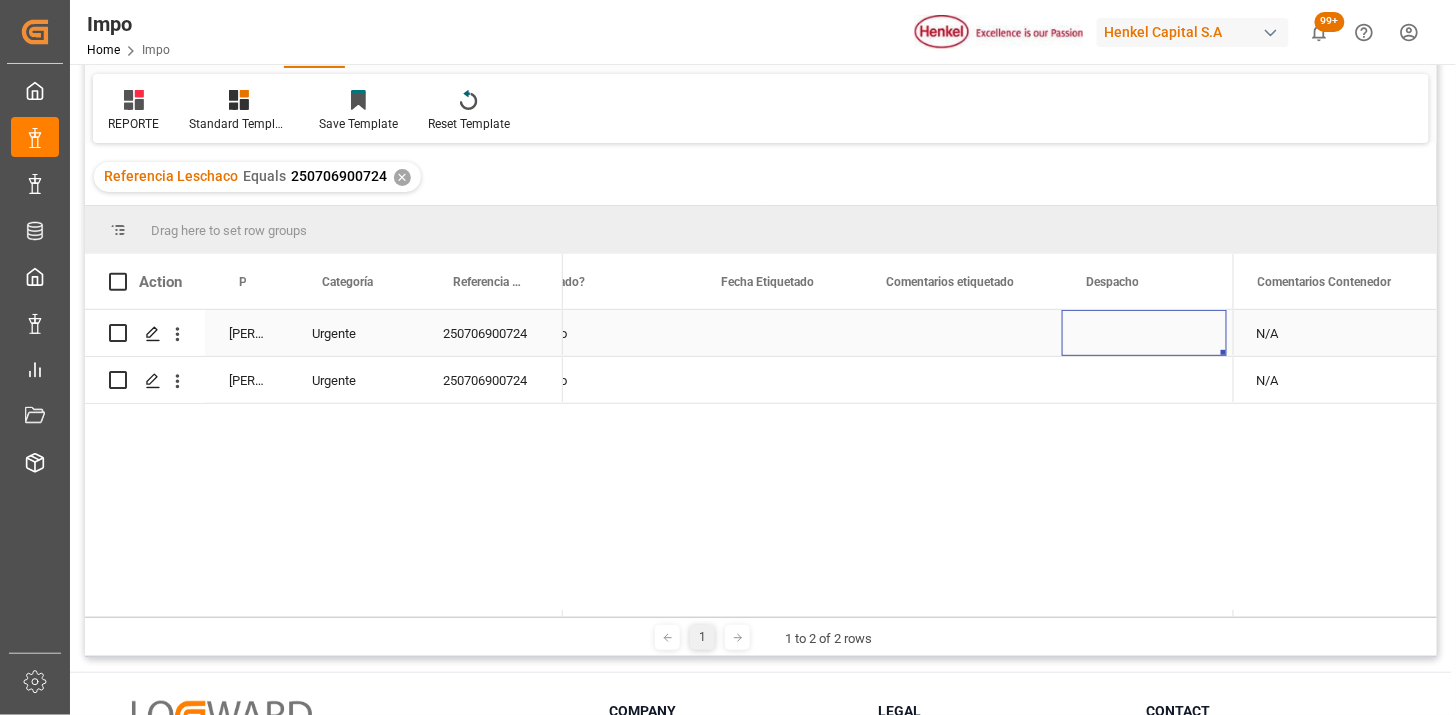 click at bounding box center (1144, 333) 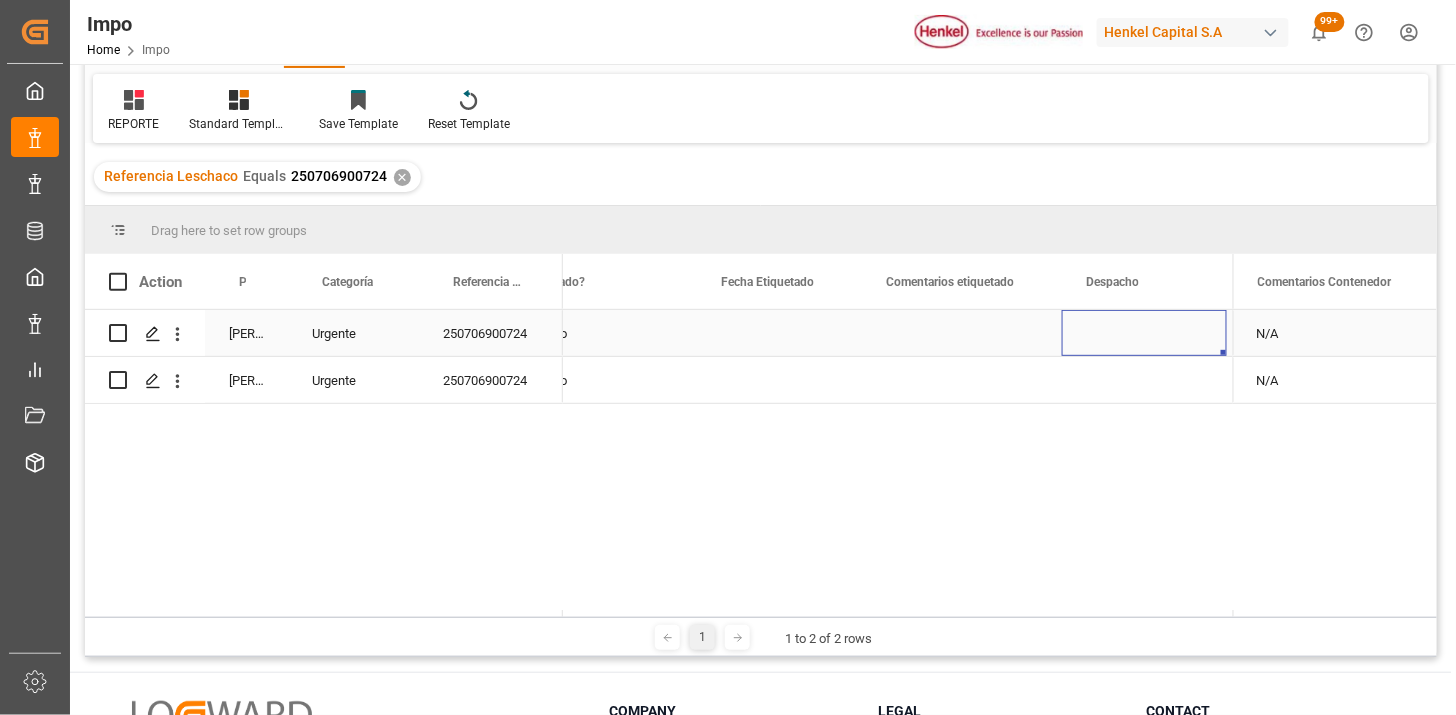 click at bounding box center (1144, 333) 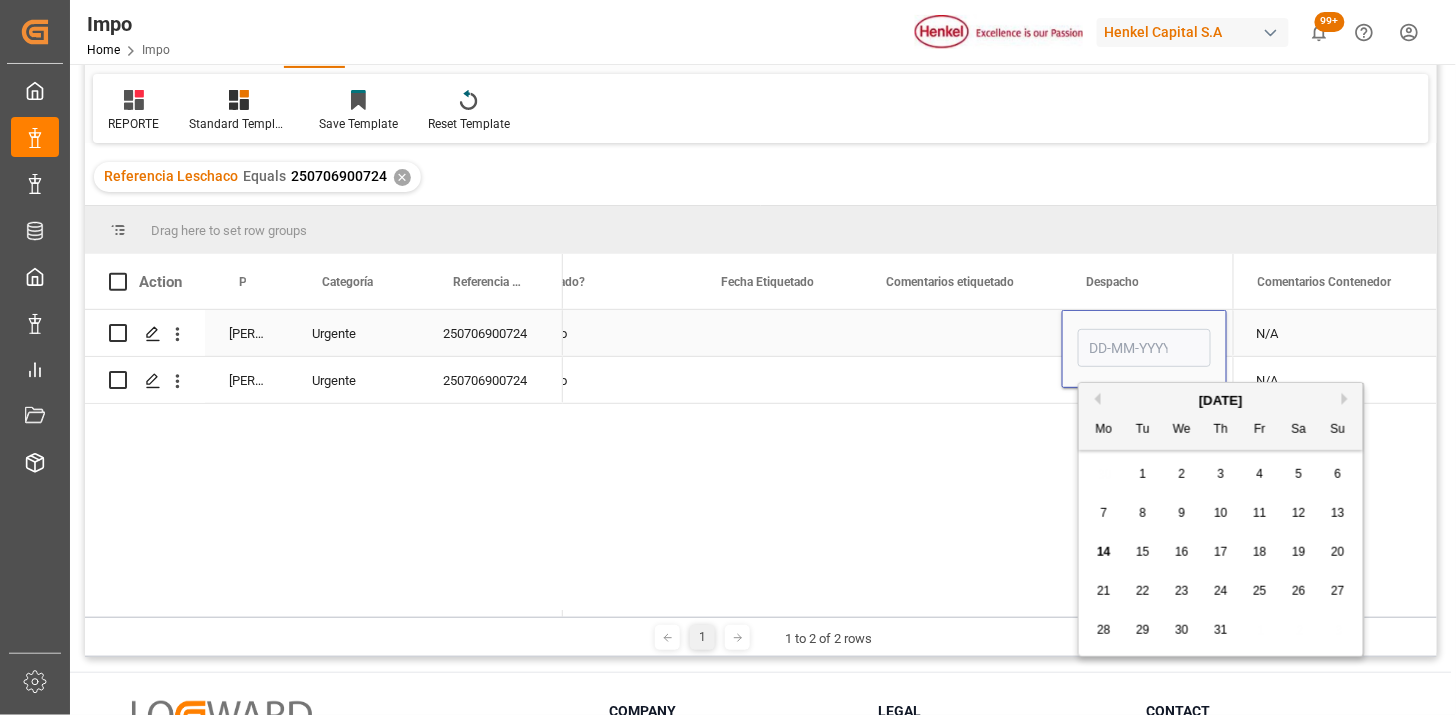 click at bounding box center [1144, 348] 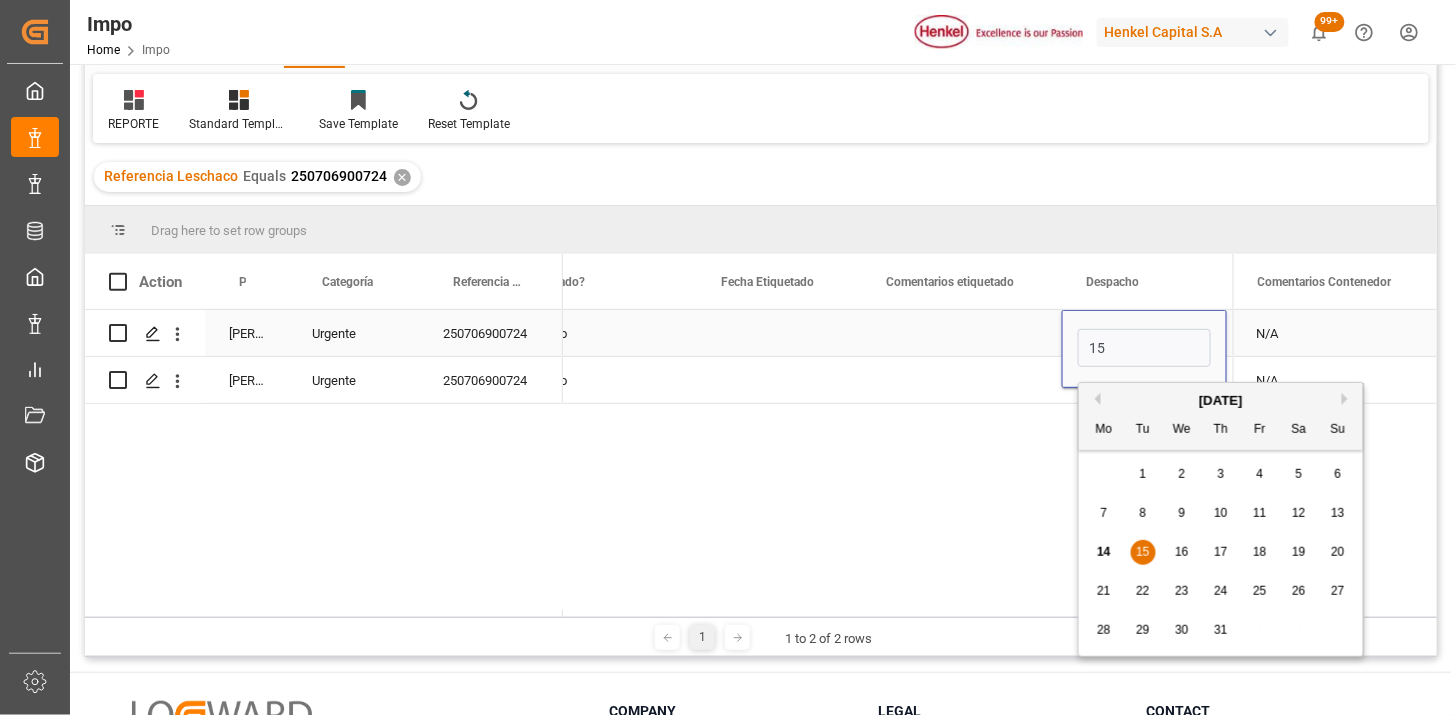 type on "15-07-2025" 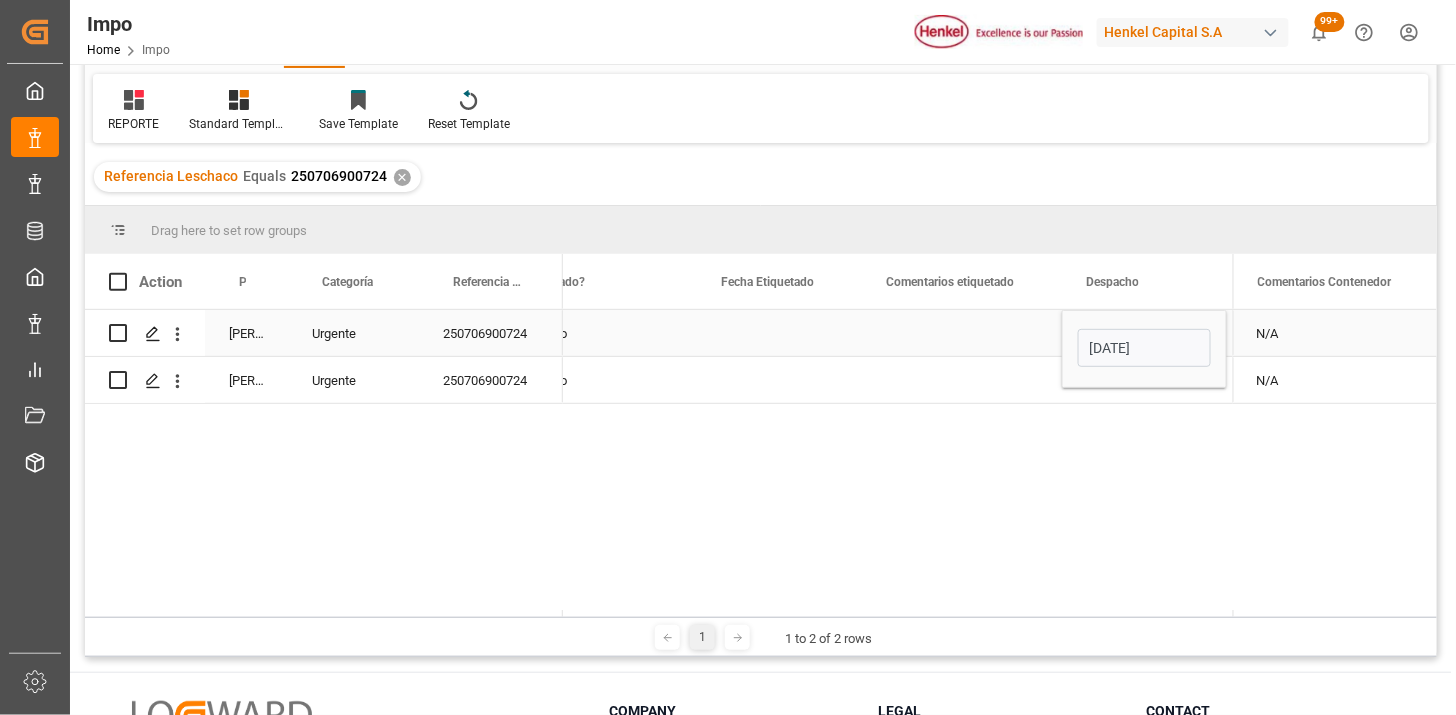 click at bounding box center (962, 333) 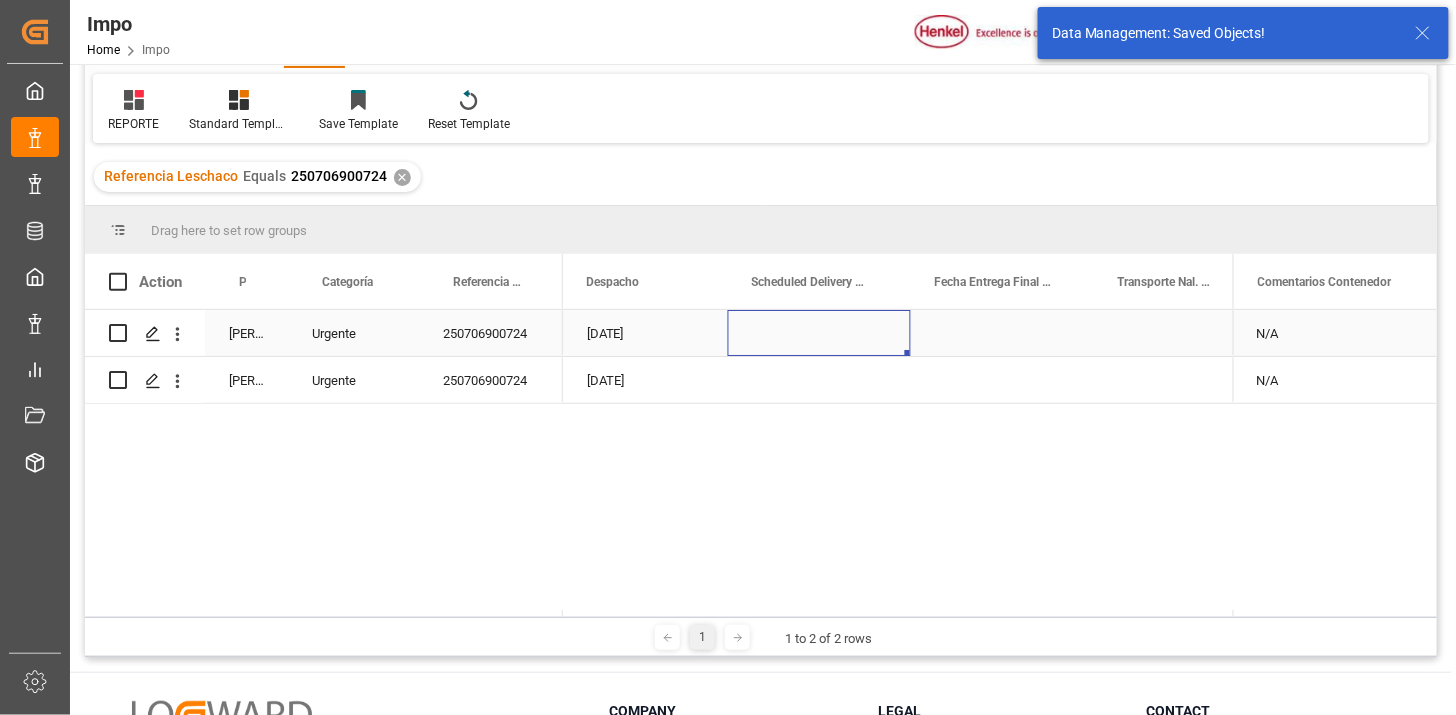 click at bounding box center [819, 333] 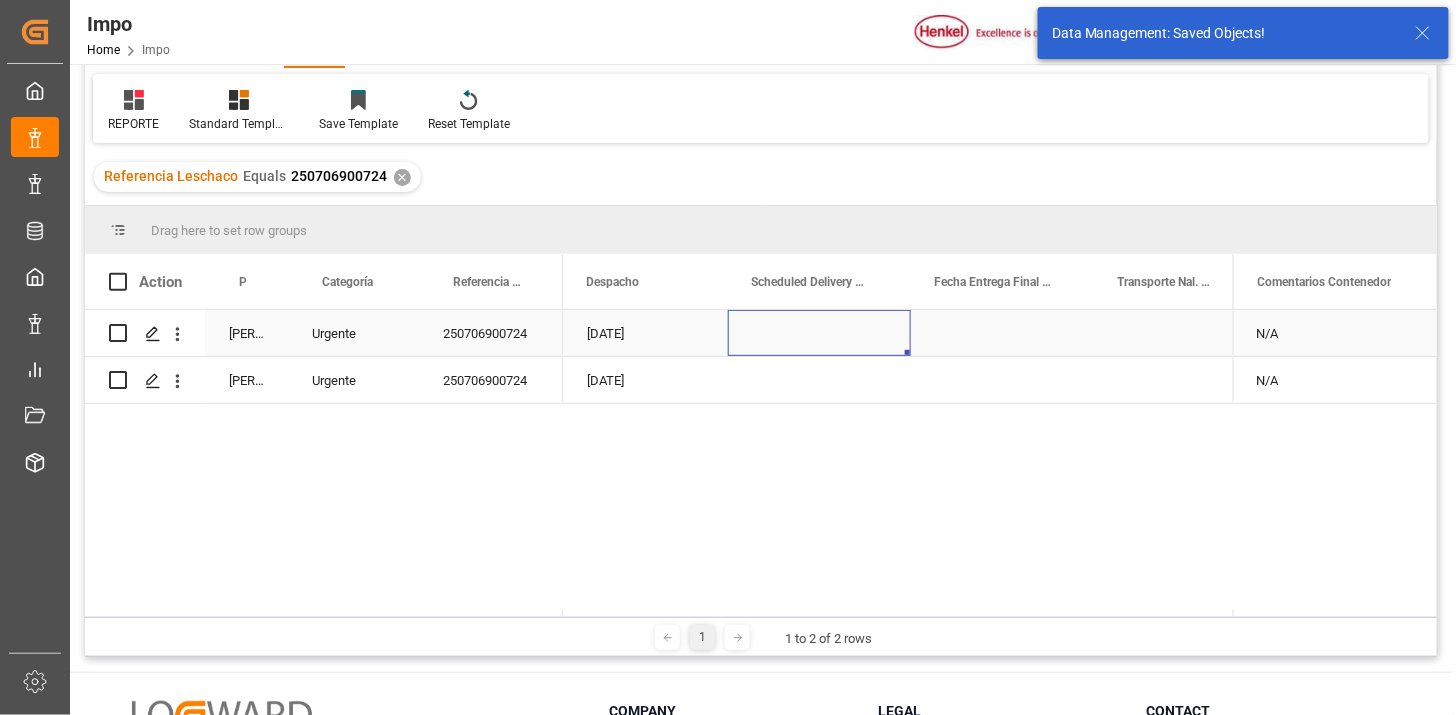 click at bounding box center (819, 333) 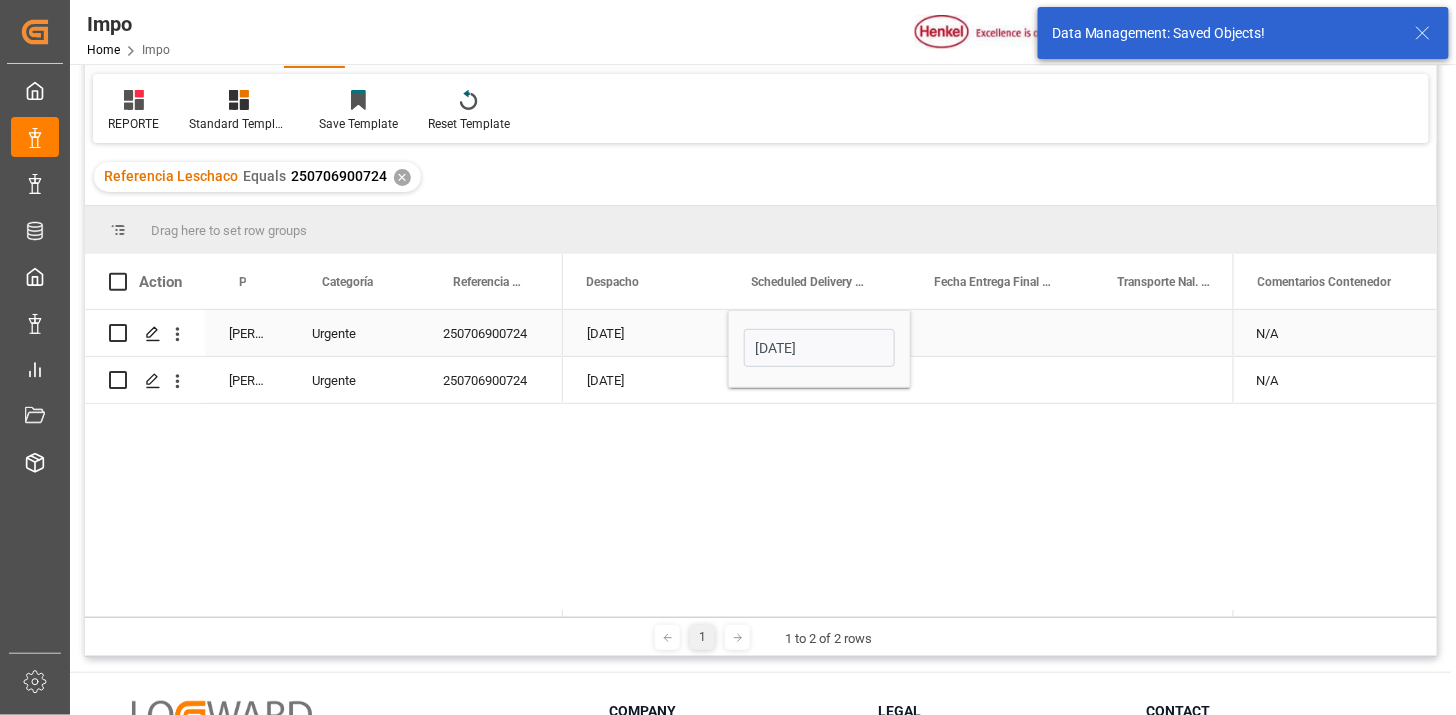 click on "15-07-2025" at bounding box center [819, 348] 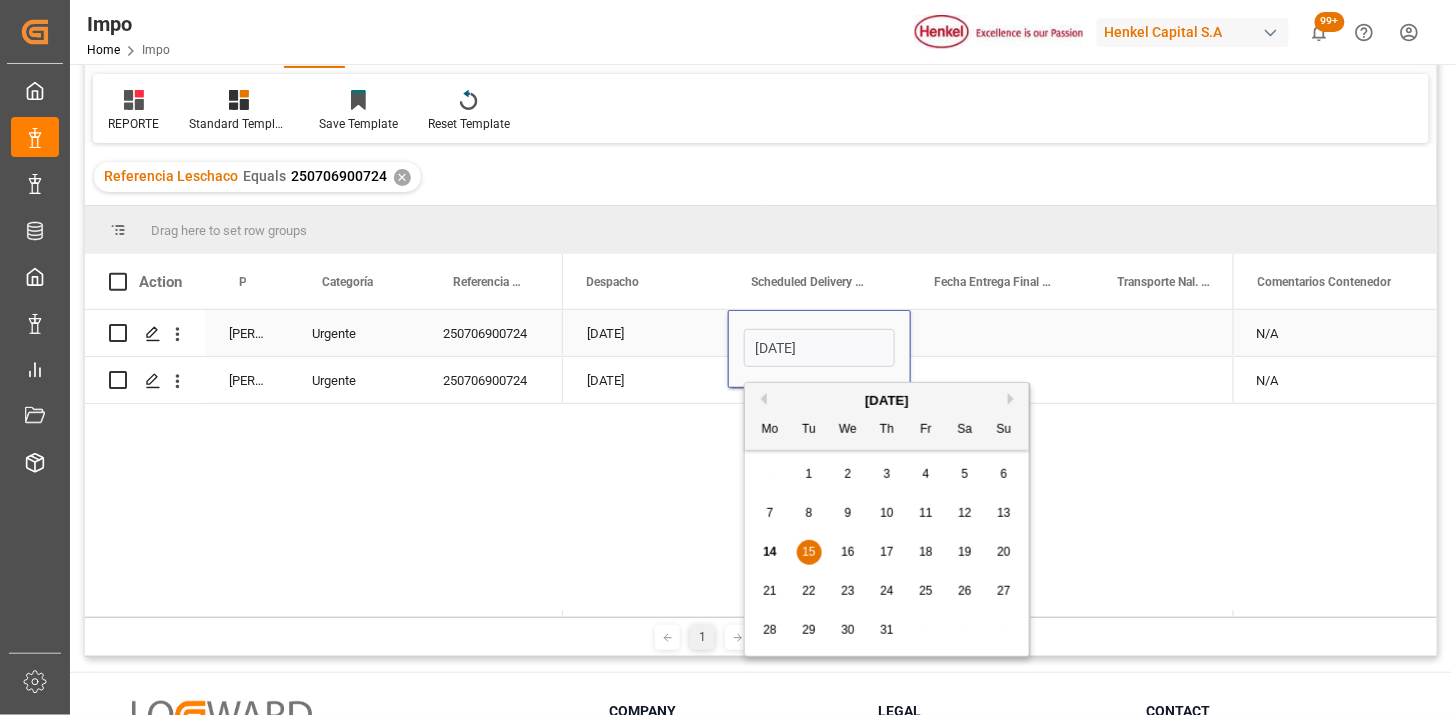 click on "15-07-2025" at bounding box center [819, 348] 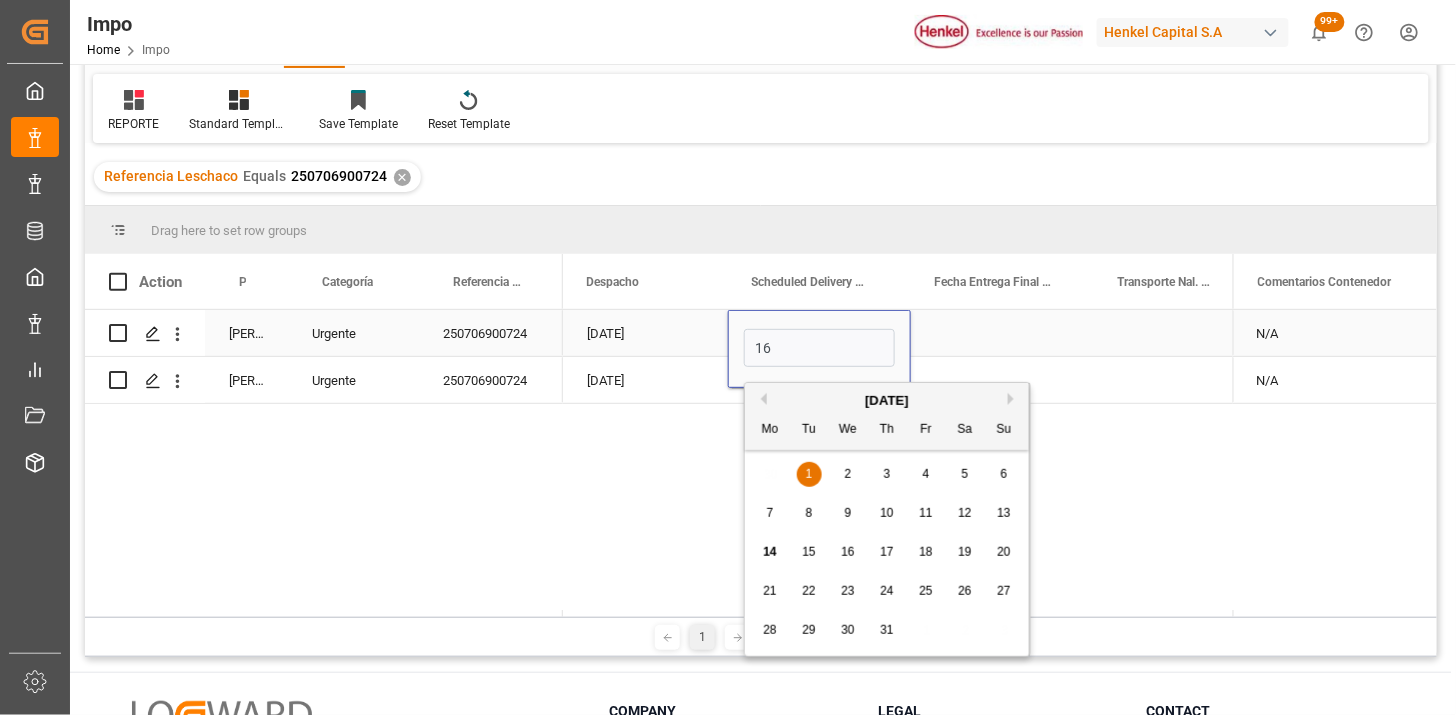 type on "16-07-2025" 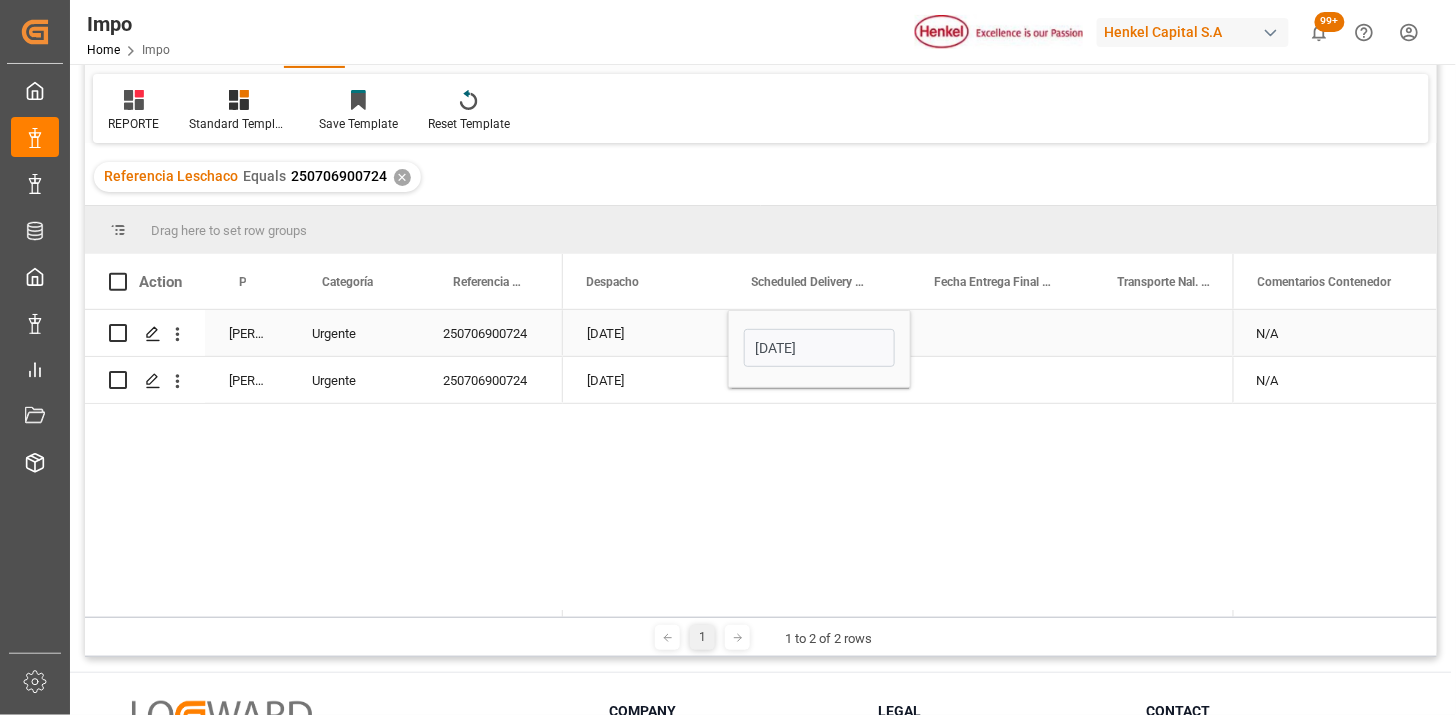 click on "15-07-2025" at bounding box center [645, 333] 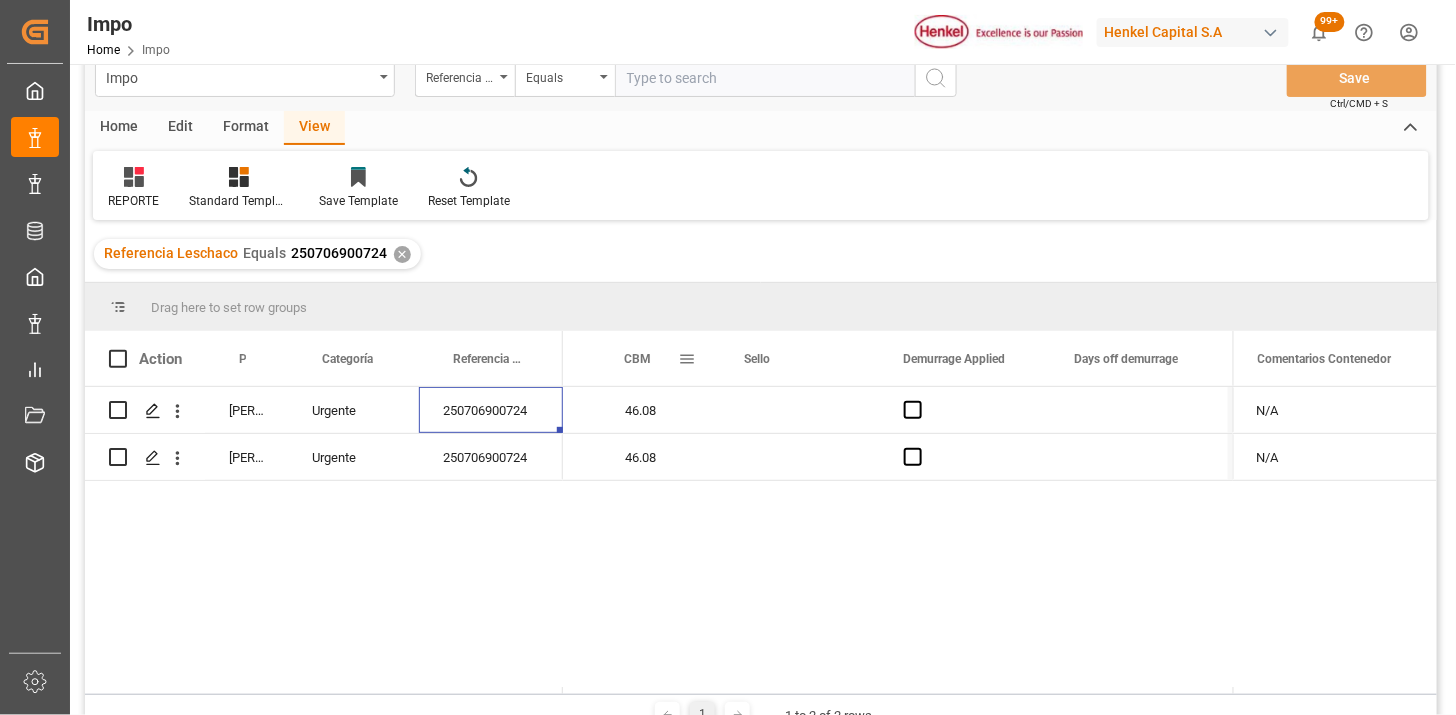 scroll, scrollTop: 0, scrollLeft: 0, axis: both 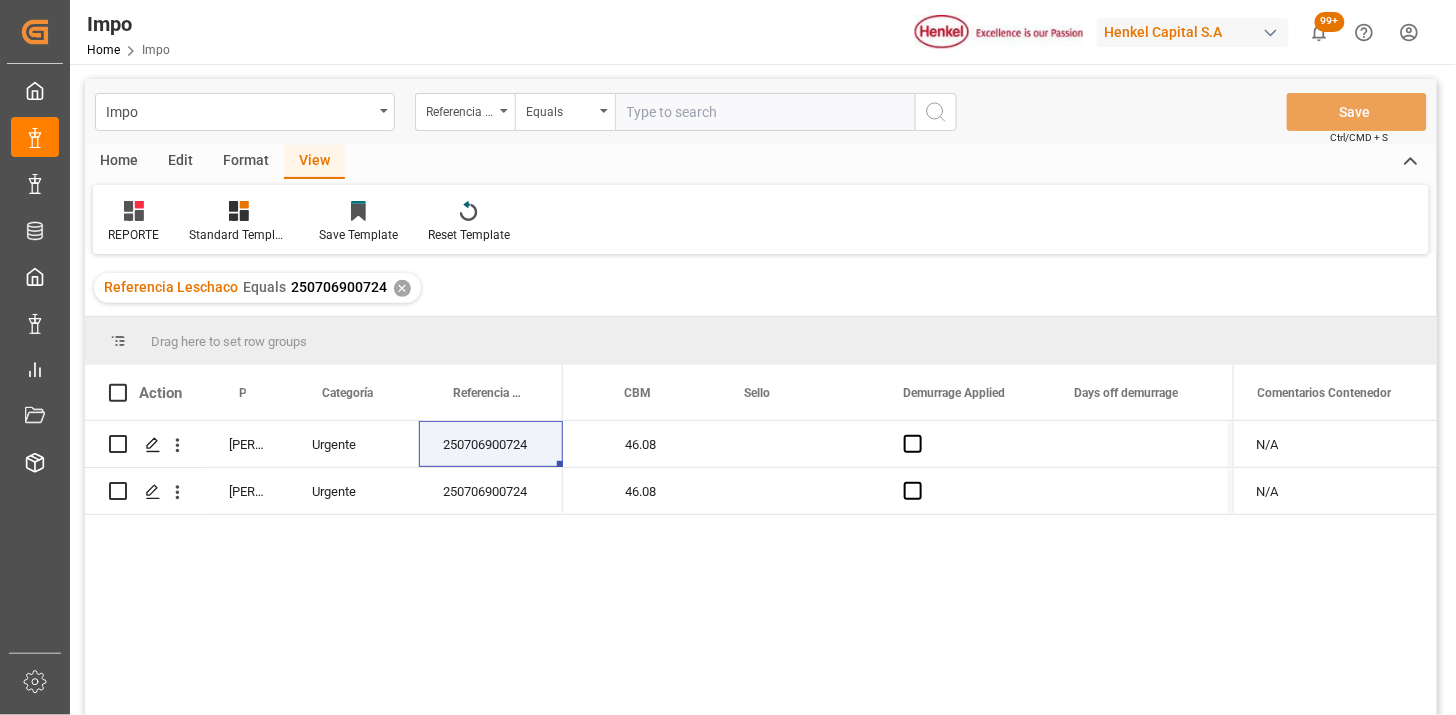 click at bounding box center (765, 112) 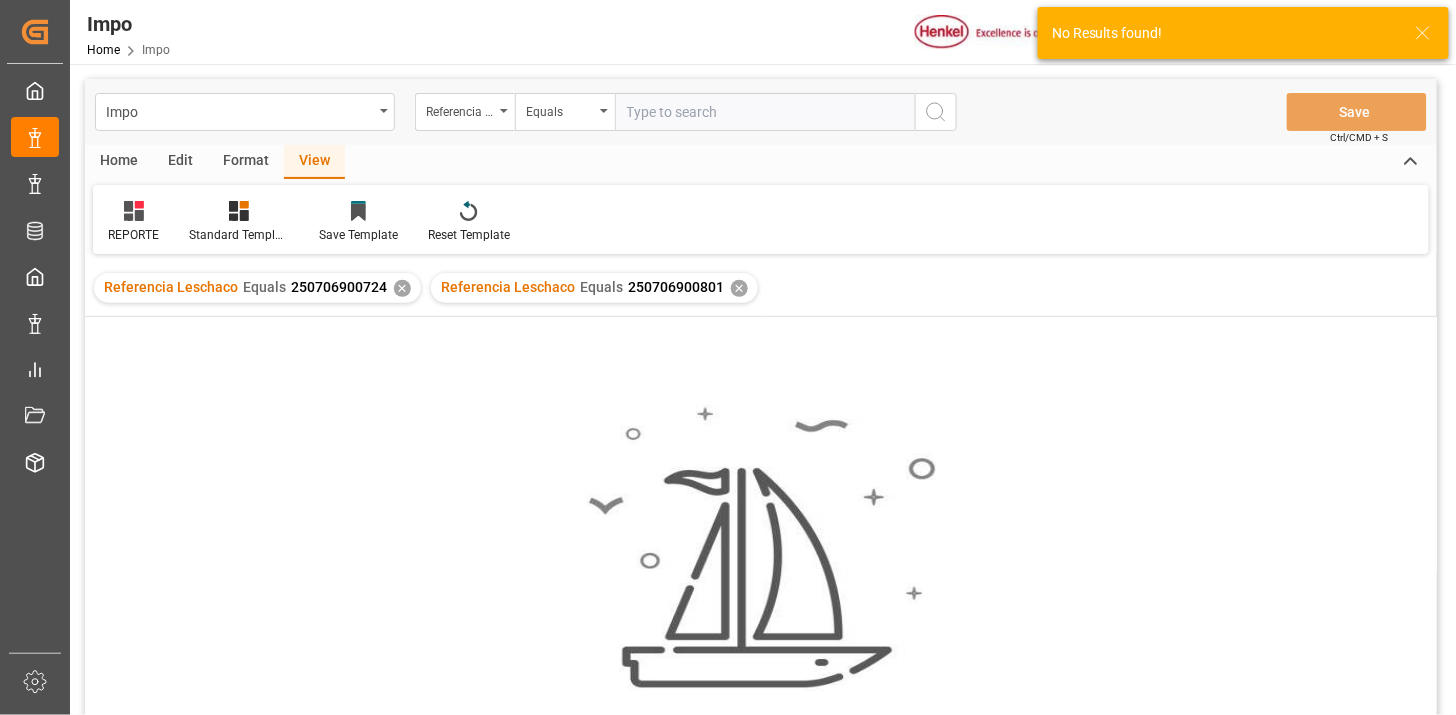 click on "✕" at bounding box center (402, 288) 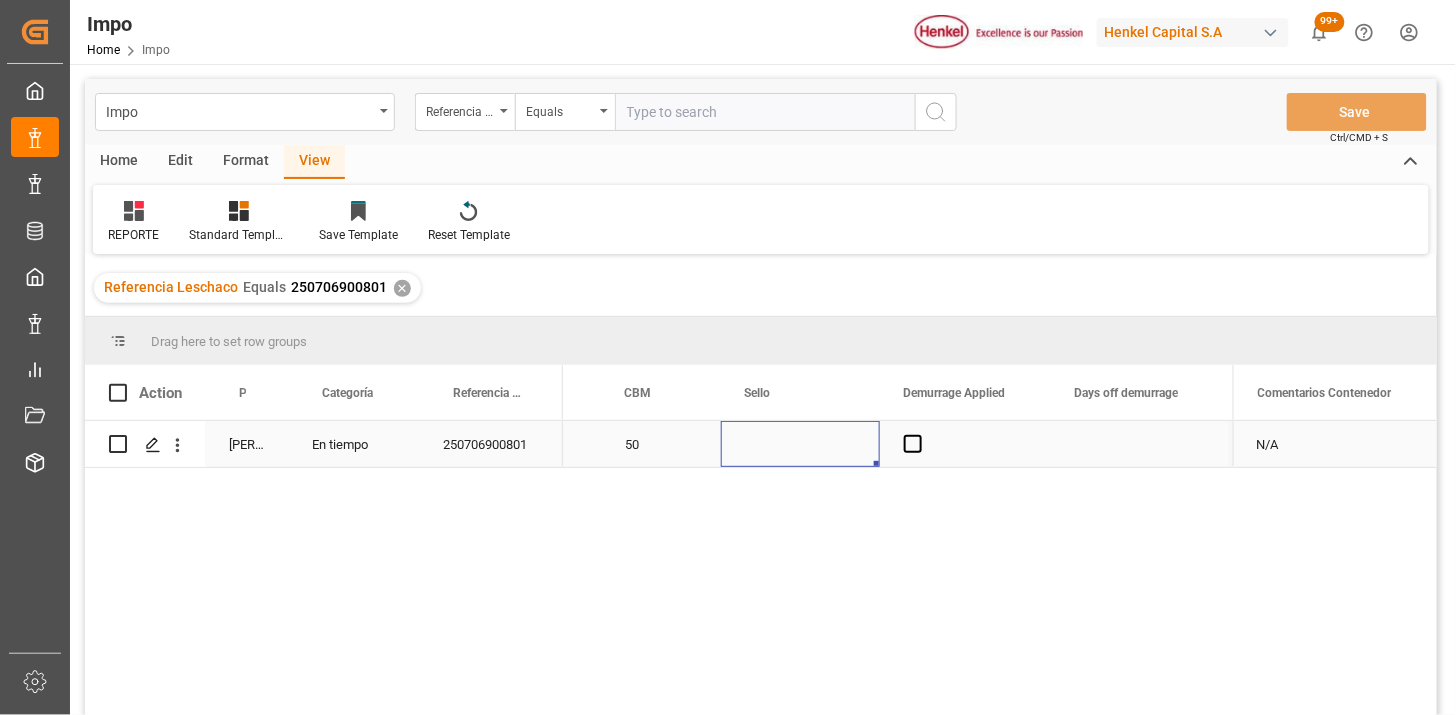 click at bounding box center (800, 444) 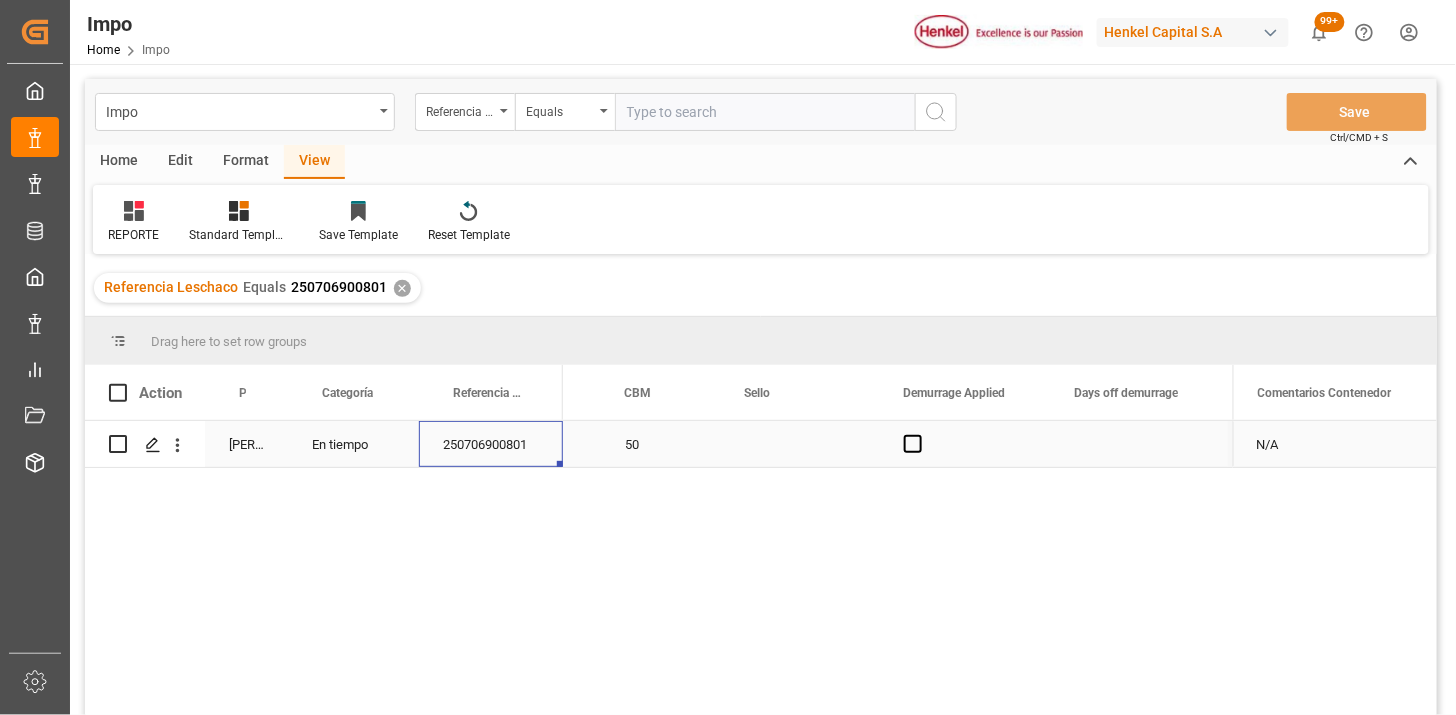 scroll, scrollTop: 0, scrollLeft: 0, axis: both 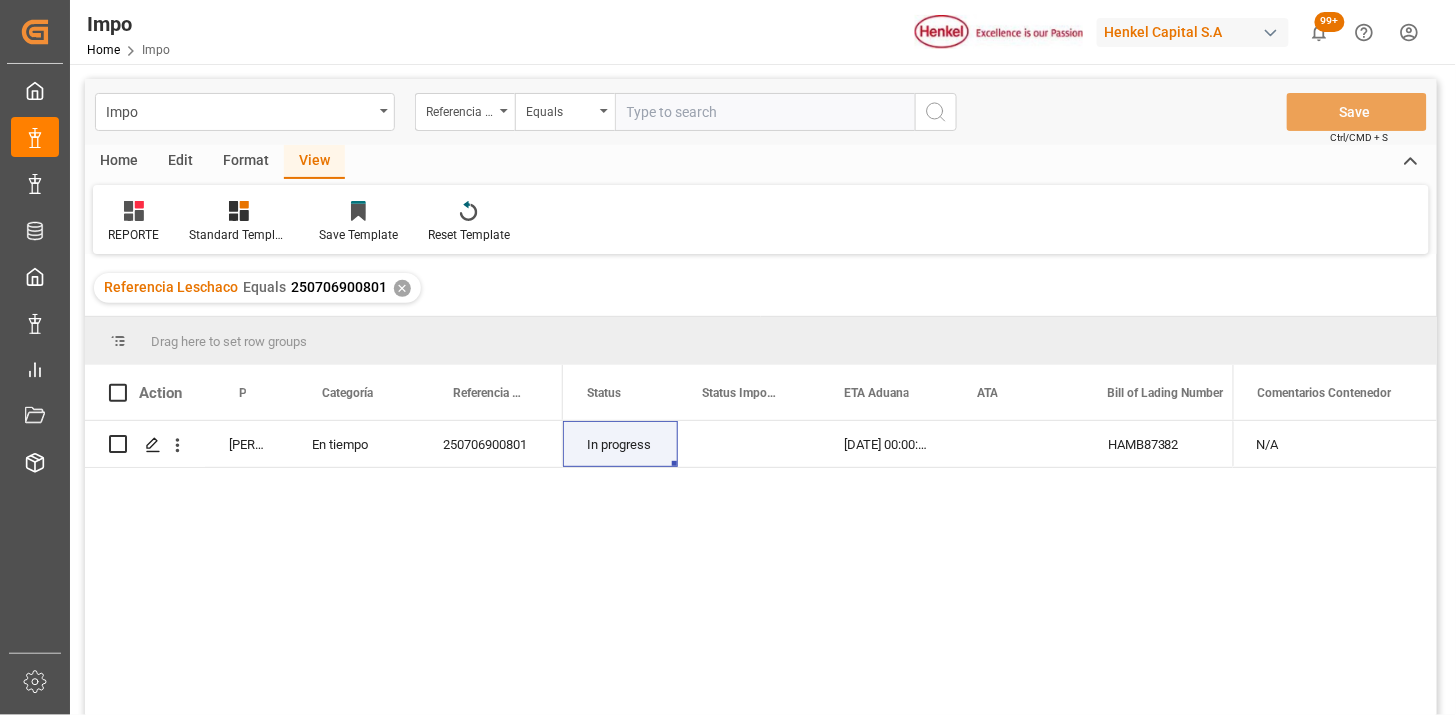 click at bounding box center [765, 112] 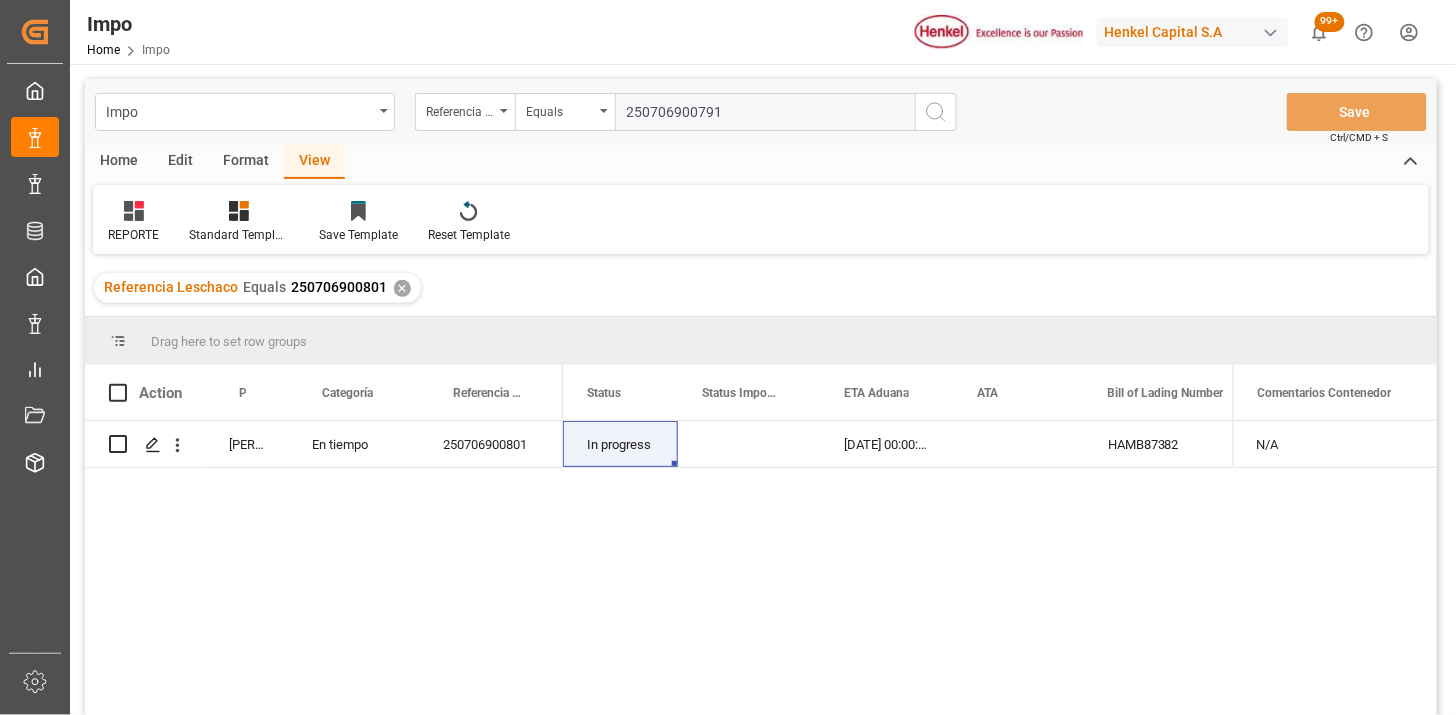 type on "250706900791" 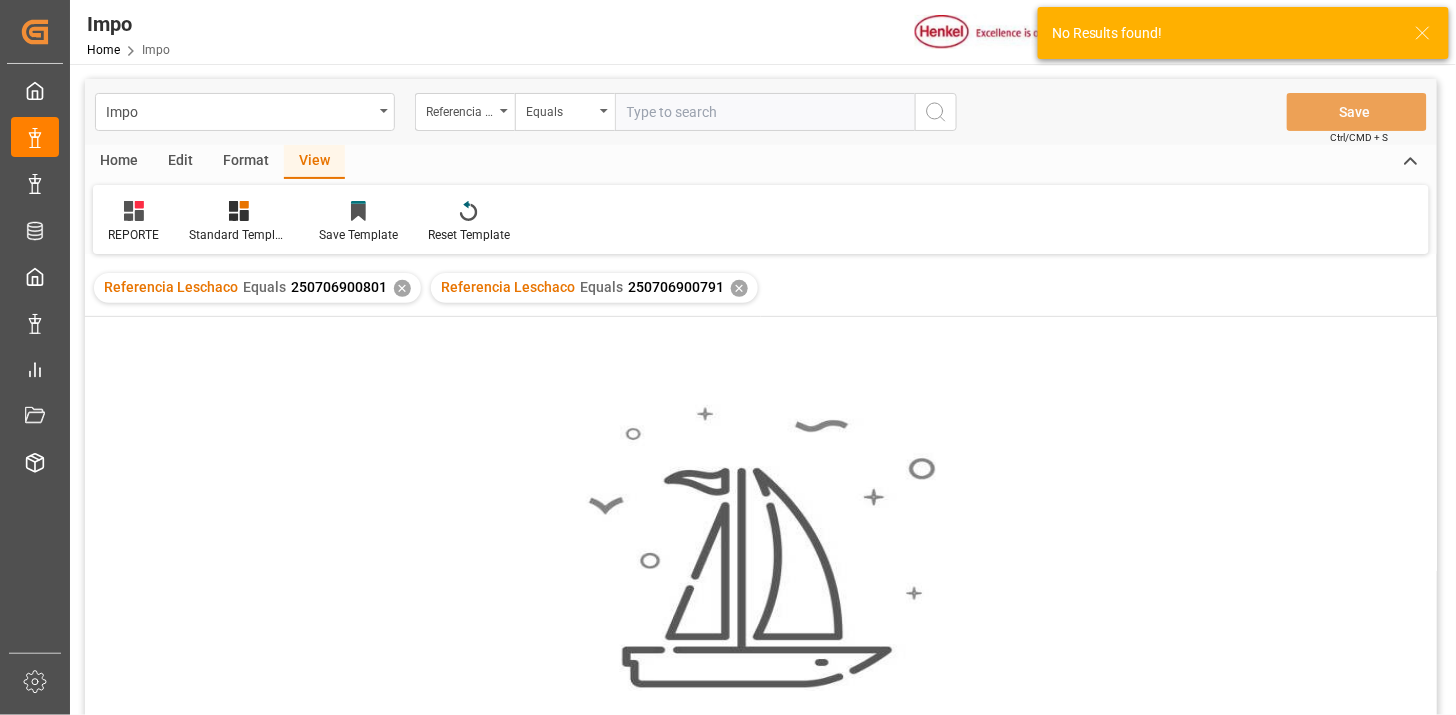 click on "✕" at bounding box center [402, 288] 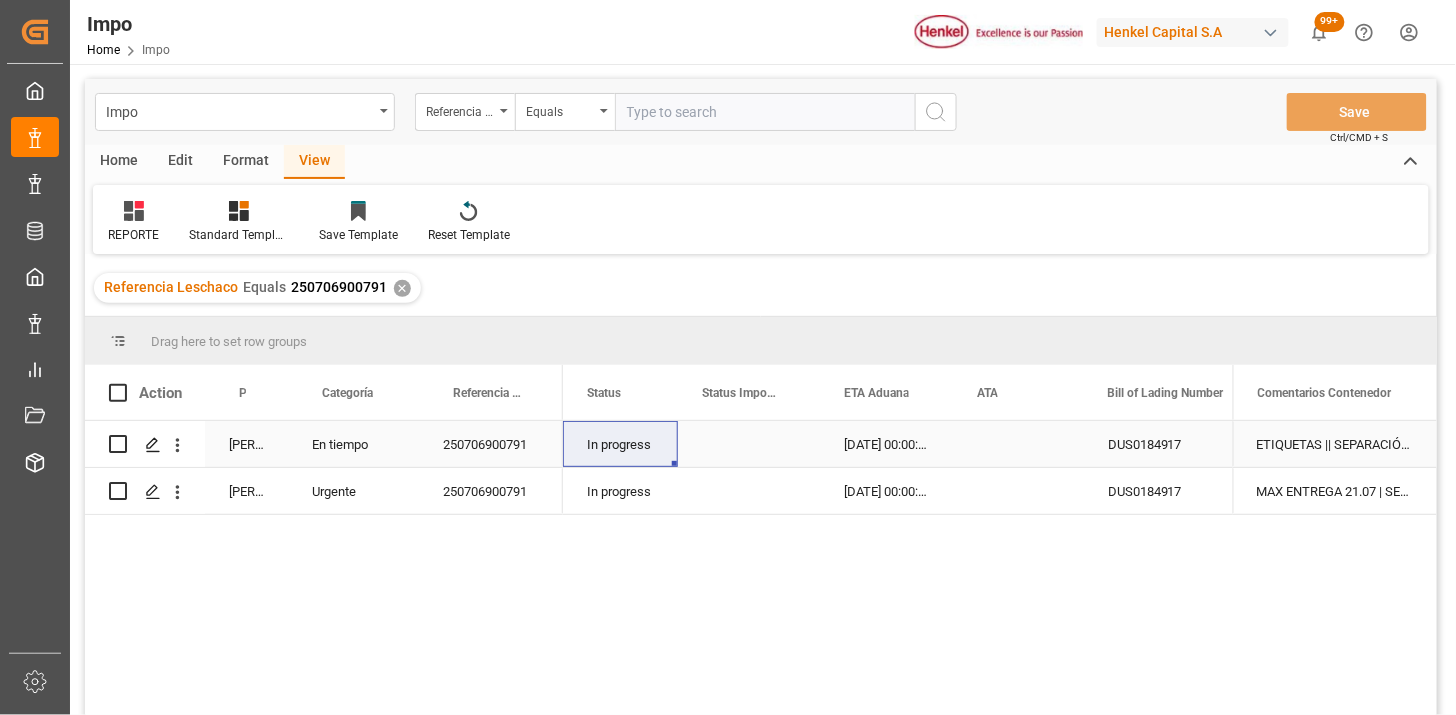 click at bounding box center [749, 444] 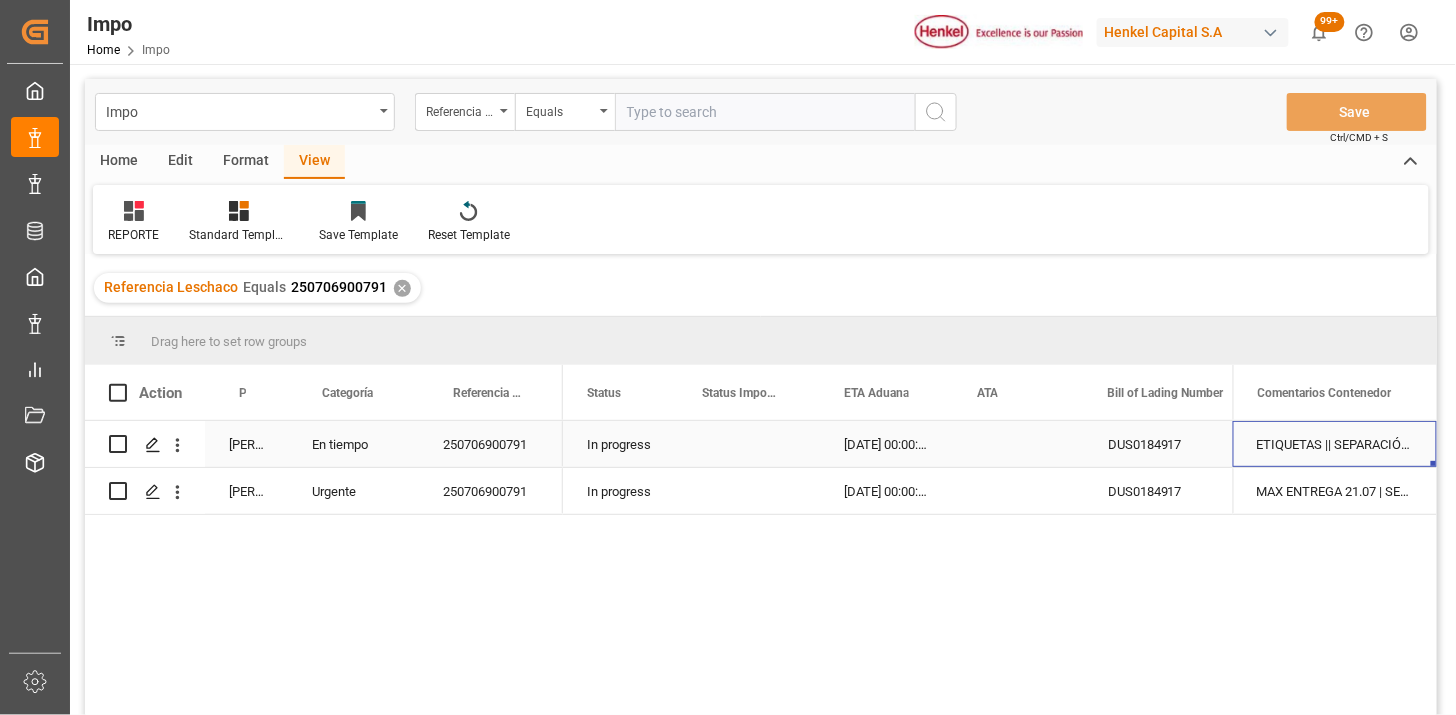 scroll, scrollTop: 0, scrollLeft: 5116, axis: horizontal 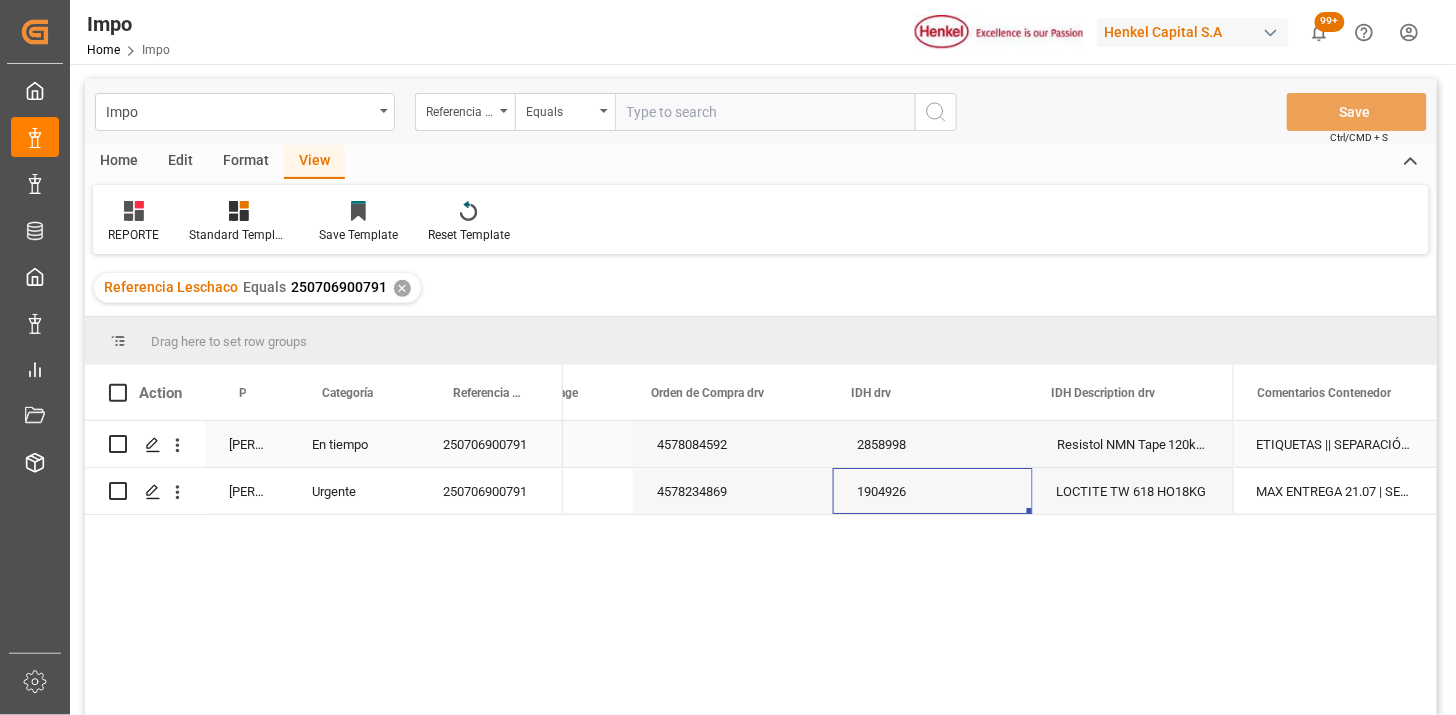 click on "Resistol NMN Tape 120kg 12x1,5m" at bounding box center [1133, 444] 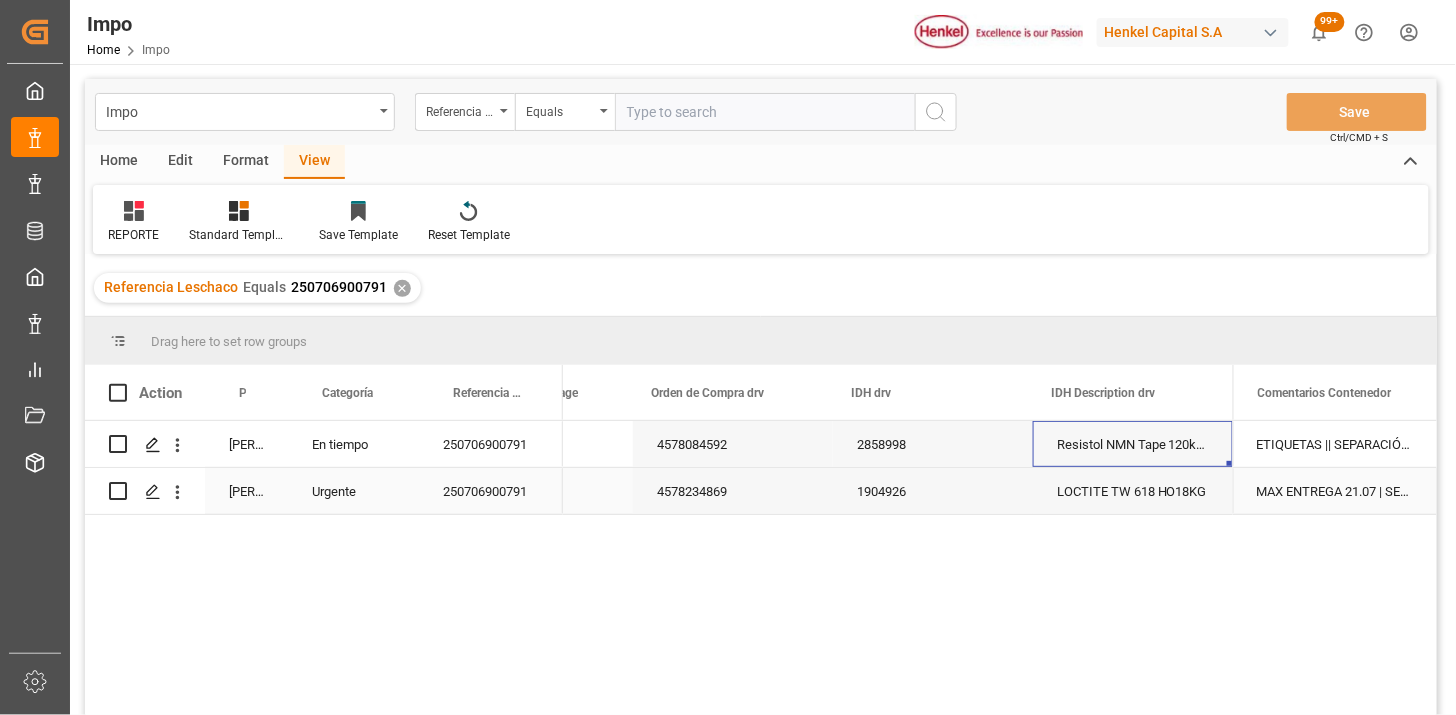 click on "1904926" at bounding box center [933, 491] 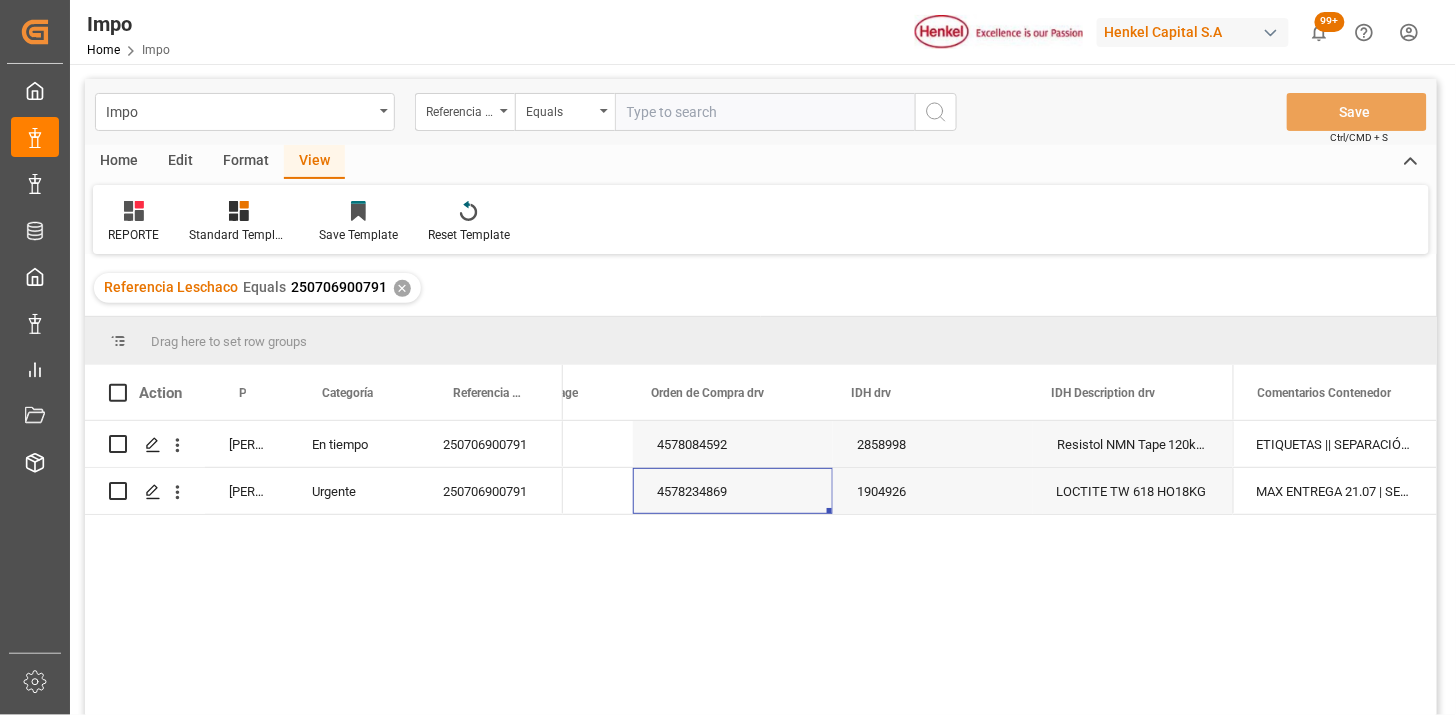 scroll, scrollTop: 0, scrollLeft: 5004, axis: horizontal 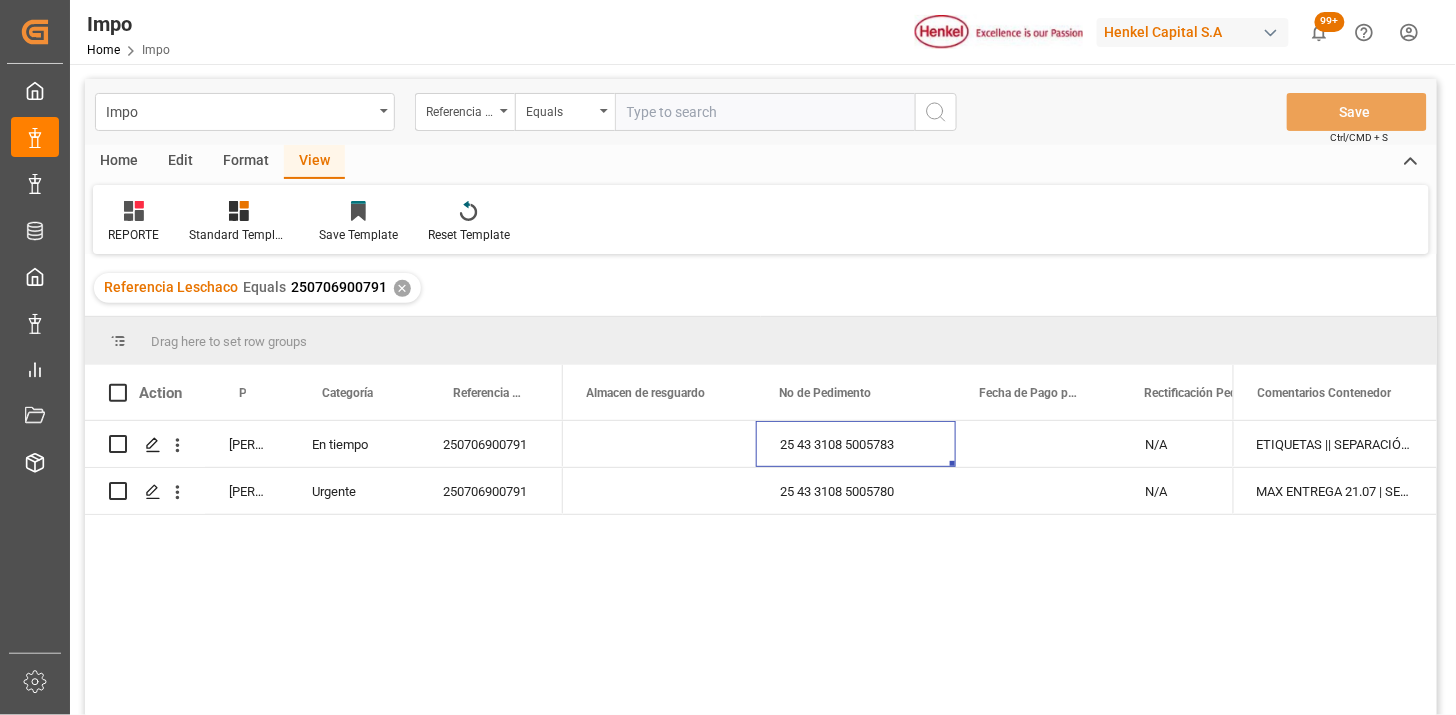 click at bounding box center [765, 112] 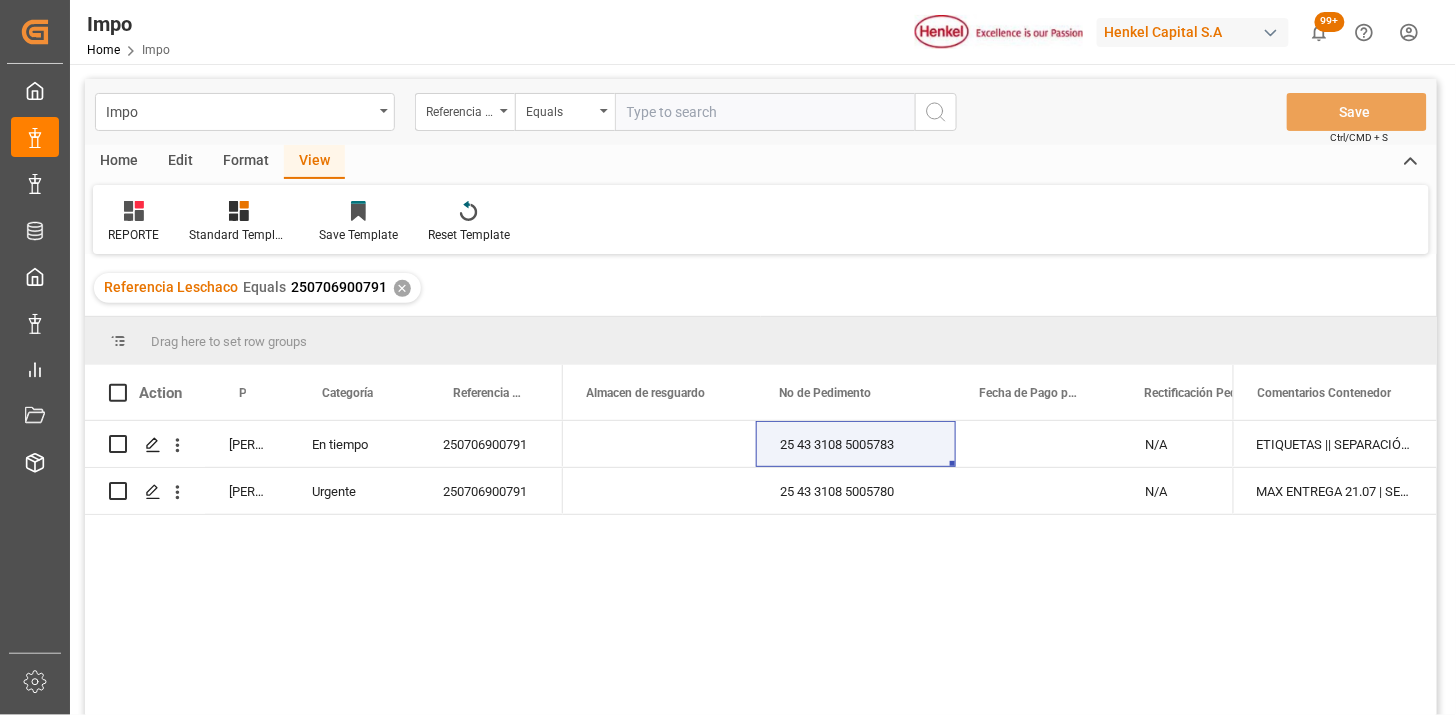 paste on "250706900823" 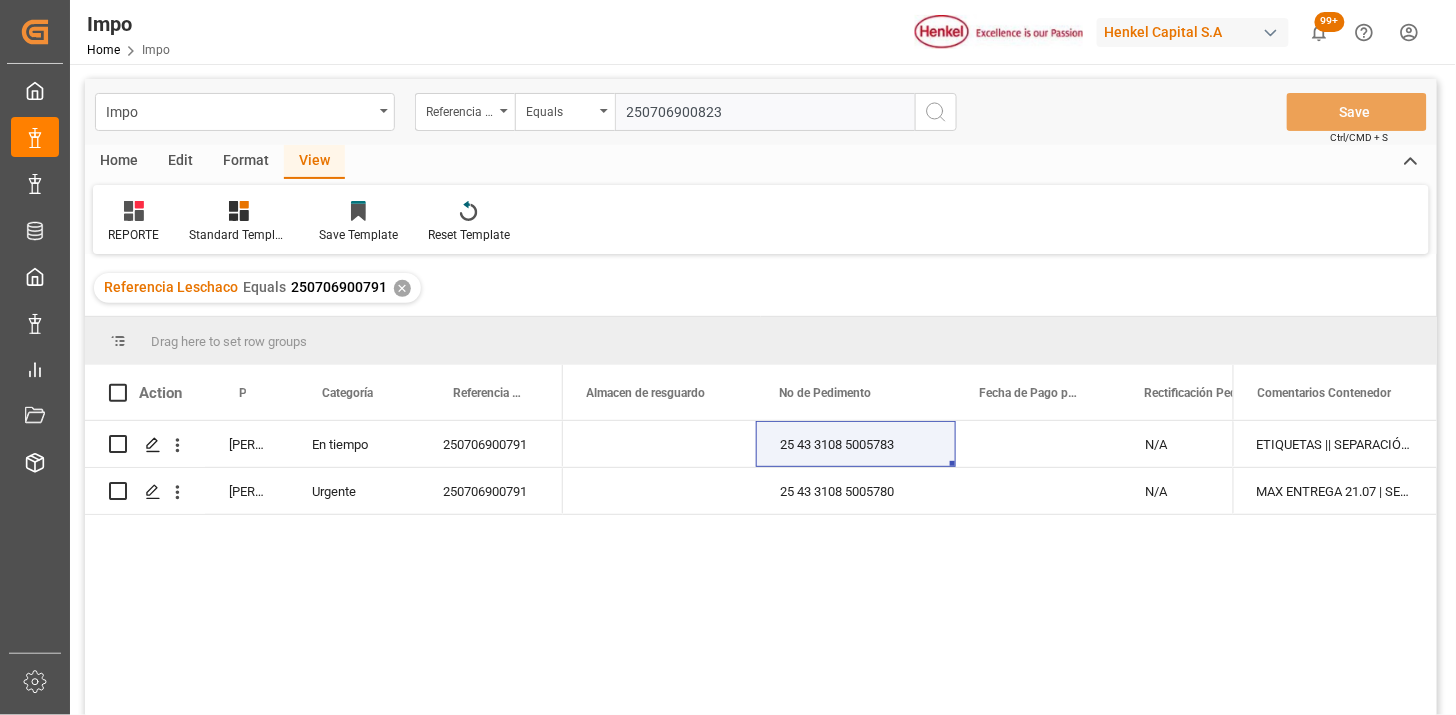 type on "250706900823" 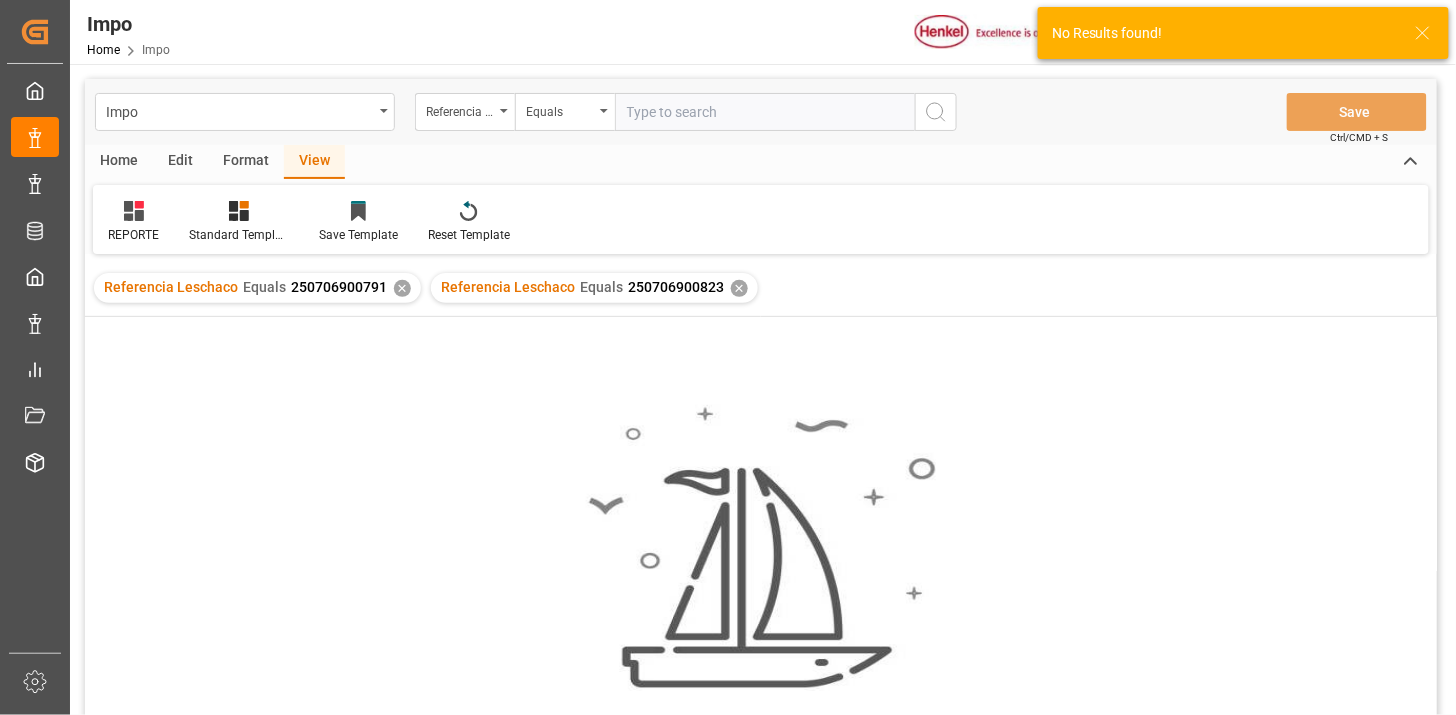 click on "✕" at bounding box center [402, 288] 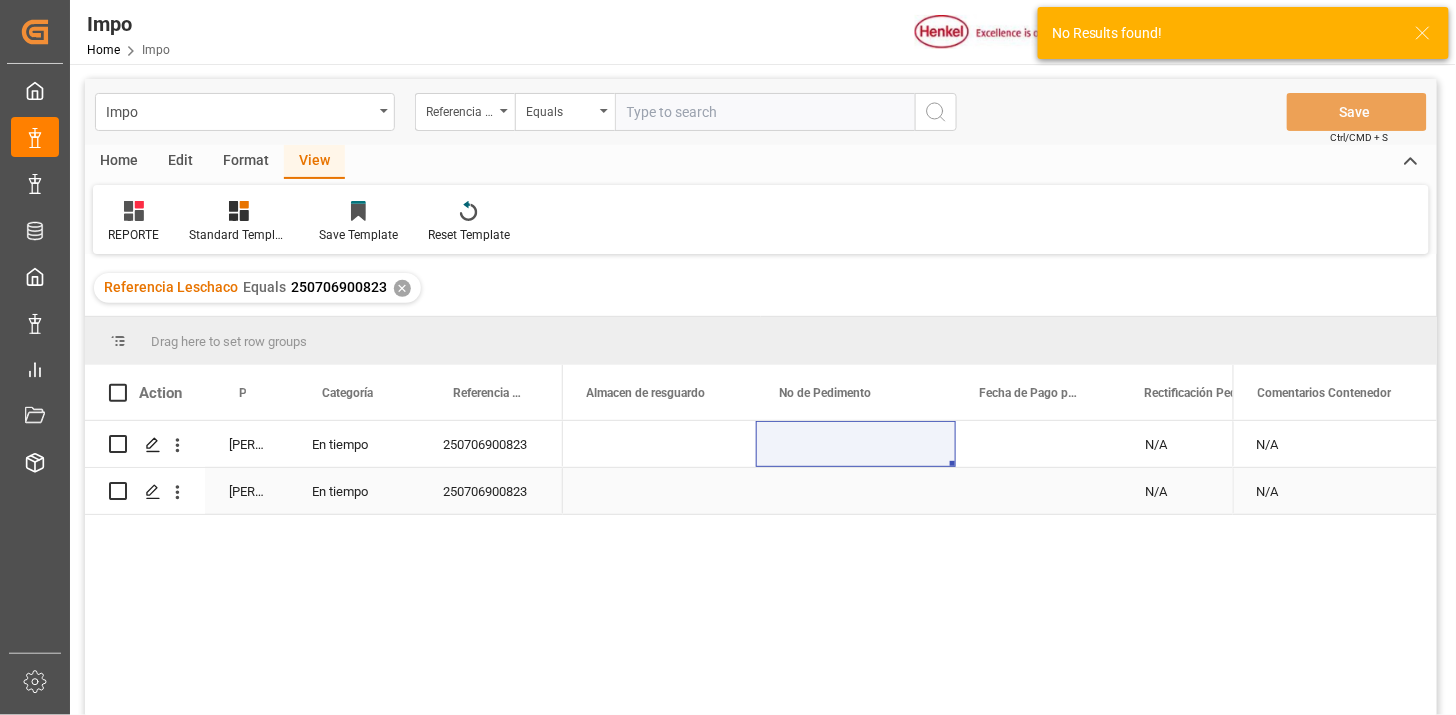 click on "250706900823" at bounding box center [491, 444] 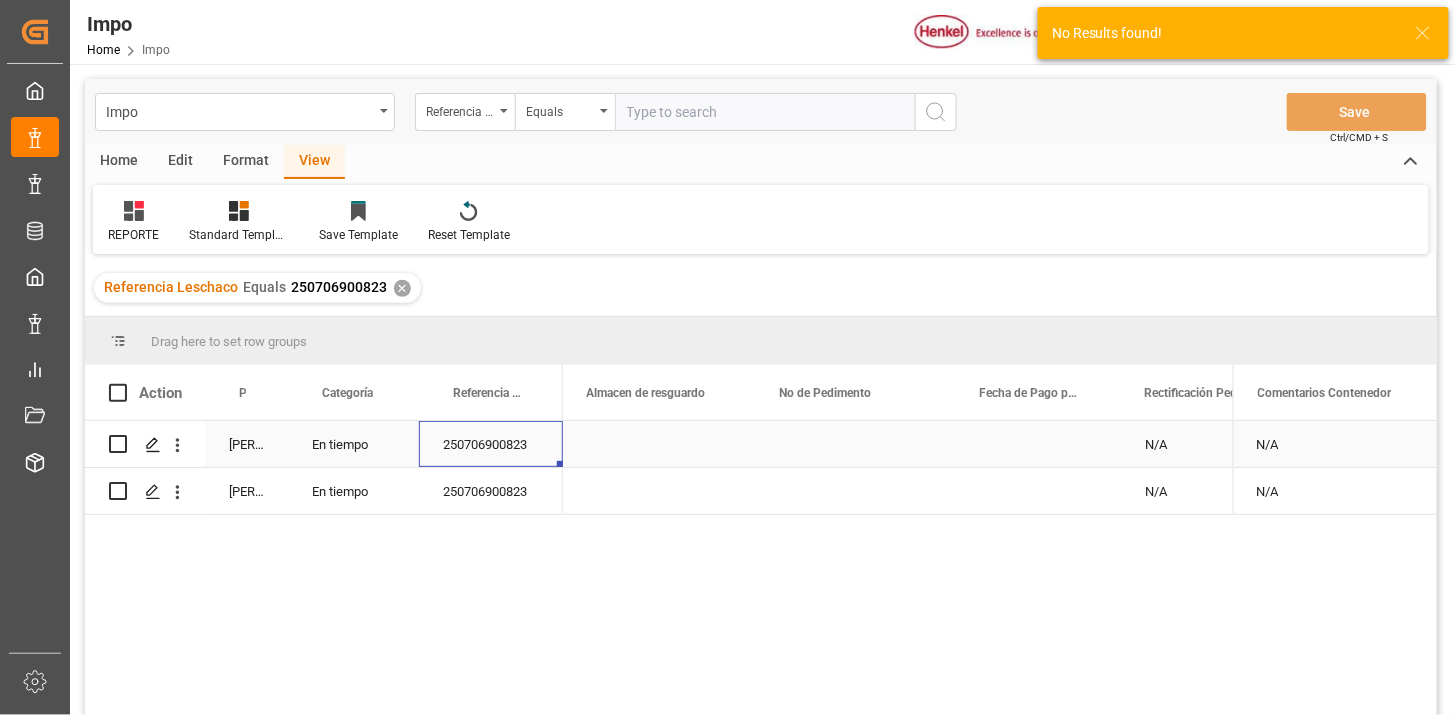 scroll, scrollTop: 0, scrollLeft: 0, axis: both 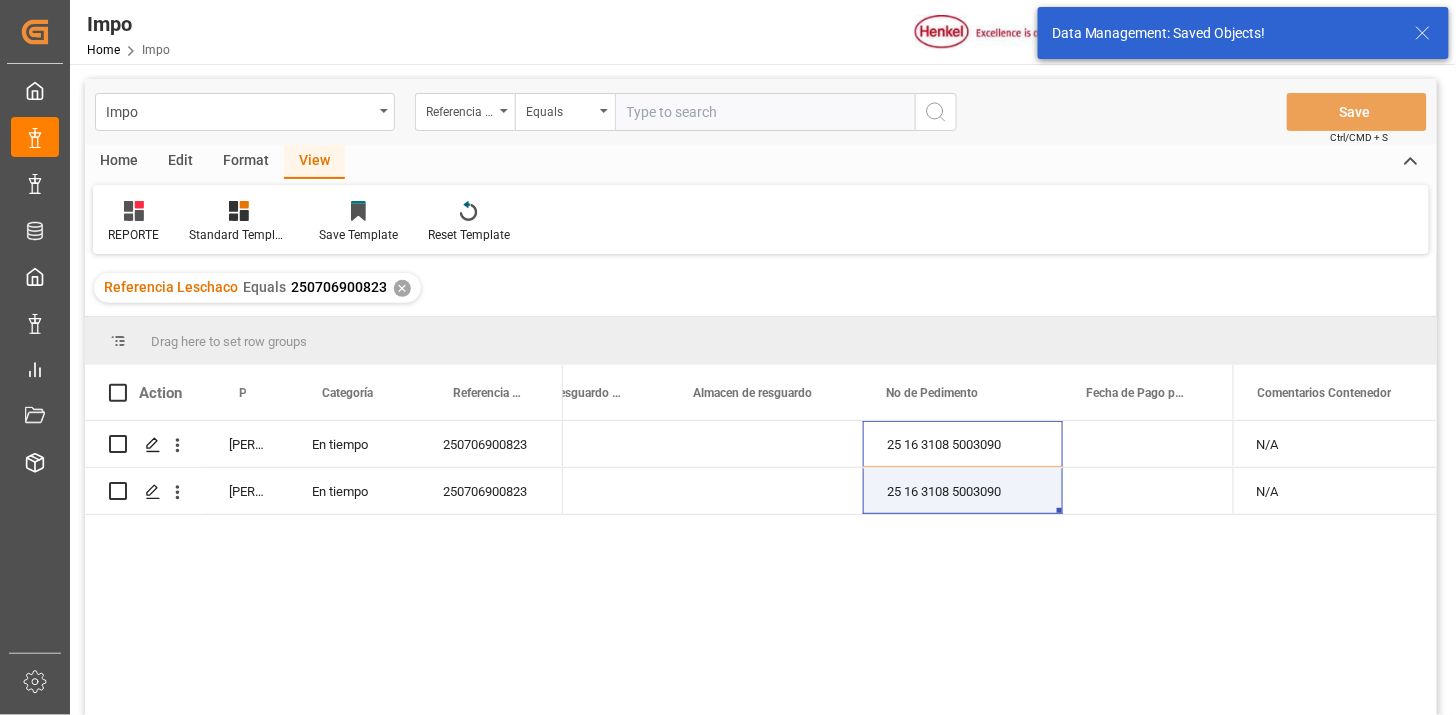 click at bounding box center (765, 112) 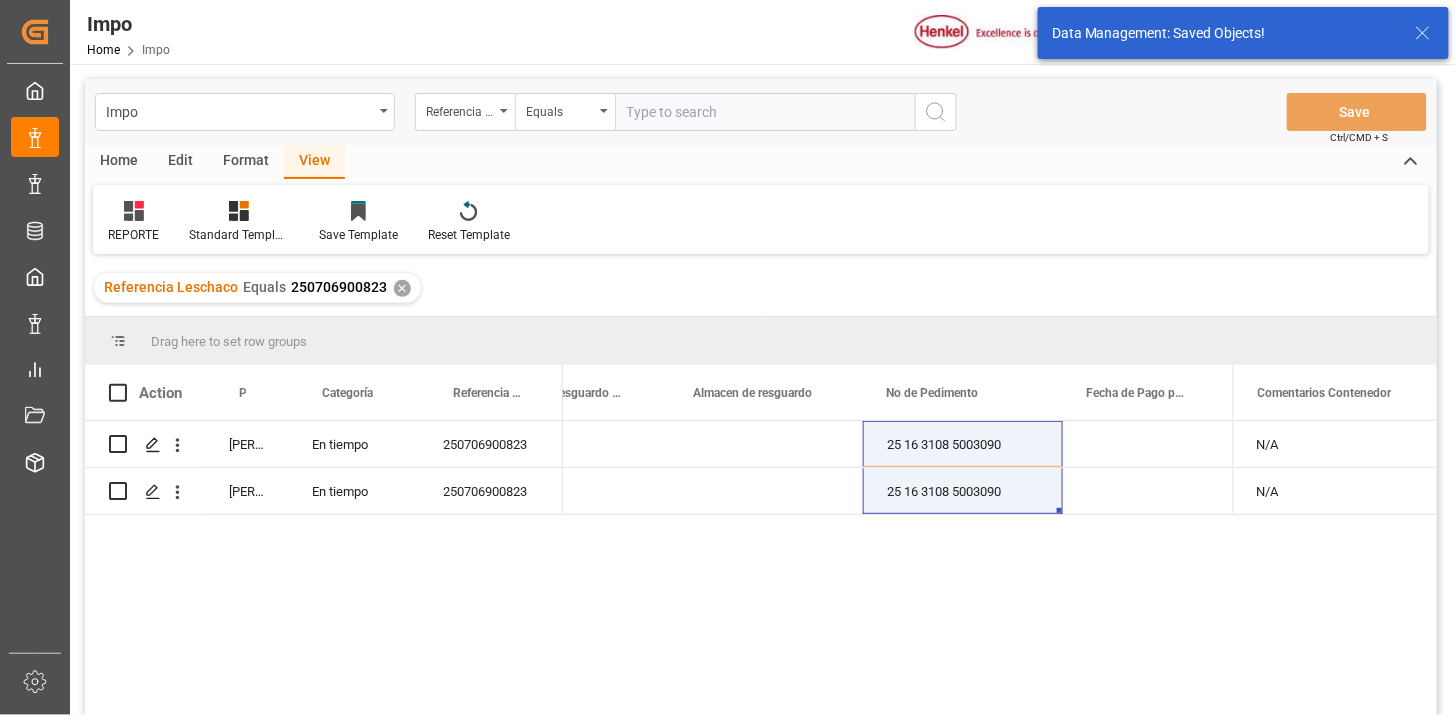 paste on "250715080147" 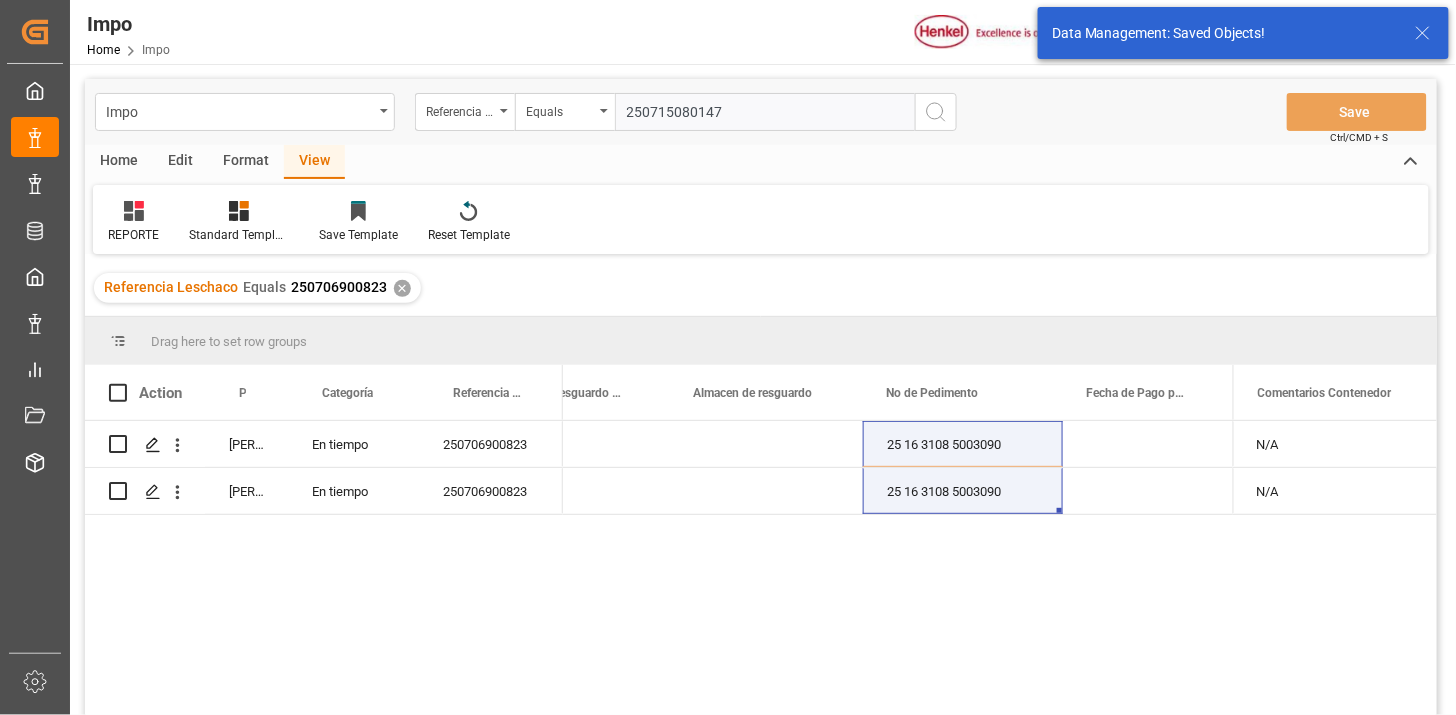type on "250715080147" 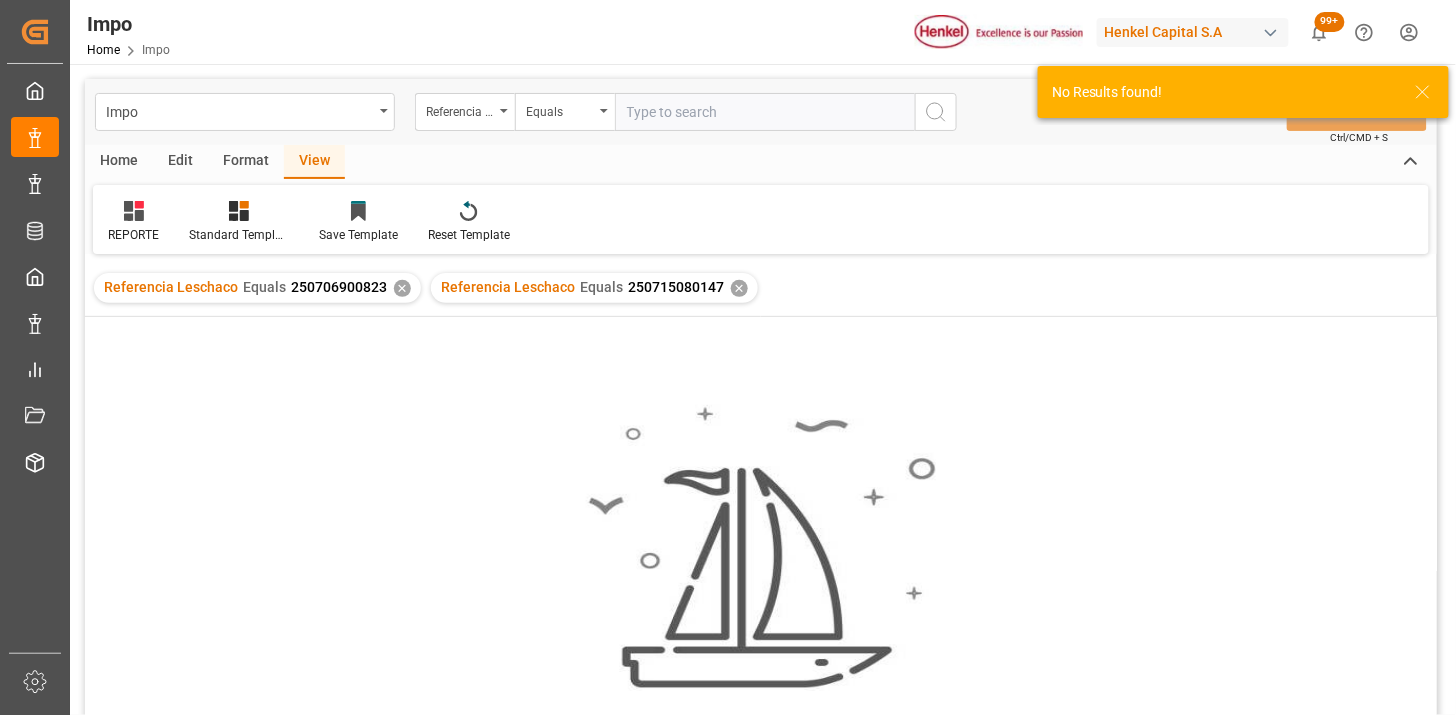 click on "✕" at bounding box center (402, 288) 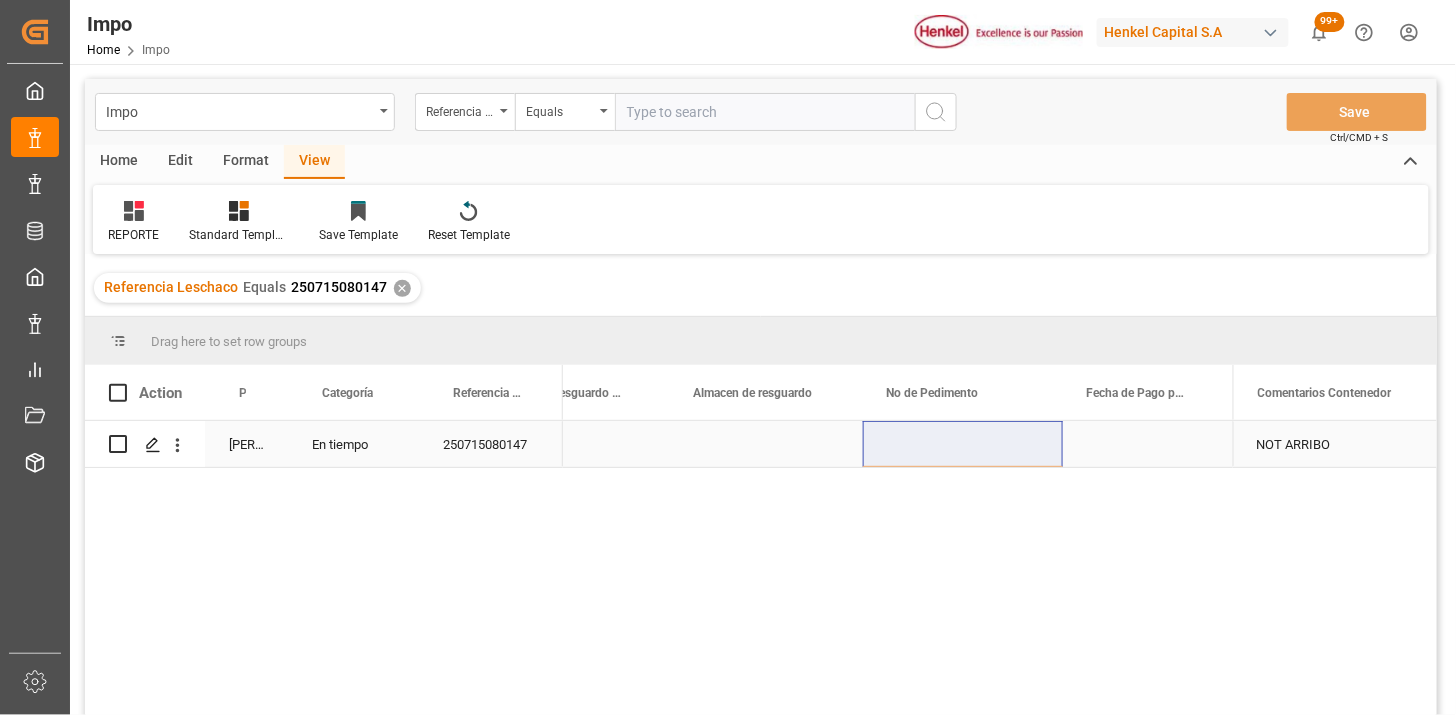 click at bounding box center (963, 444) 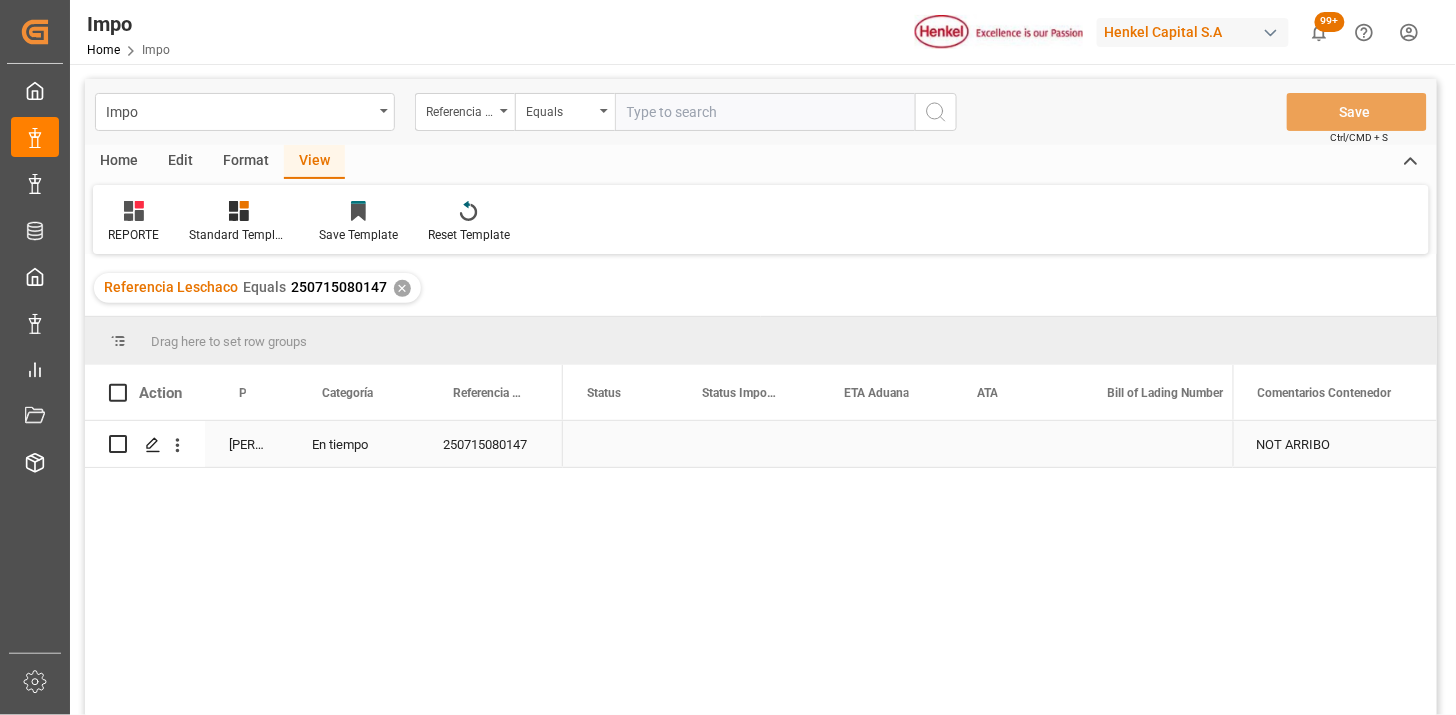 scroll, scrollTop: 0, scrollLeft: 0, axis: both 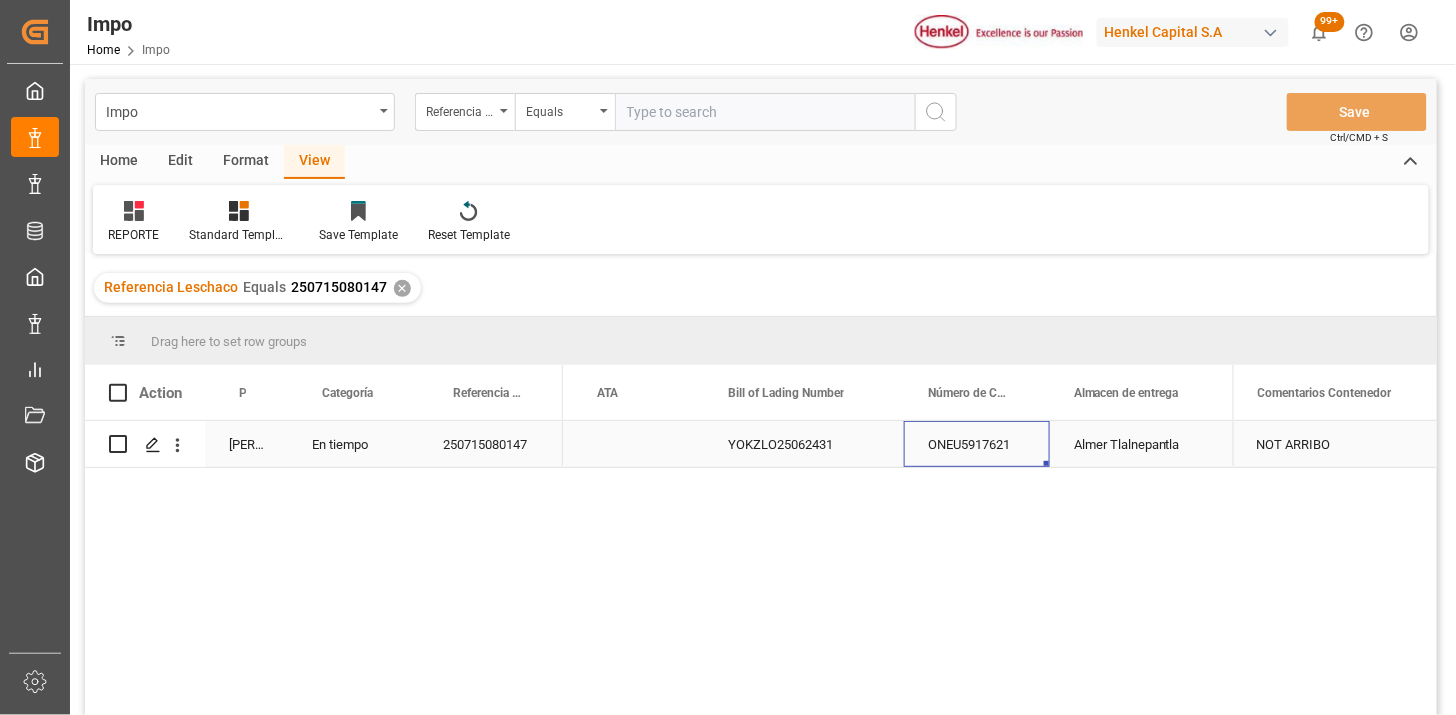 click on "YOKZLO25062431" at bounding box center [804, 444] 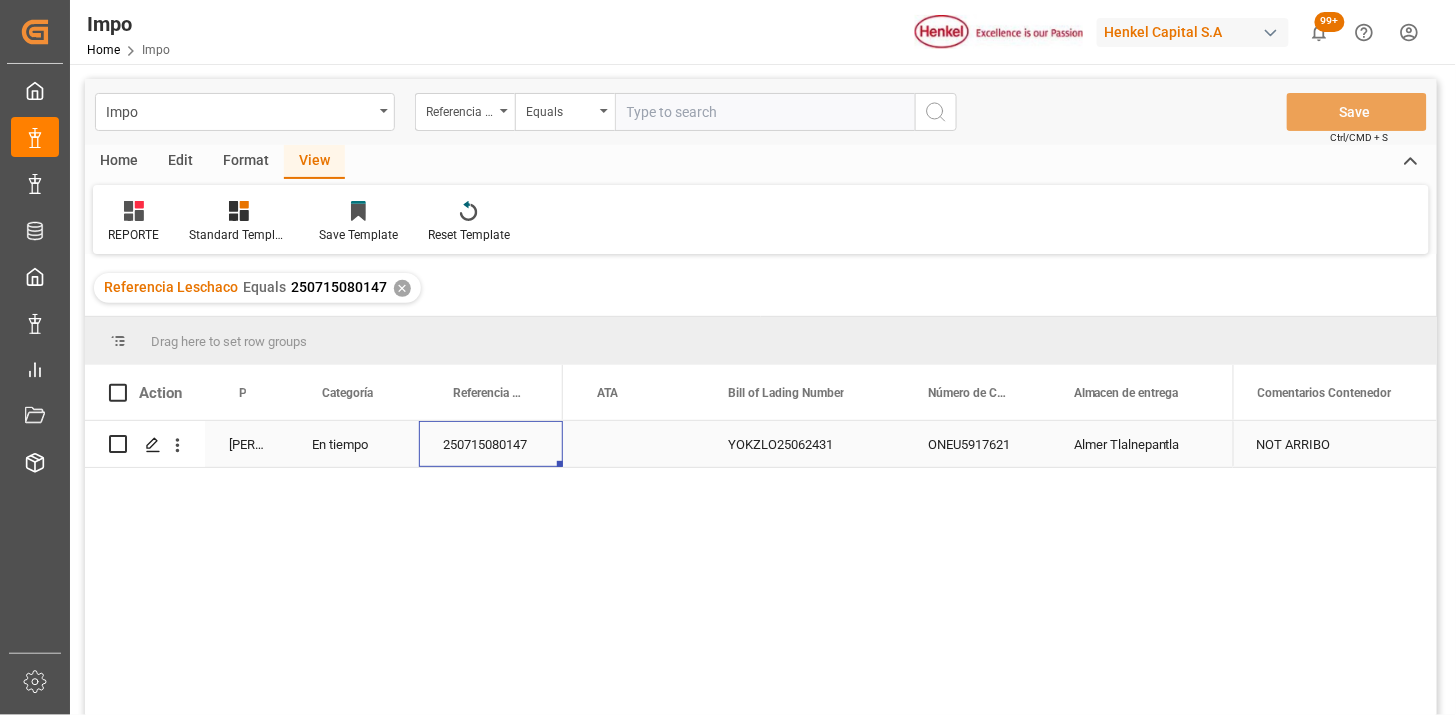 scroll, scrollTop: 0, scrollLeft: 0, axis: both 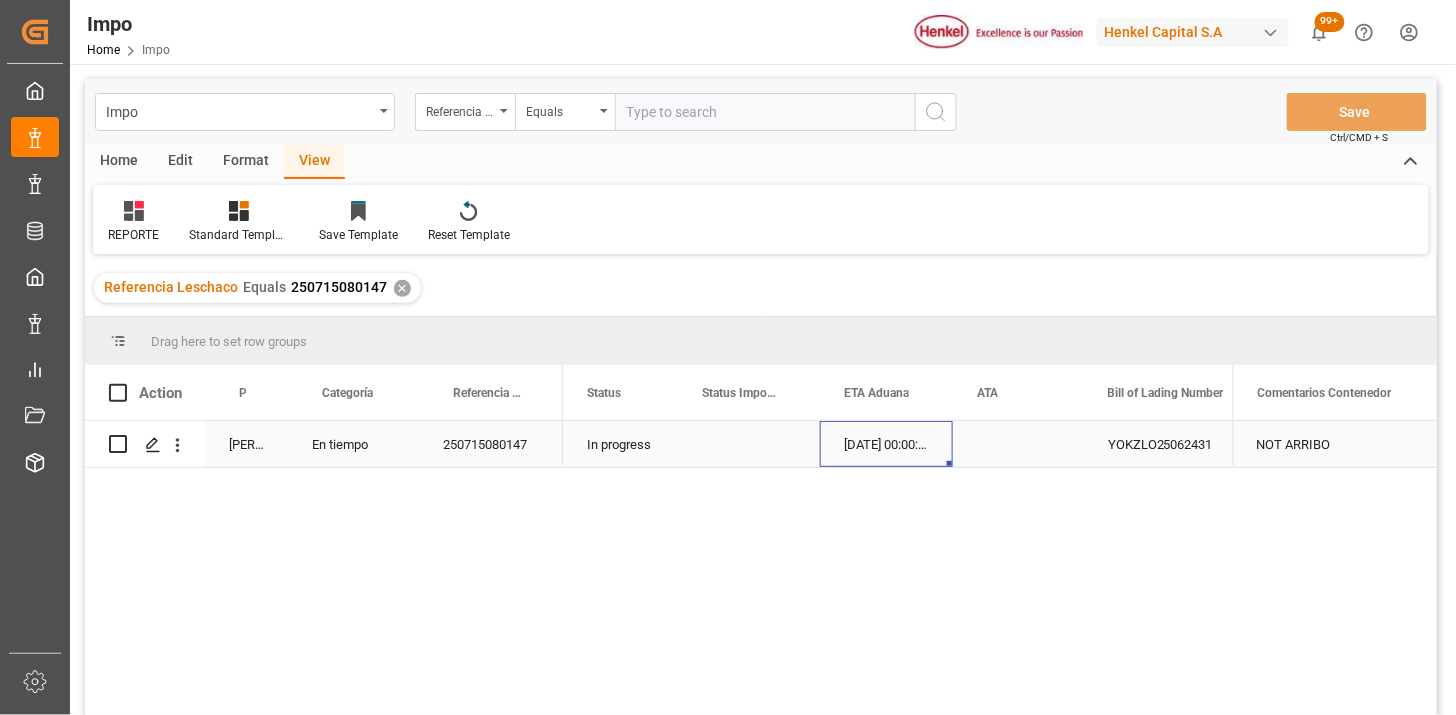 click on "15-07-2025 00:00:00" at bounding box center (886, 444) 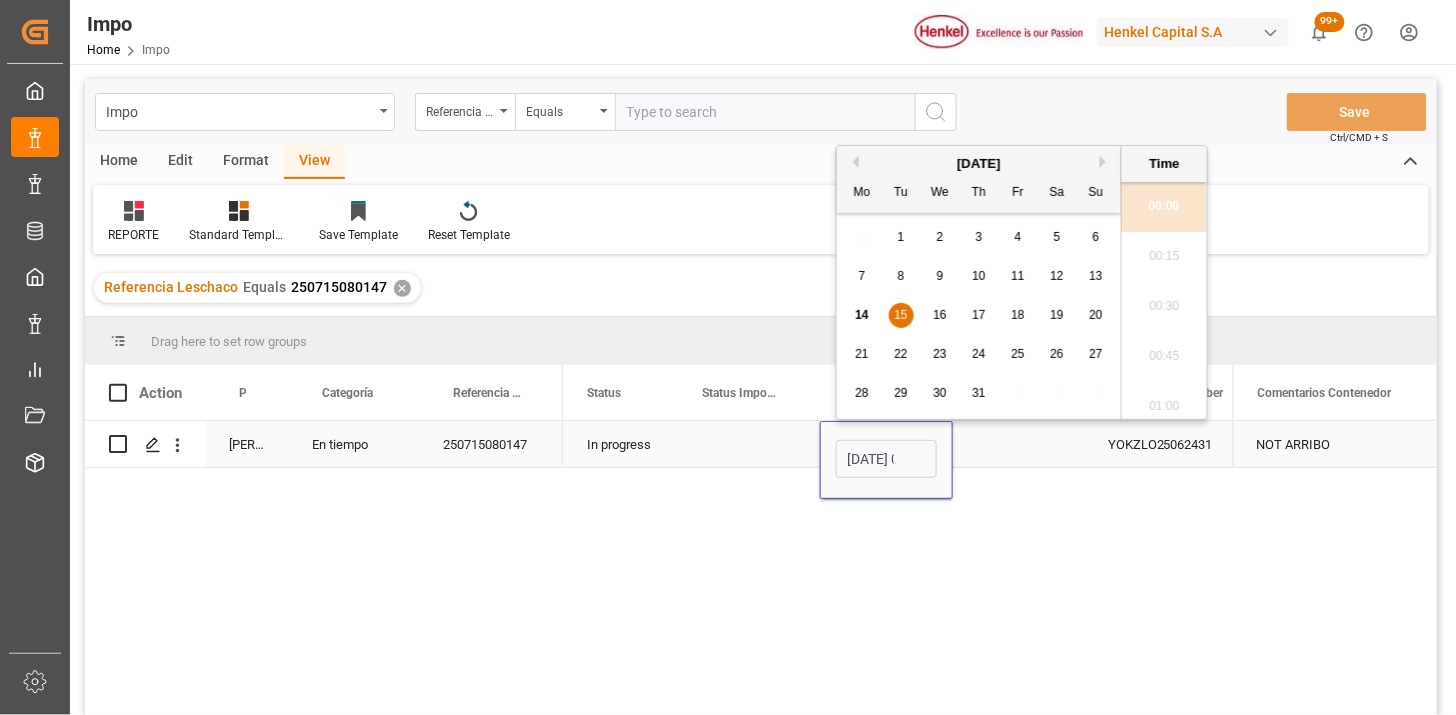 click on "15-07-2025 00:00" at bounding box center (886, 459) 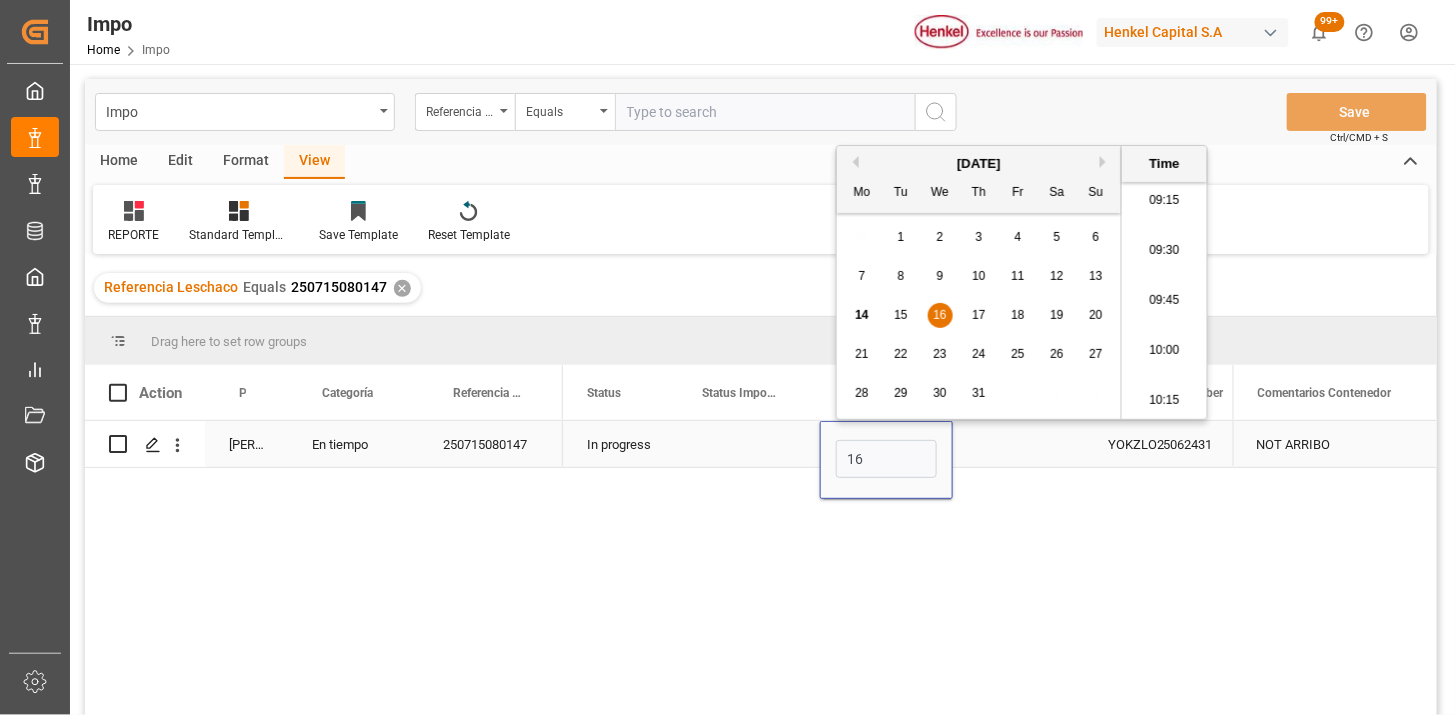 type on "16-07-2025 00:00" 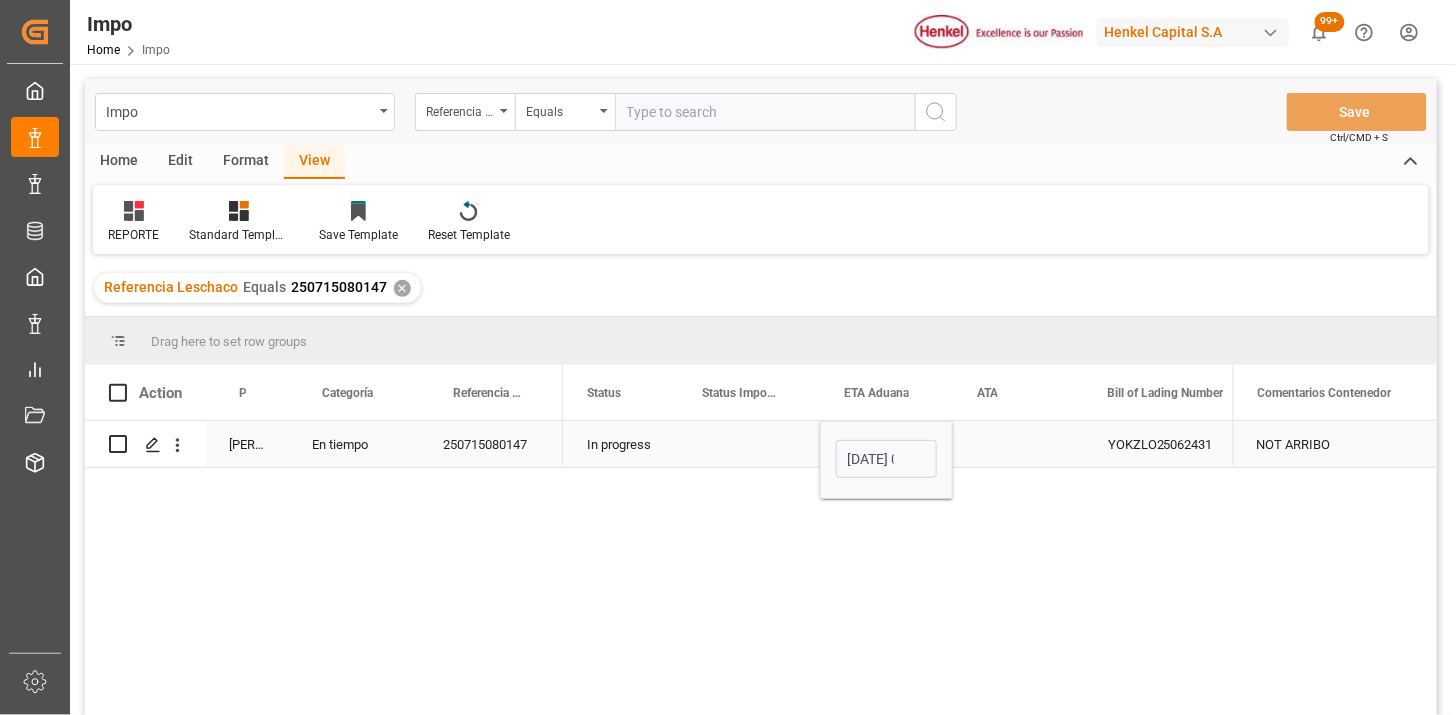 click at bounding box center [1018, 444] 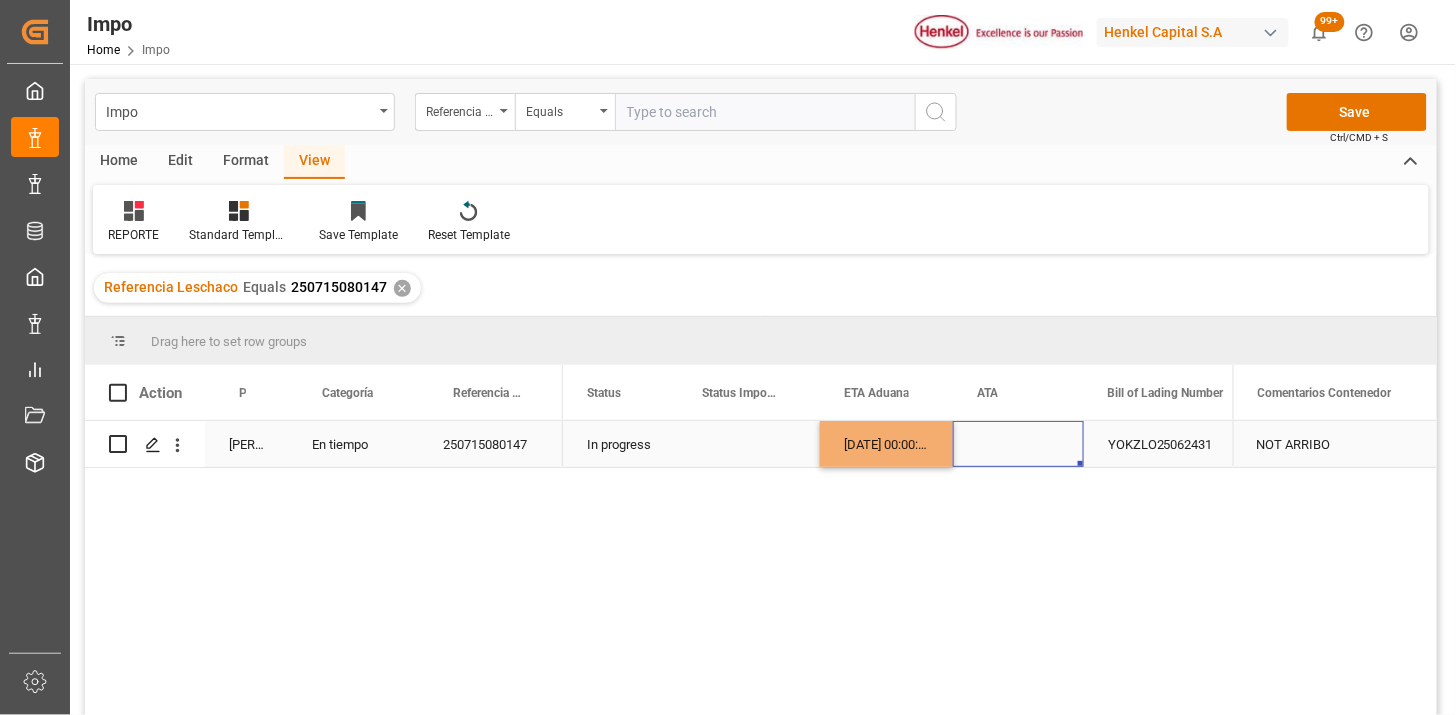 scroll, scrollTop: 0, scrollLeft: 56, axis: horizontal 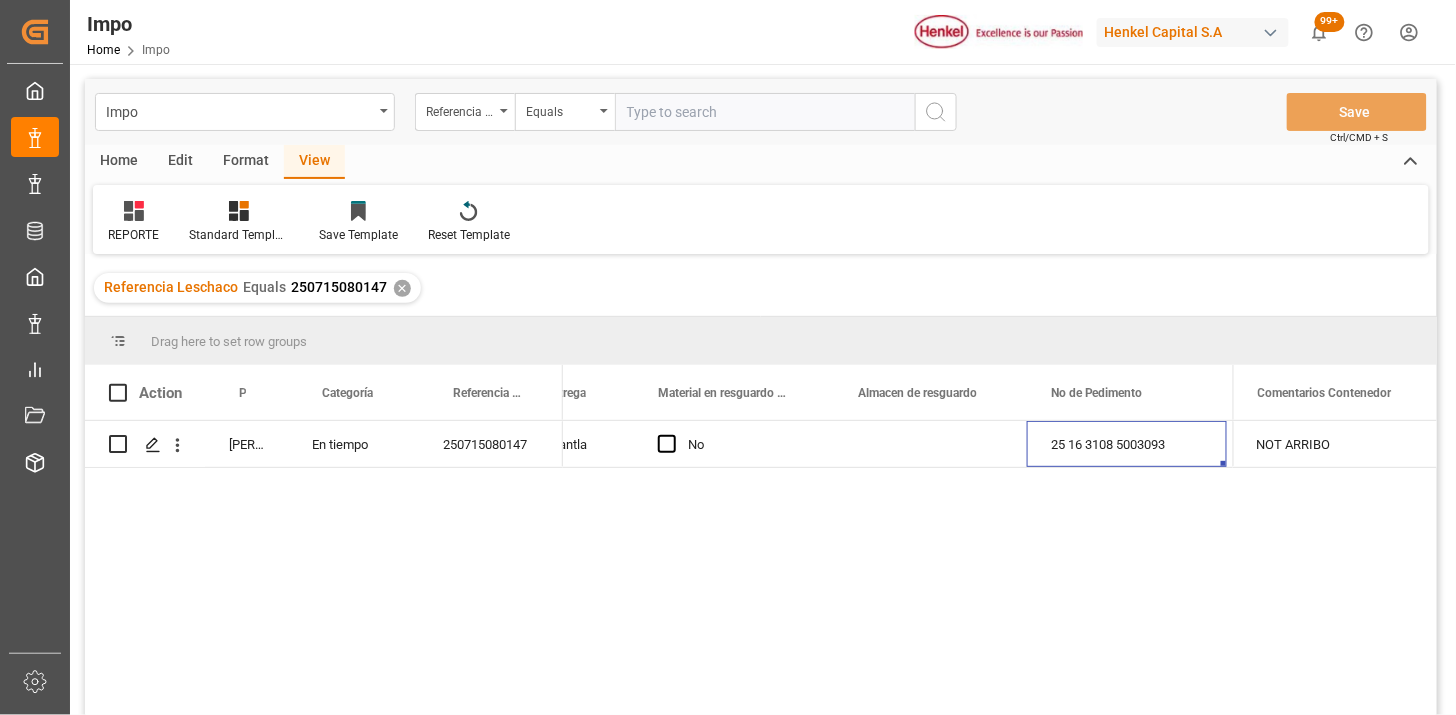 click at bounding box center [765, 112] 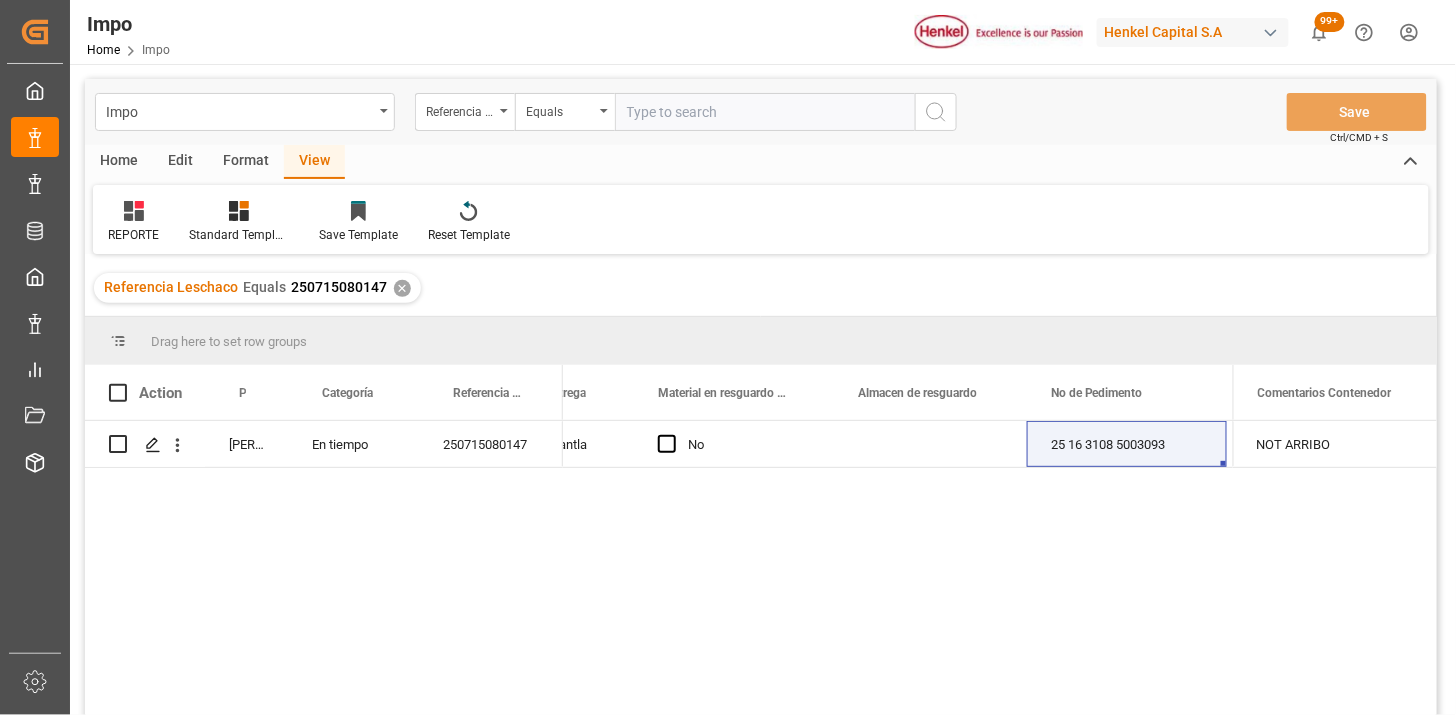 paste on "250706900819" 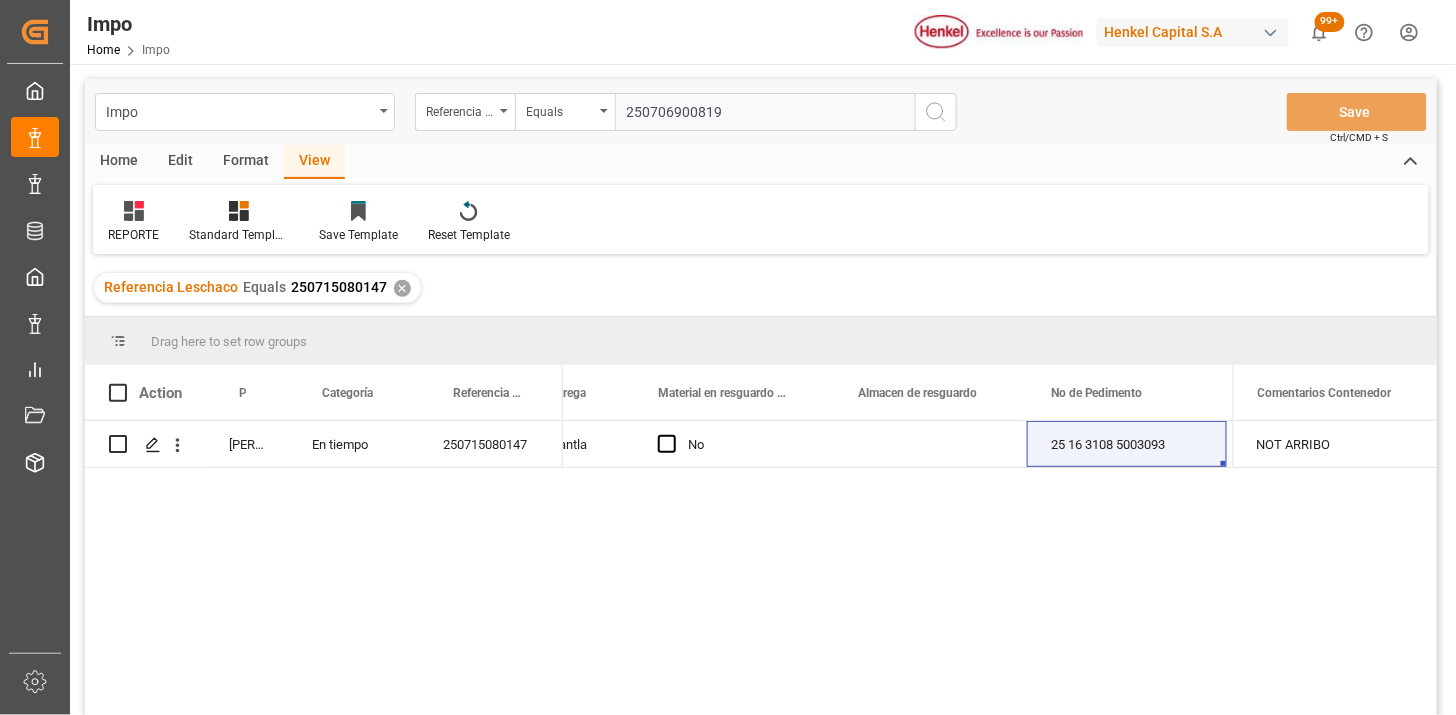 type on "250706900819" 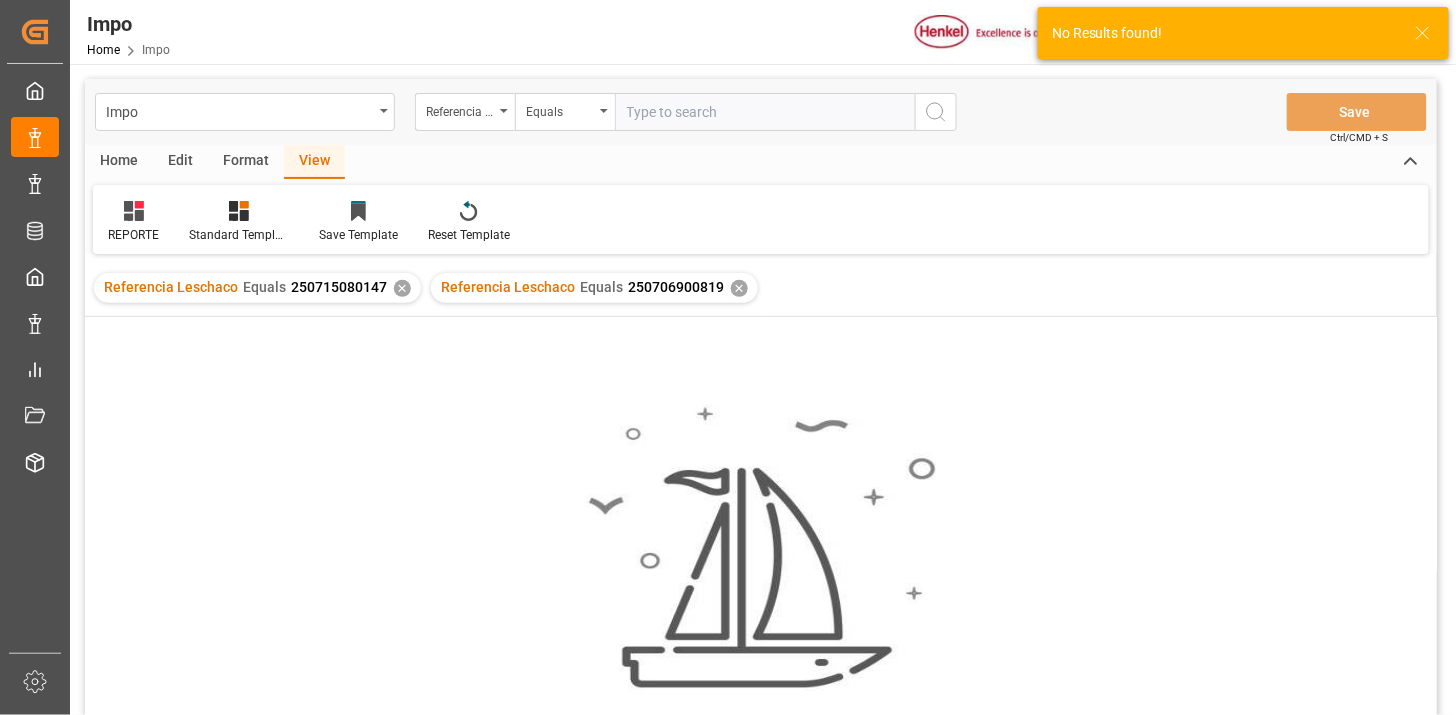 click on "✕" at bounding box center [402, 288] 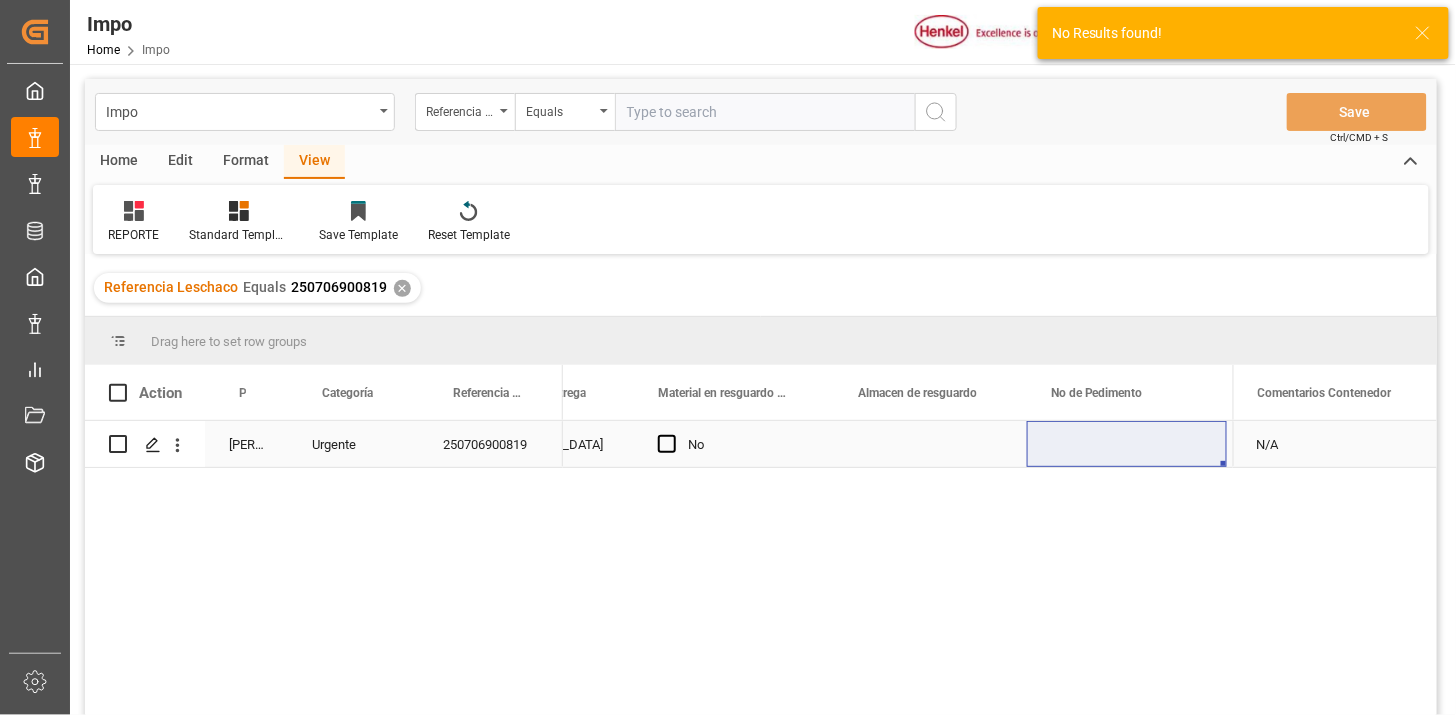 click on "No" at bounding box center [749, 445] 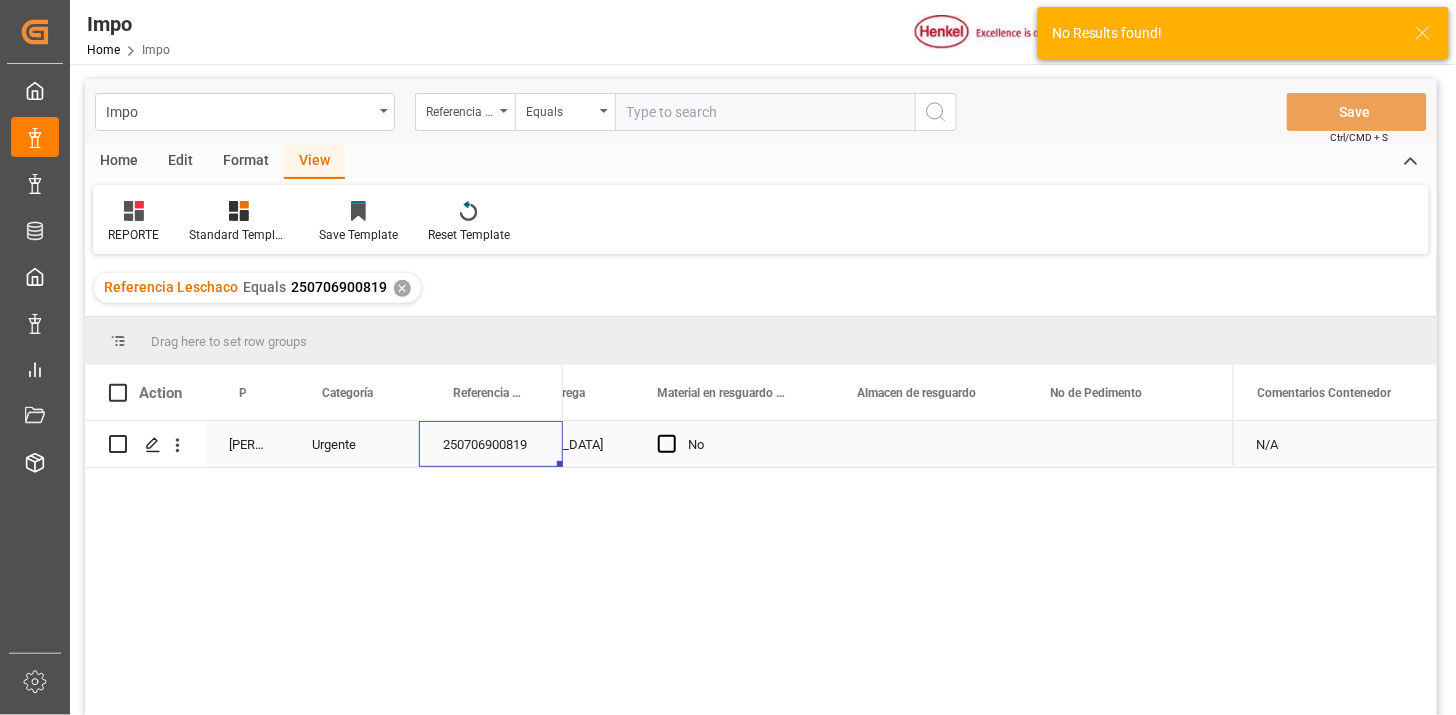 scroll, scrollTop: 0, scrollLeft: 0, axis: both 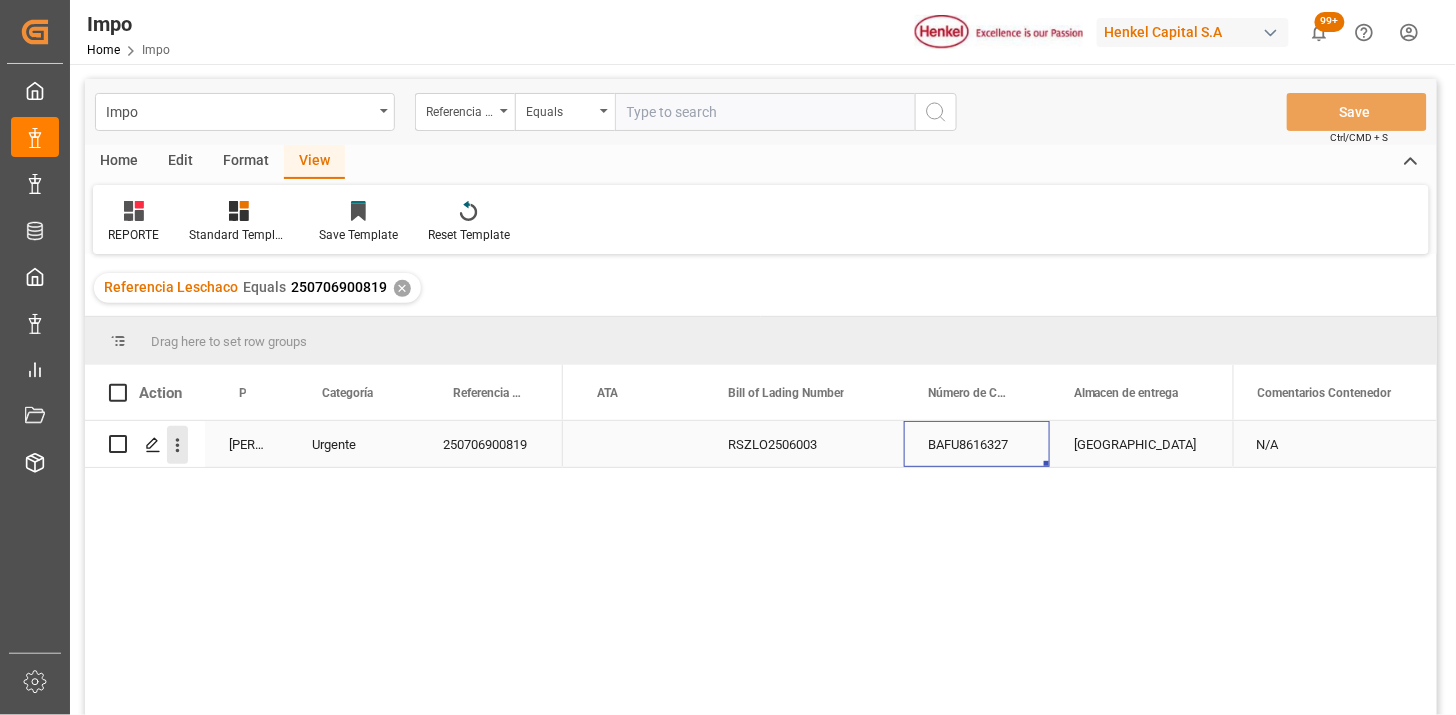 click 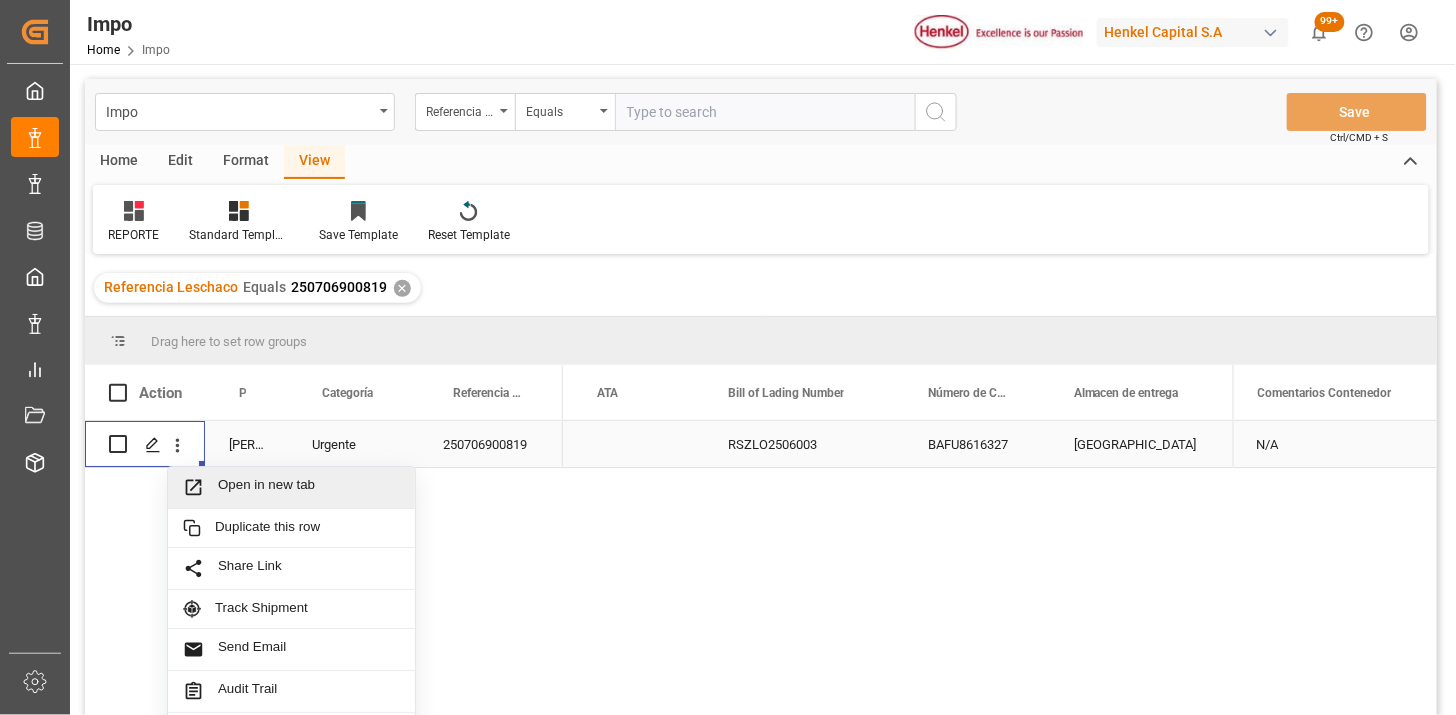 drag, startPoint x: 238, startPoint y: 492, endPoint x: 253, endPoint y: 493, distance: 15.033297 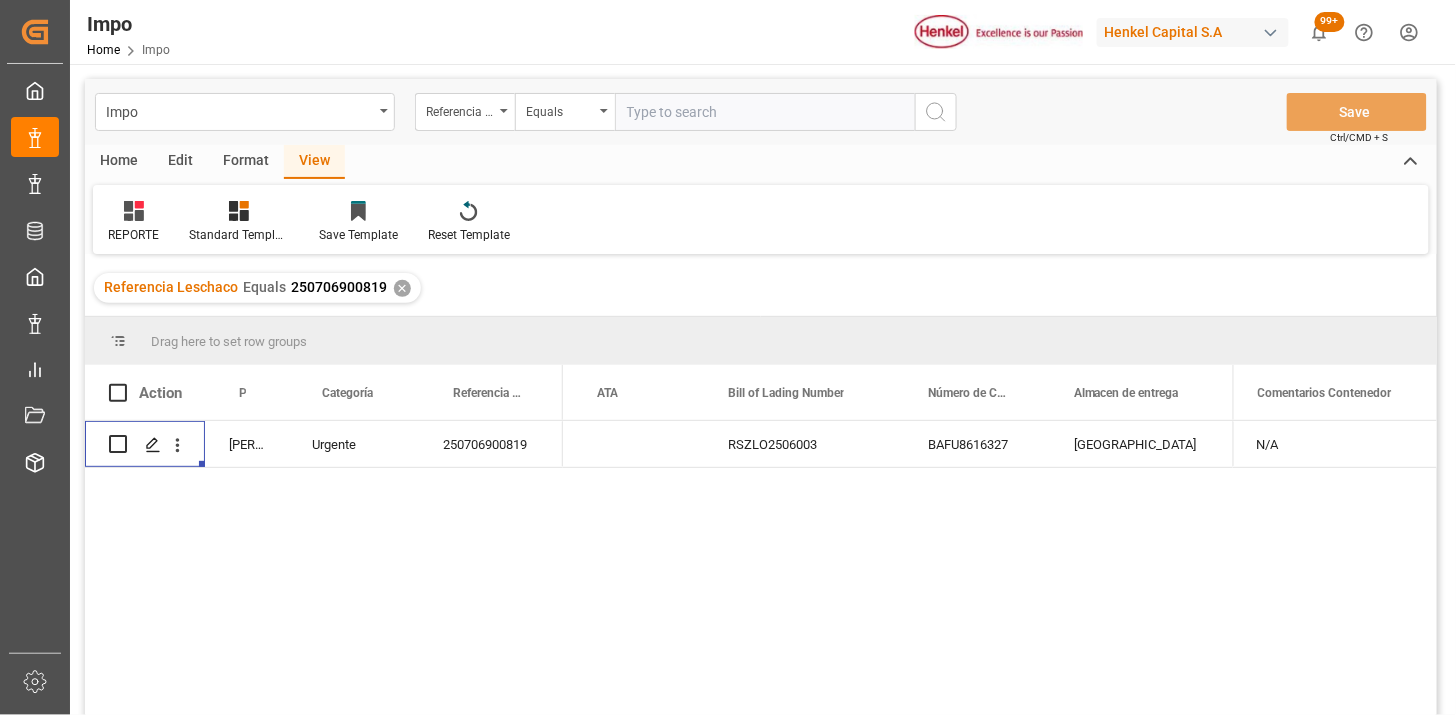 type 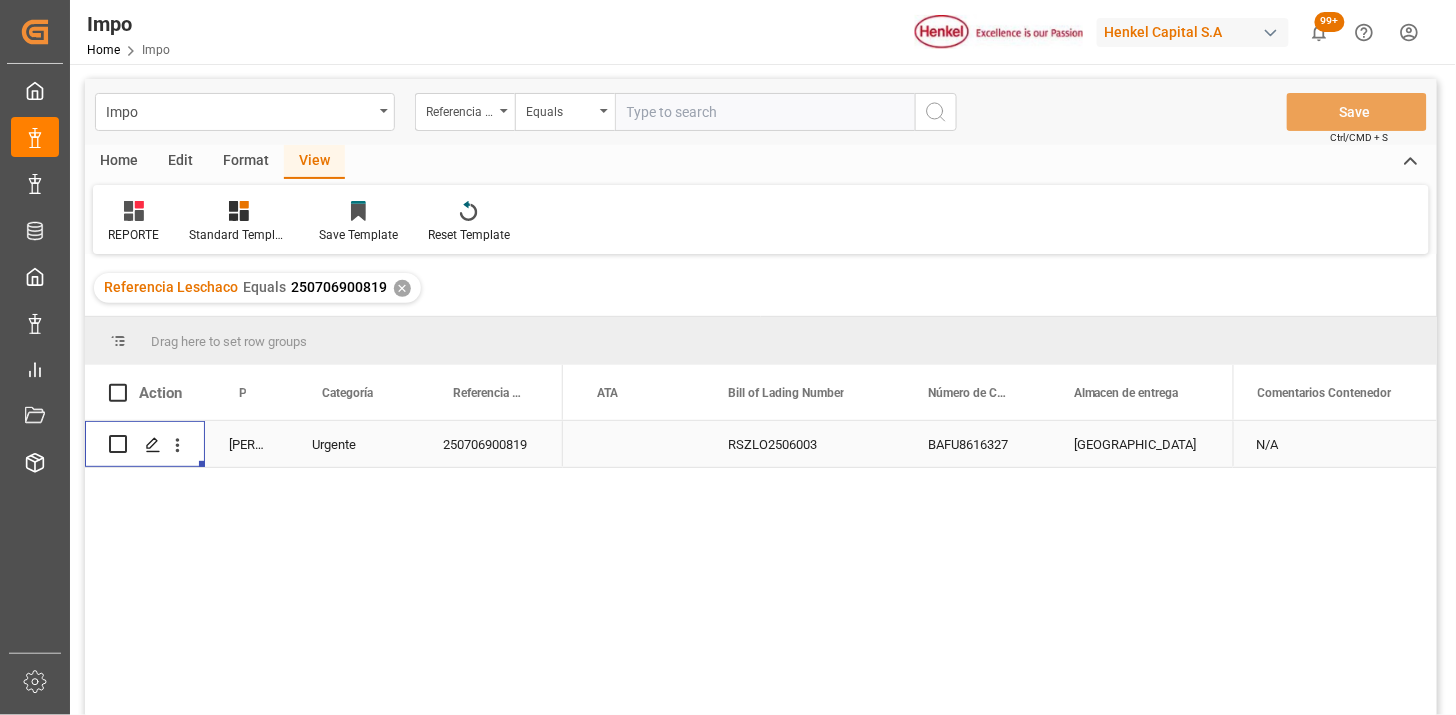 click on "250706900819" at bounding box center [491, 444] 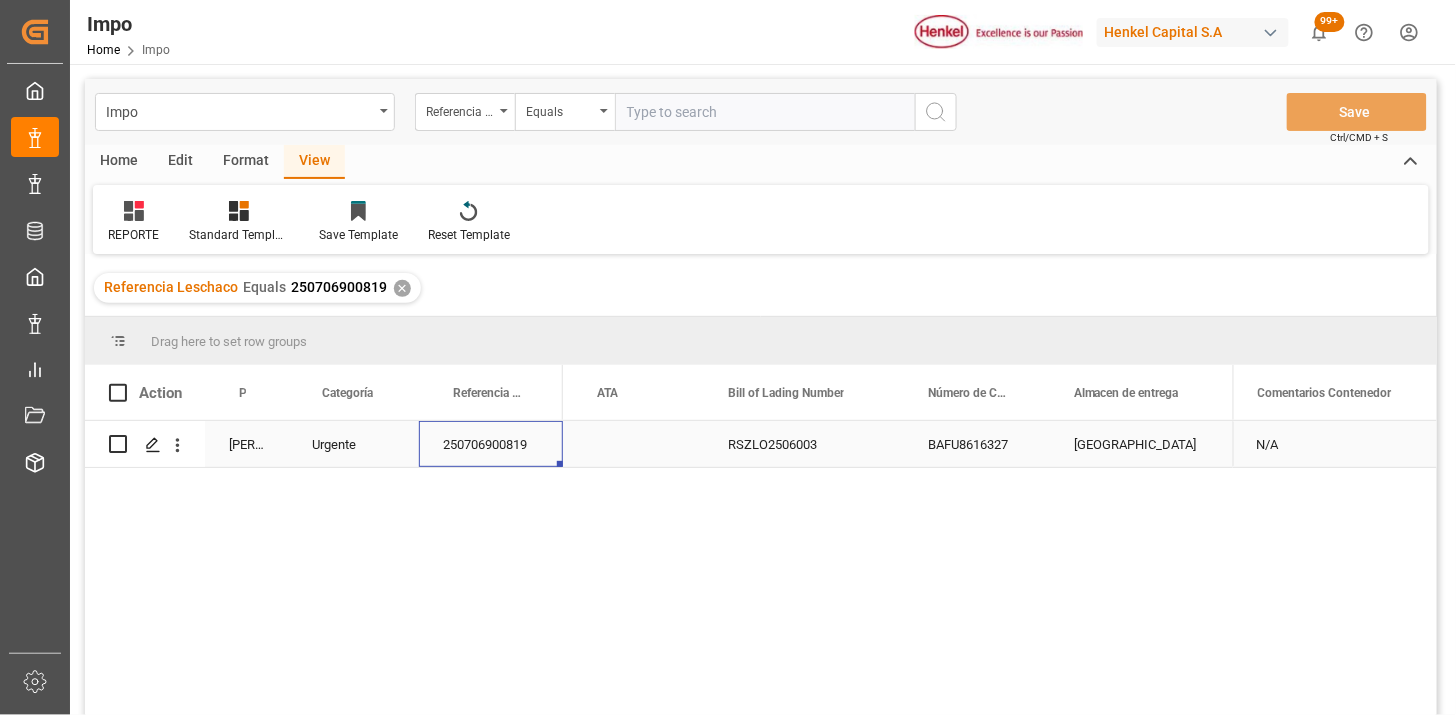 scroll, scrollTop: 0, scrollLeft: 0, axis: both 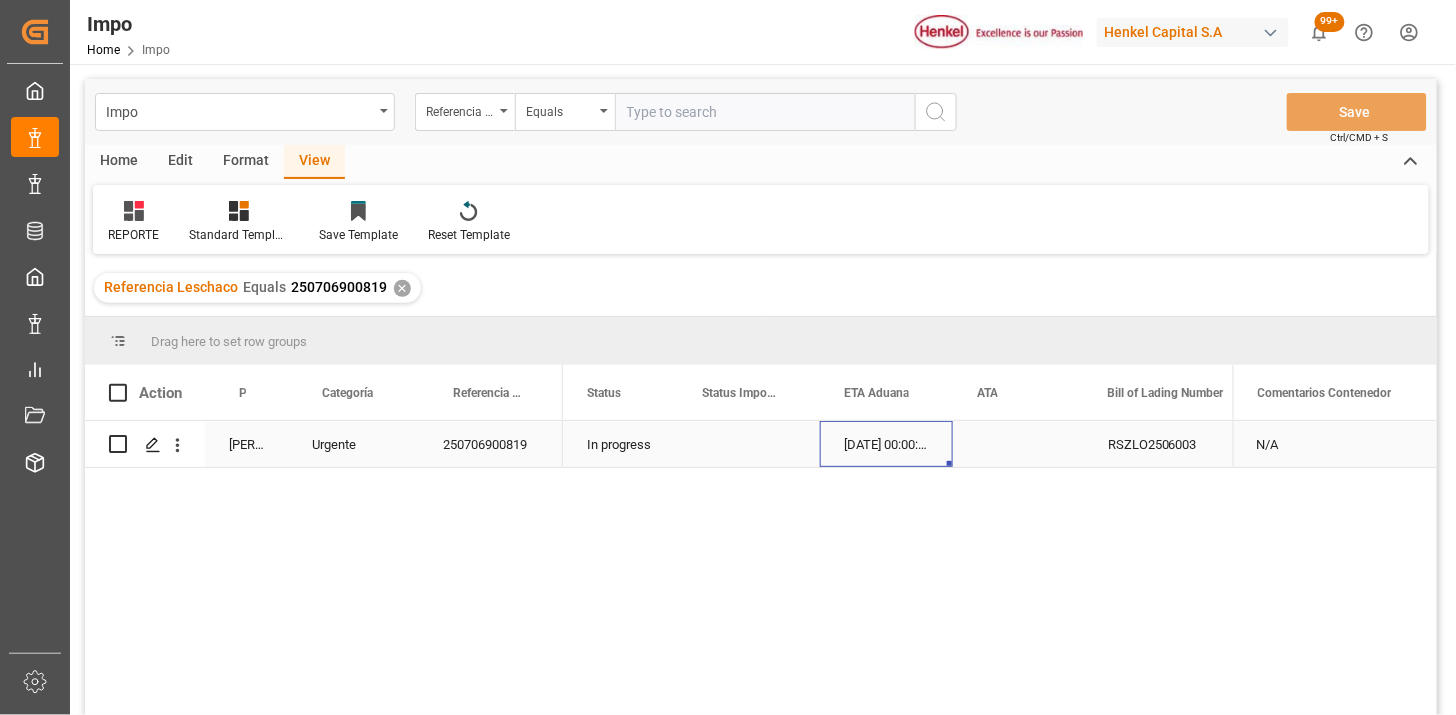 click on "14-07-2025 00:00:00" at bounding box center (886, 444) 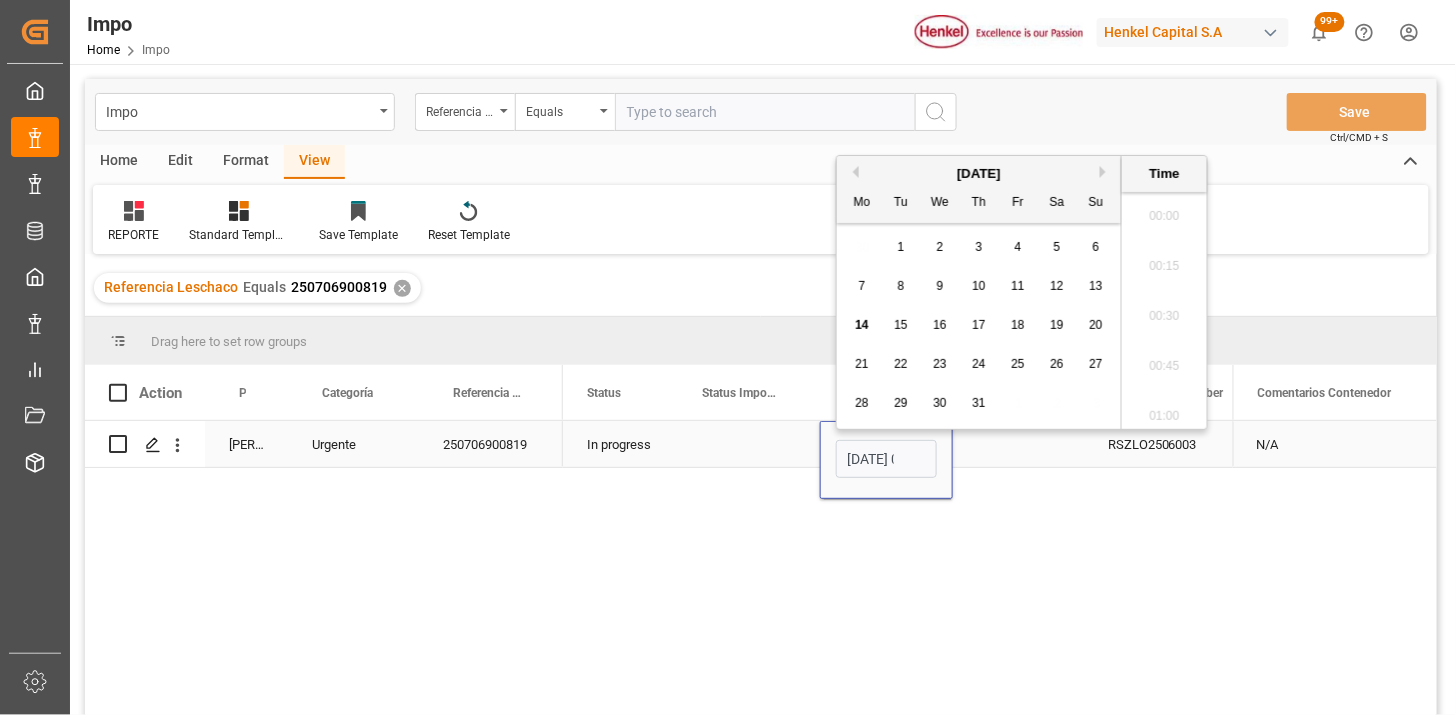 scroll, scrollTop: 1856, scrollLeft: 0, axis: vertical 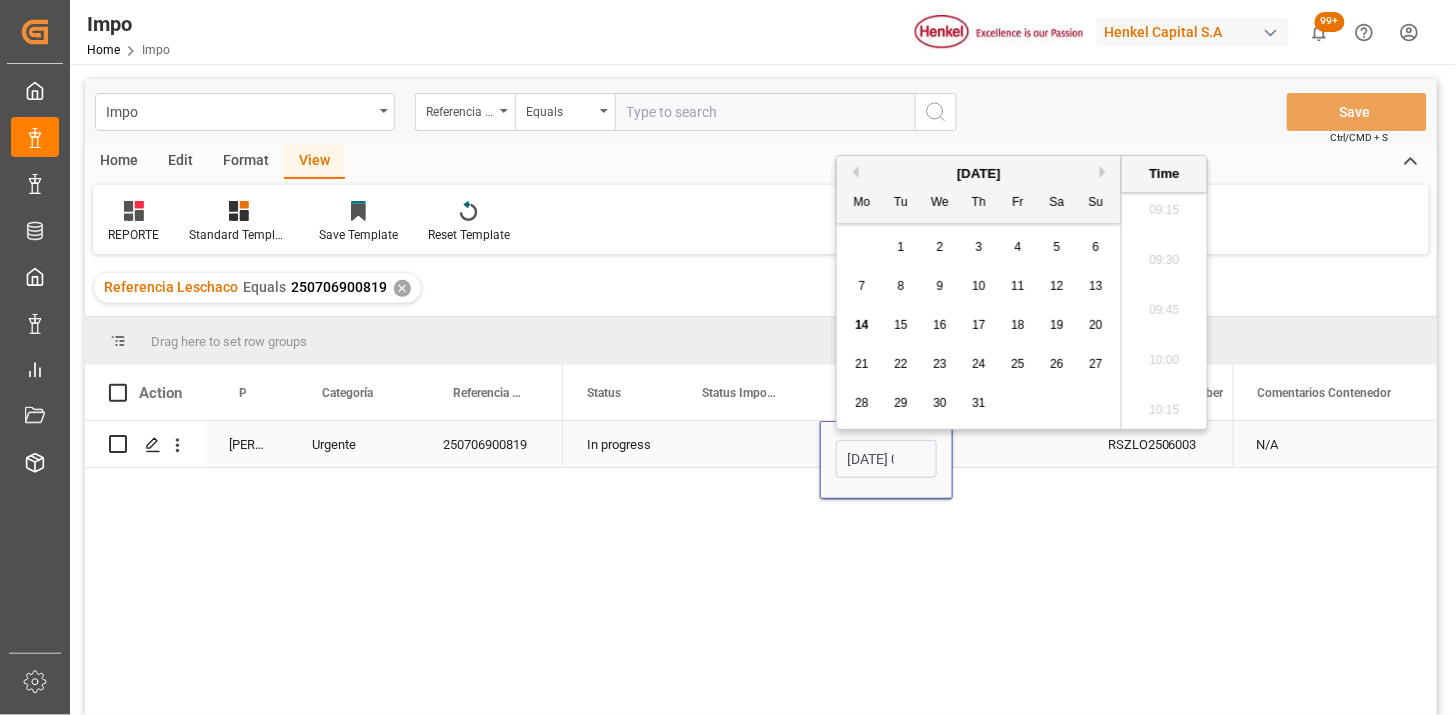 click on "14-07-2025 00:00" at bounding box center (886, 459) 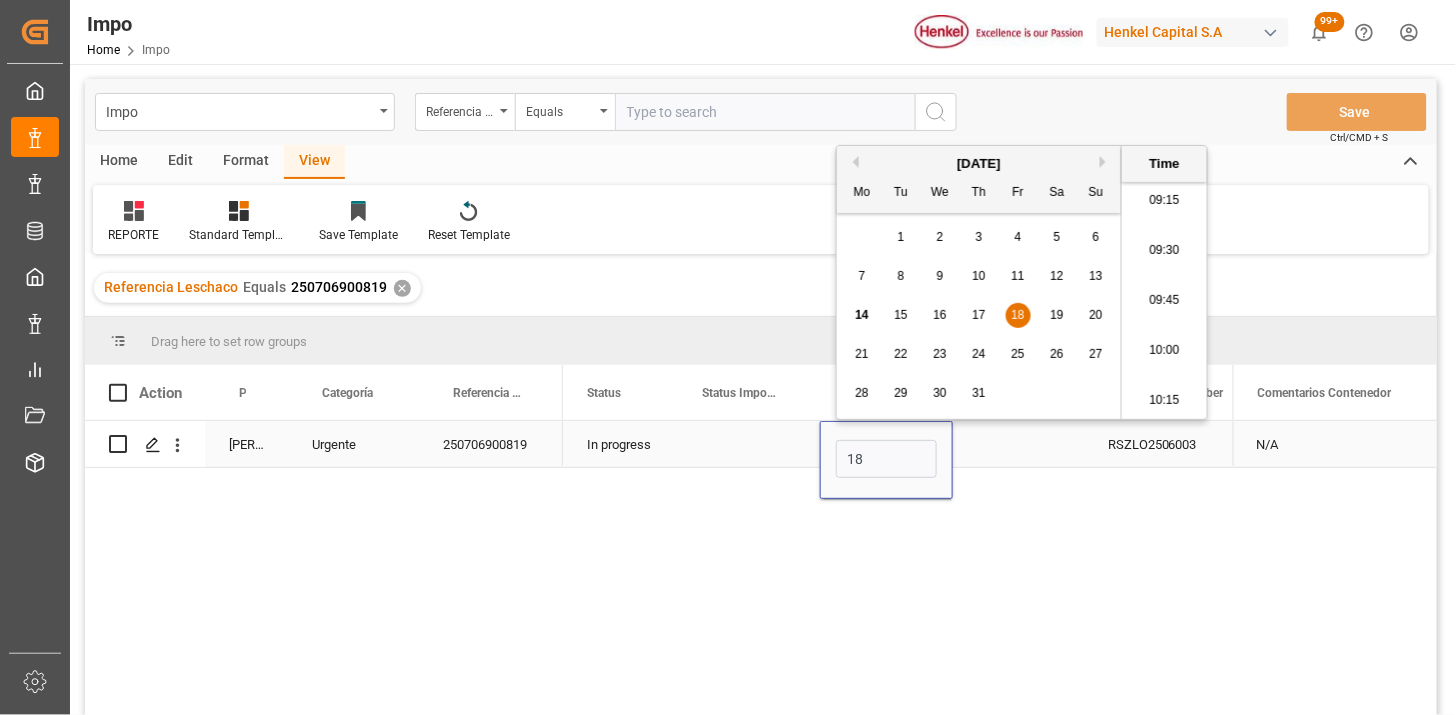 type on "18-07-2025 00:00" 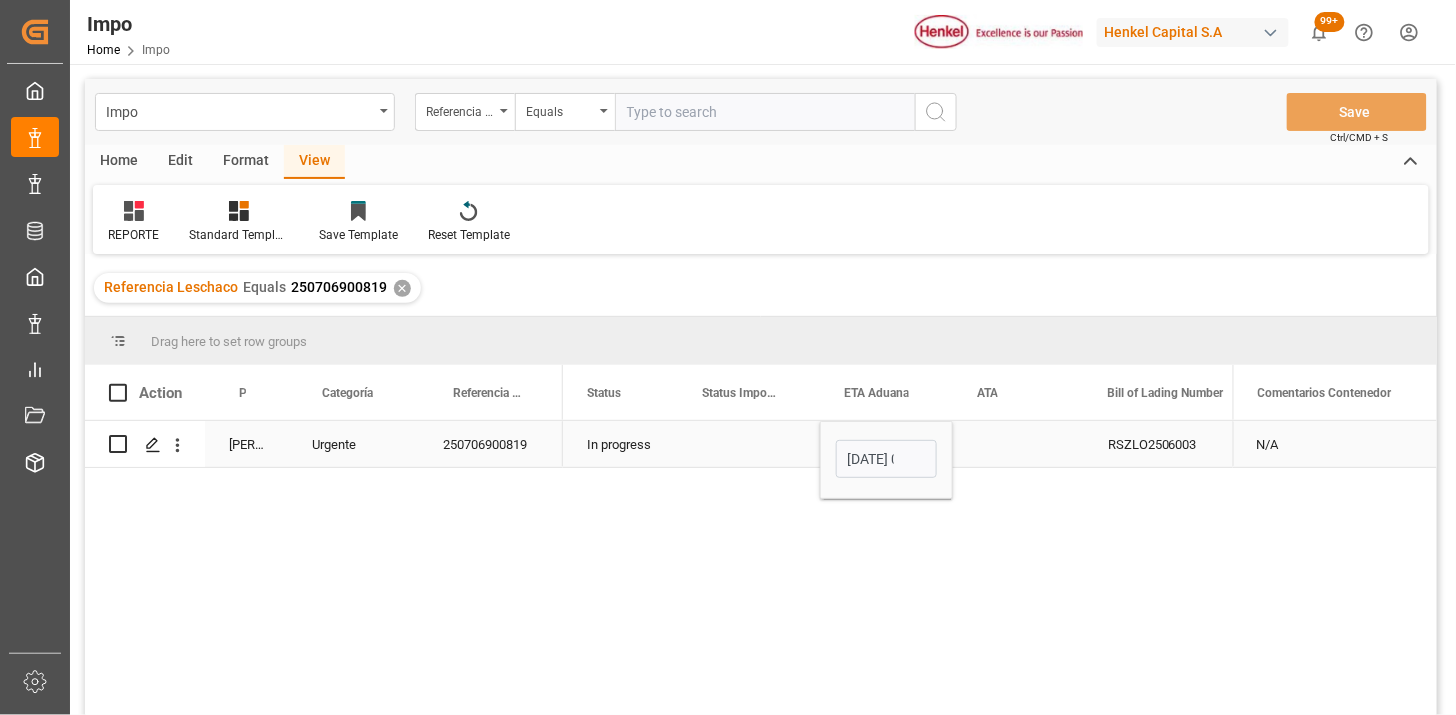 click at bounding box center (1018, 444) 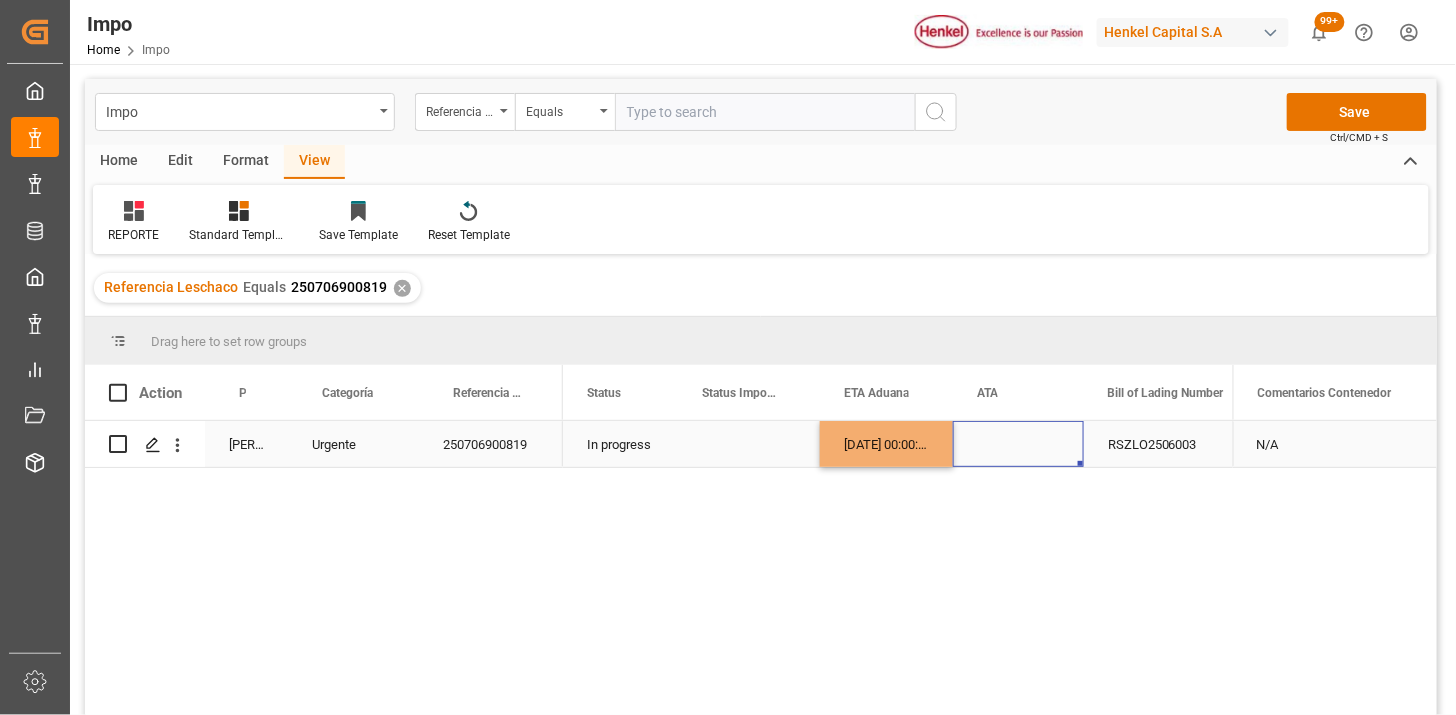 scroll, scrollTop: 0, scrollLeft: 56, axis: horizontal 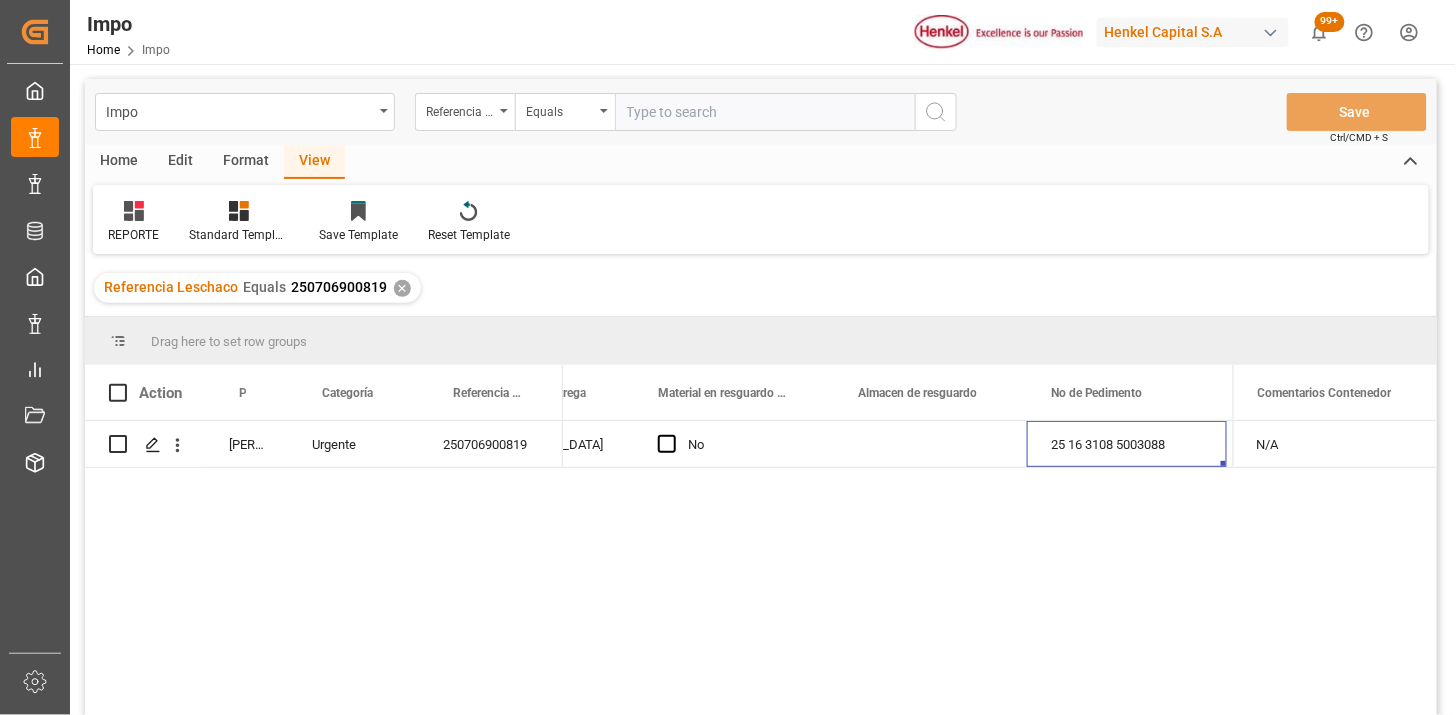drag, startPoint x: 728, startPoint y: 110, endPoint x: 828, endPoint y: 133, distance: 102.610916 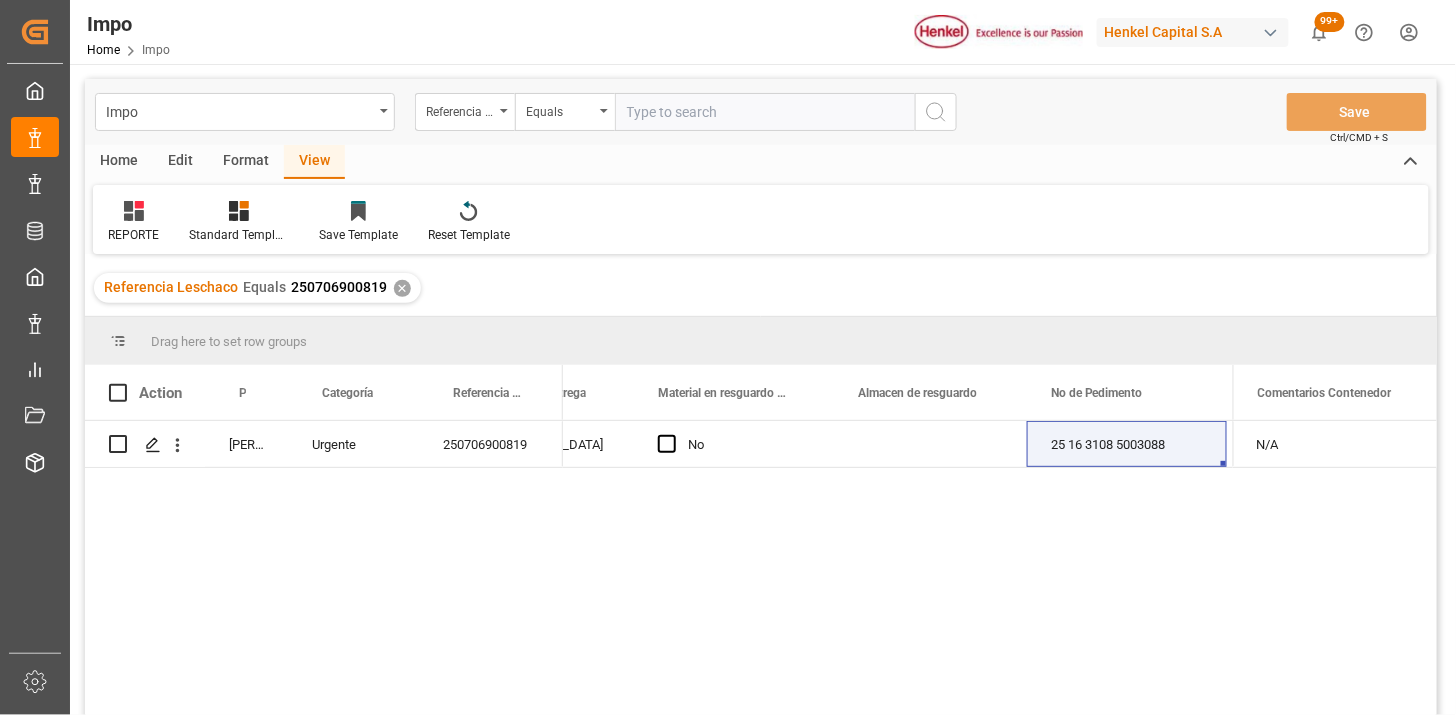 paste on "HAMB87278" 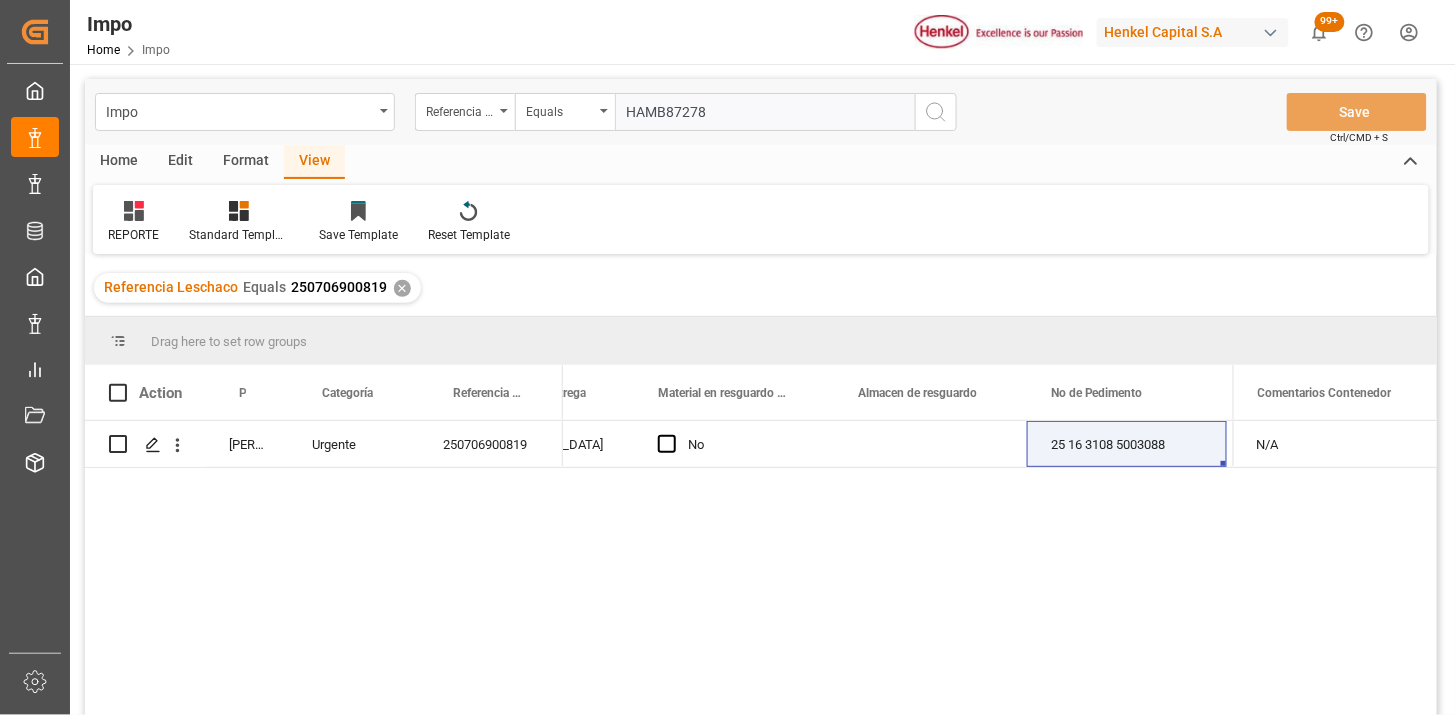 type on "HAMB87278" 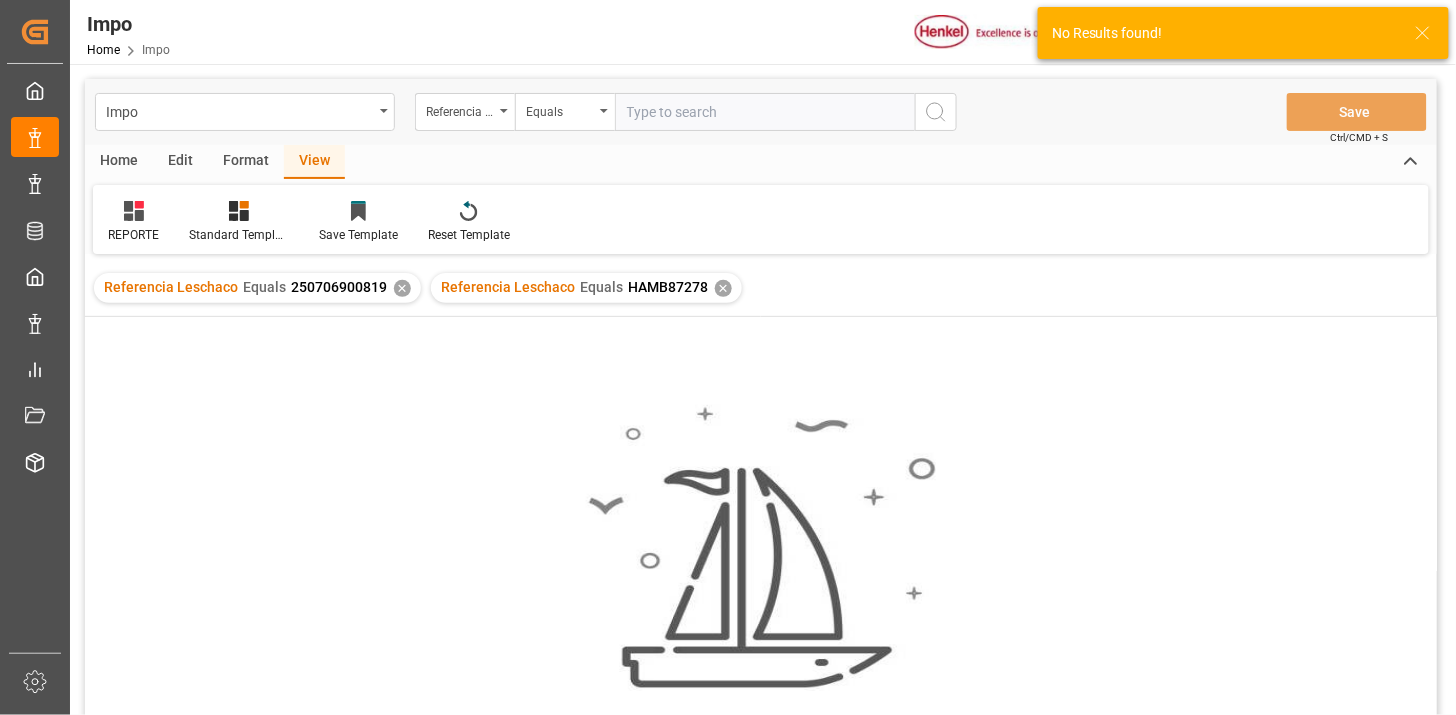 click on "✕" at bounding box center (402, 288) 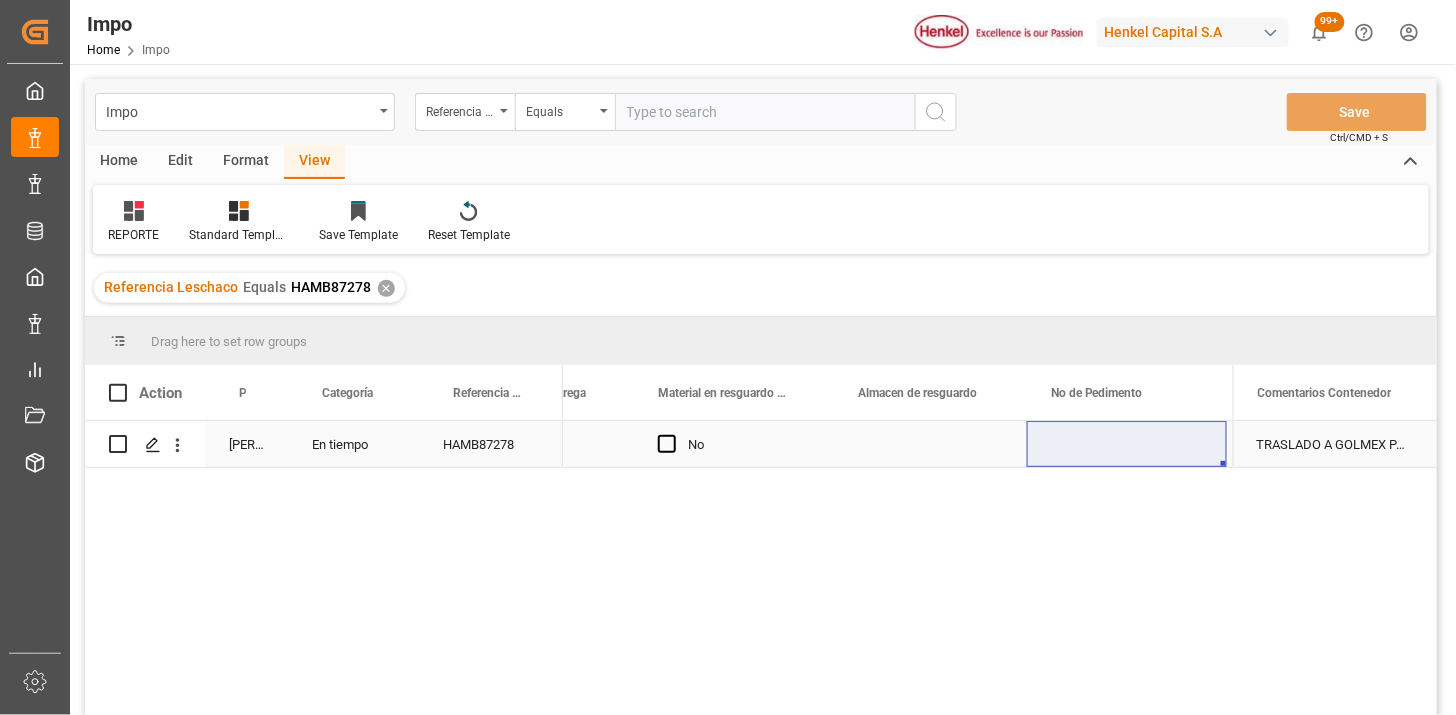 click on "HAMB87278" at bounding box center (491, 444) 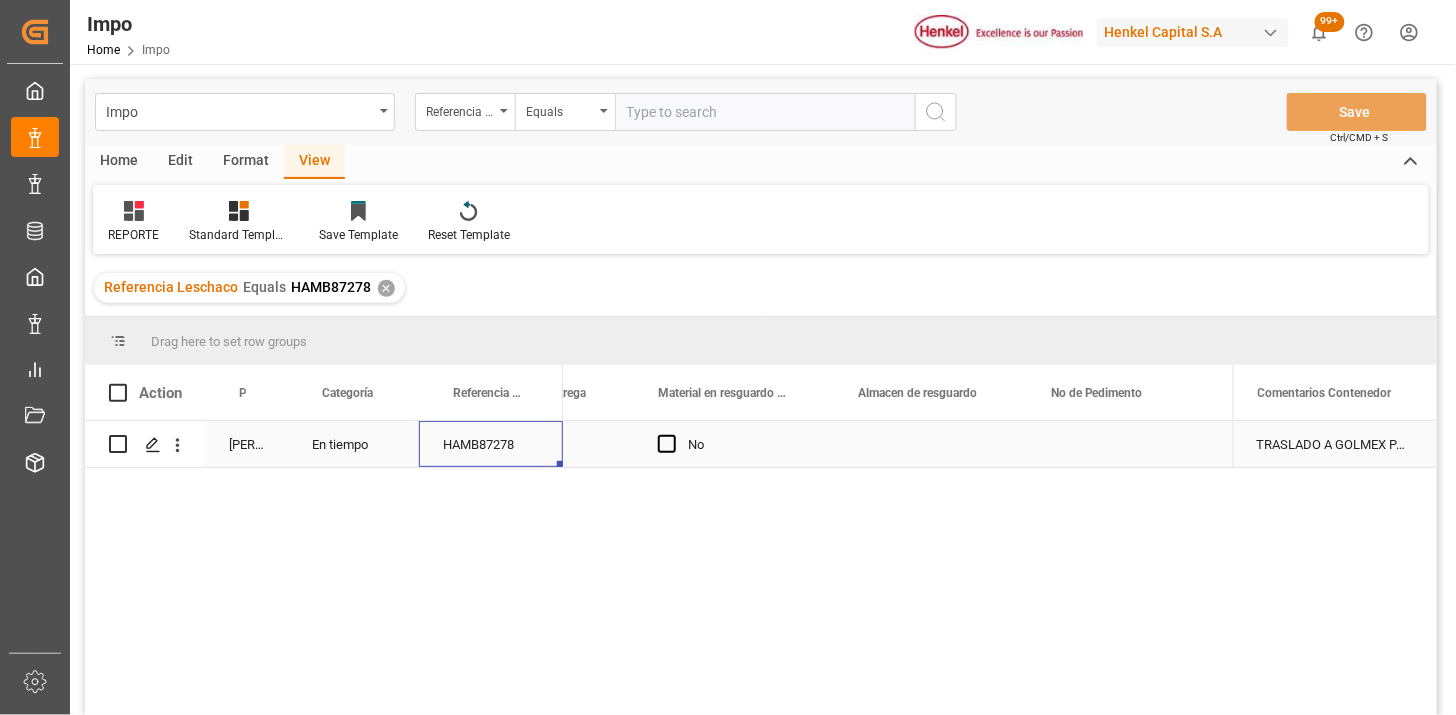 click on "HAMB87278" at bounding box center (491, 444) 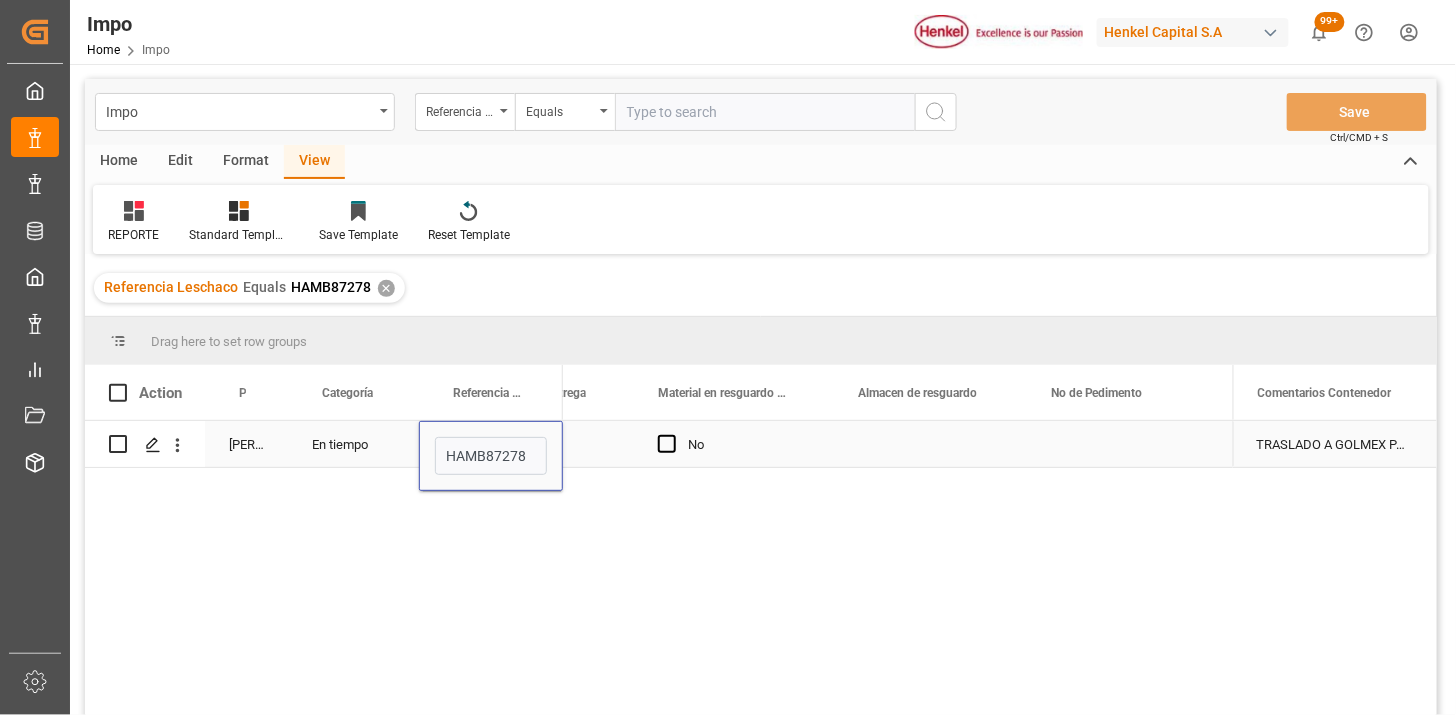 click on "HAMB87278" at bounding box center [491, 456] 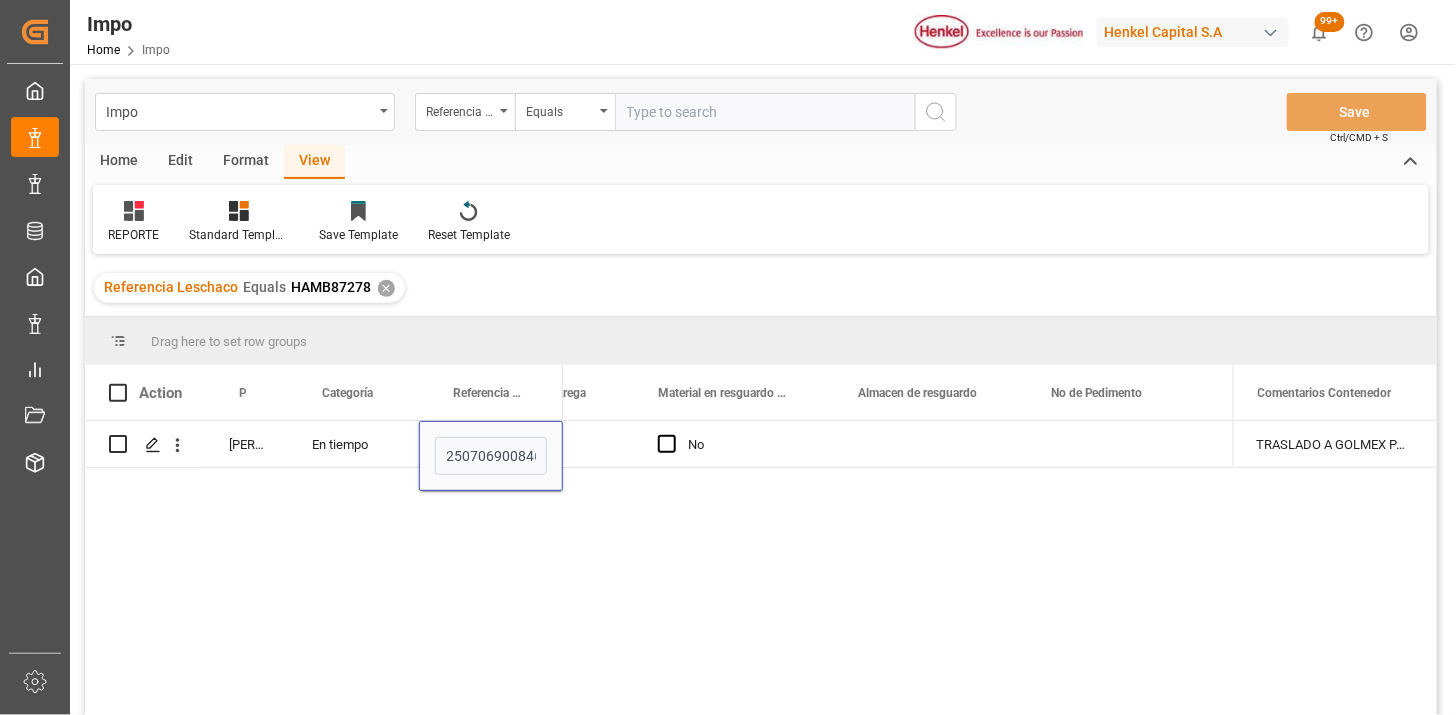 scroll, scrollTop: 0, scrollLeft: 5, axis: horizontal 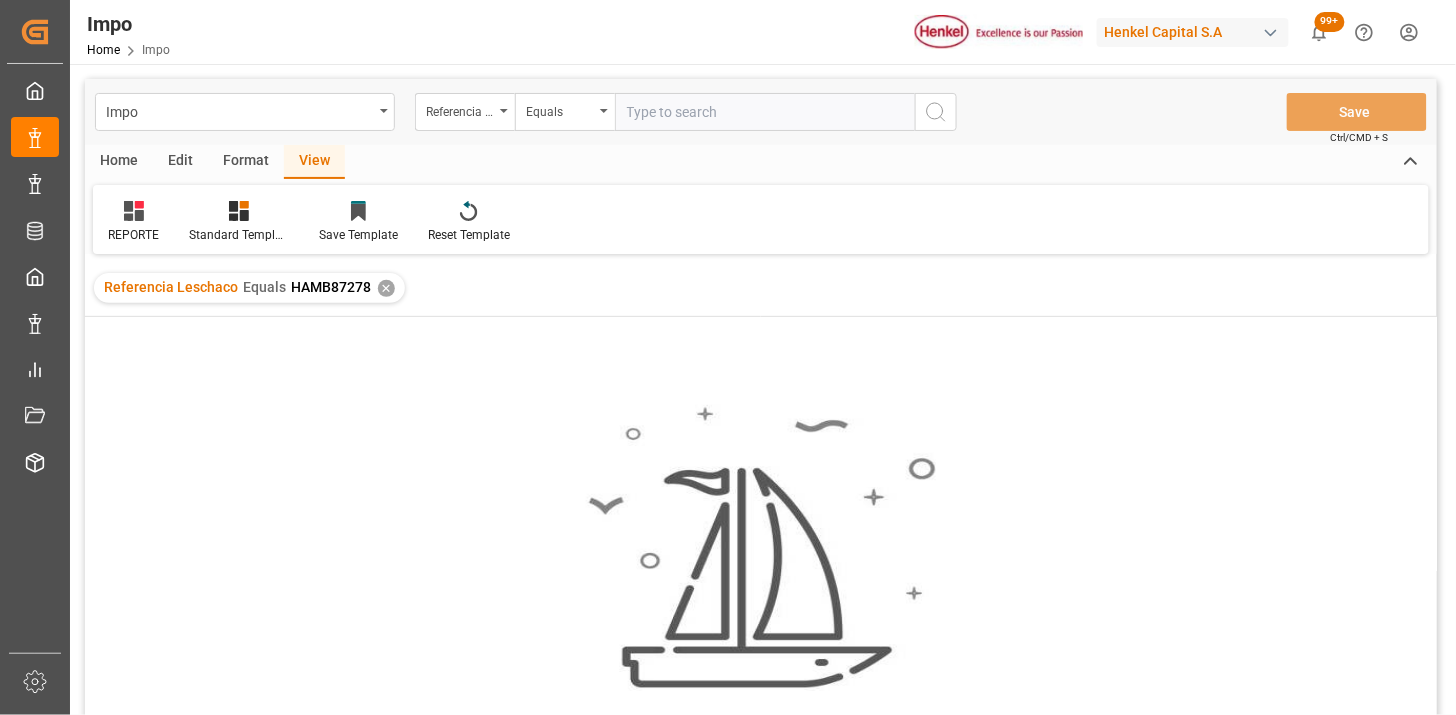 click on "✕" at bounding box center (386, 288) 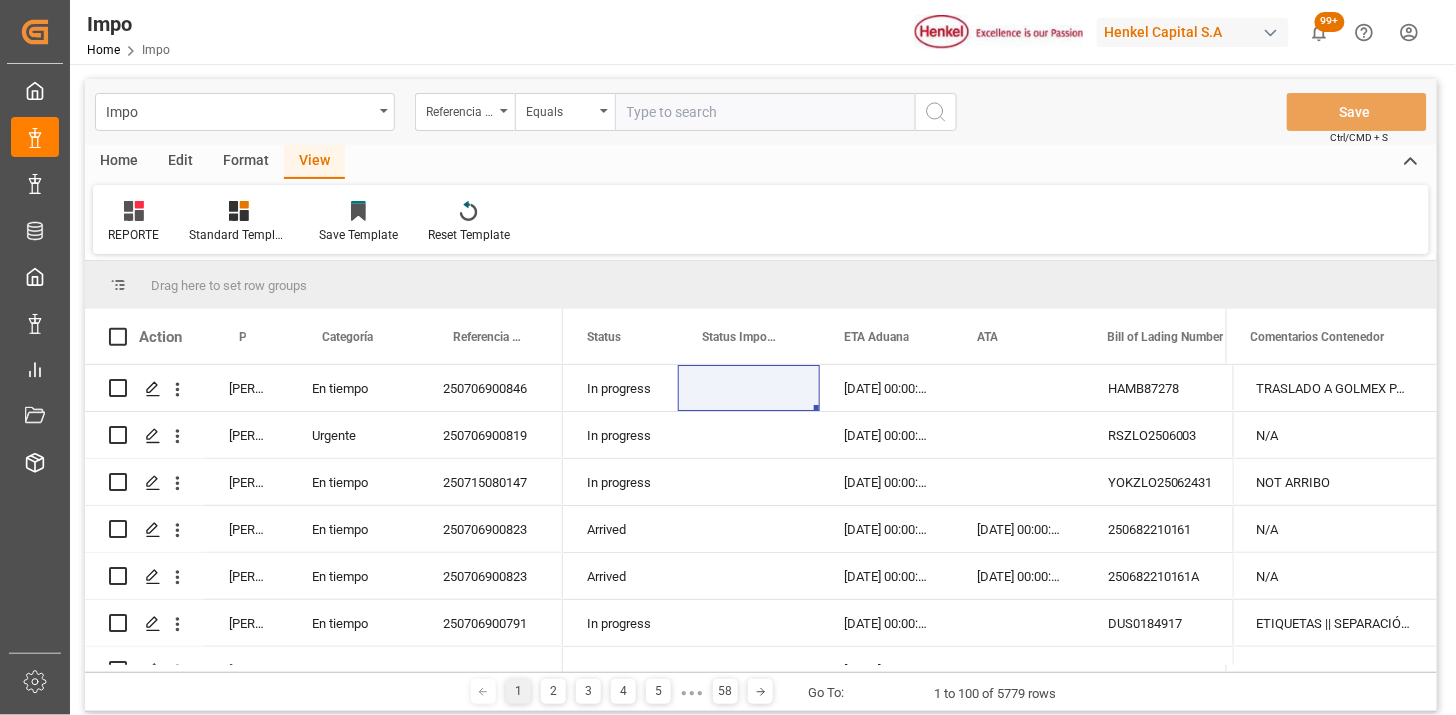 click at bounding box center [765, 112] 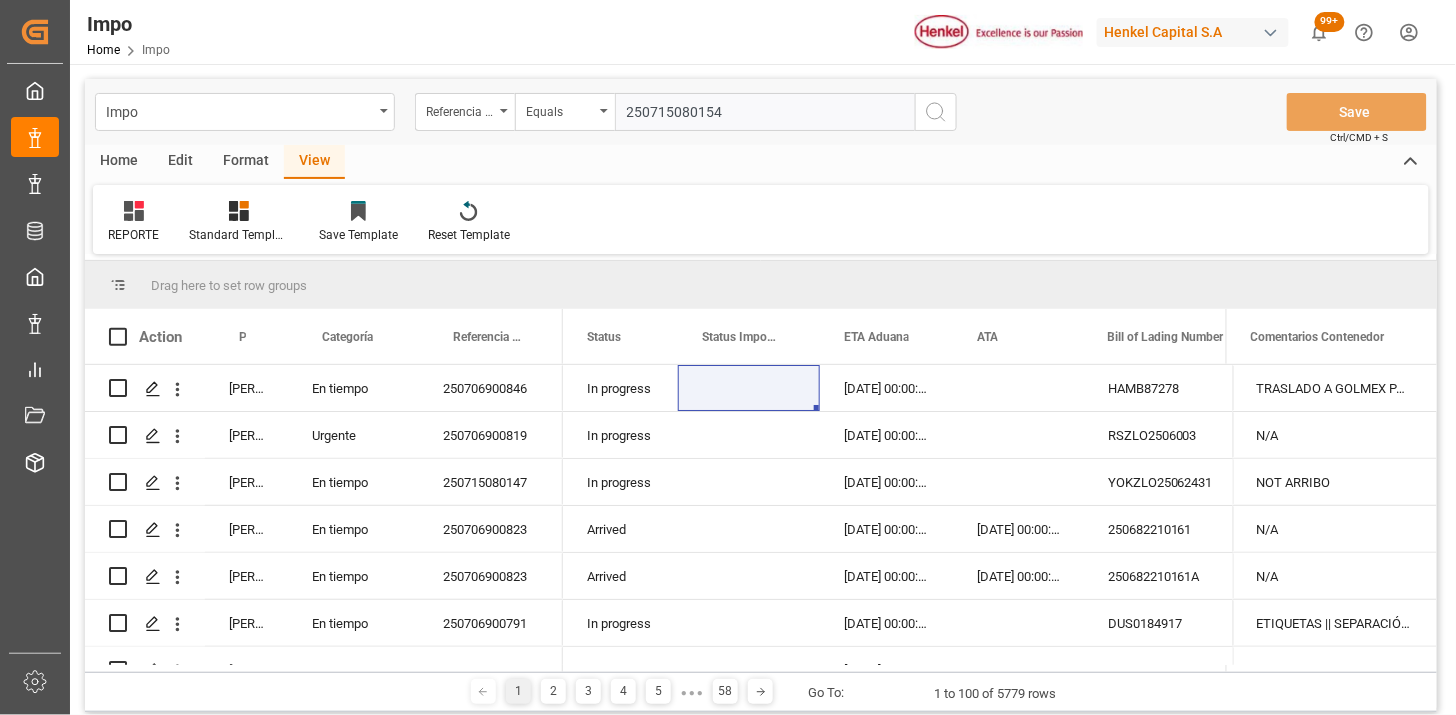 type on "250715080154" 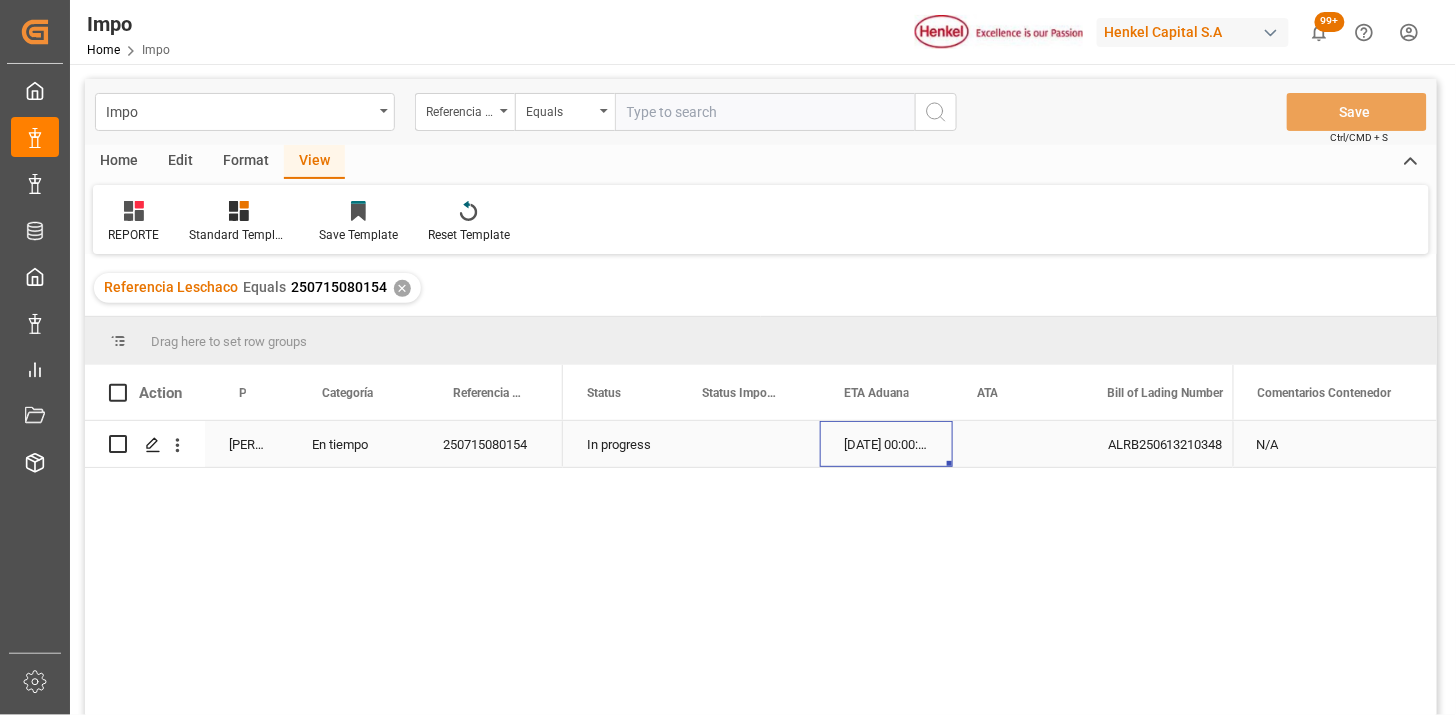 click on "14-07-2025 00:00:00" at bounding box center (886, 444) 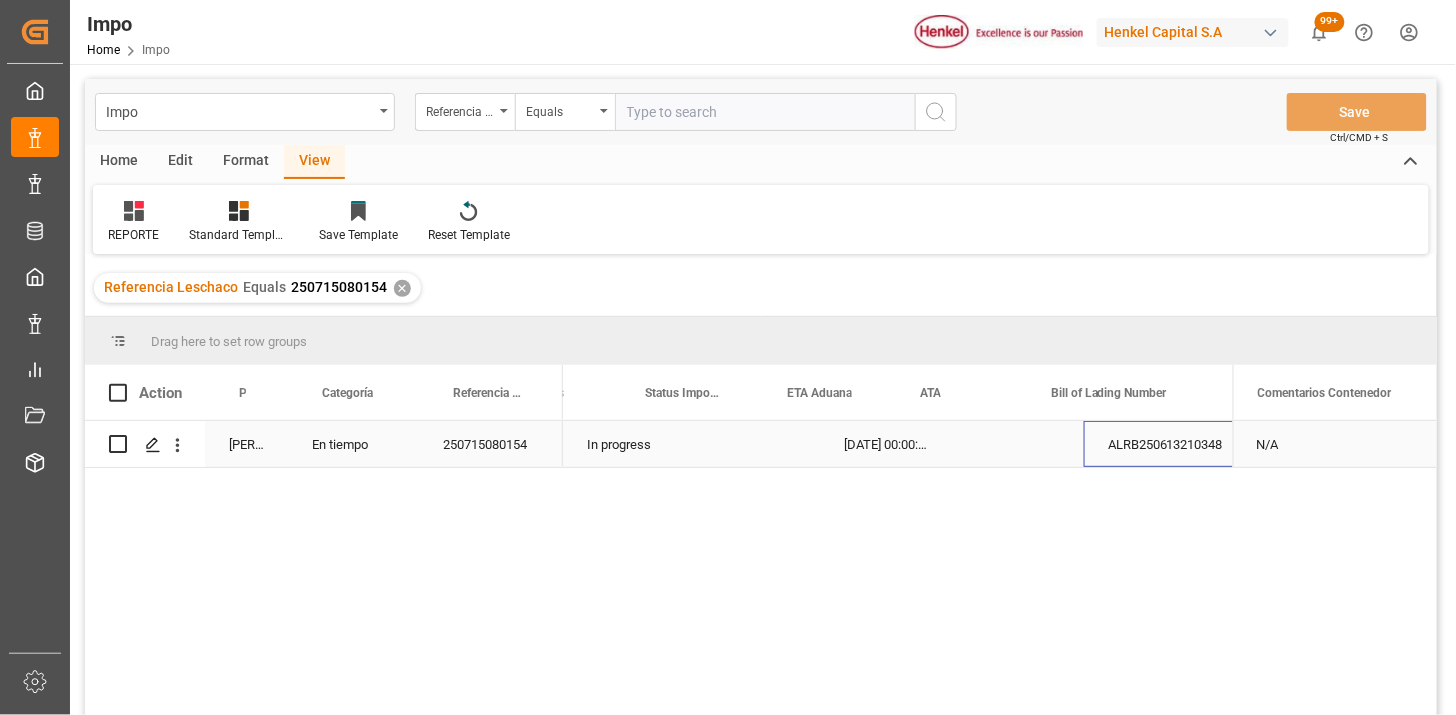 scroll, scrollTop: 0, scrollLeft: 56, axis: horizontal 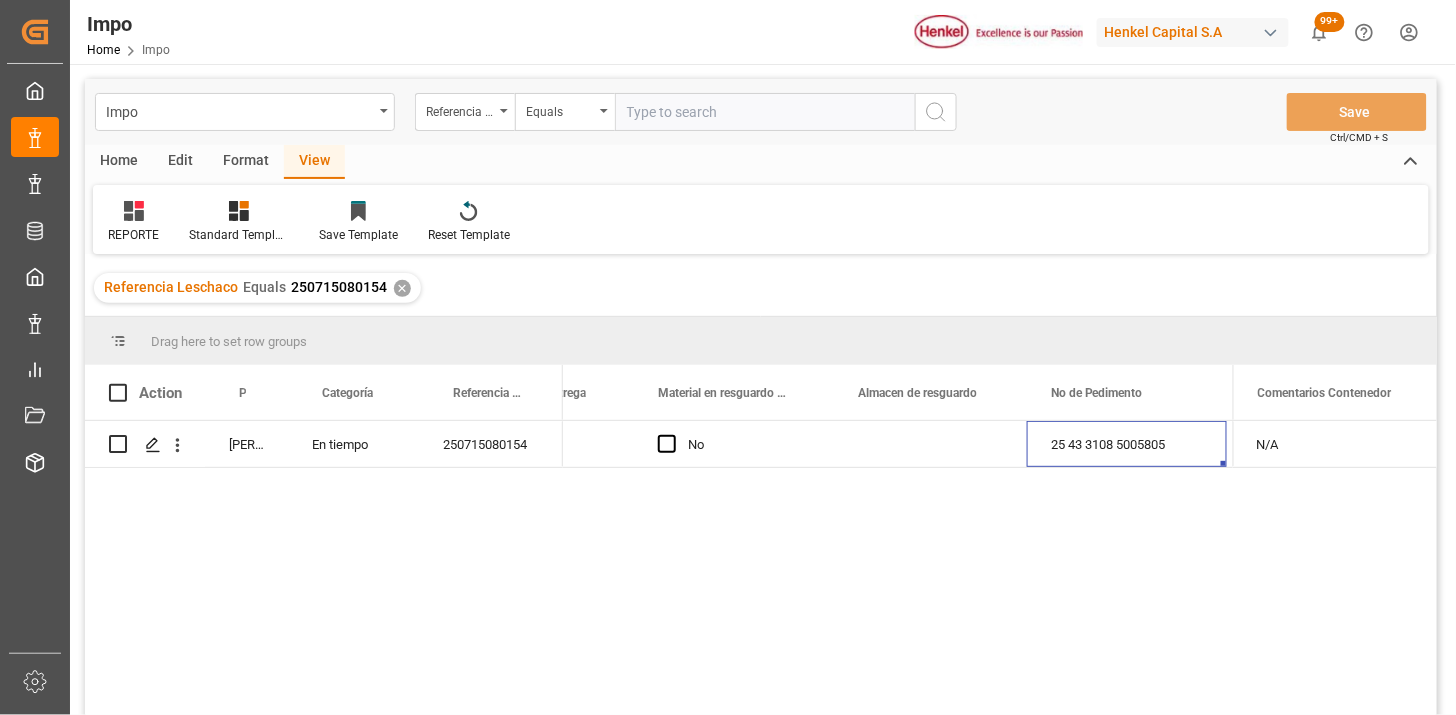 click at bounding box center [765, 112] 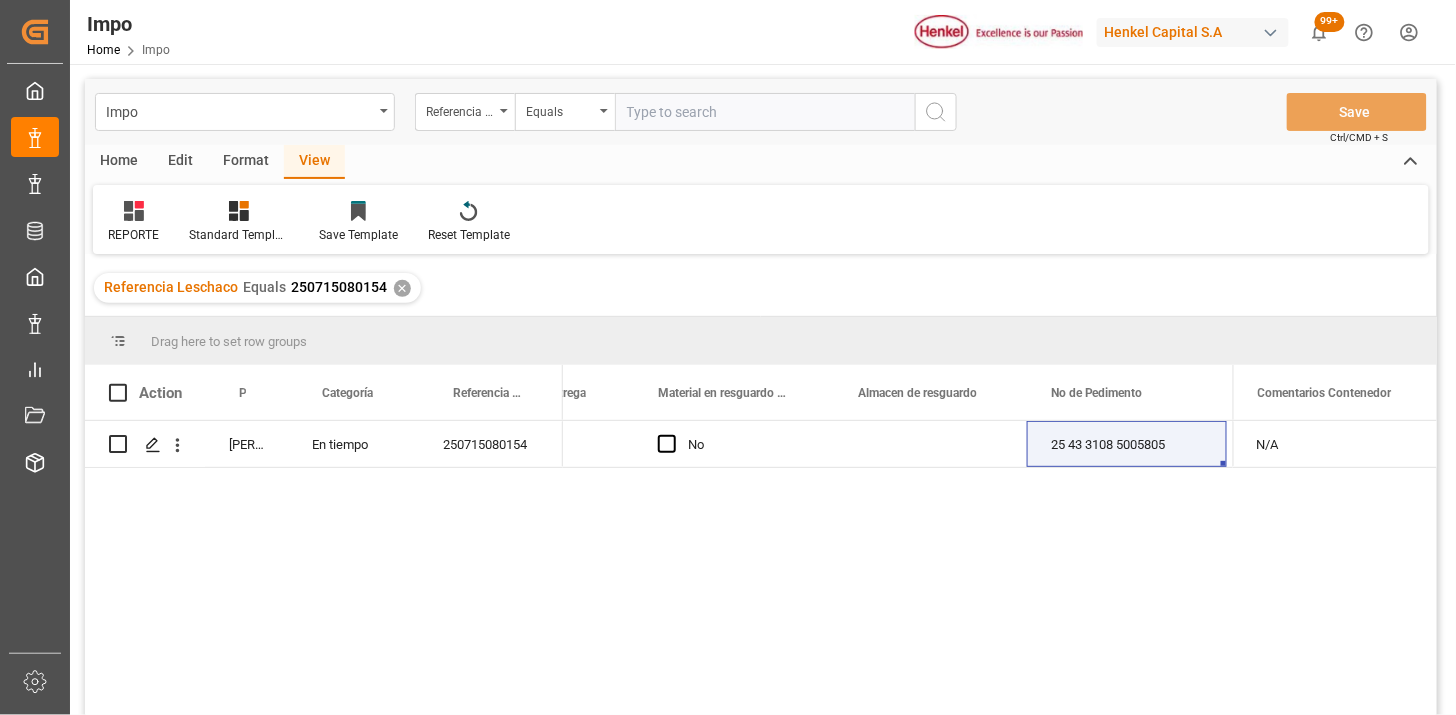 paste on "ONEYTSNF31433700" 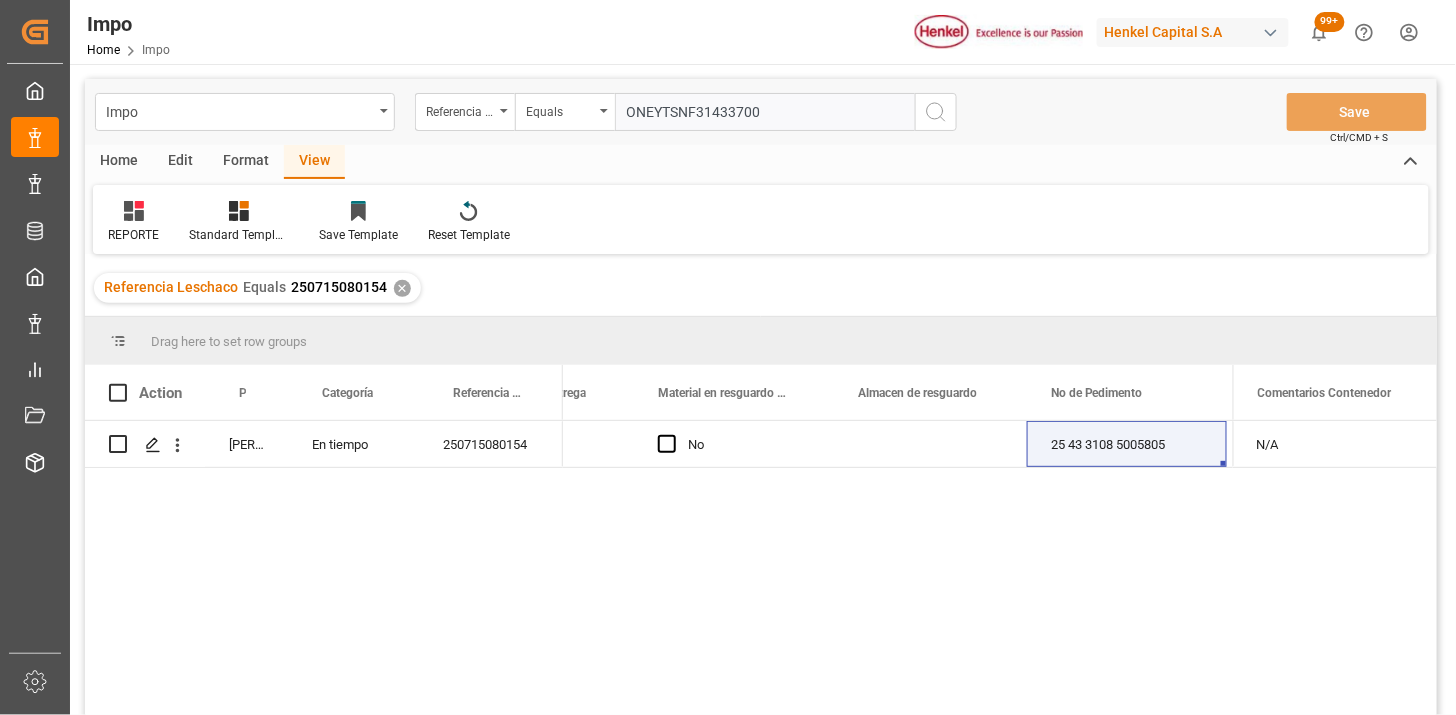 type on "ONEYTSNF31433700" 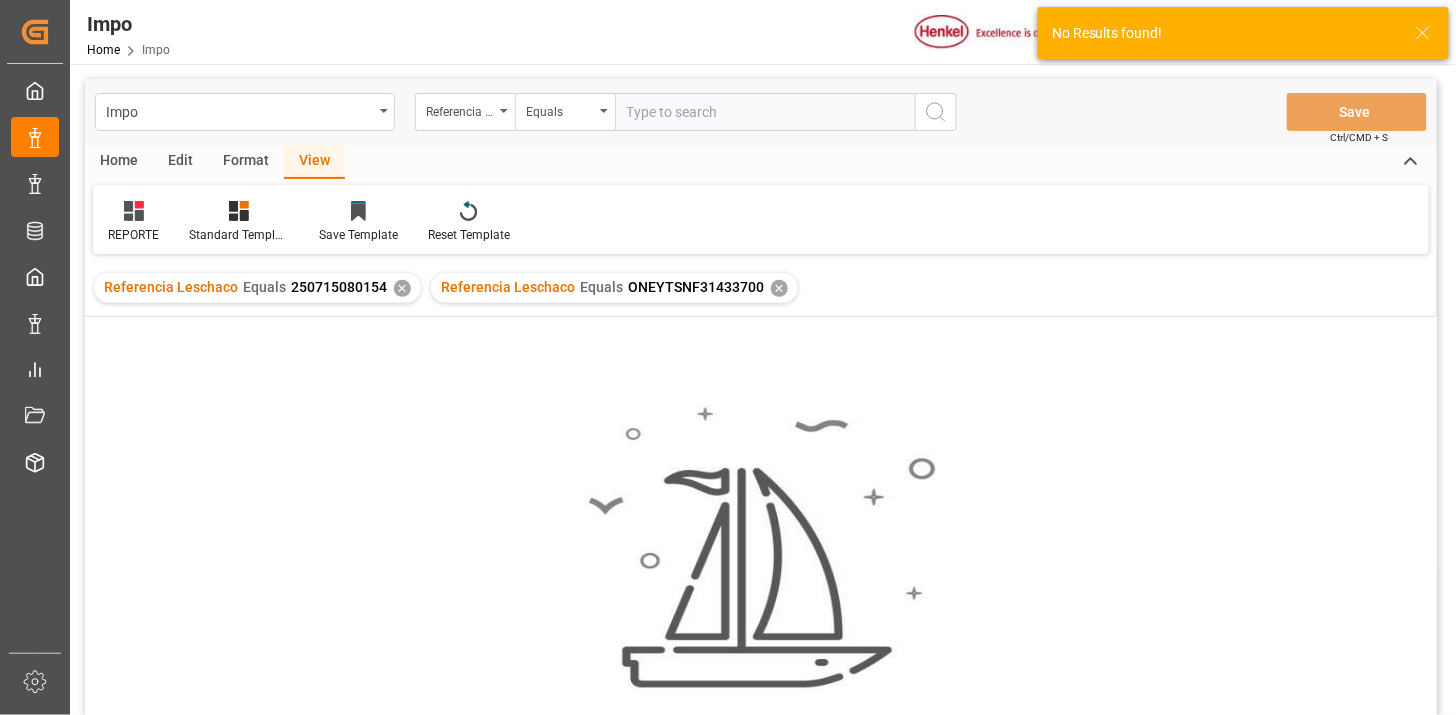 click on "✕" at bounding box center [402, 288] 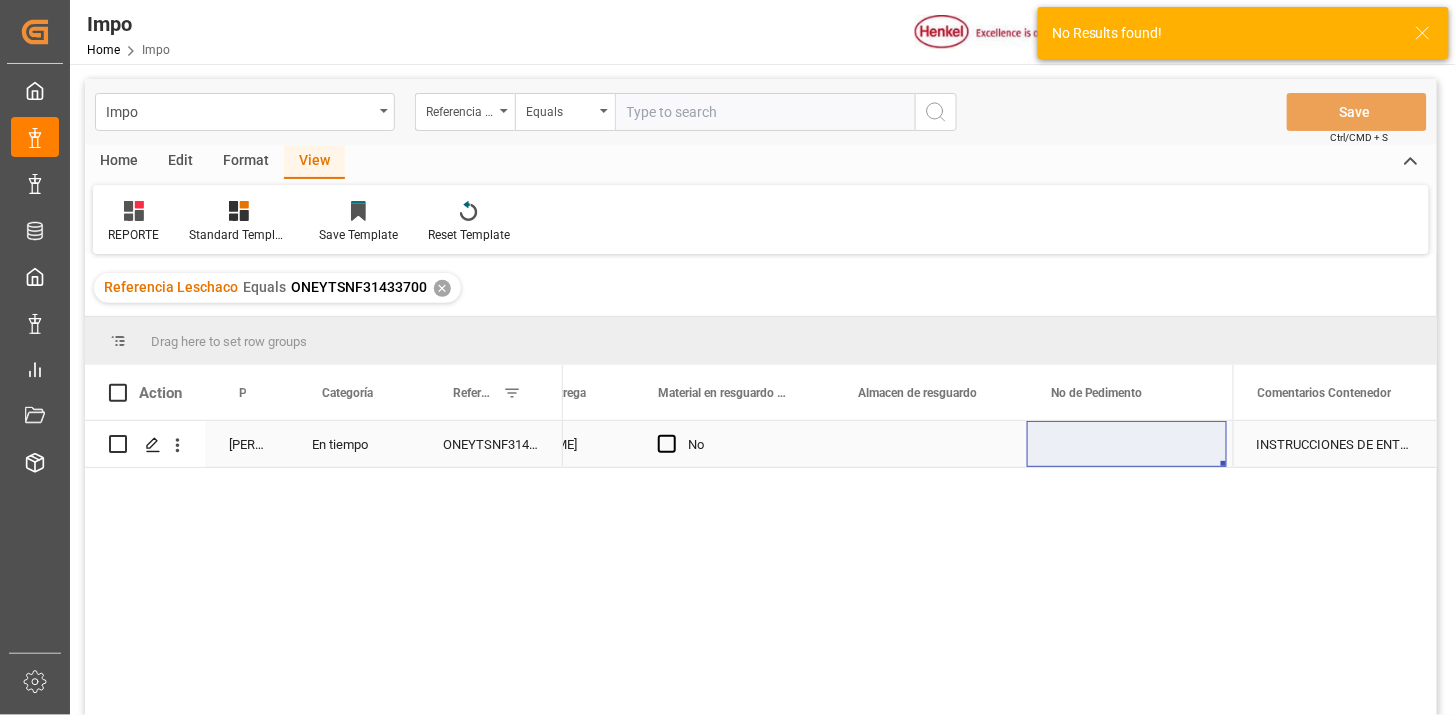 click on "ONEYTSNF31433700" at bounding box center (491, 444) 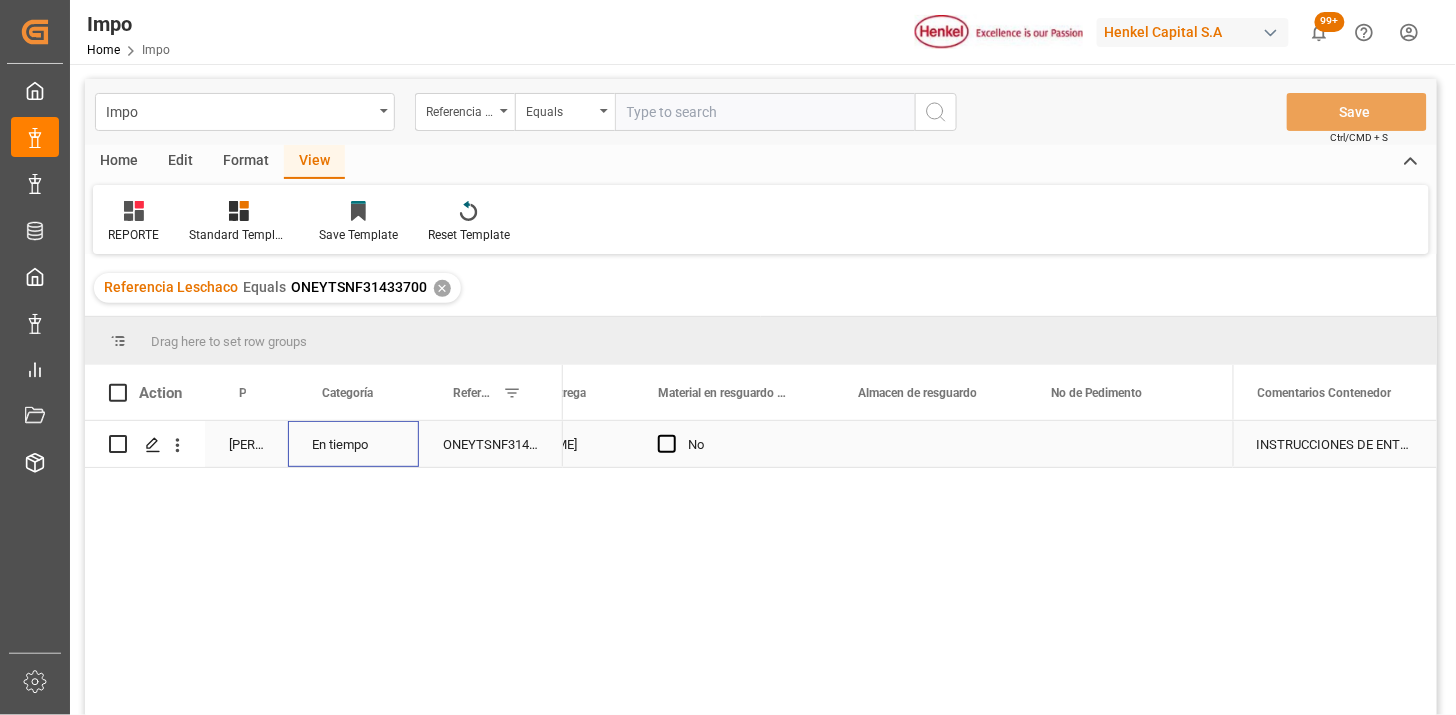 click on "En tiempo" at bounding box center (353, 444) 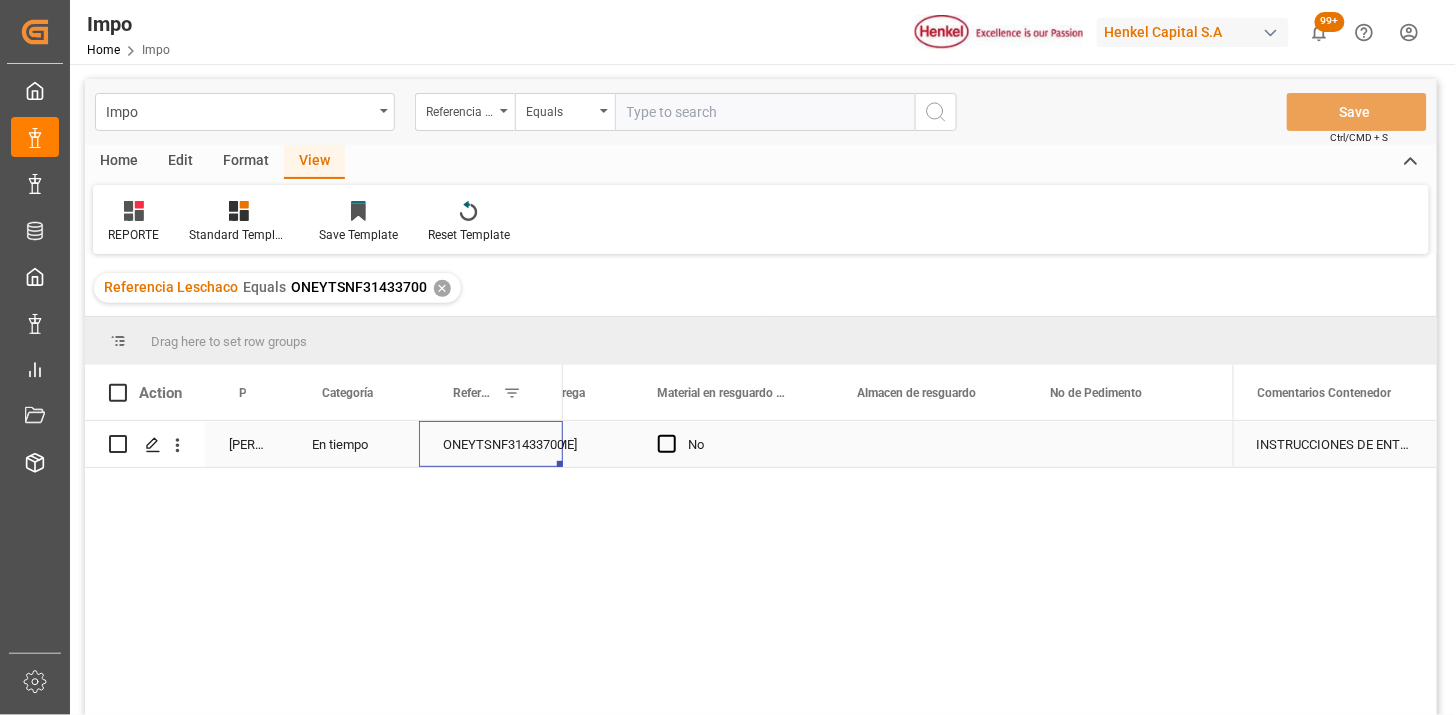 scroll, scrollTop: 0, scrollLeft: 0, axis: both 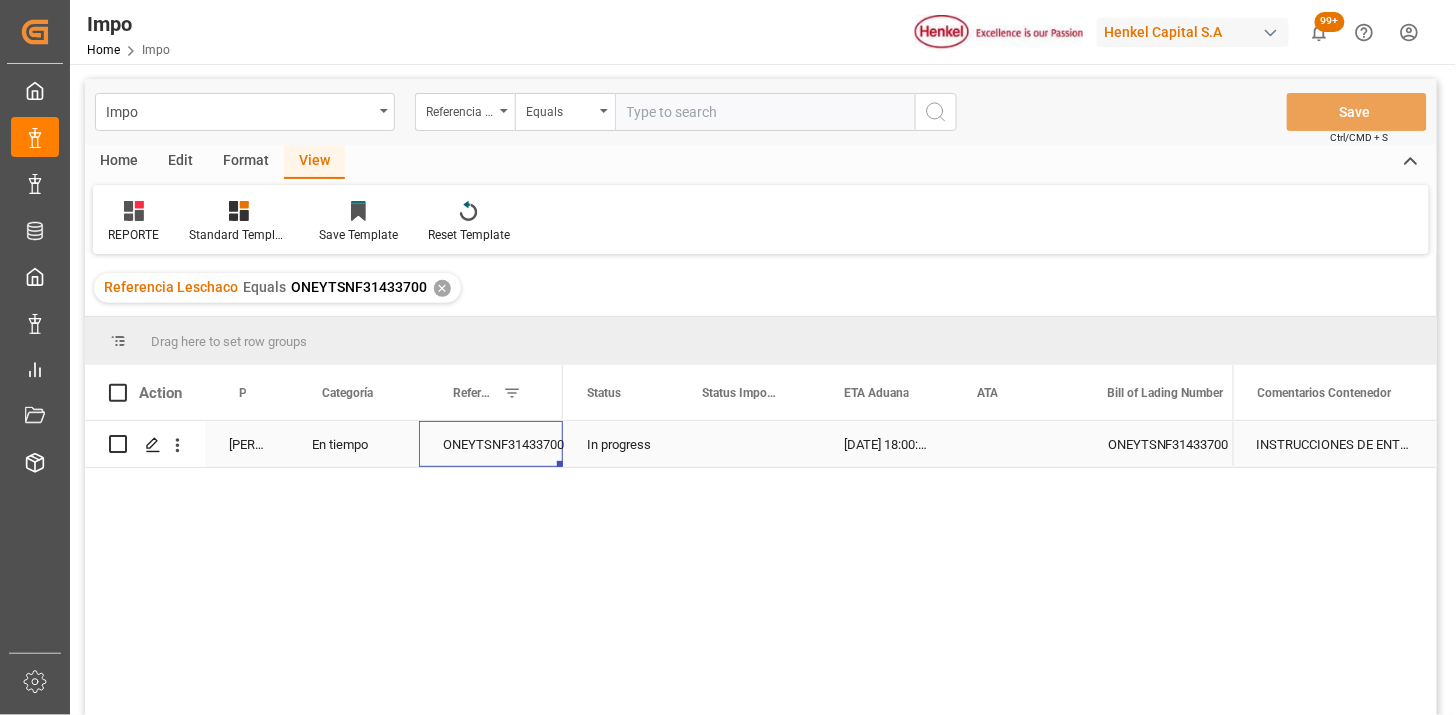 click on "ONEYTSNF31433700" at bounding box center [491, 444] 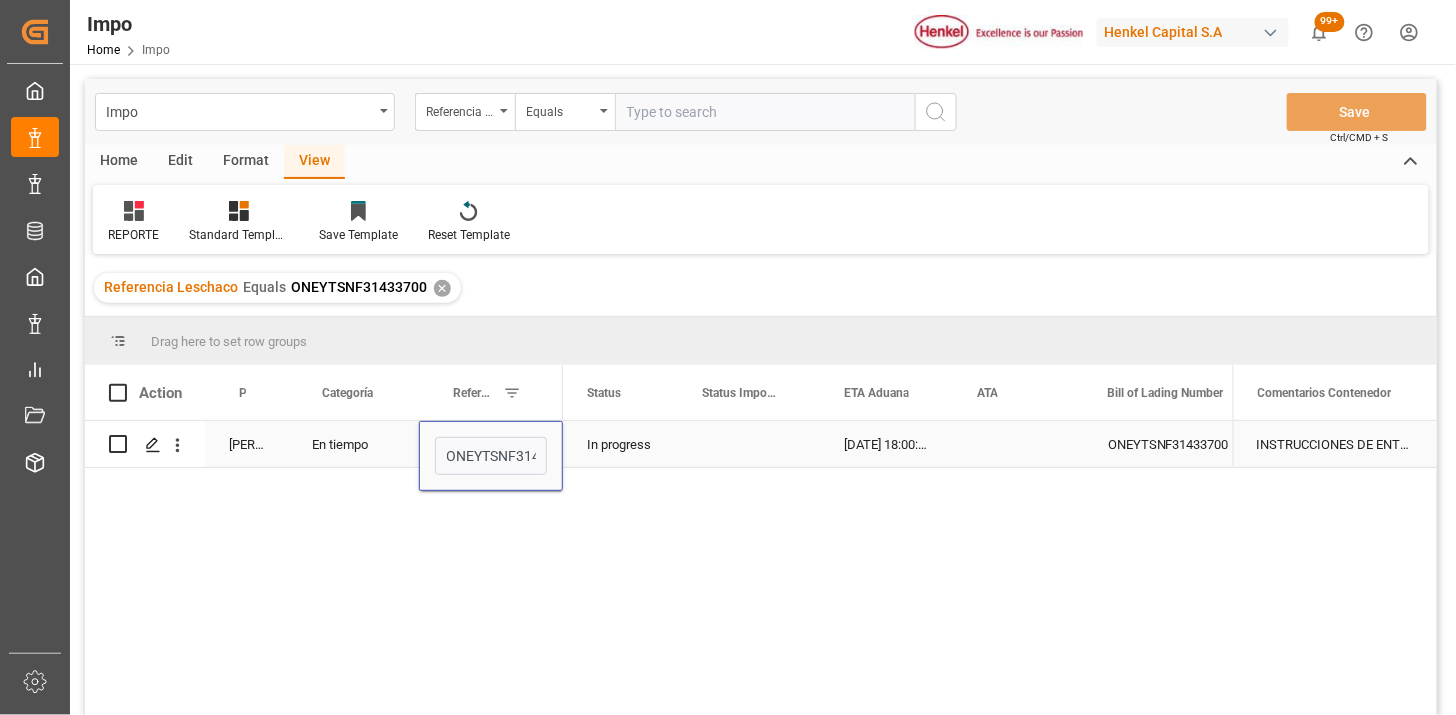 click on "ONEYTSNF31433700" at bounding box center (491, 456) 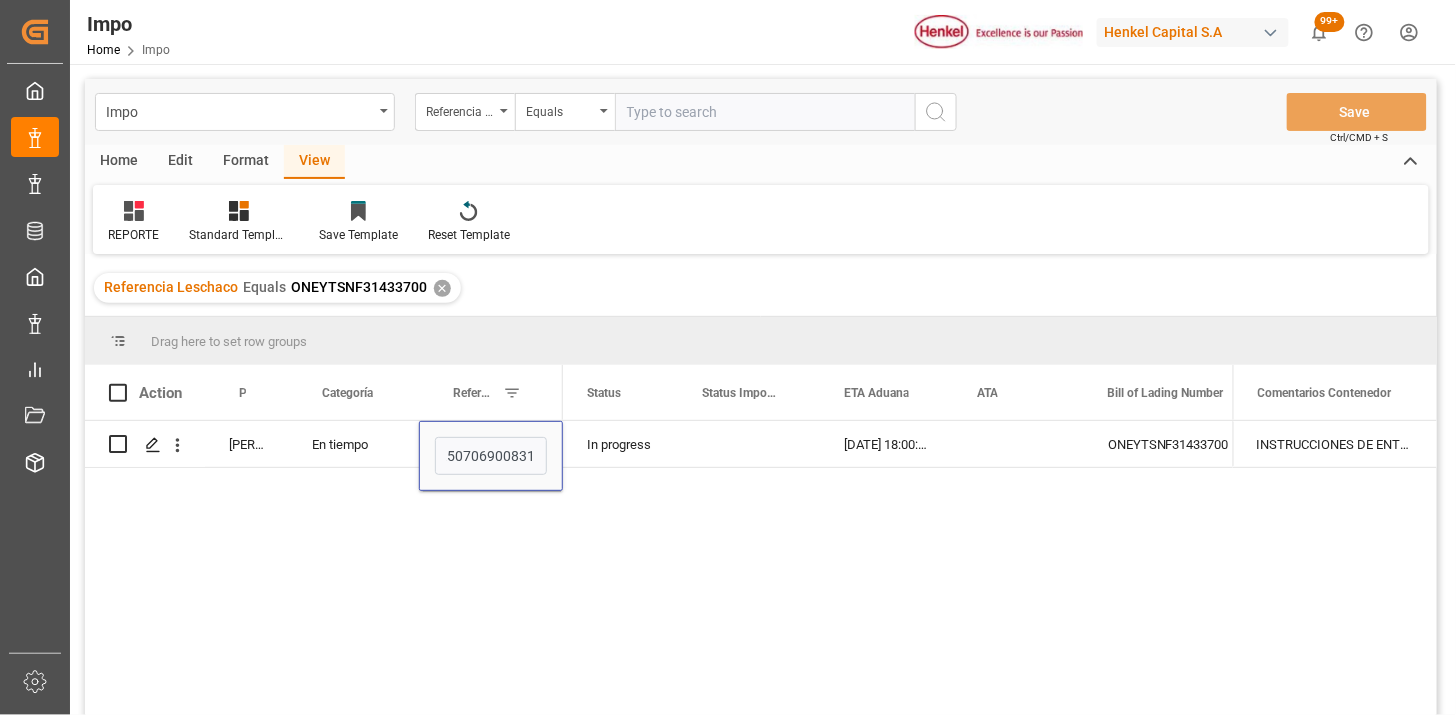 type on "250706900831" 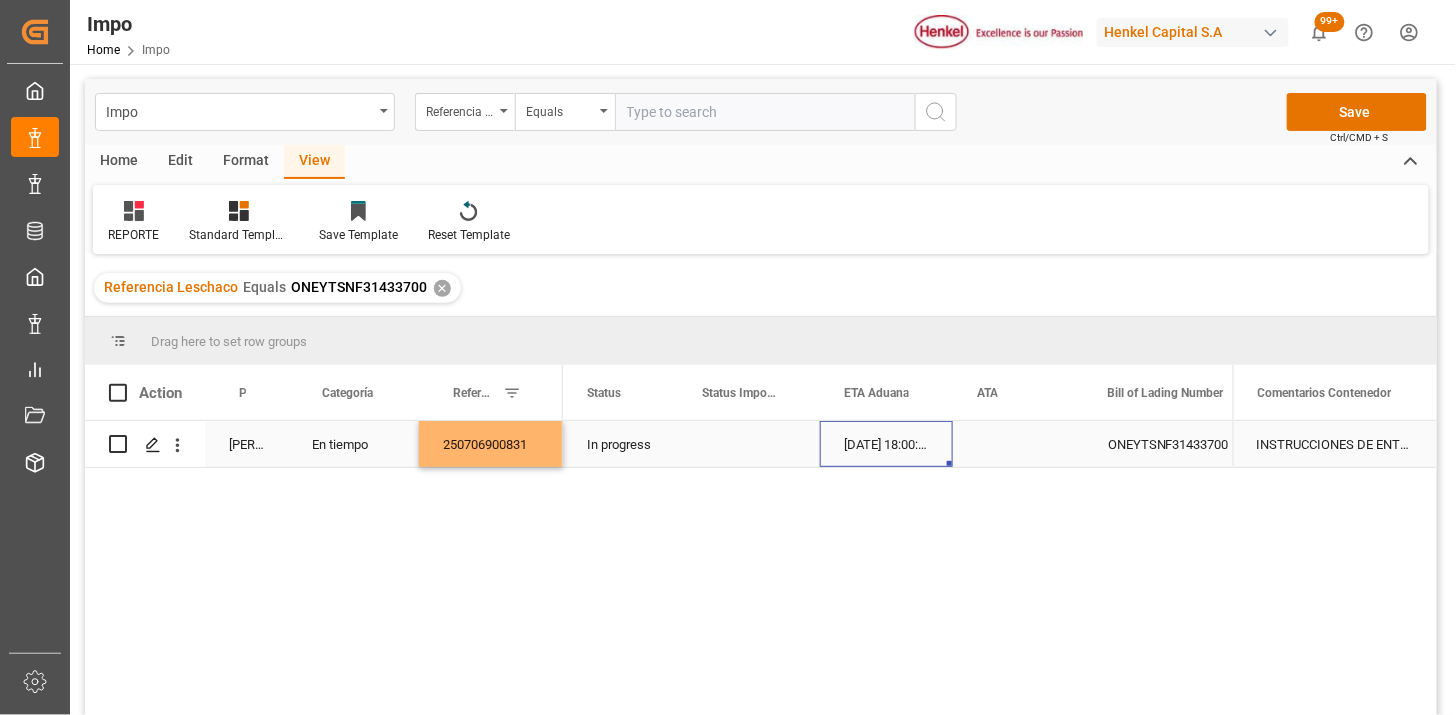click on "14-07-2025 18:00:00" at bounding box center [886, 444] 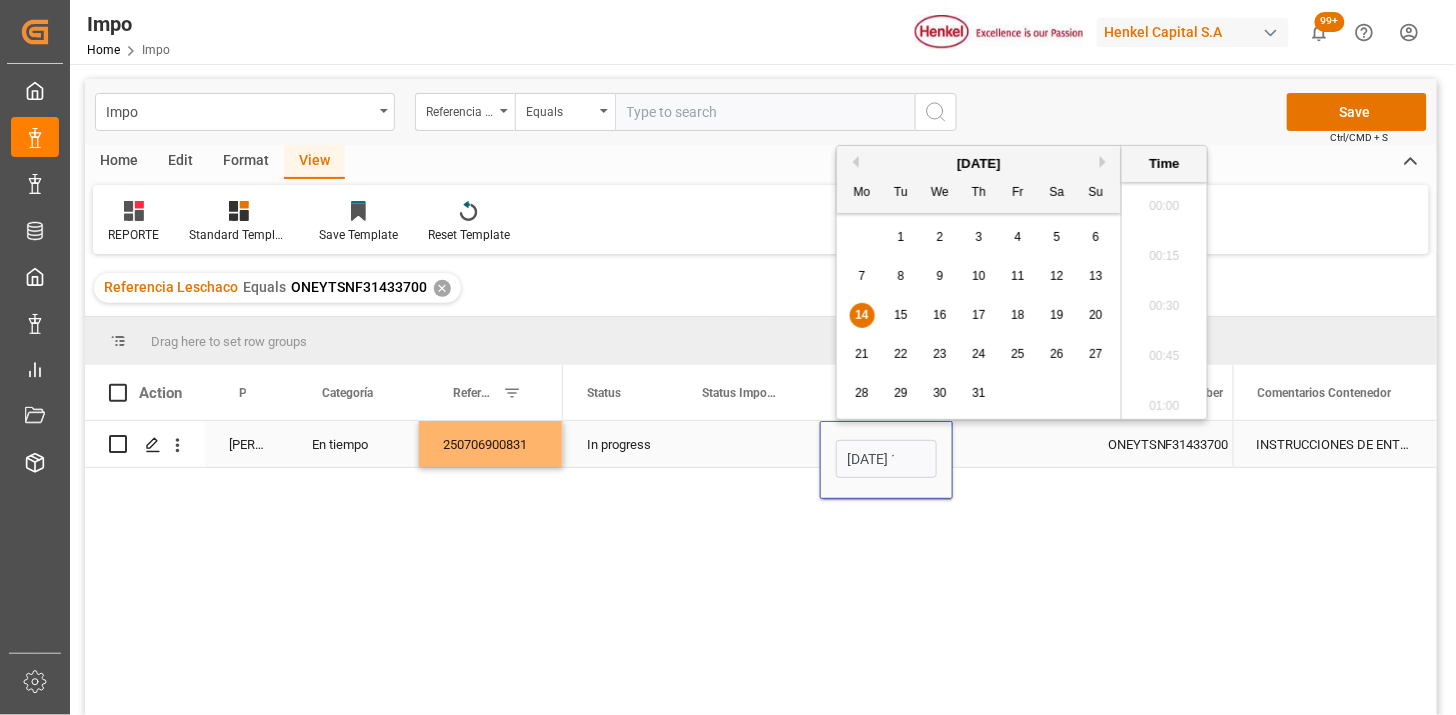scroll, scrollTop: 1906, scrollLeft: 0, axis: vertical 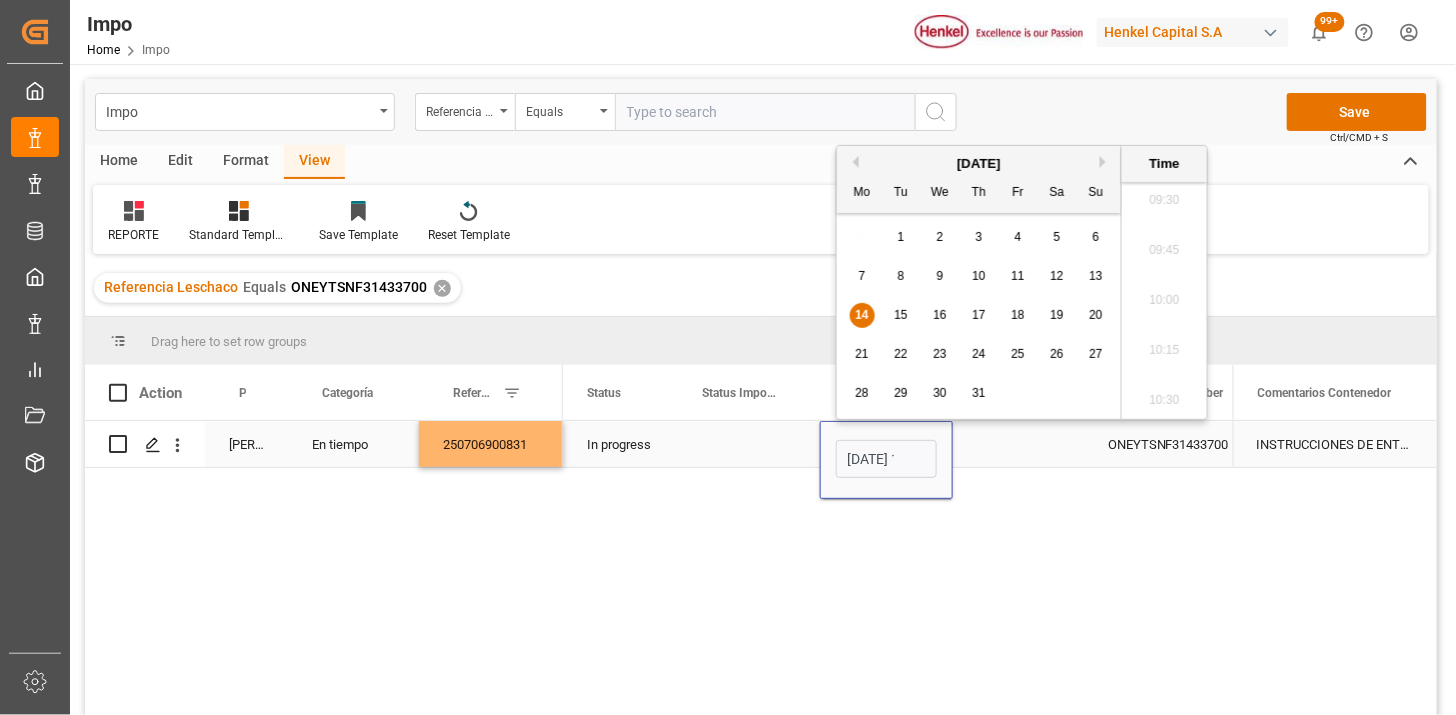click on "14-07-2025 18:00" at bounding box center (886, 459) 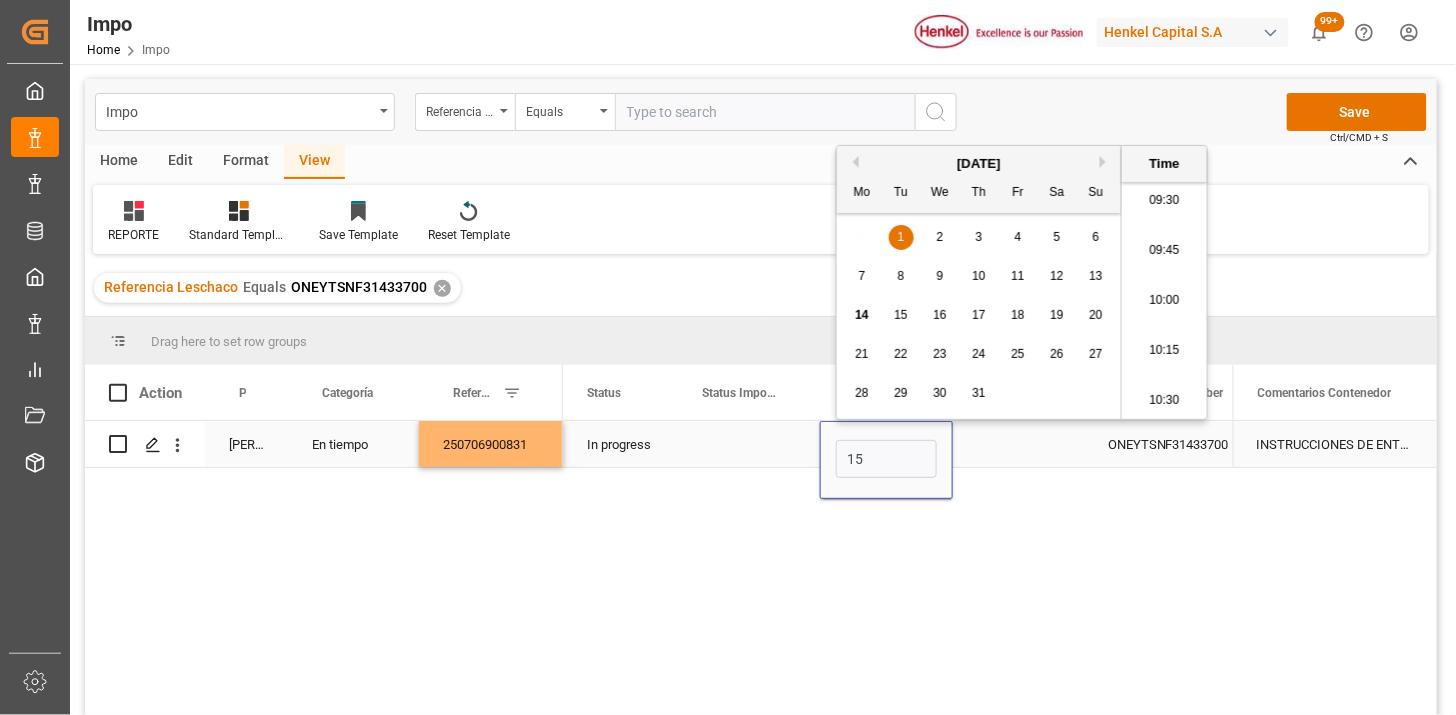 type on "15-07-2025 00:00" 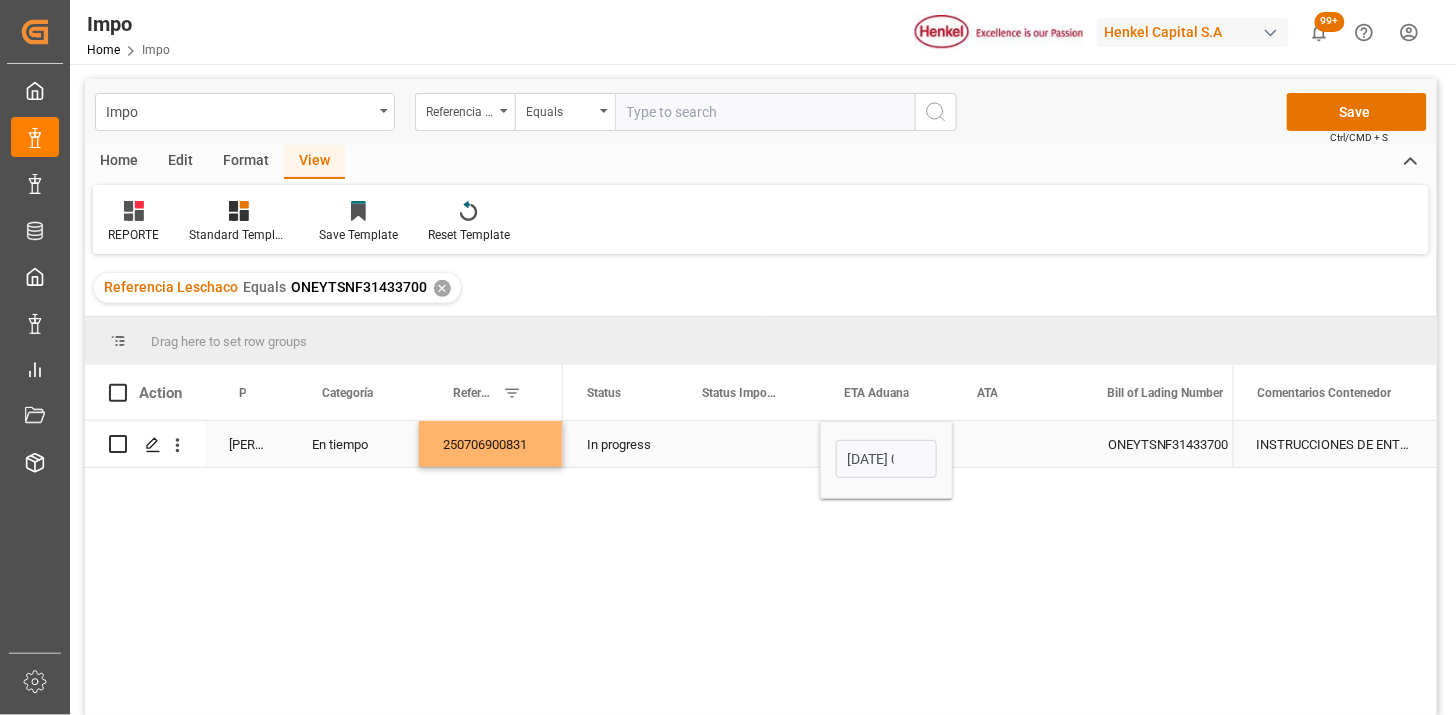 click at bounding box center [1018, 444] 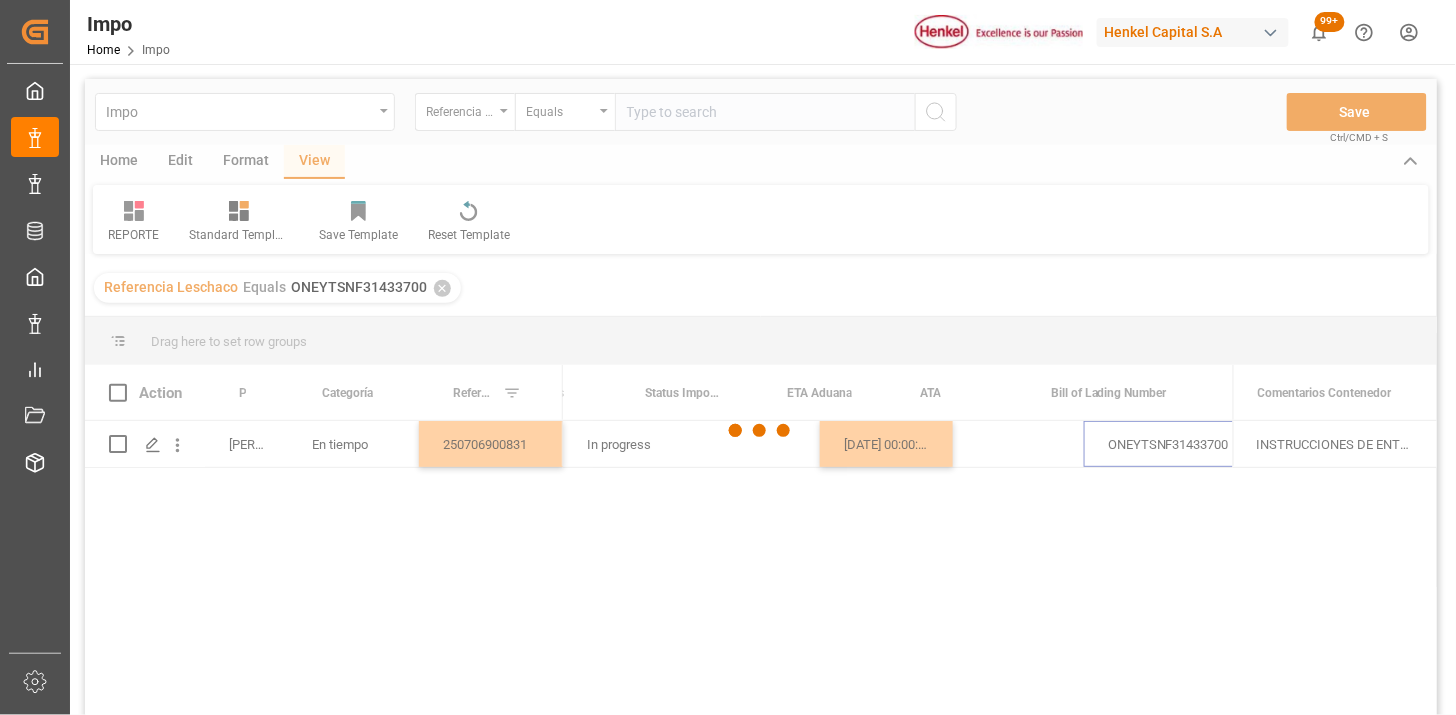 scroll, scrollTop: 0, scrollLeft: 56, axis: horizontal 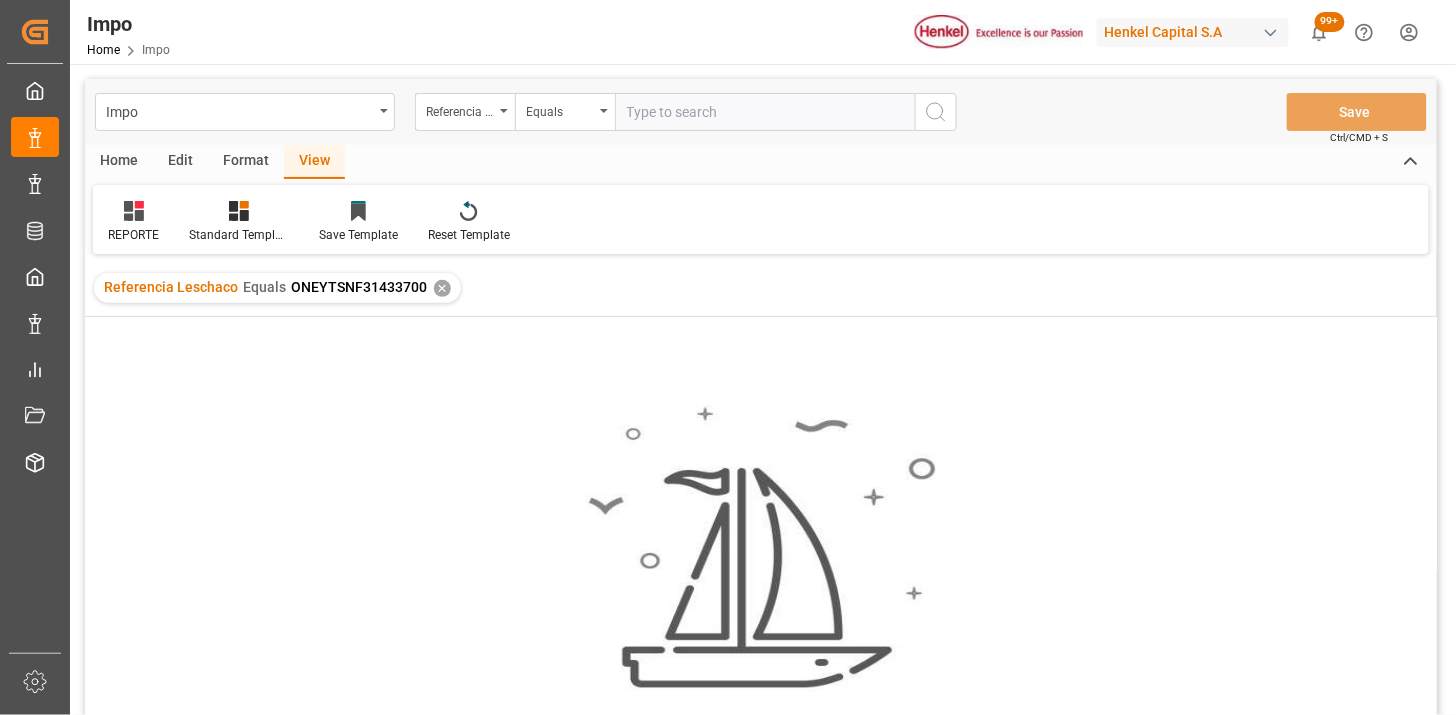 drag, startPoint x: 834, startPoint y: 113, endPoint x: 857, endPoint y: 127, distance: 26.925823 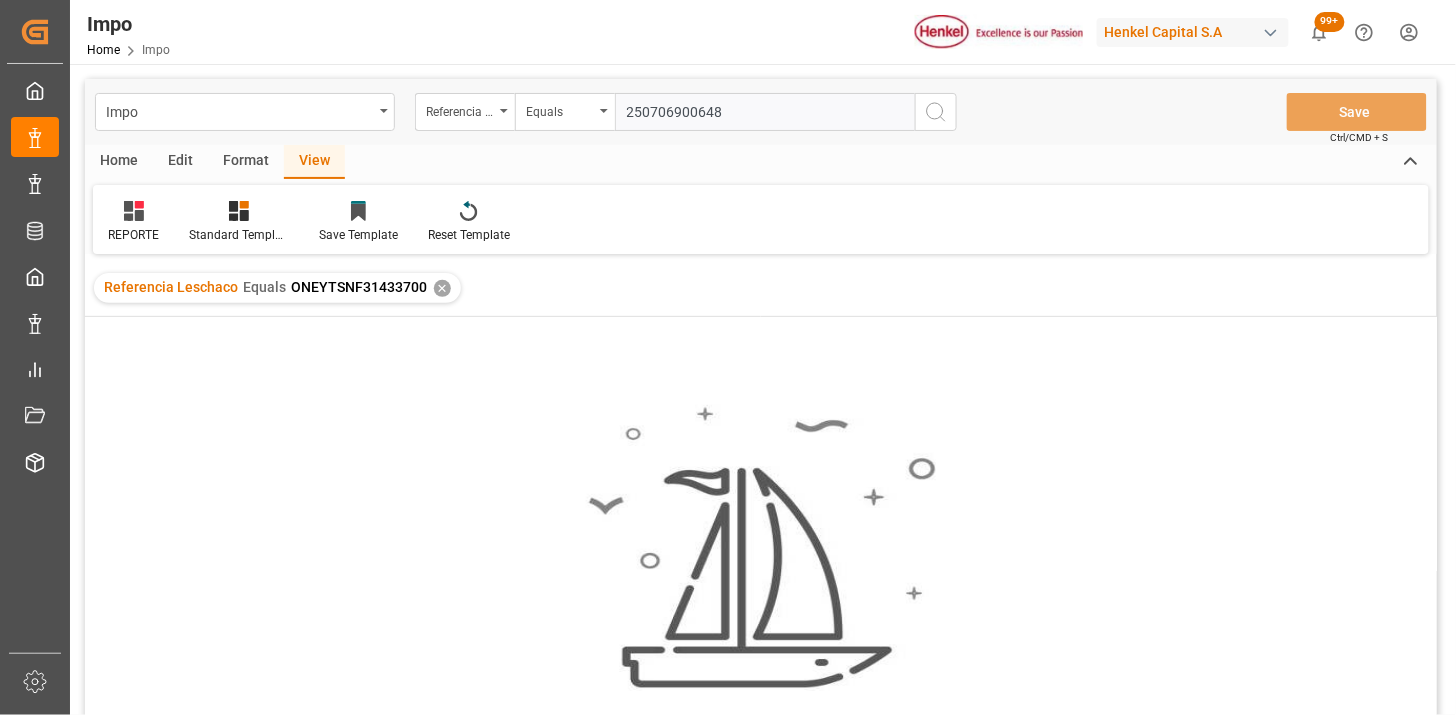 type on "250706900648" 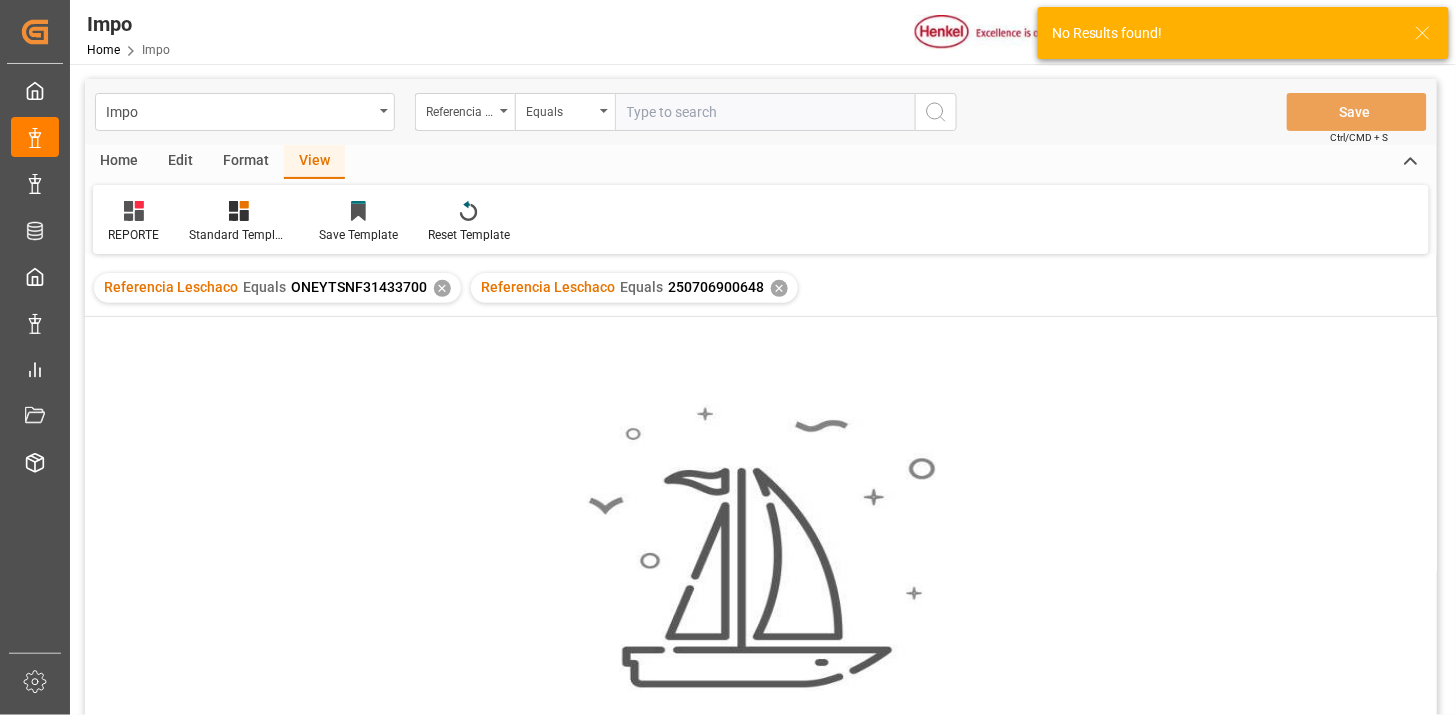 click on "✕" at bounding box center (442, 288) 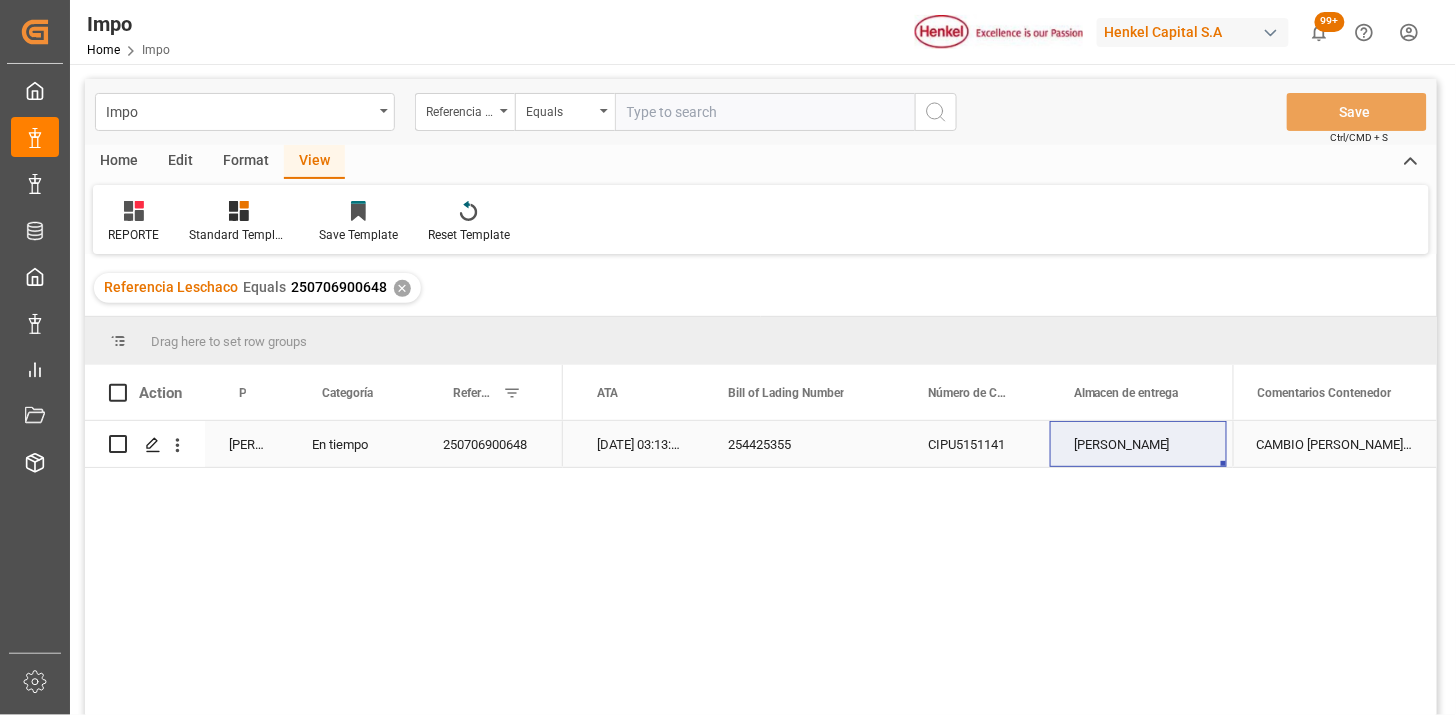 click on "12-07-2025 03:13:00" at bounding box center (638, 444) 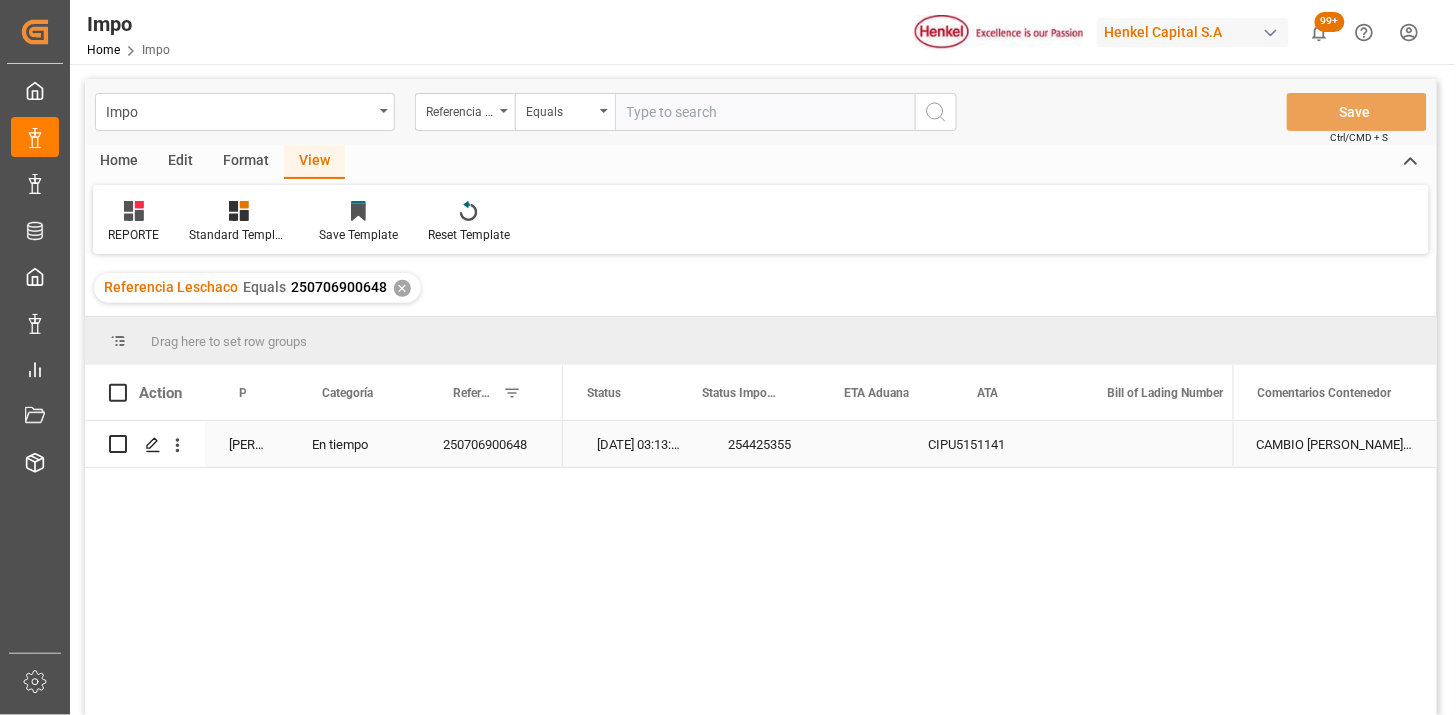 scroll, scrollTop: 0, scrollLeft: 0, axis: both 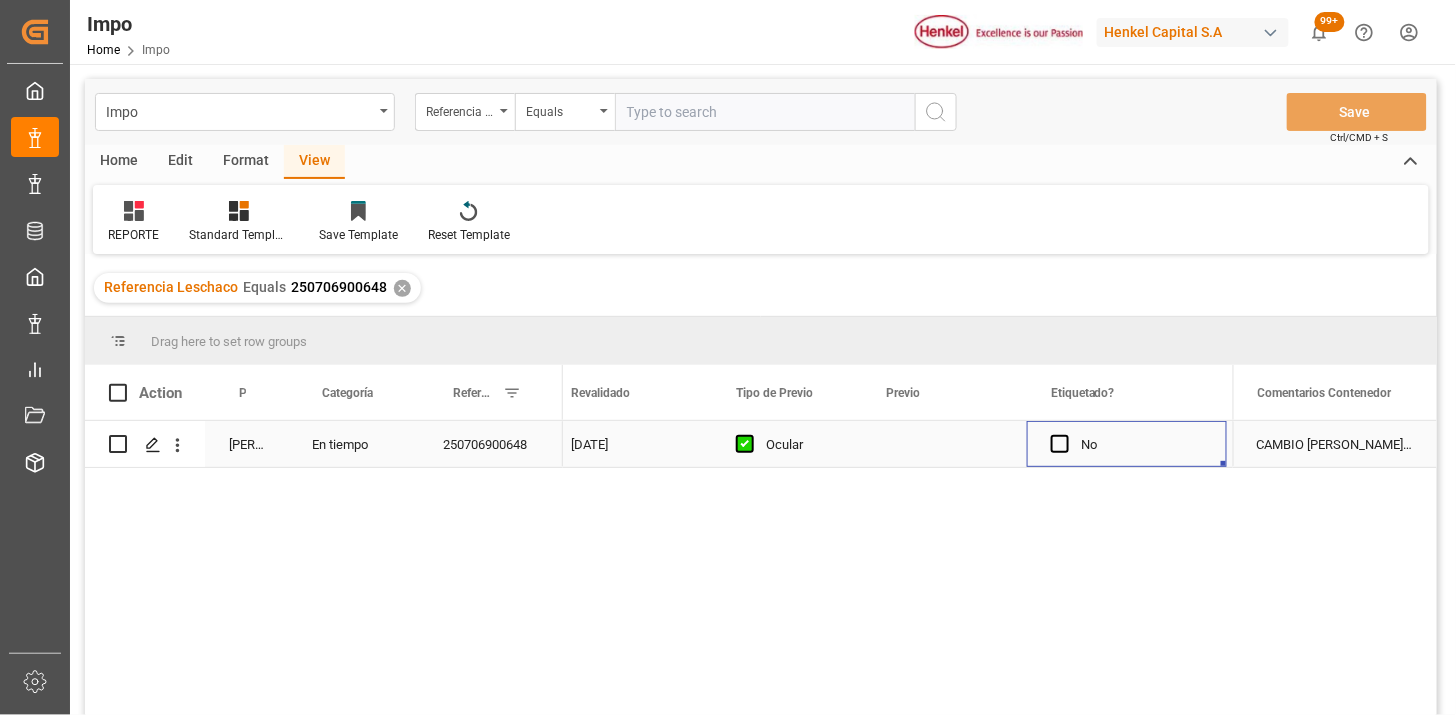 click at bounding box center [944, 444] 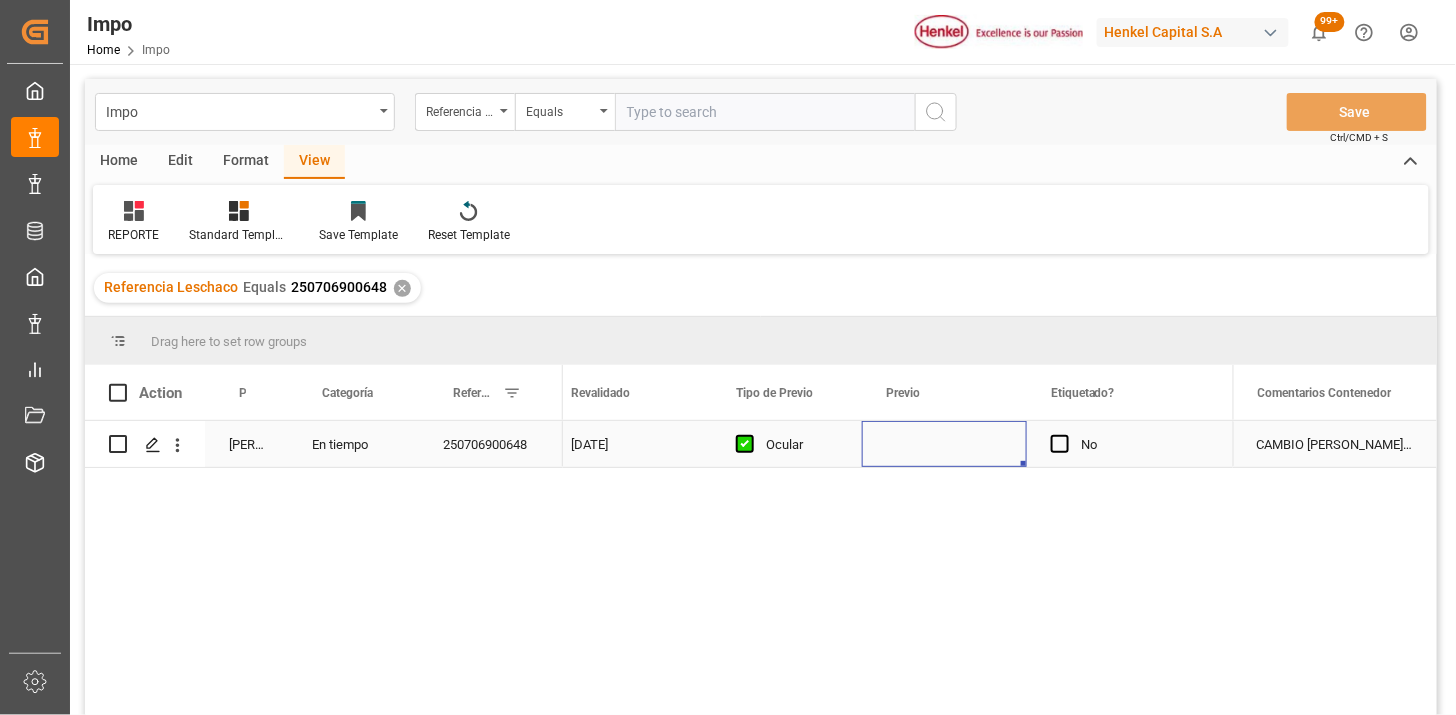 click at bounding box center (944, 444) 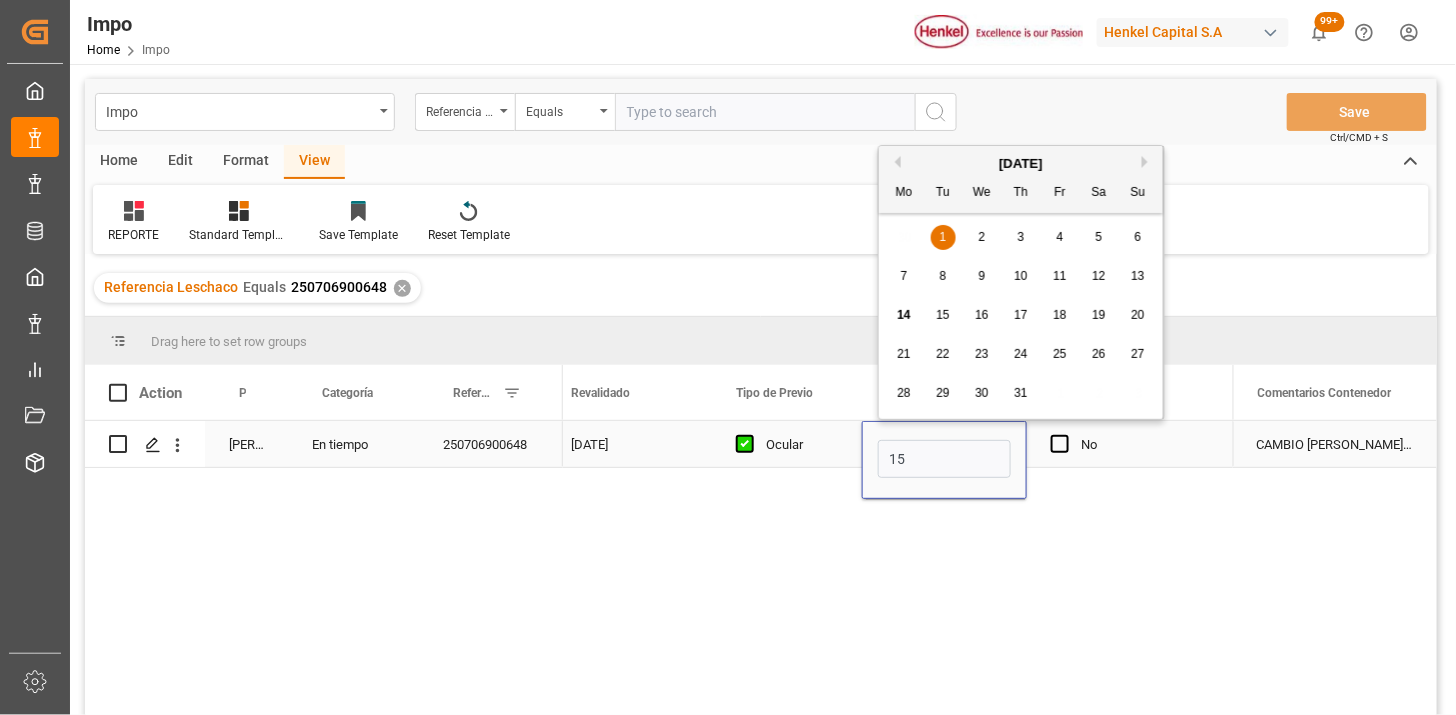 type on "15-07-2025" 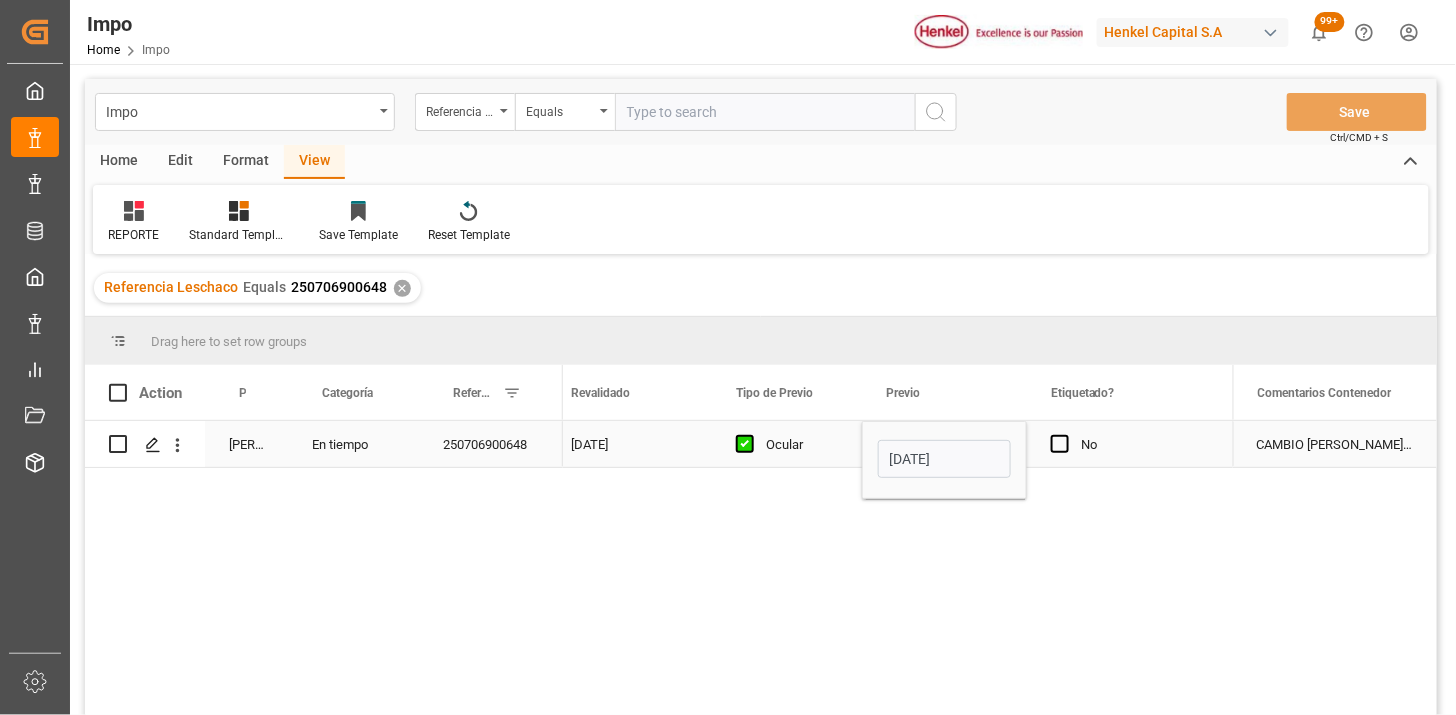 click on "No" at bounding box center (1142, 445) 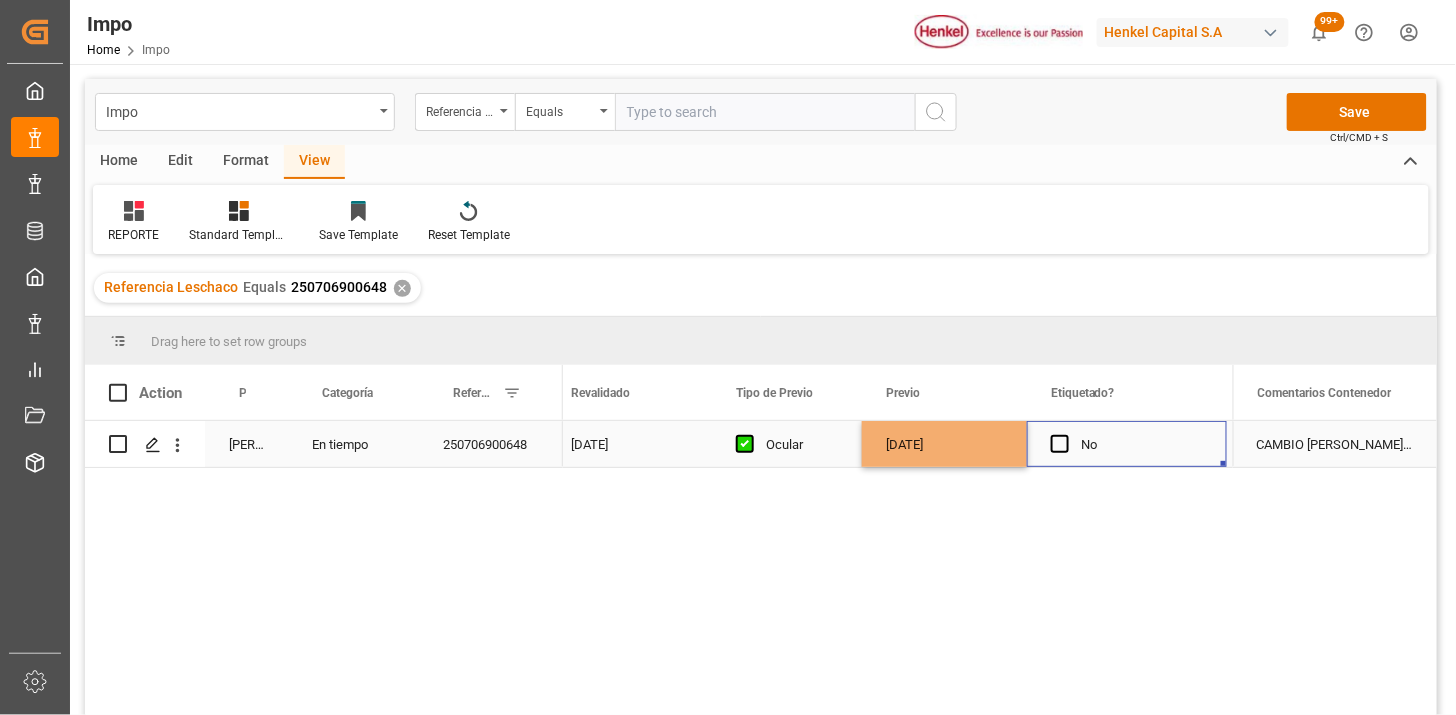 click on "CAMBIO DE PAGADOR | INSTRUCCIONES DE ENTREGA" at bounding box center [1335, 444] 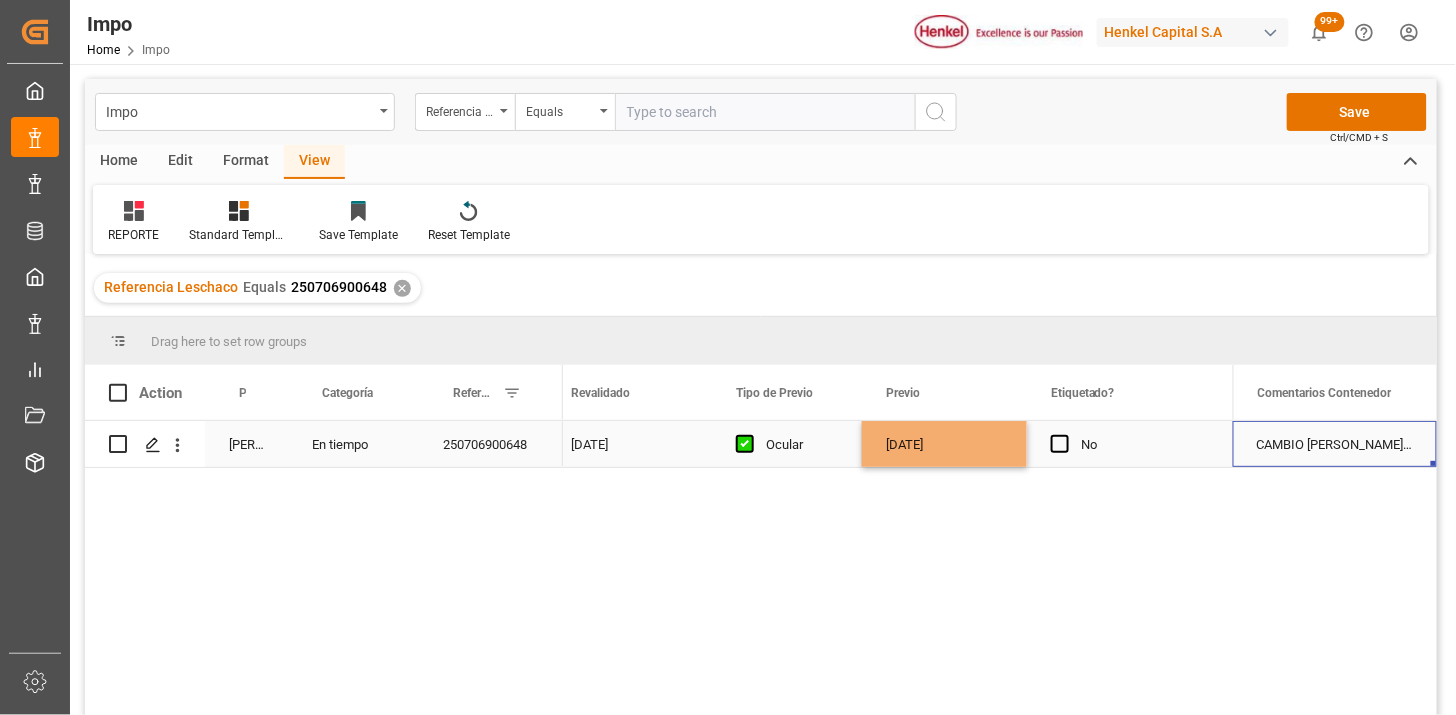 click on "CAMBIO DE PAGADOR | INSTRUCCIONES DE ENTREGA" at bounding box center [1335, 444] 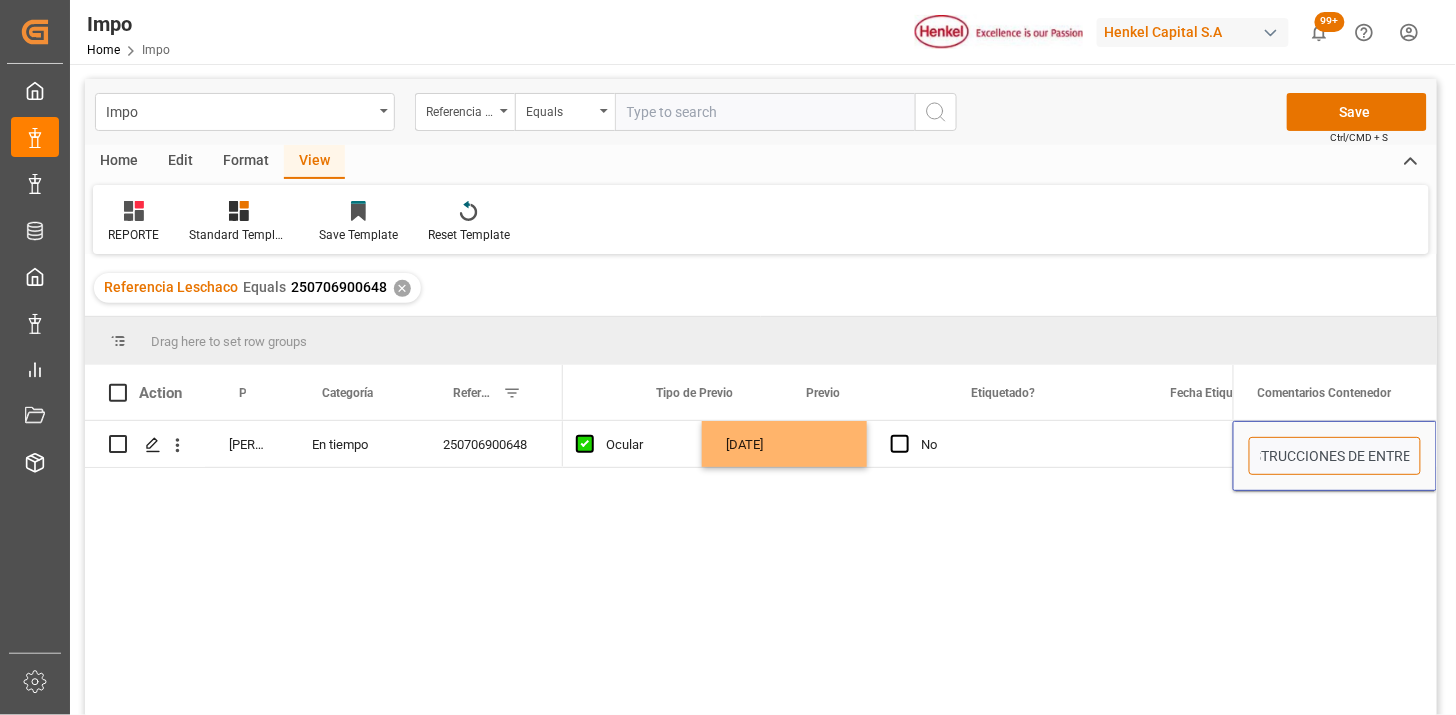 drag, startPoint x: 1326, startPoint y: 451, endPoint x: 1441, endPoint y: 472, distance: 116.901665 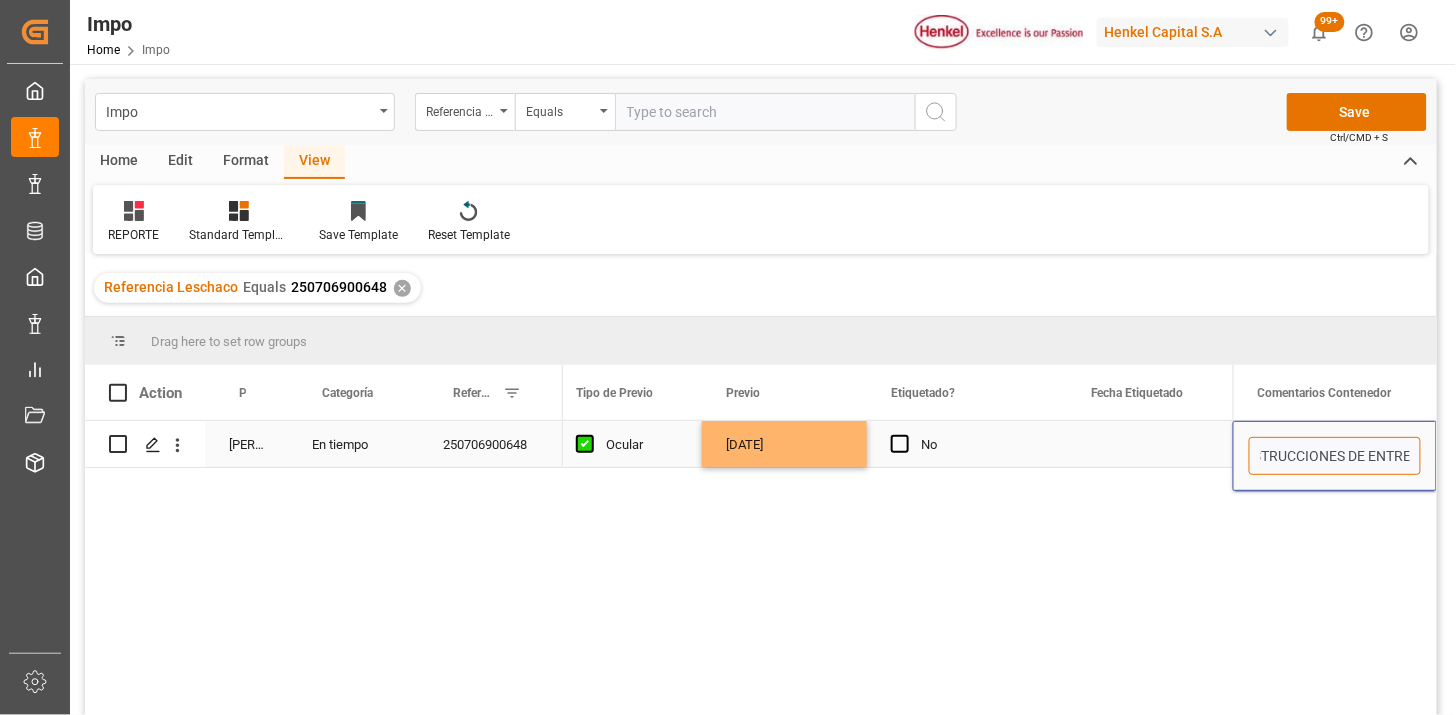 click on "CAMBIO DE PAGADOR | INSTRUCCIONES DE ENTREGA" at bounding box center (1335, 456) 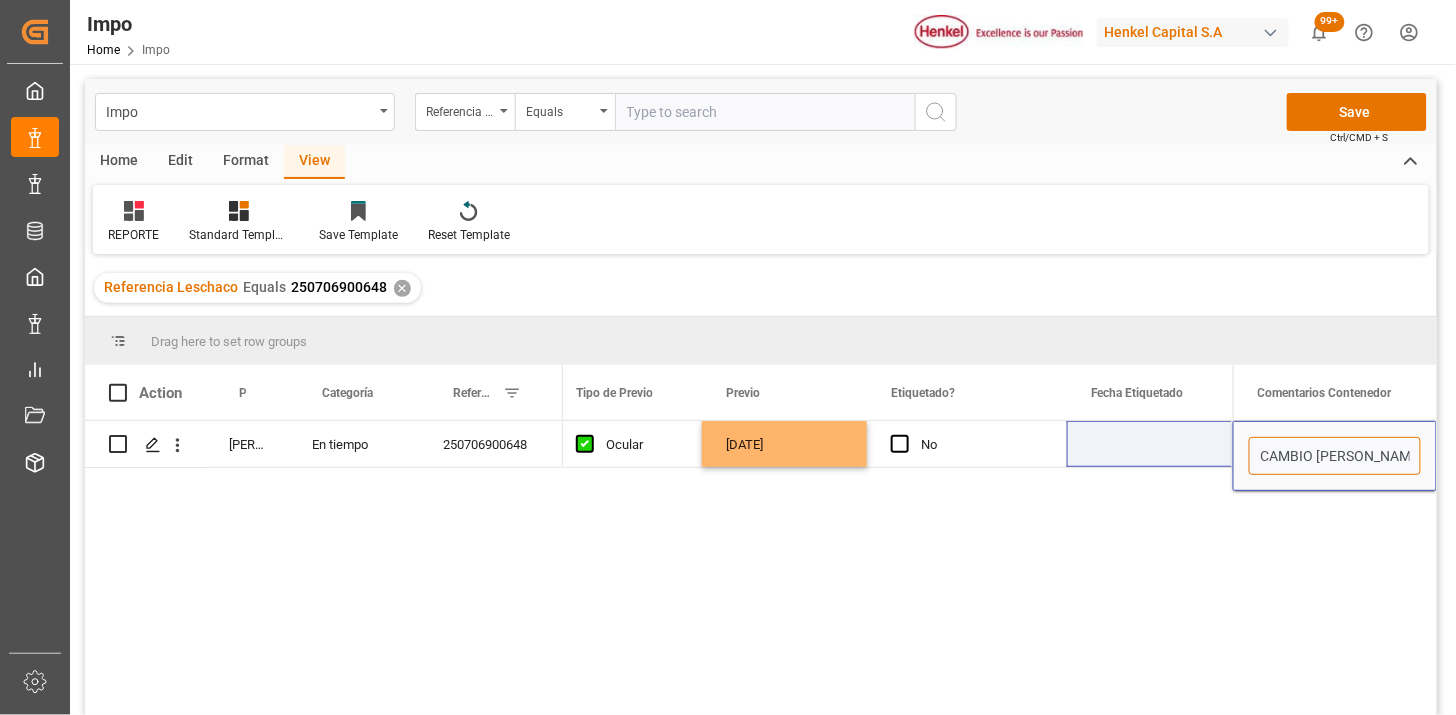 drag, startPoint x: 1402, startPoint y: 453, endPoint x: 1111, endPoint y: 474, distance: 291.75674 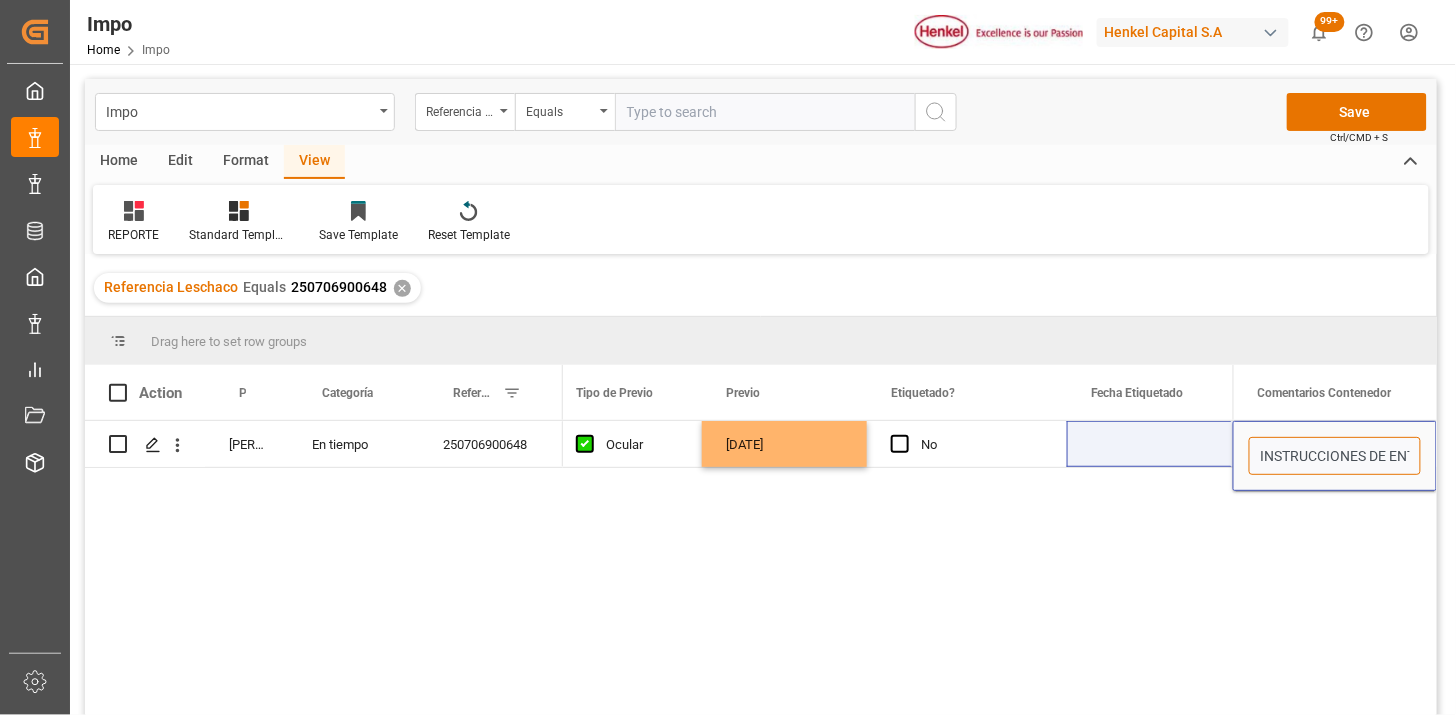 type on "INSTRUCCIONES DE ENTREGA" 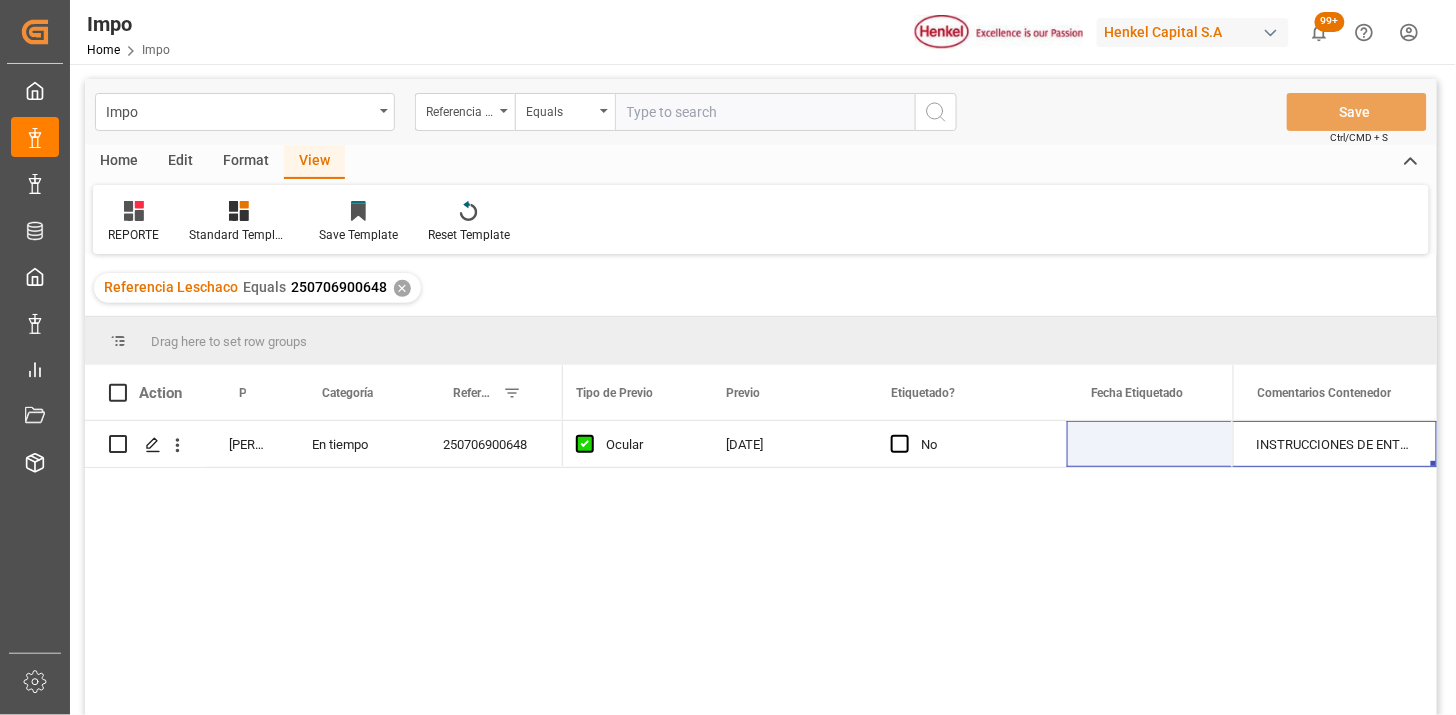 drag, startPoint x: 702, startPoint y: 121, endPoint x: 831, endPoint y: 154, distance: 133.15405 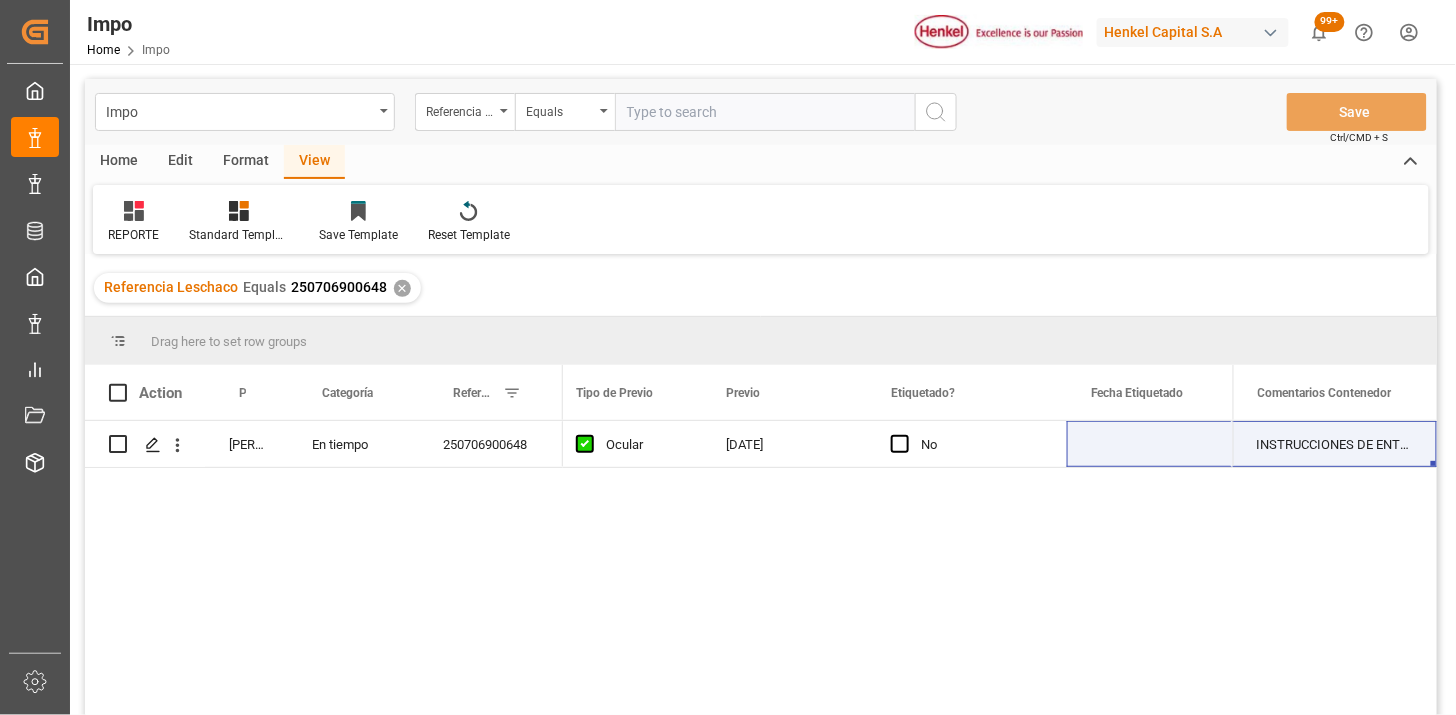 paste on "250706900730" 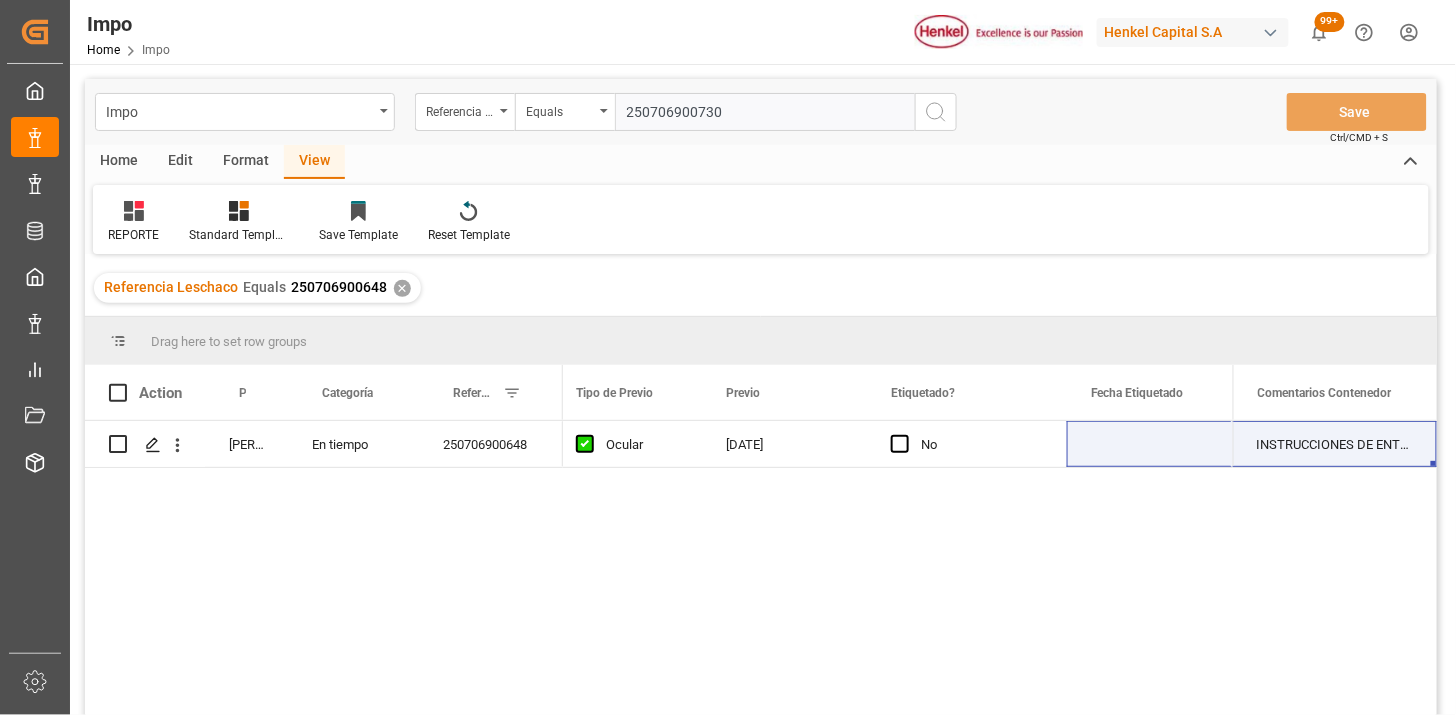 type on "250706900730" 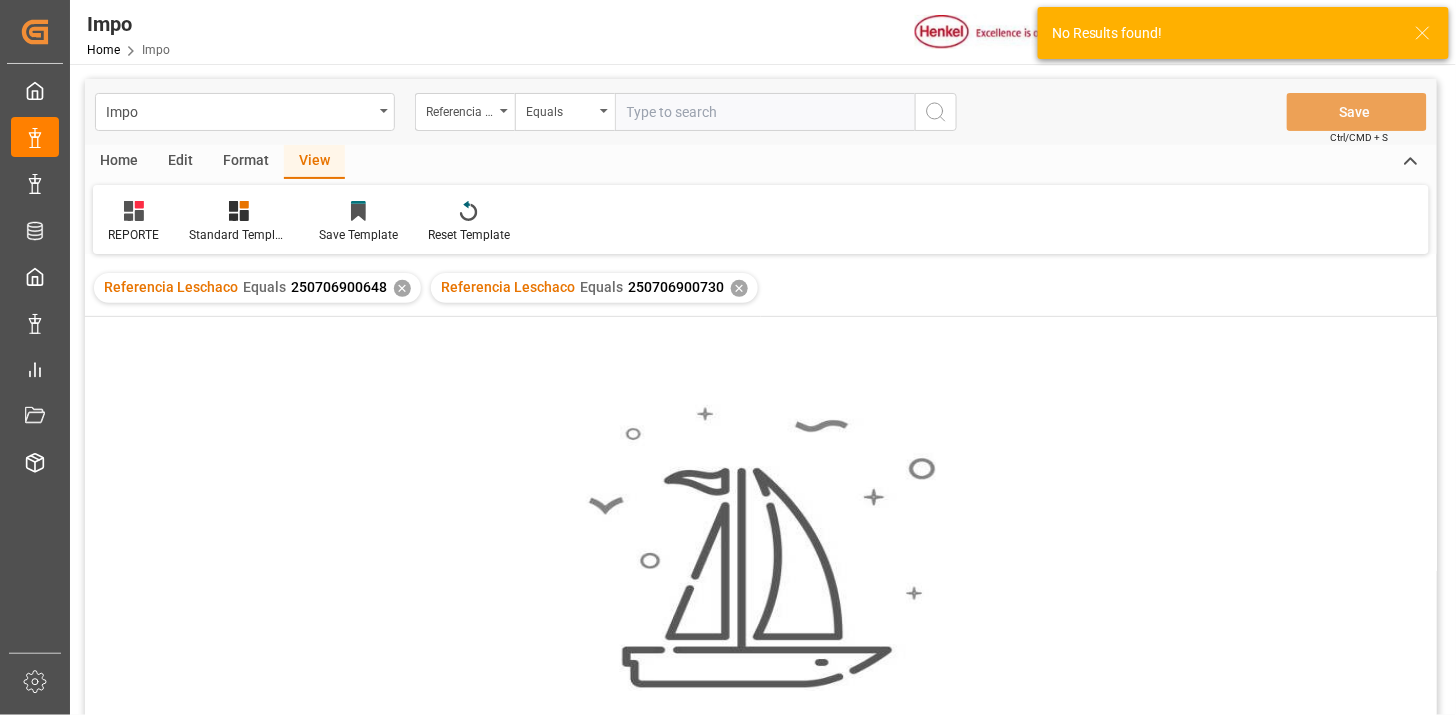 click on "✕" at bounding box center (402, 288) 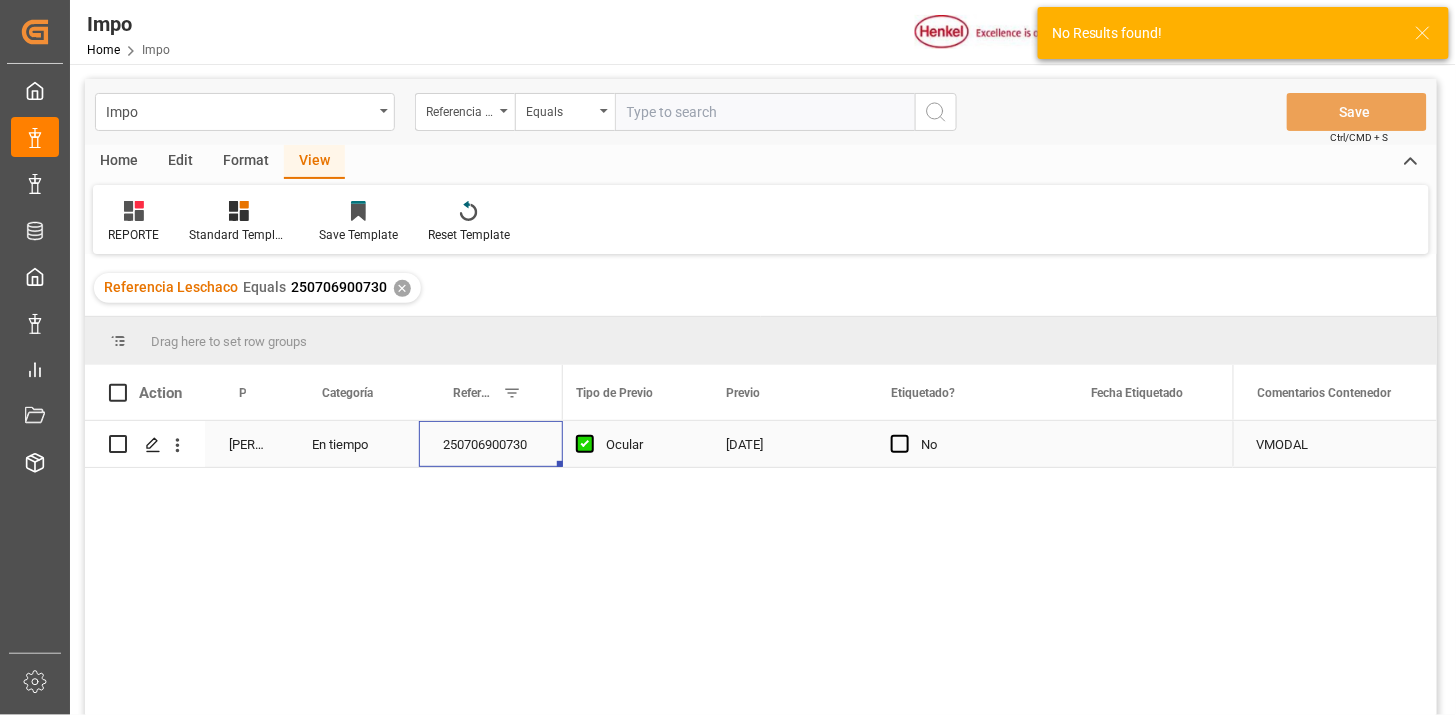 click on "250706900730" at bounding box center [491, 444] 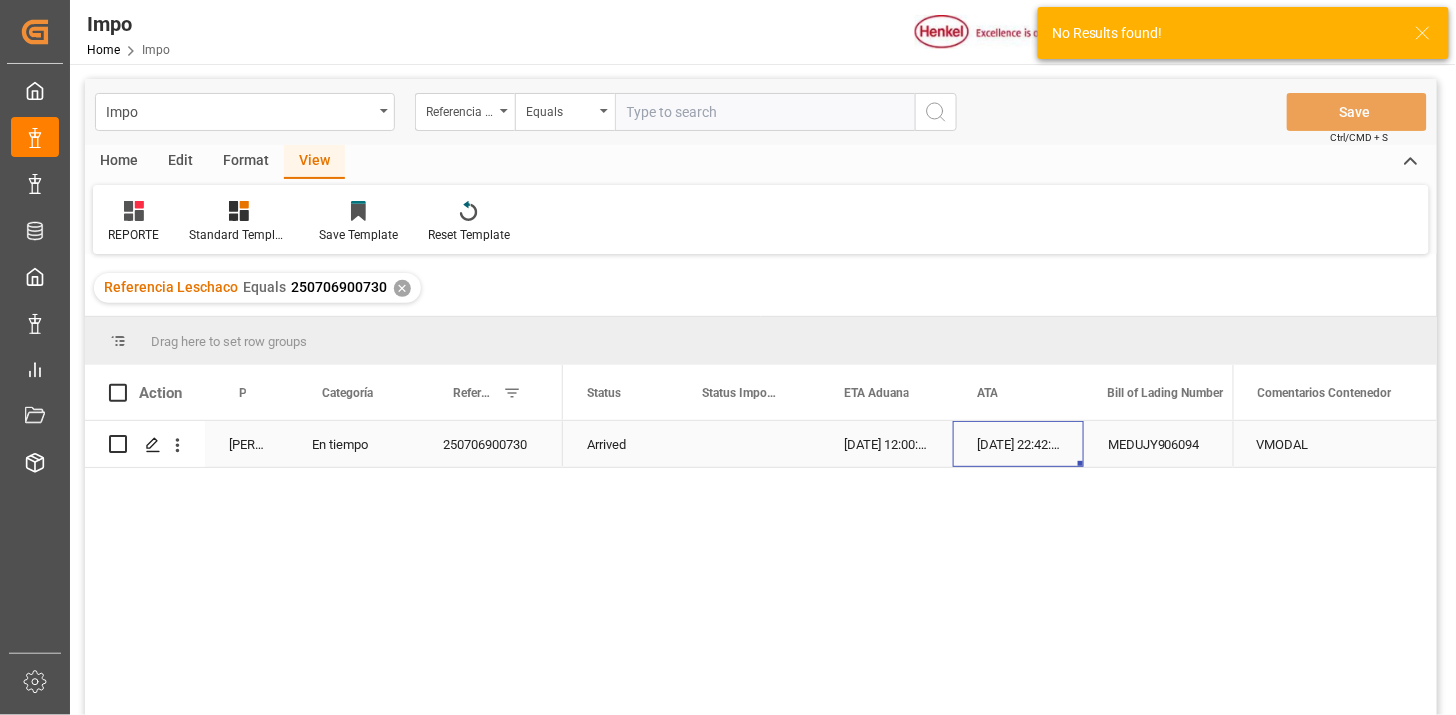 scroll, scrollTop: 0, scrollLeft: 56, axis: horizontal 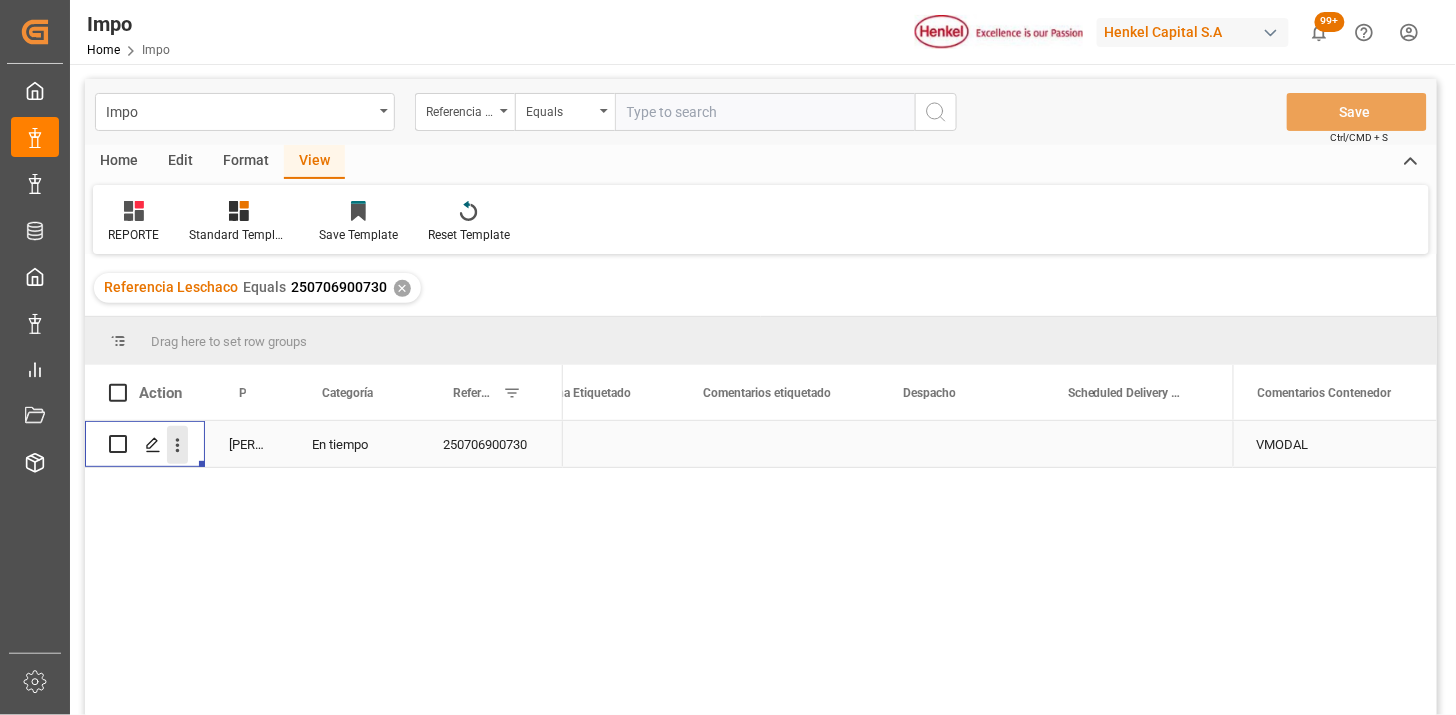 click 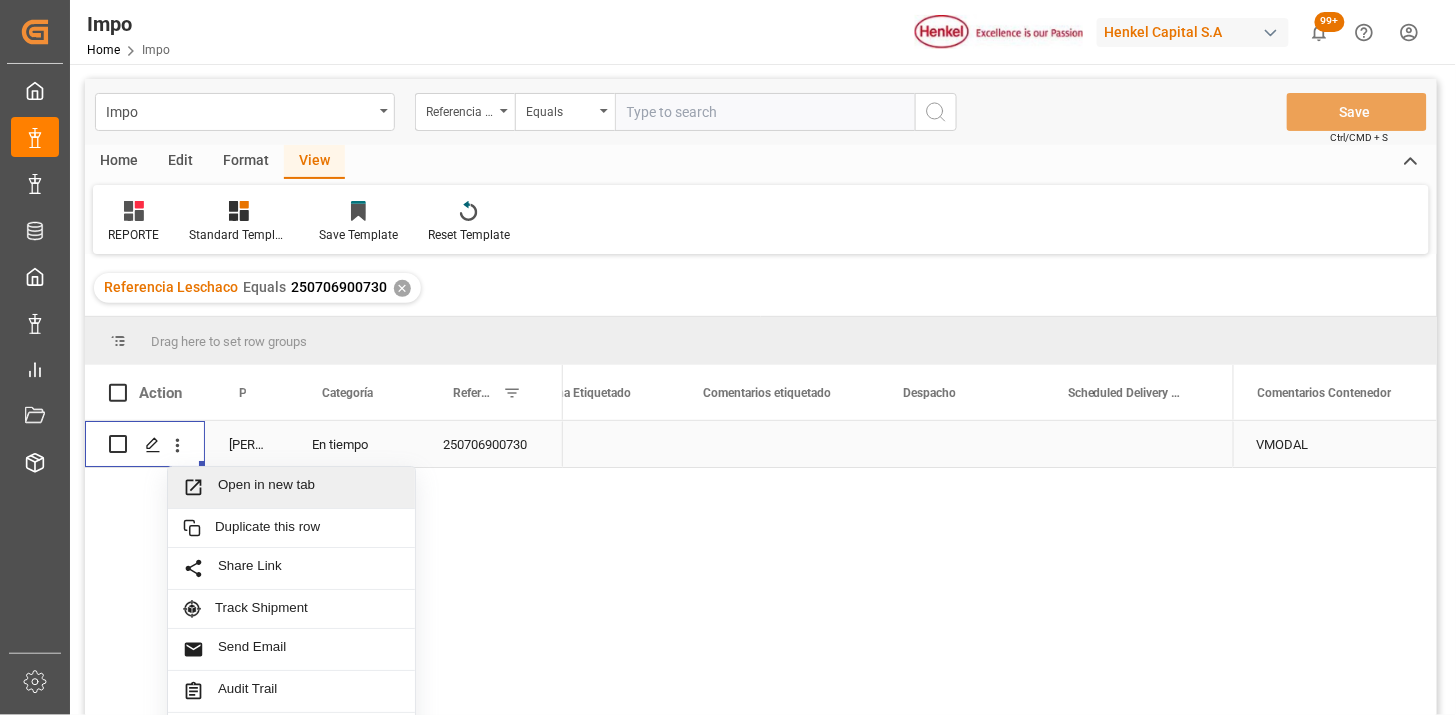 drag, startPoint x: 223, startPoint y: 484, endPoint x: 244, endPoint y: 490, distance: 21.84033 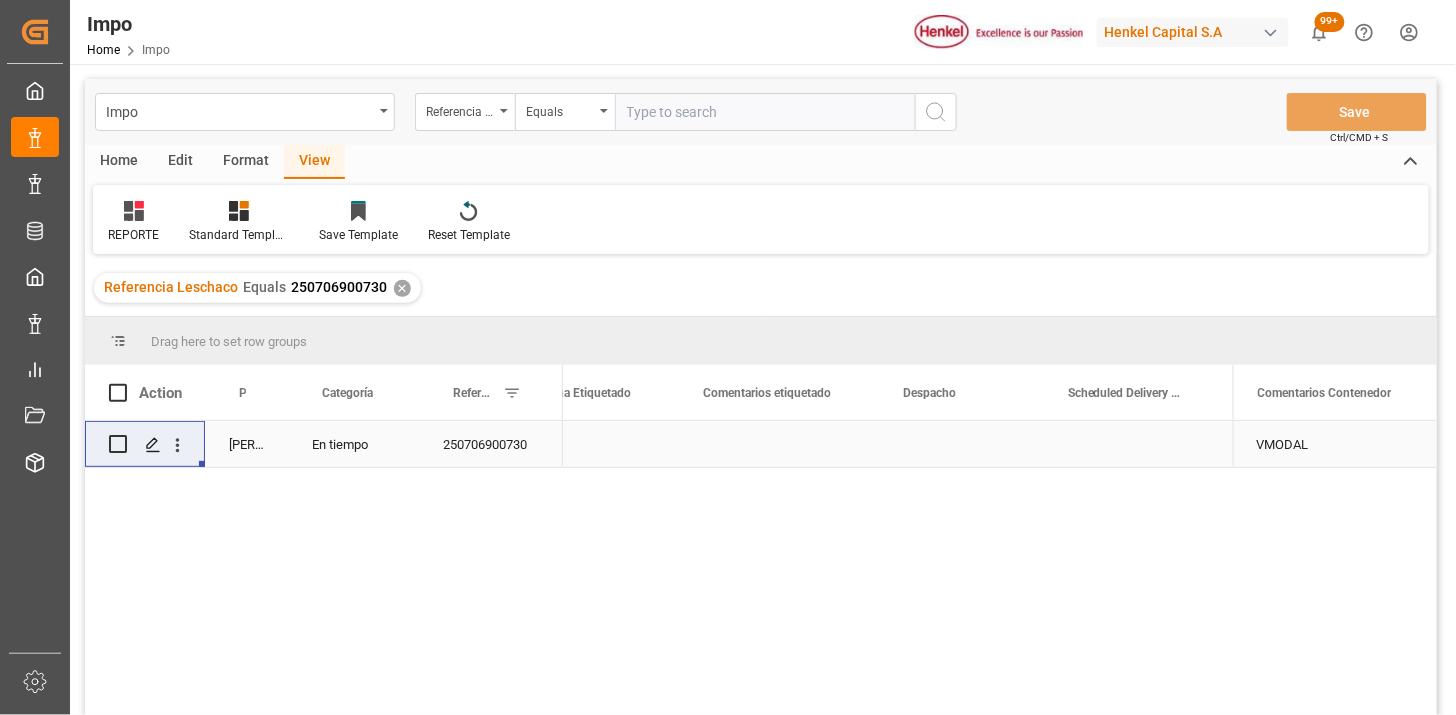 type 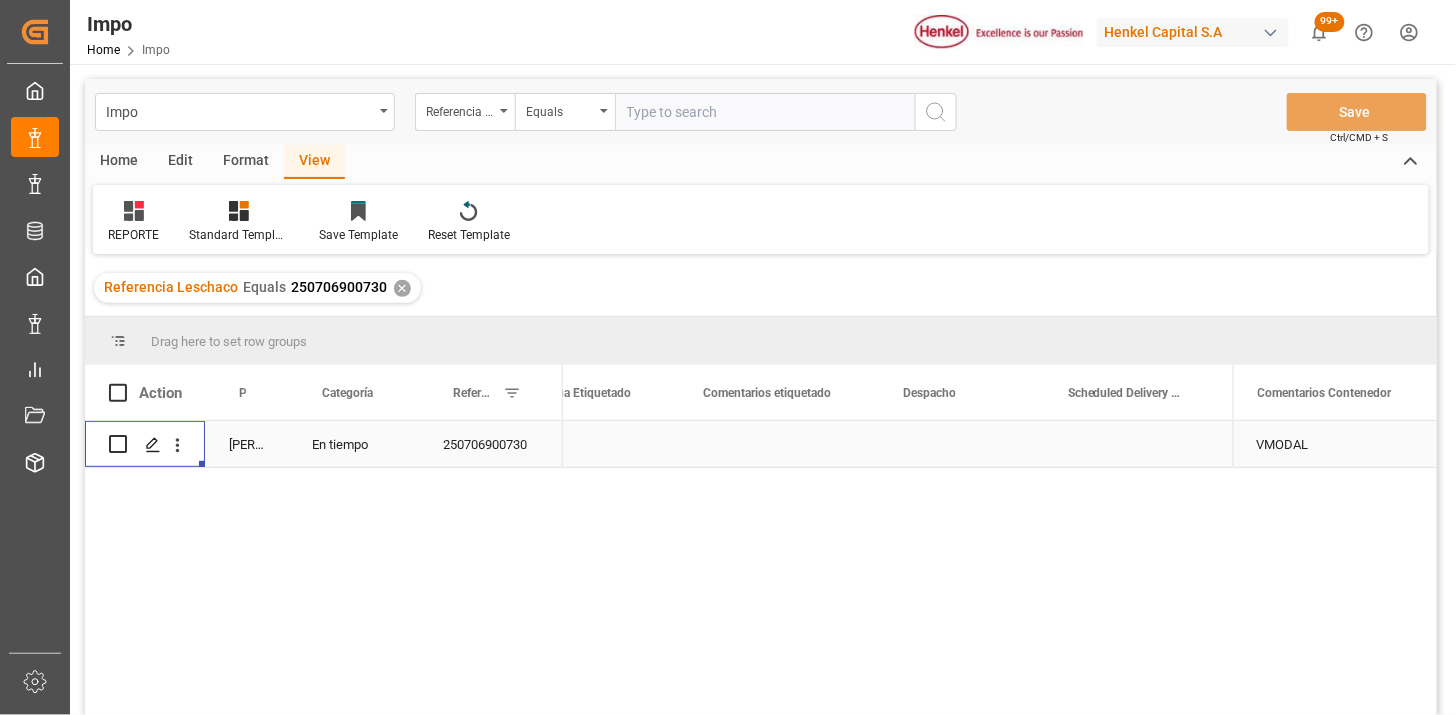 click at bounding box center [962, 444] 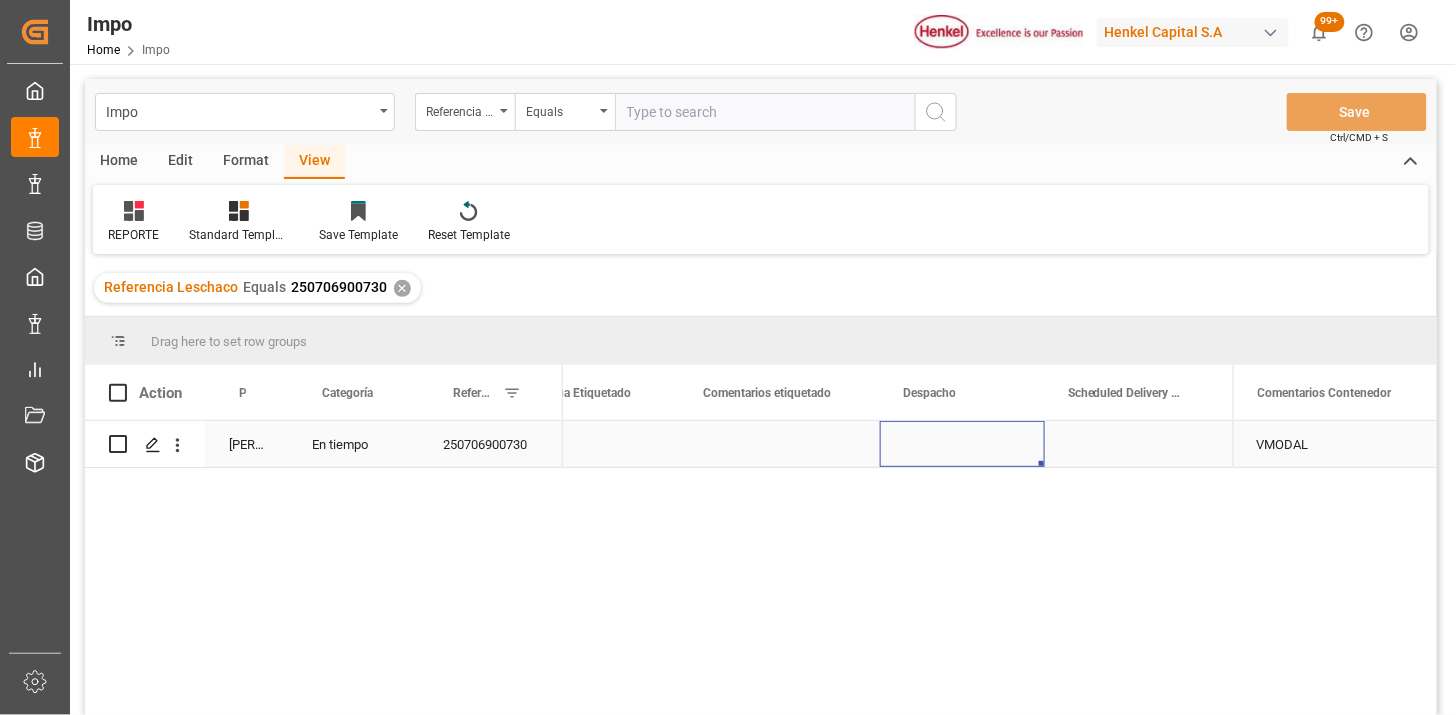 click at bounding box center (962, 444) 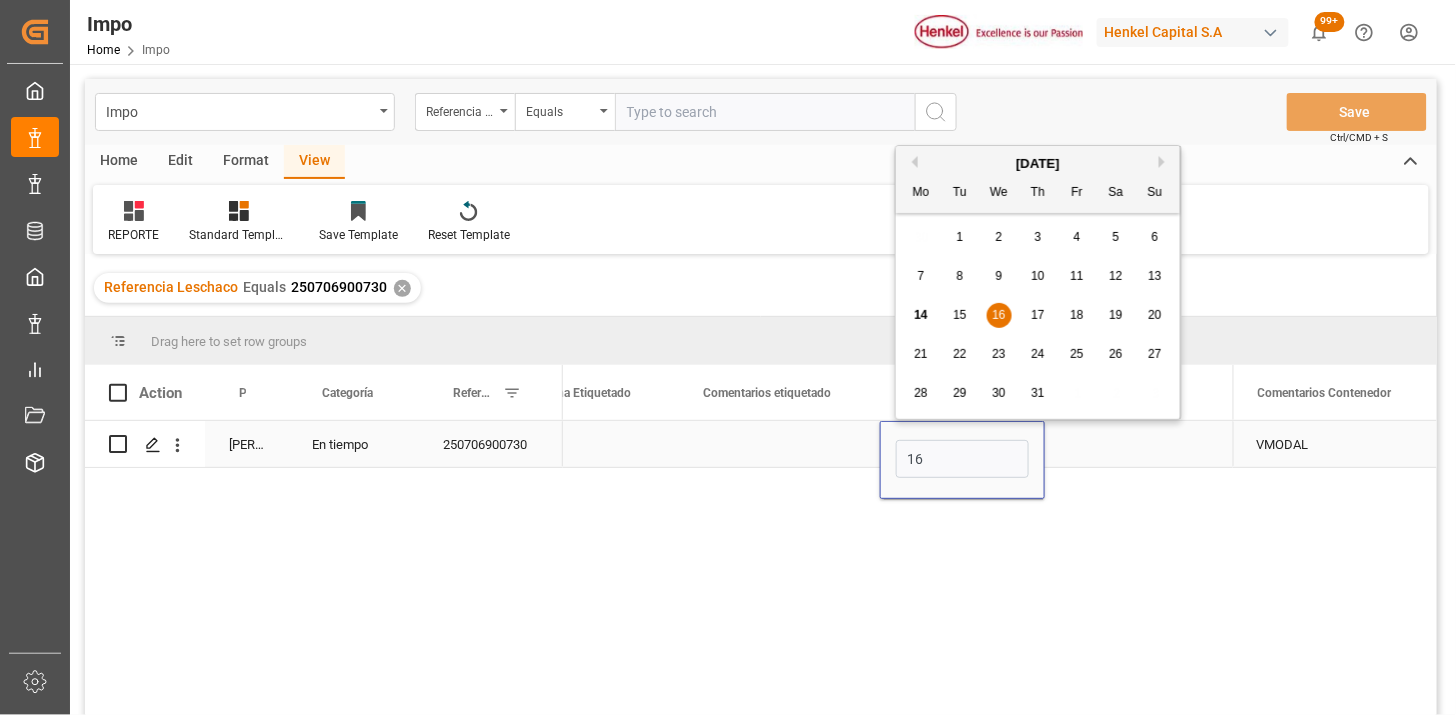 type on "16-07-2025" 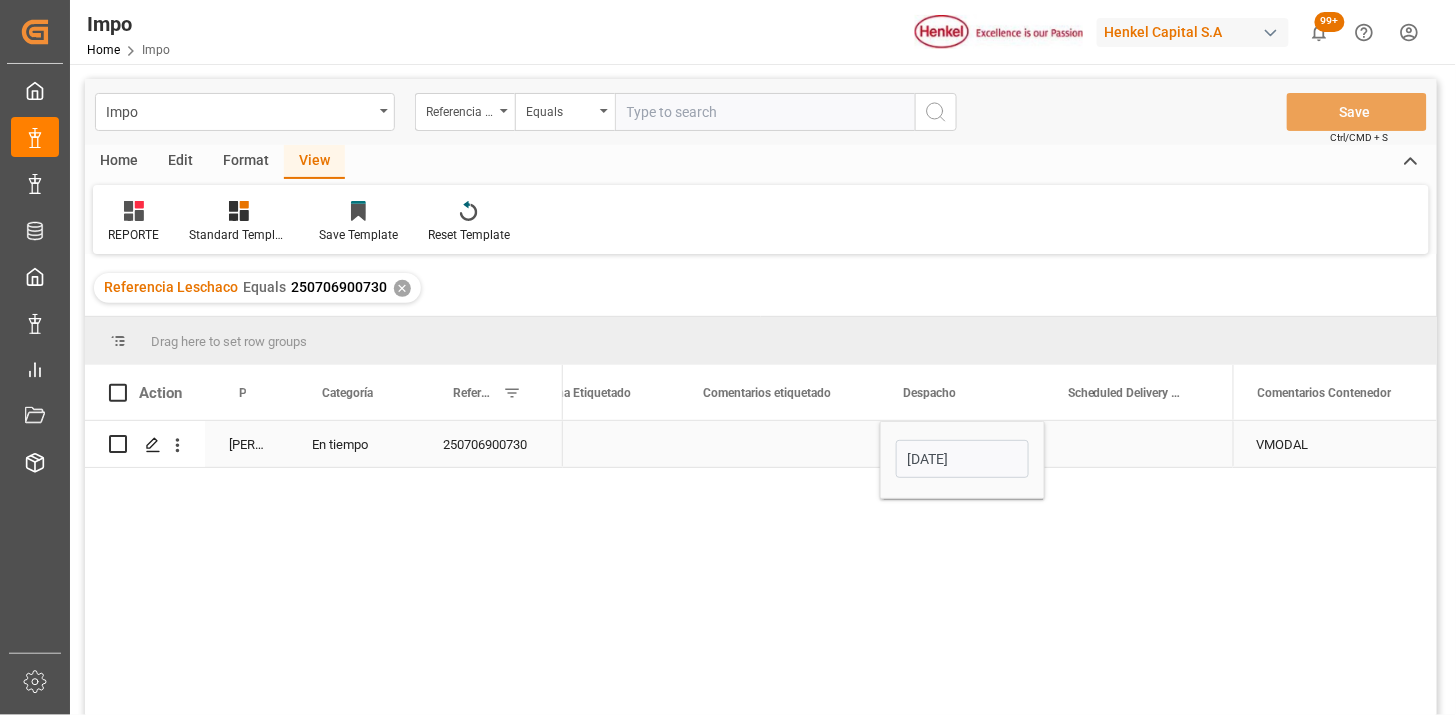 click at bounding box center (780, 444) 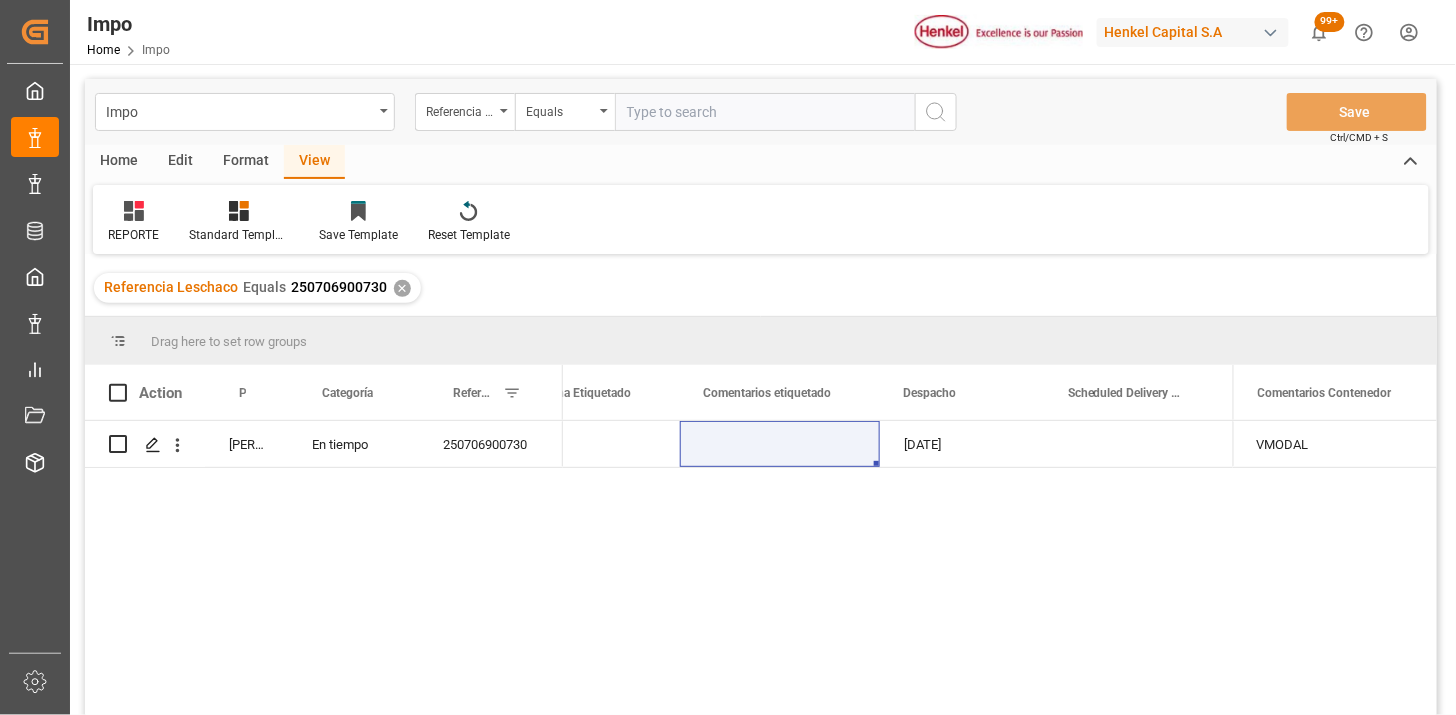 drag, startPoint x: 784, startPoint y: 112, endPoint x: 822, endPoint y: 121, distance: 39.051247 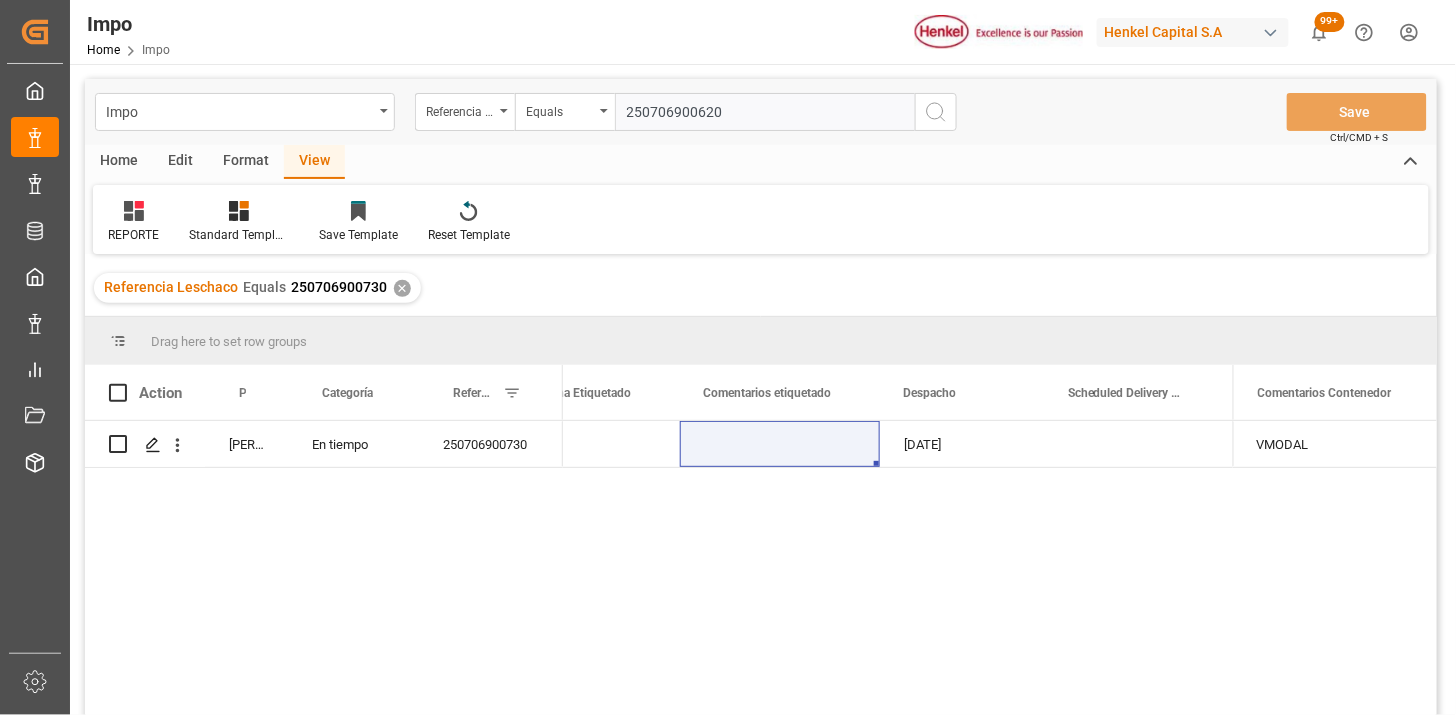type on "250706900620" 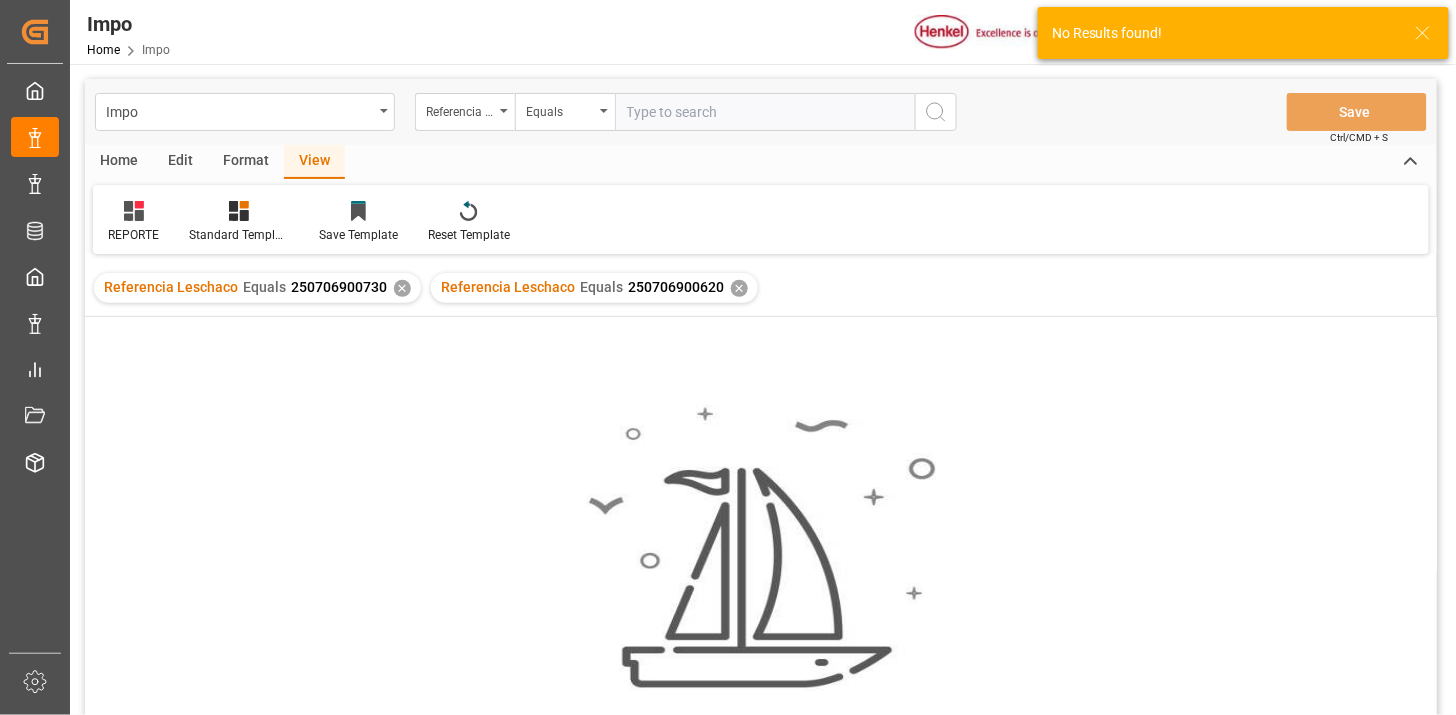 click on "✕" at bounding box center (402, 288) 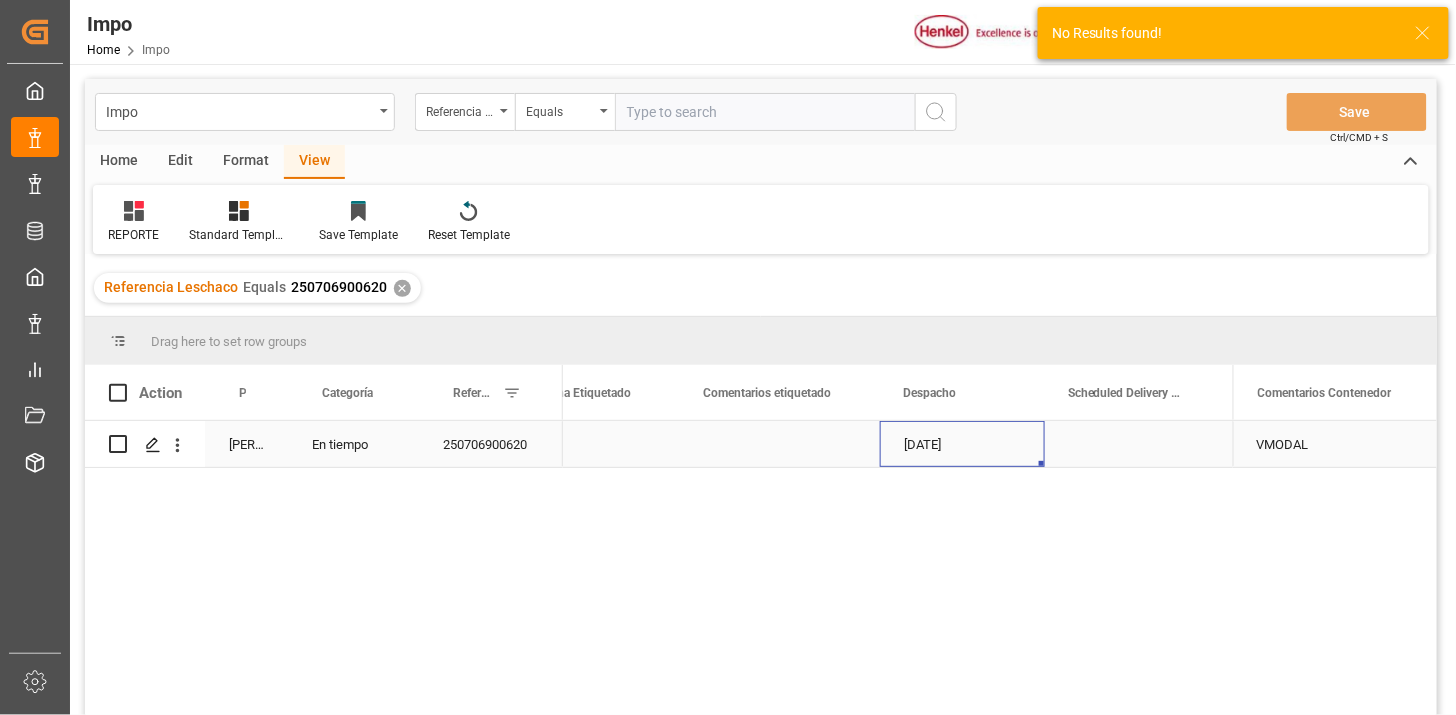 click on "15-07-2025" at bounding box center (962, 444) 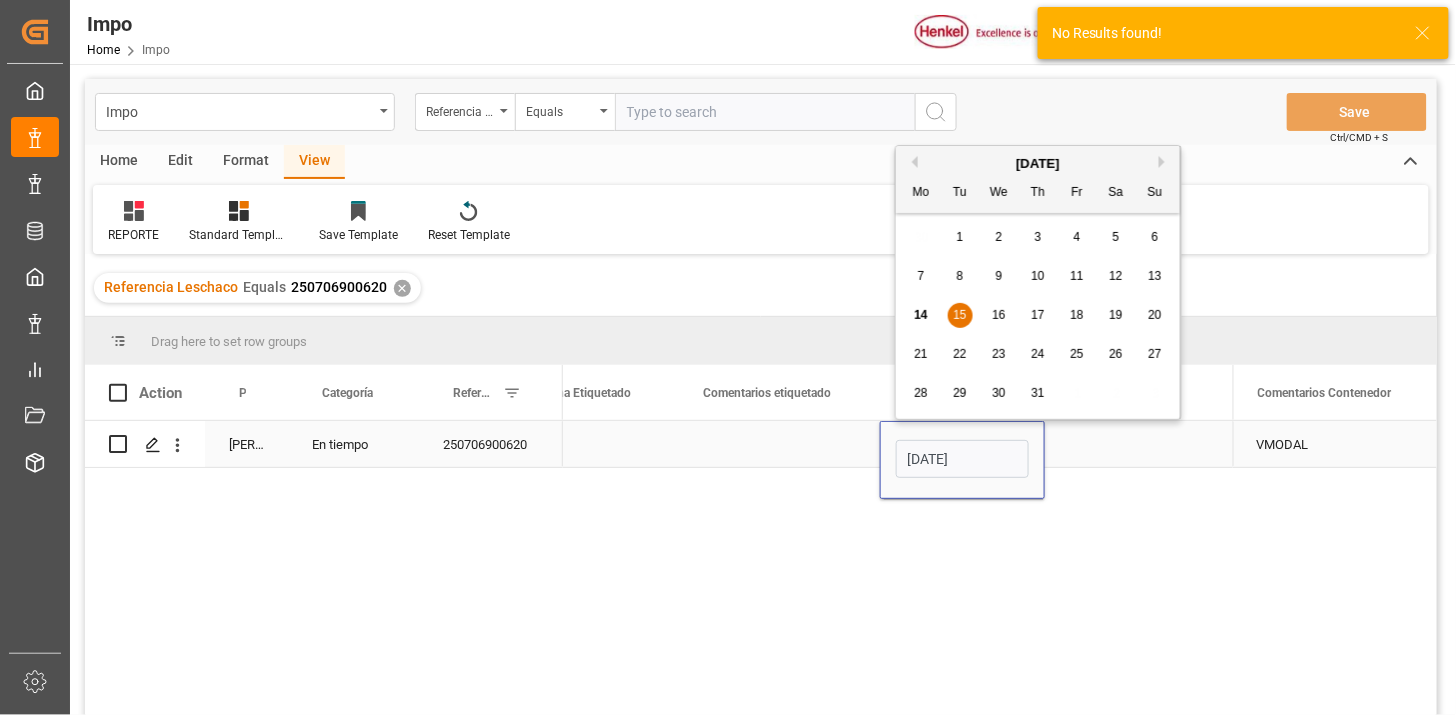 click on "15-07-2025" at bounding box center (962, 459) 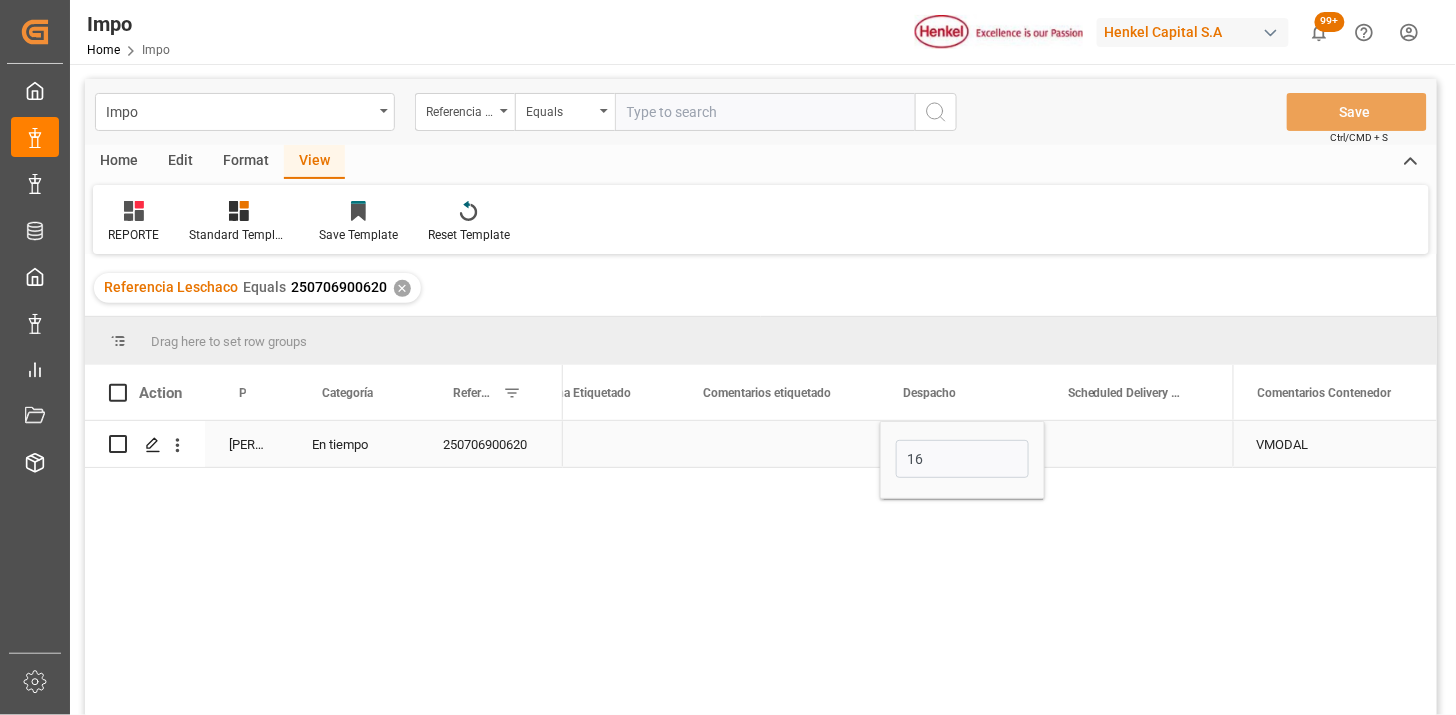 type on "16-07-2025" 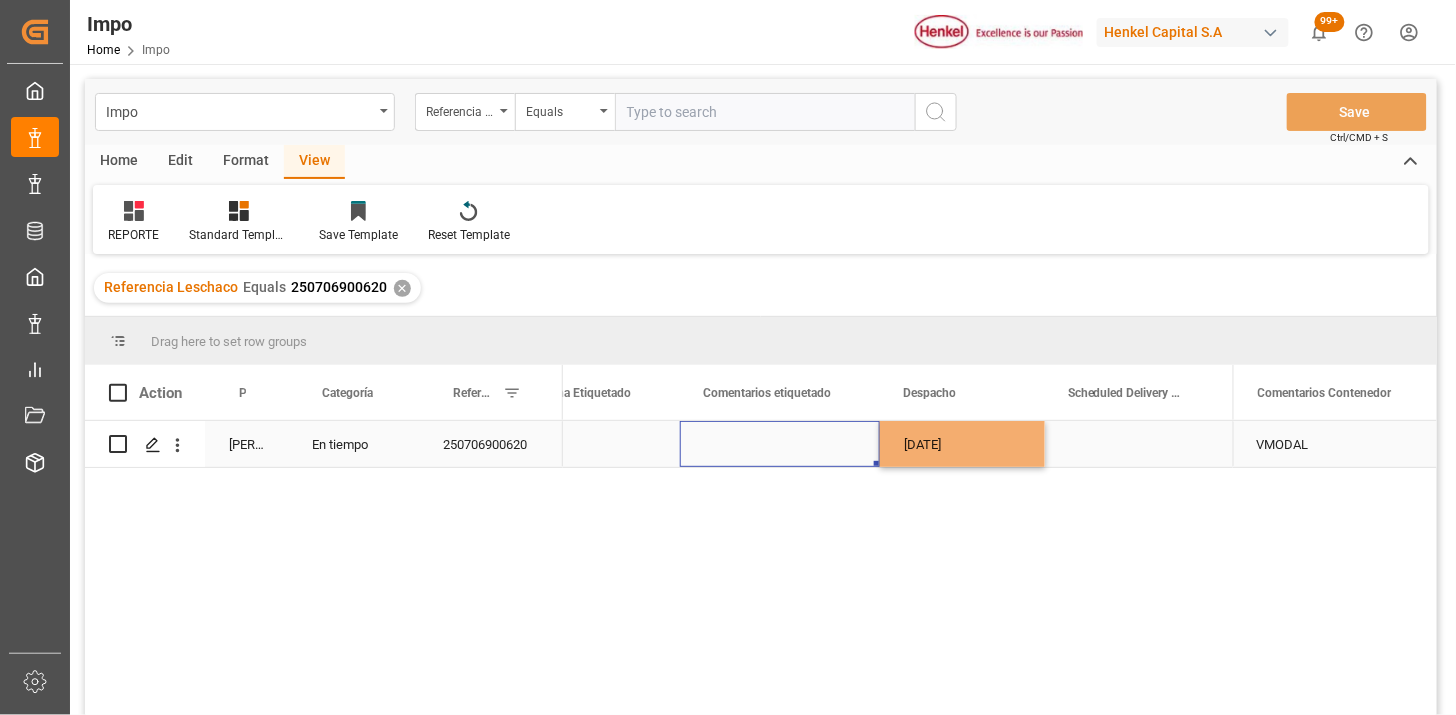 click at bounding box center (780, 444) 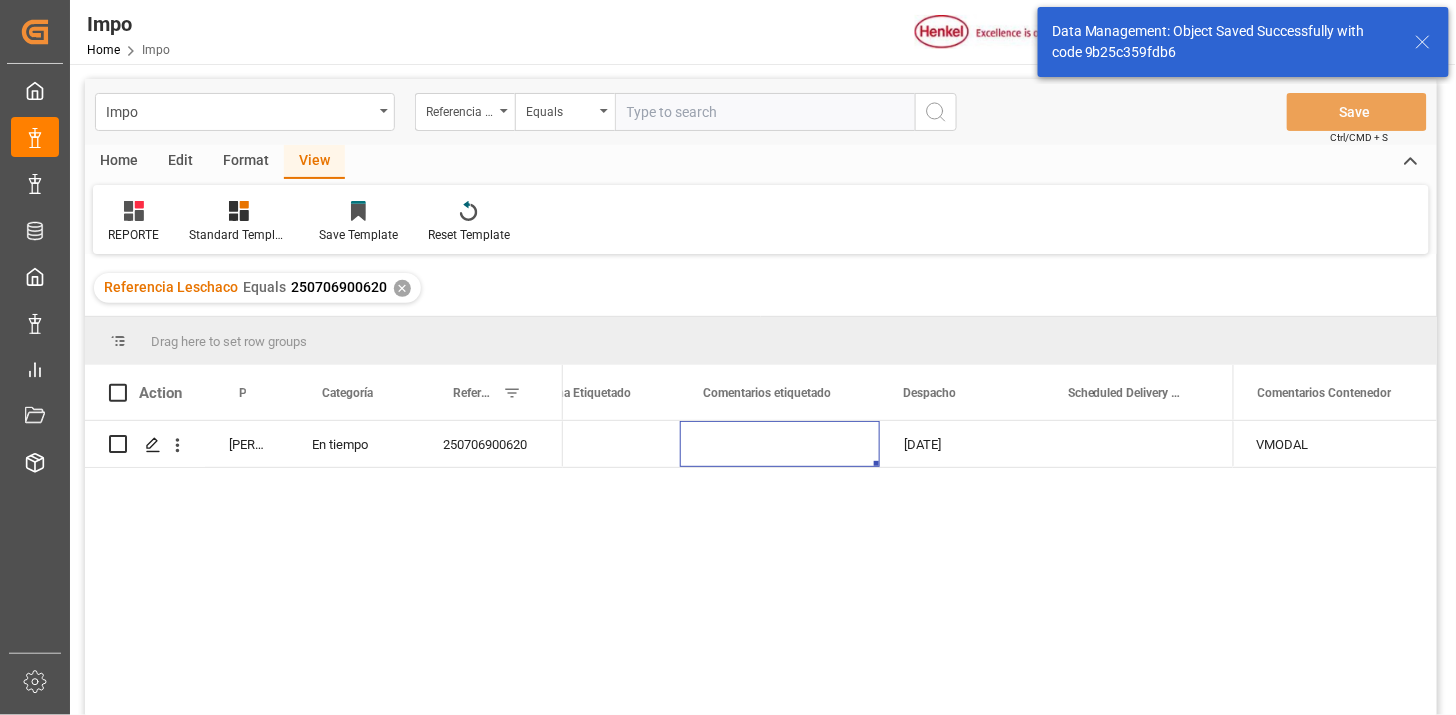 click at bounding box center [765, 112] 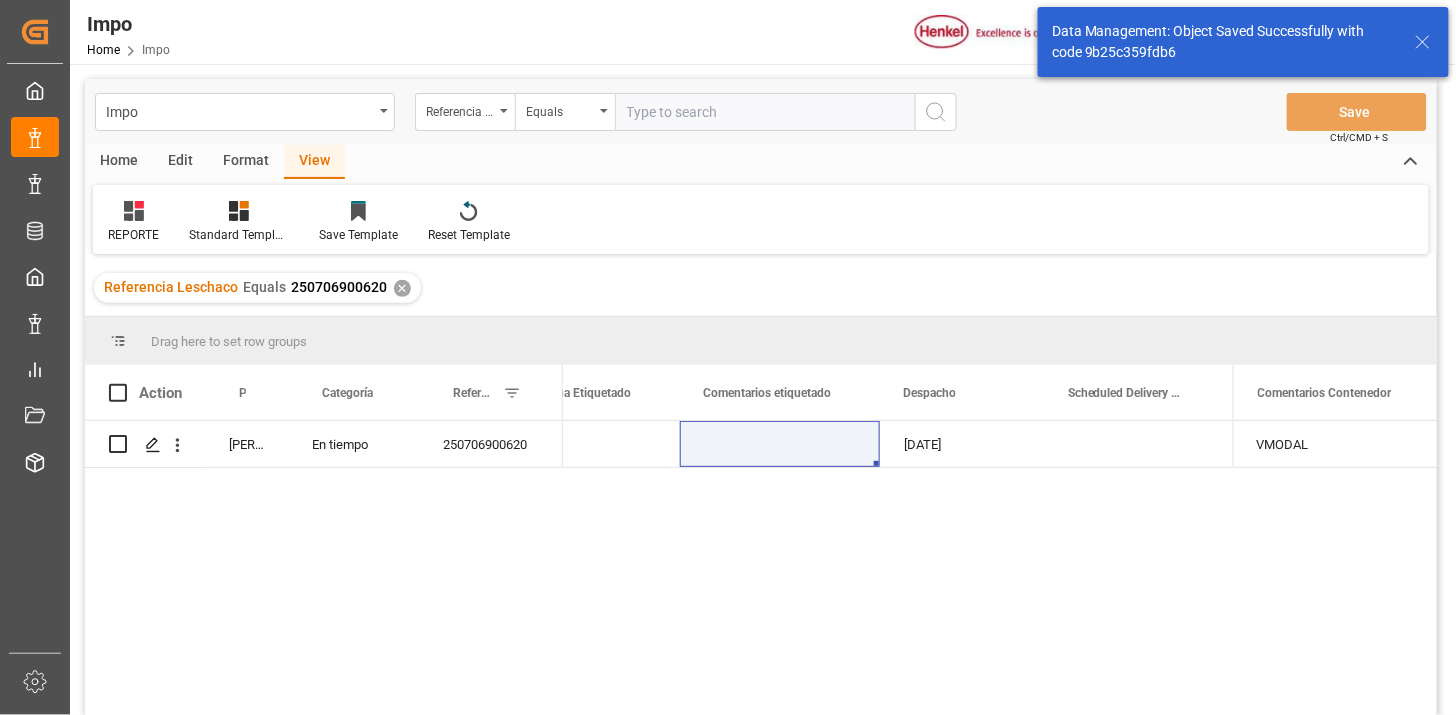 paste on "250706900621" 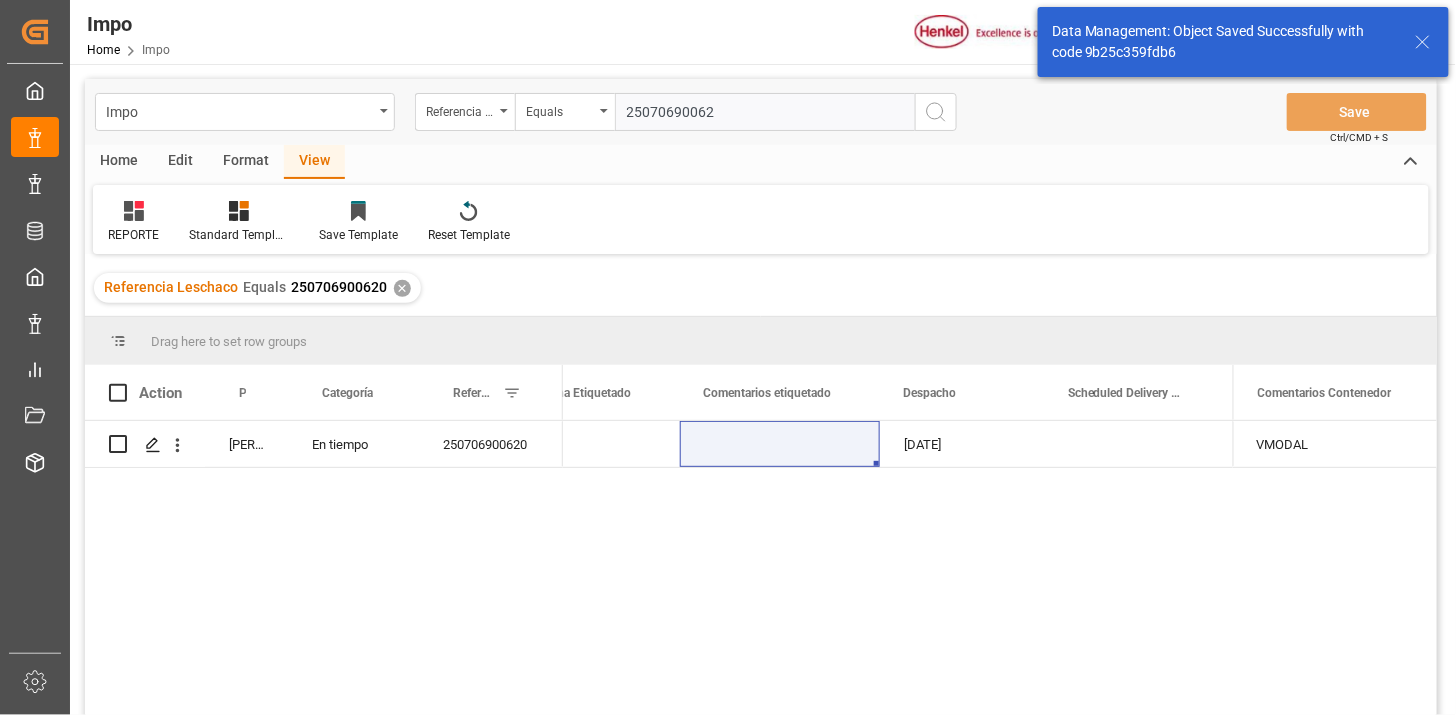paste on "1" 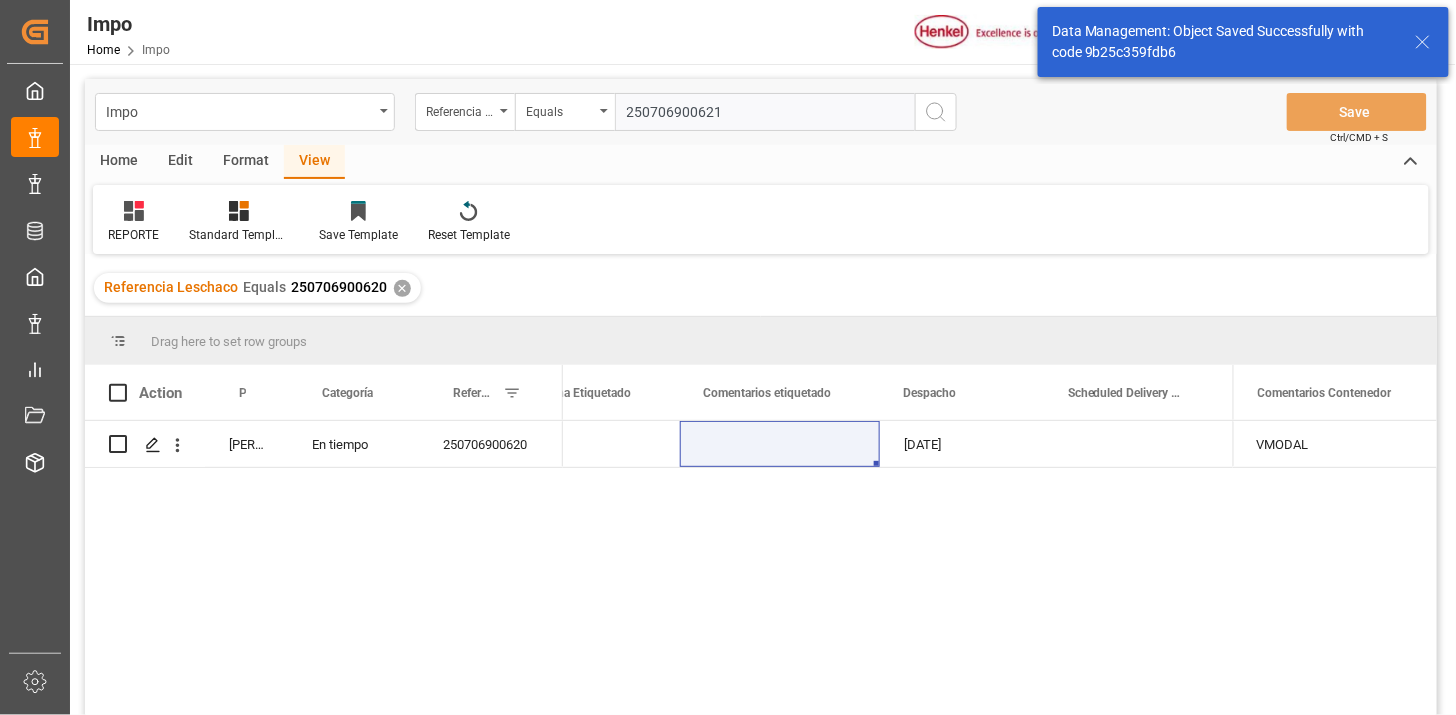 type 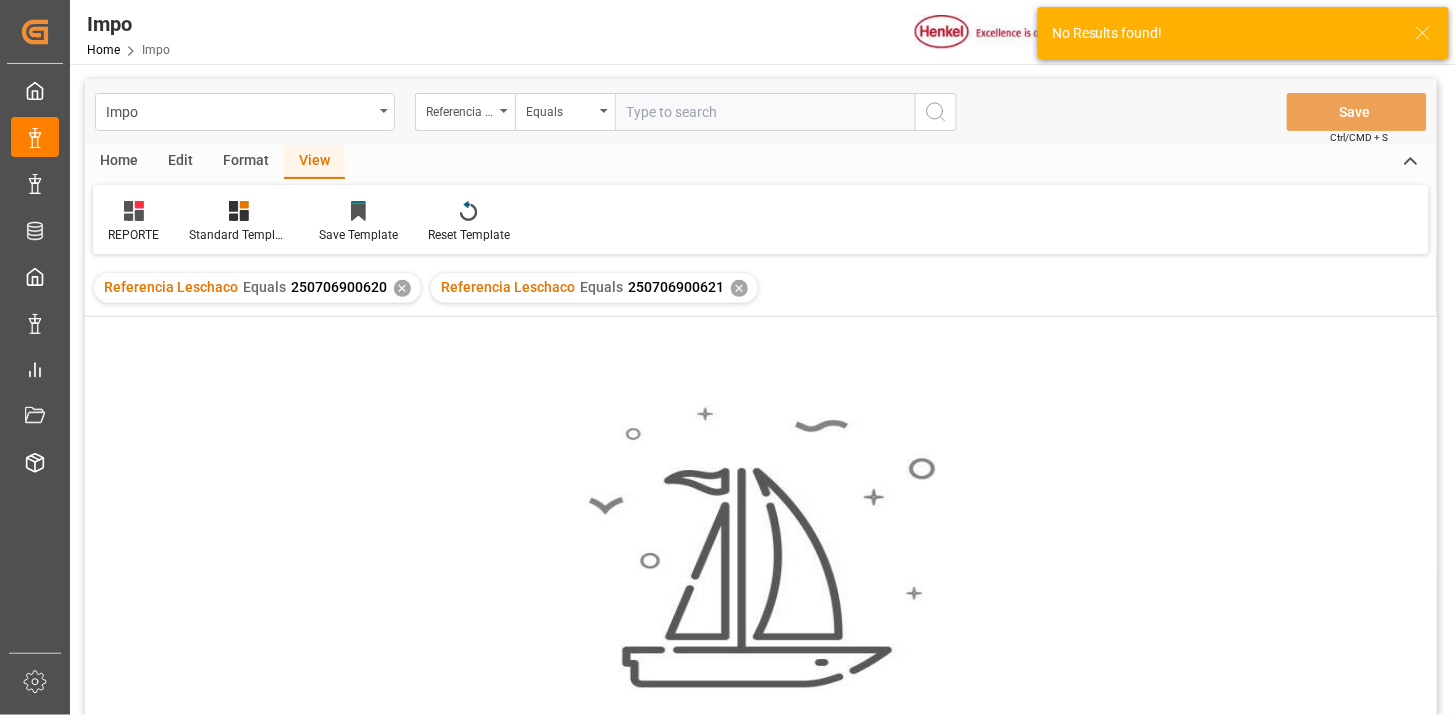 click on "✕" at bounding box center (402, 288) 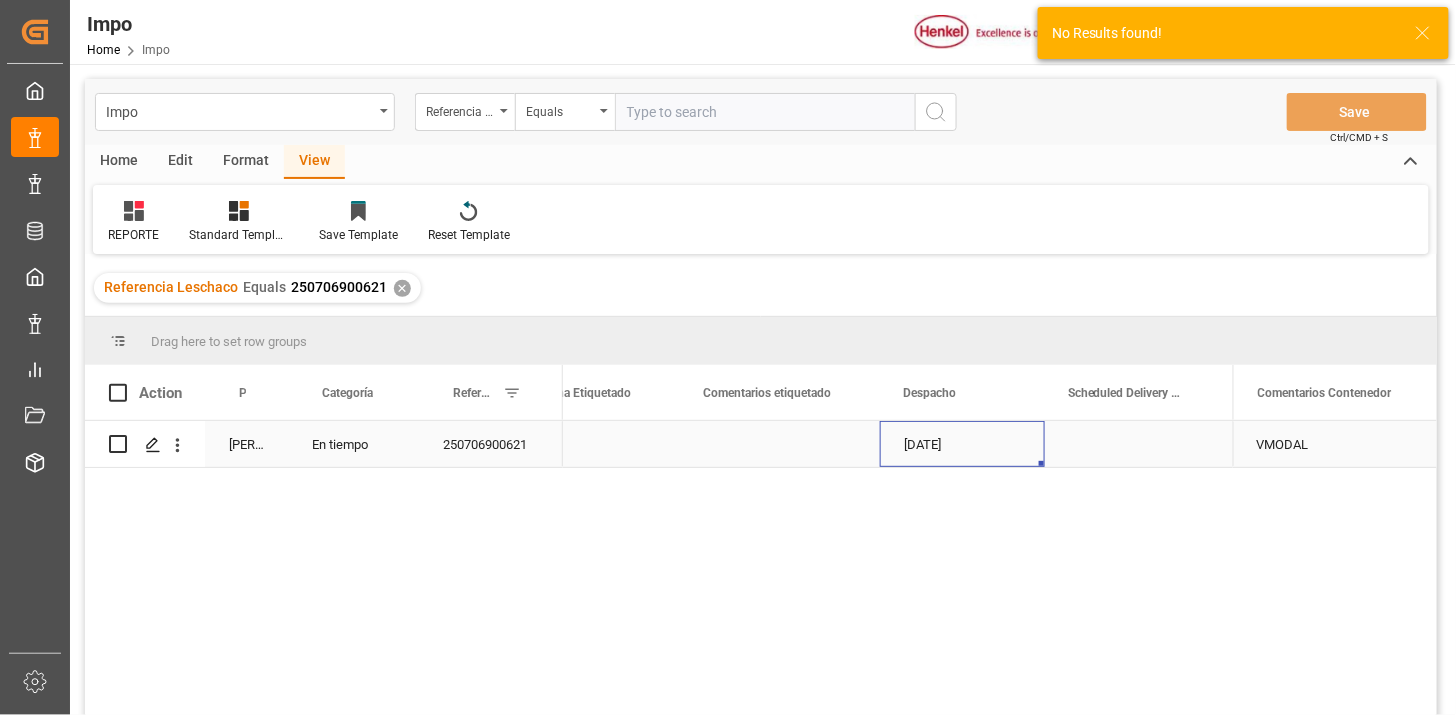 click on "15-07-2025" at bounding box center (962, 444) 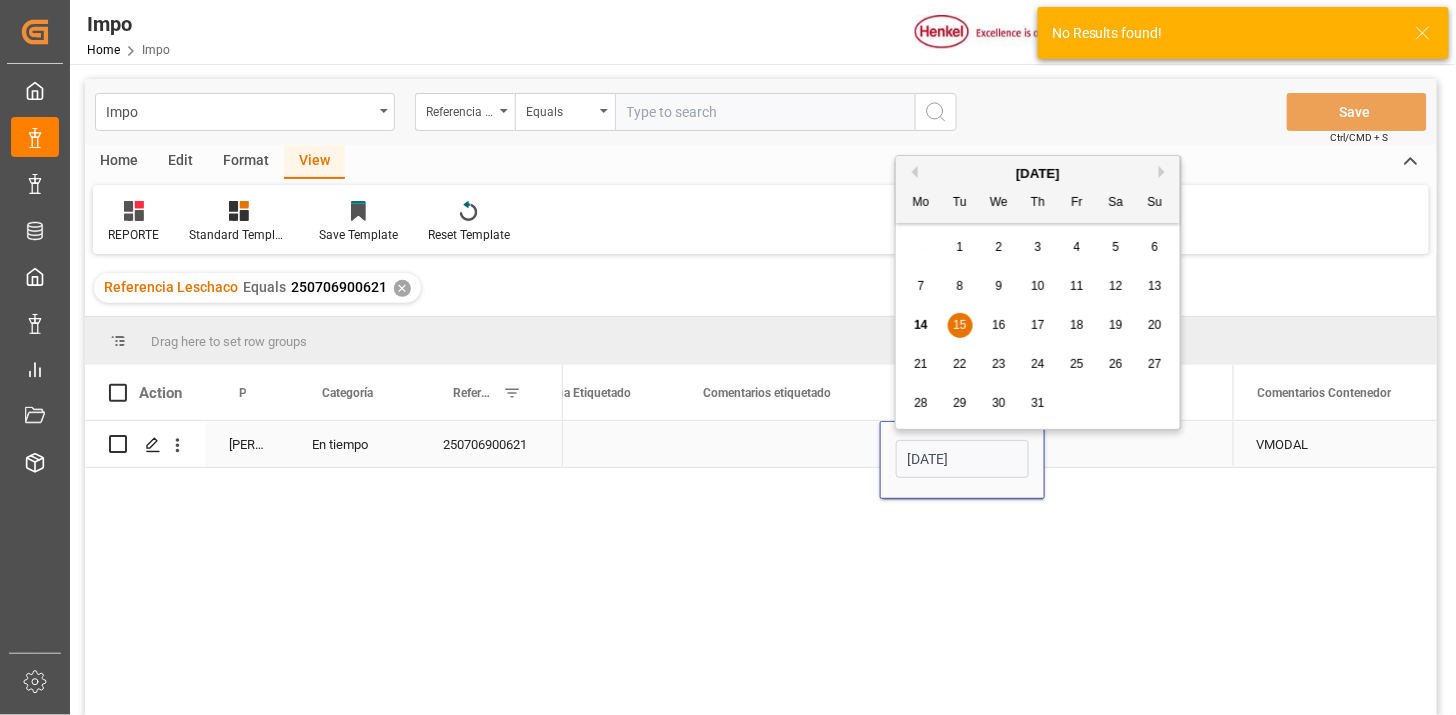 click on "15-07-2025" at bounding box center (962, 459) 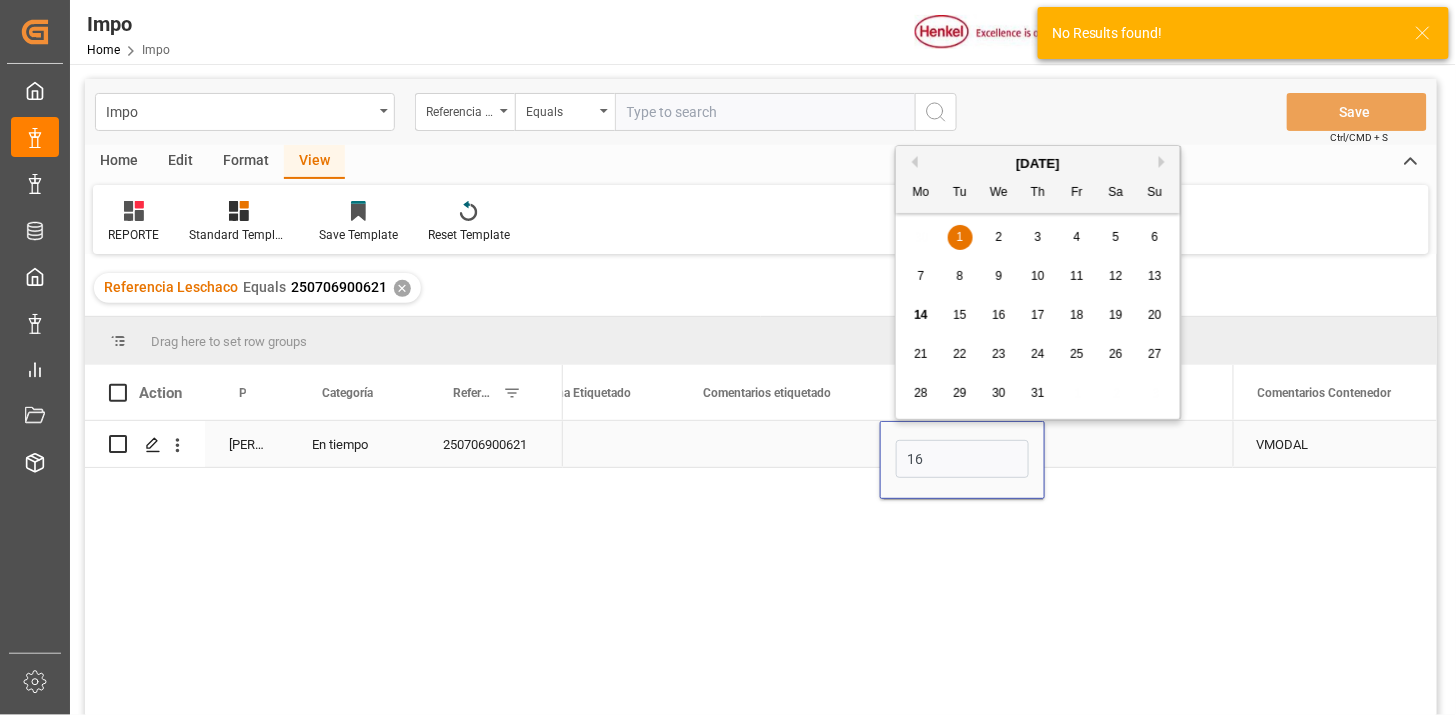 type on "16-07-2025" 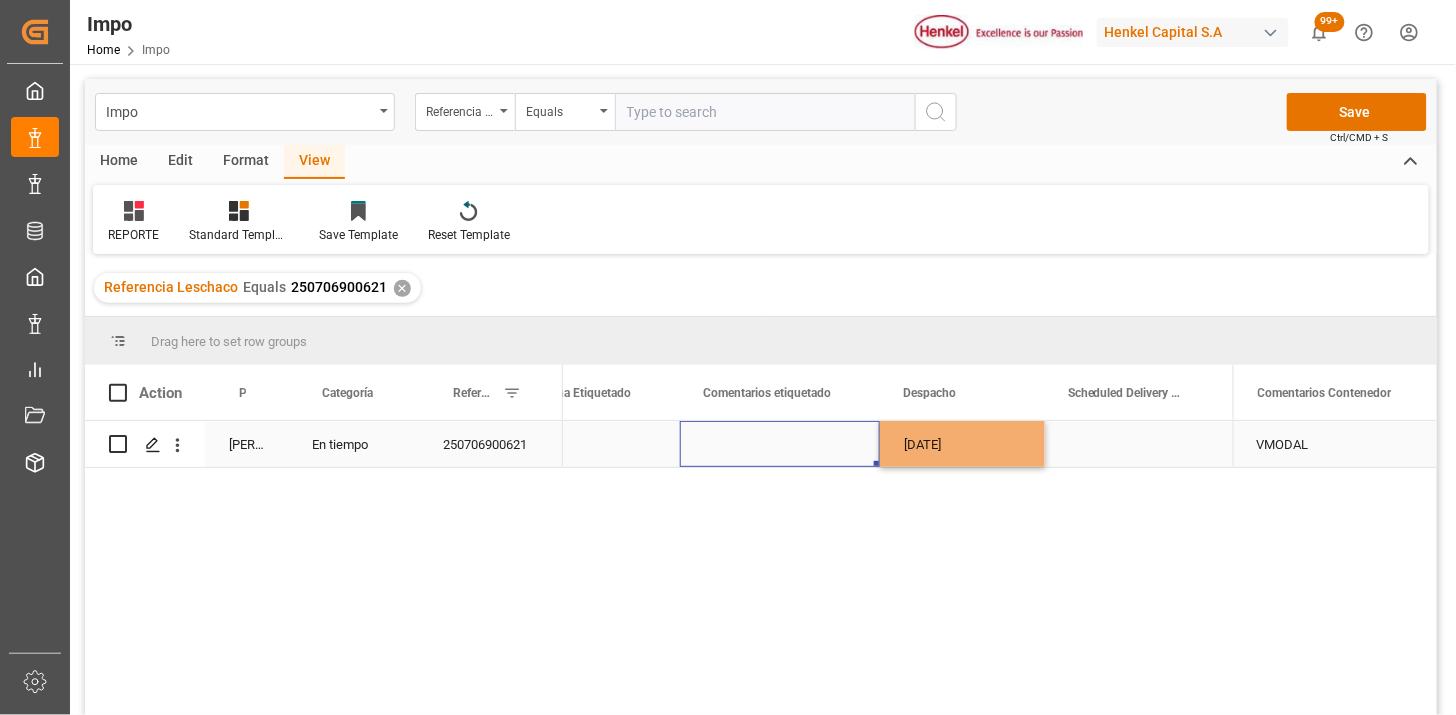 click at bounding box center [780, 444] 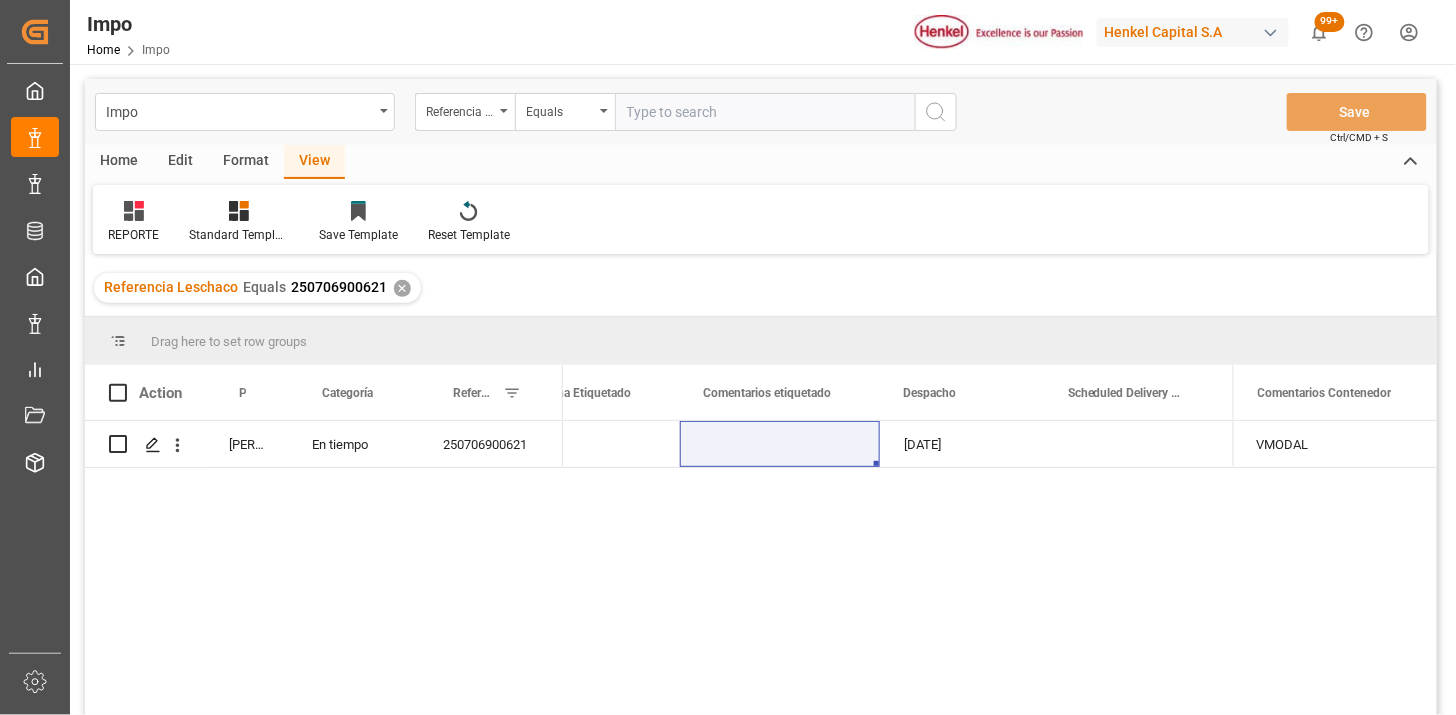 click at bounding box center [765, 112] 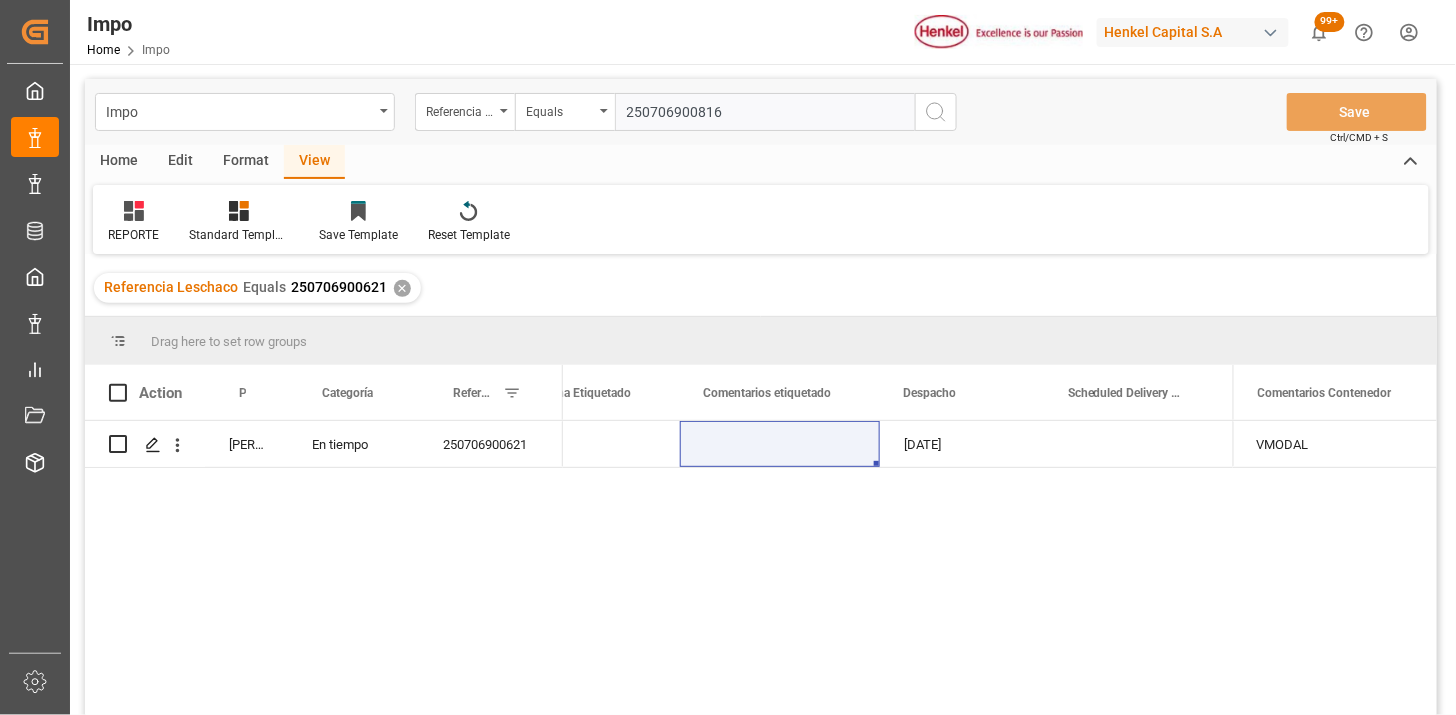 type on "250706900816" 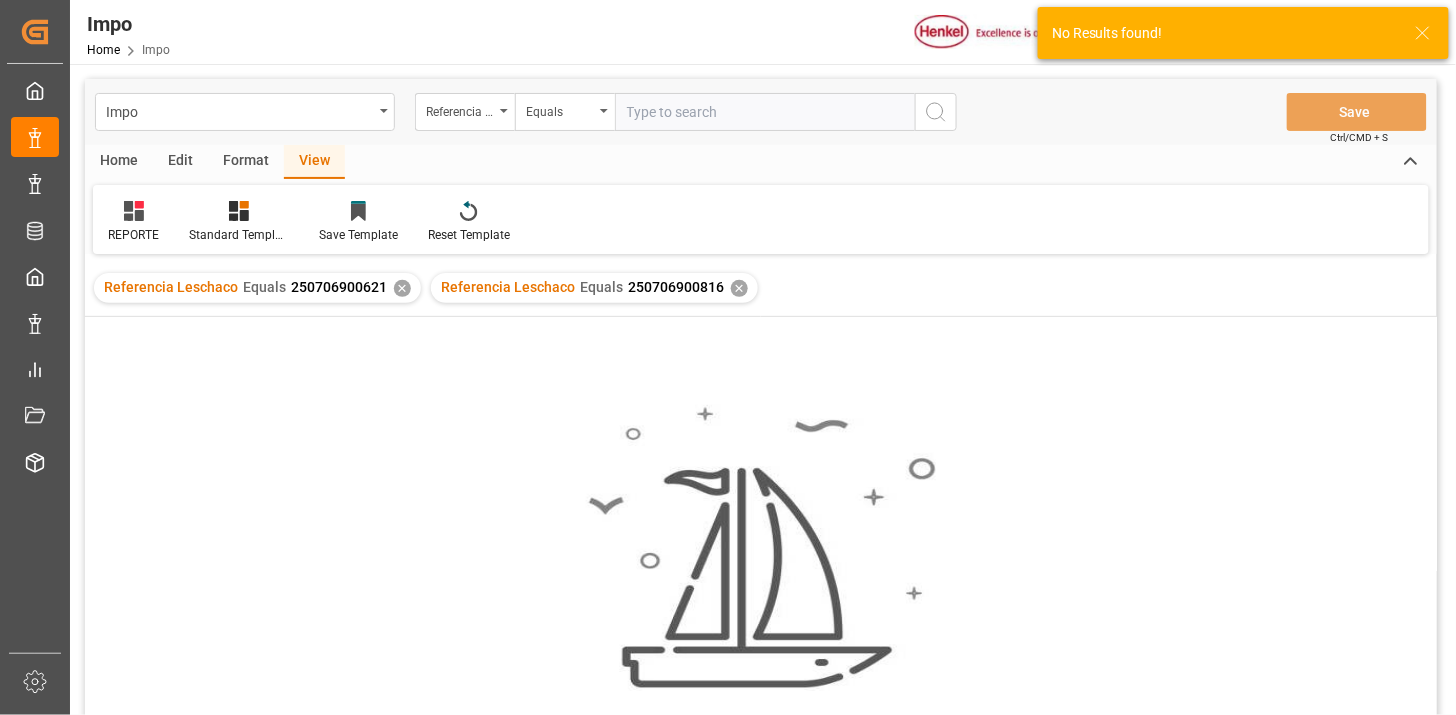 click on "✕" at bounding box center (402, 288) 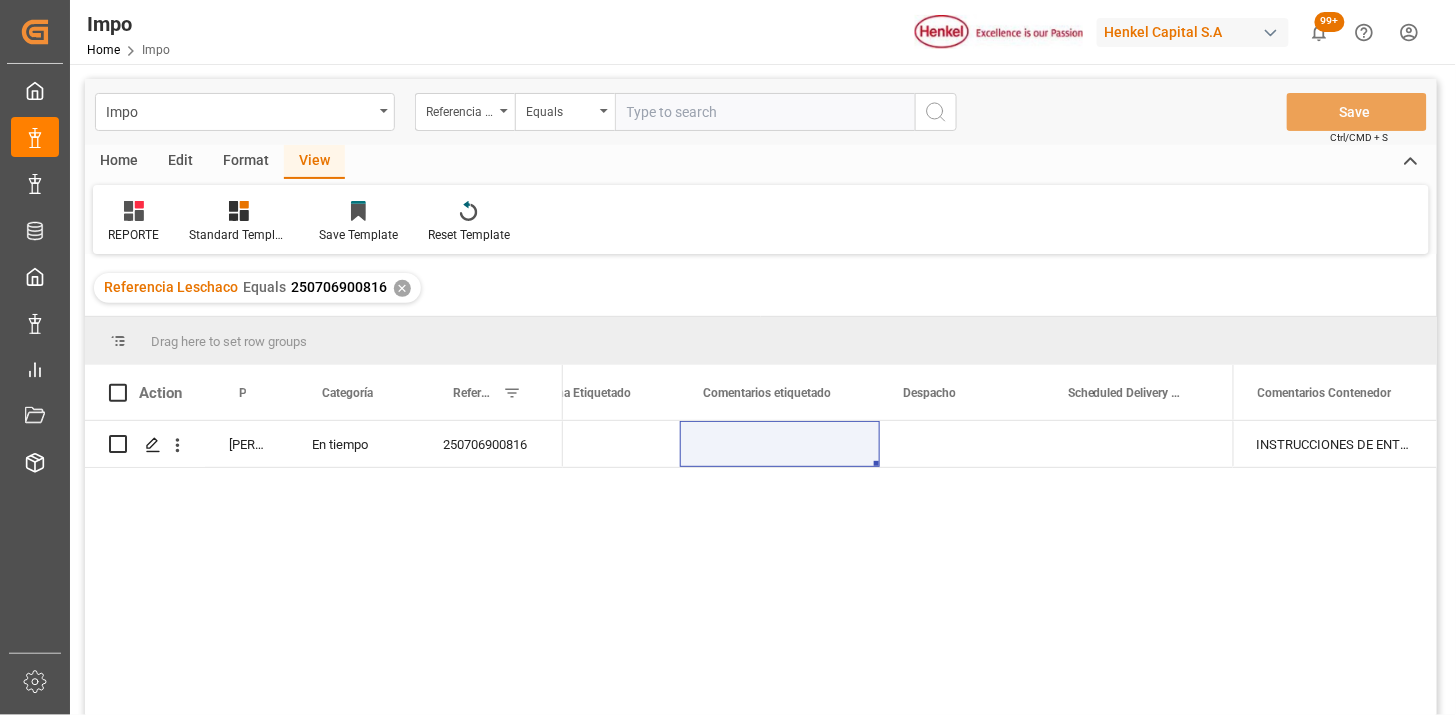 click at bounding box center [765, 112] 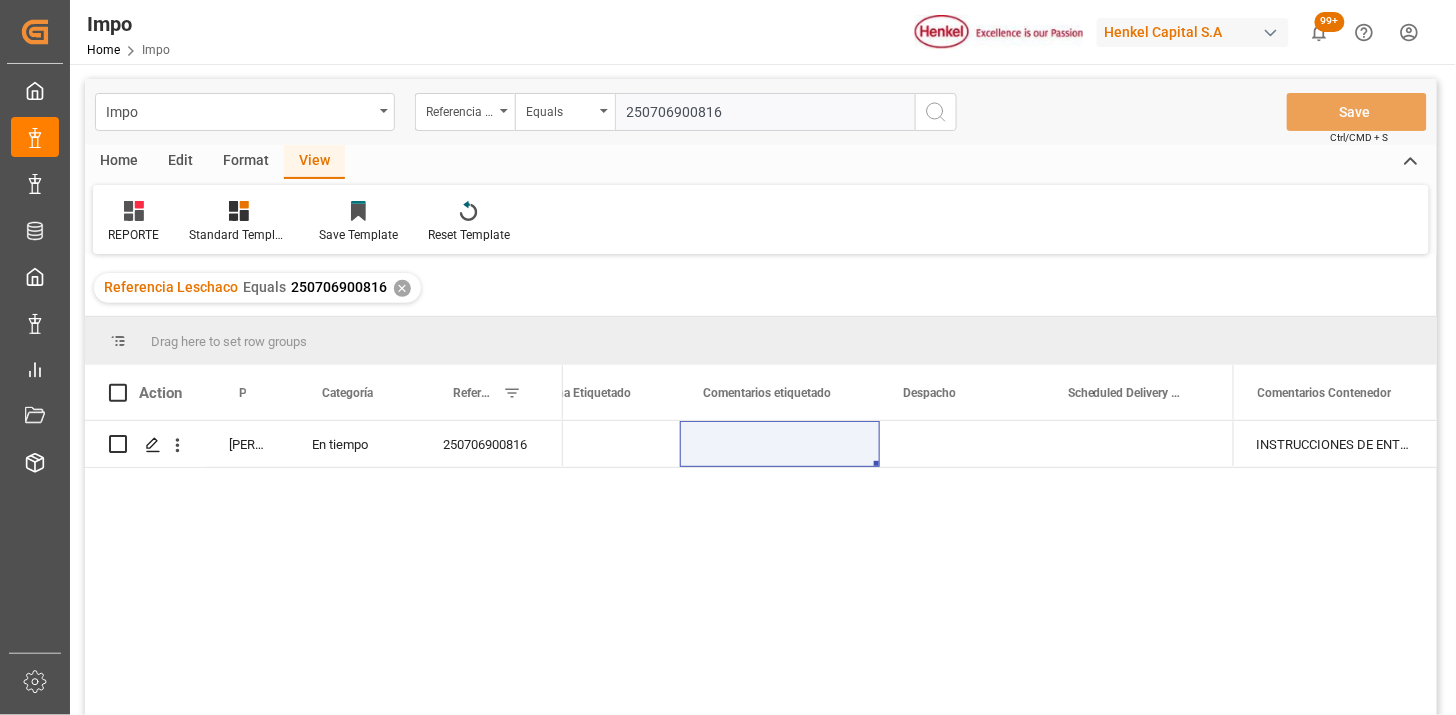 type on "250706900816" 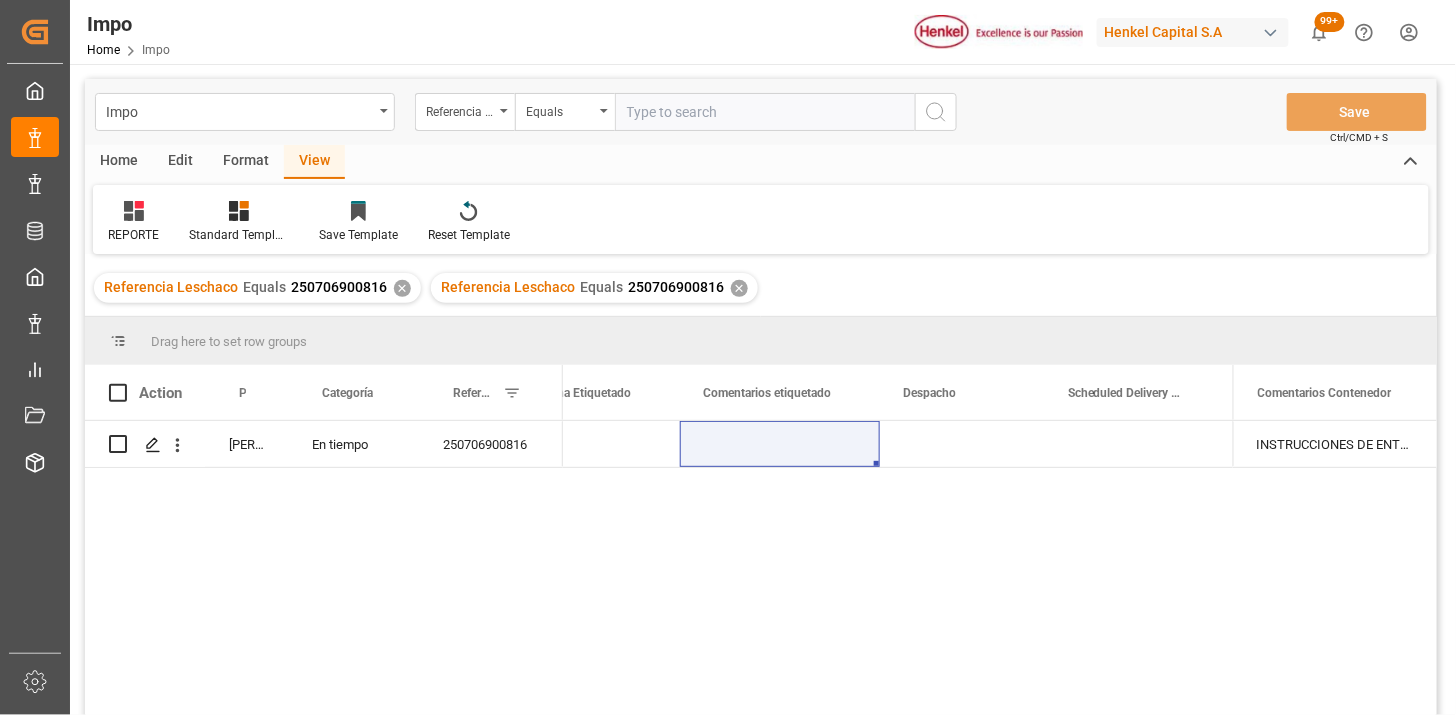 click on "✕" at bounding box center [402, 288] 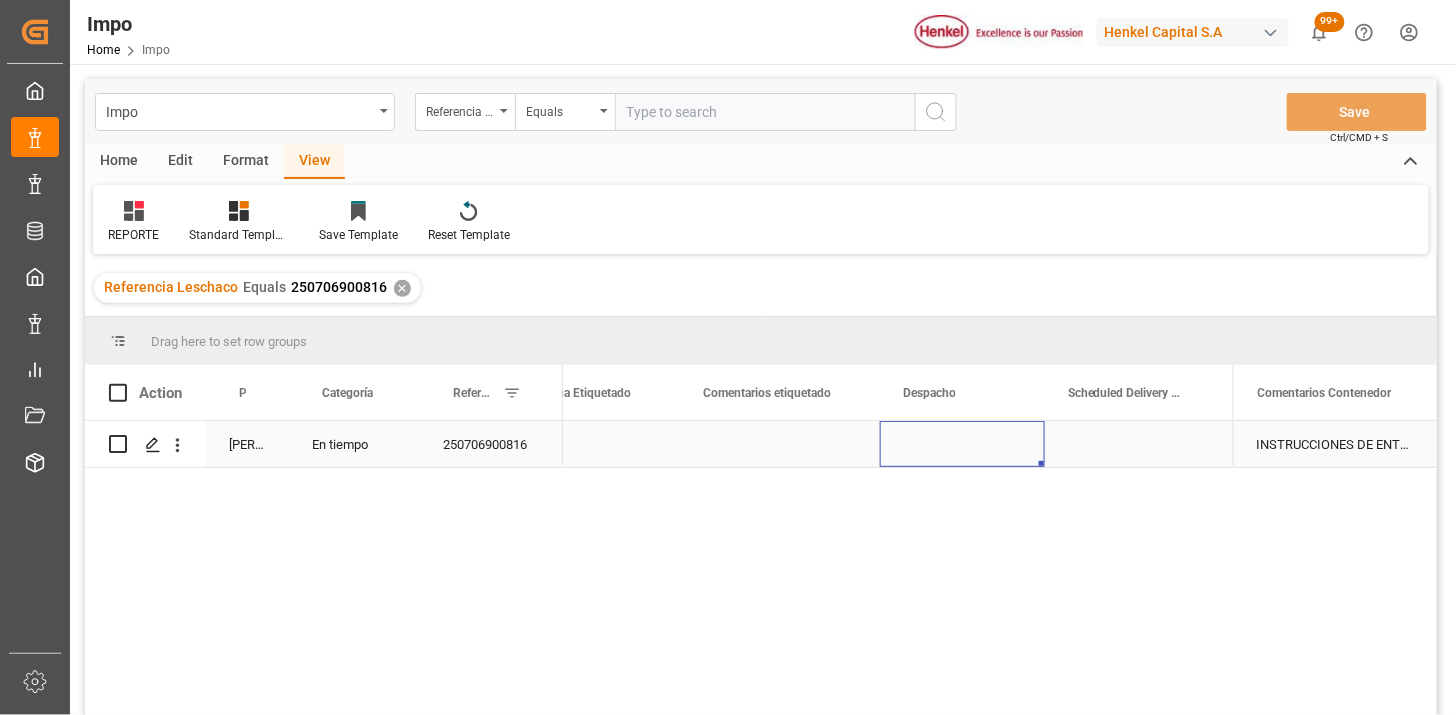click at bounding box center [962, 444] 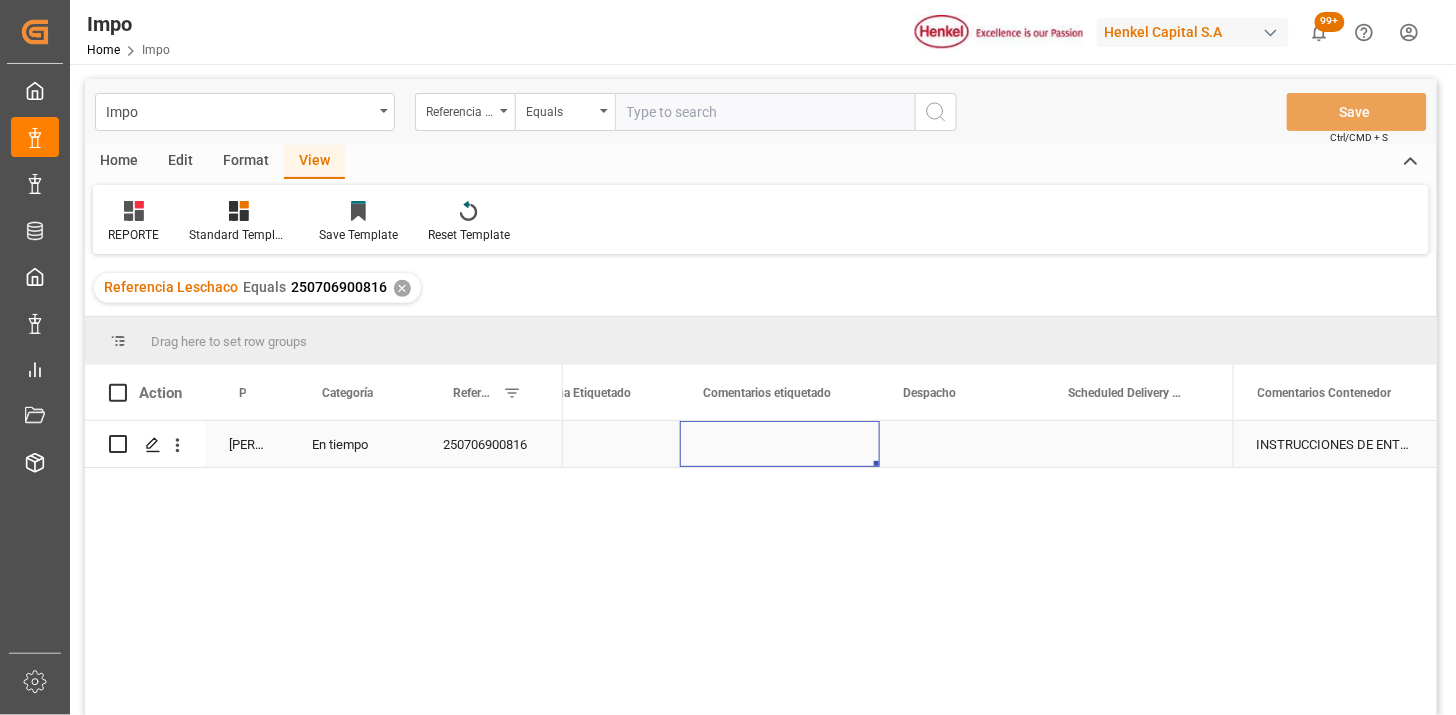 scroll, scrollTop: 0, scrollLeft: 2867, axis: horizontal 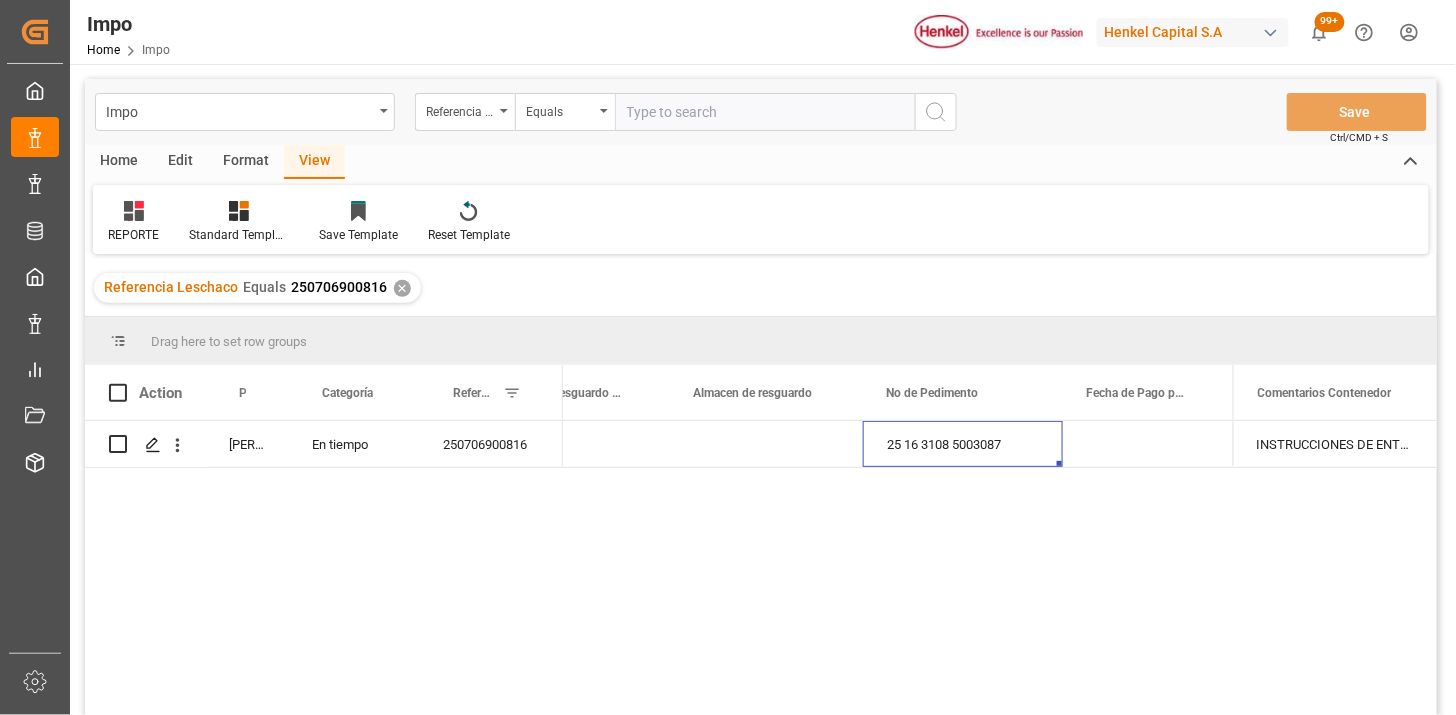 drag, startPoint x: 734, startPoint y: 125, endPoint x: 762, endPoint y: 138, distance: 30.870699 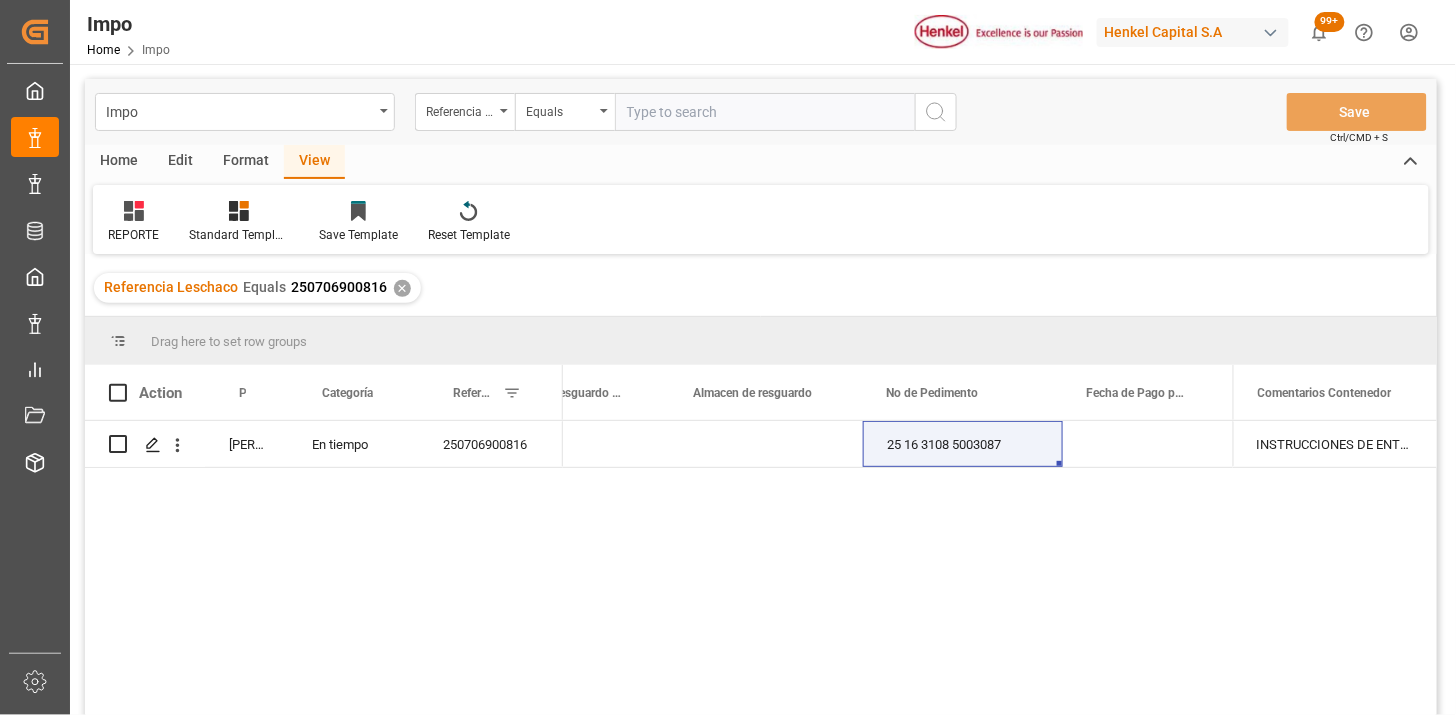 paste on "250706900728" 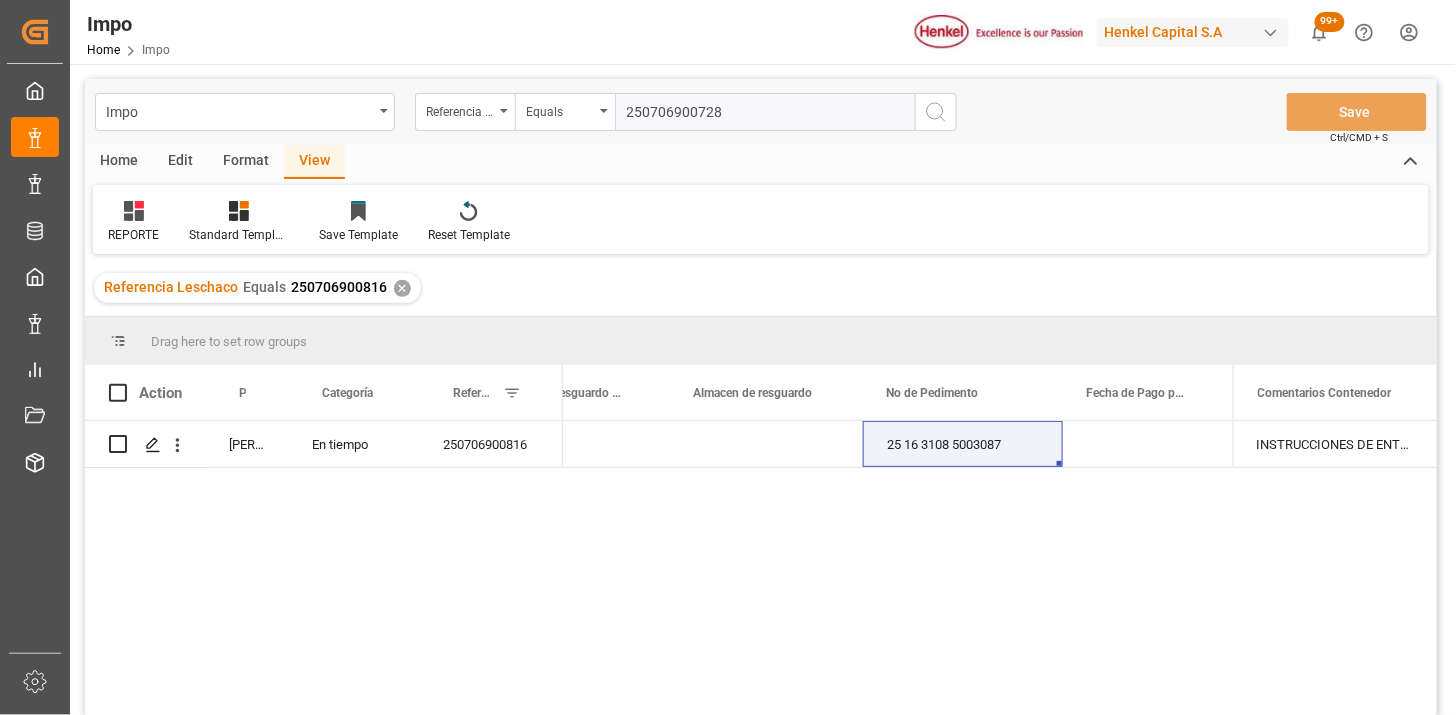 type on "250706900728" 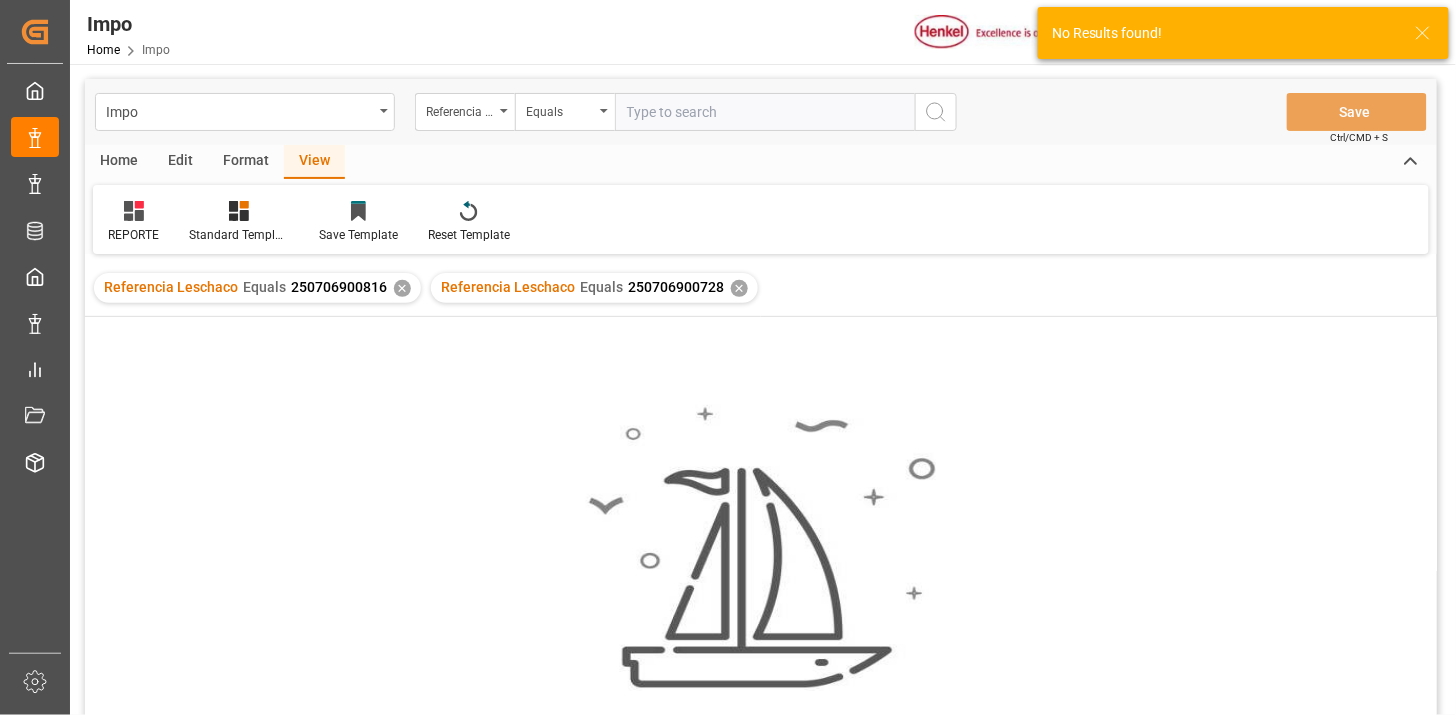 click on "✕" at bounding box center (402, 288) 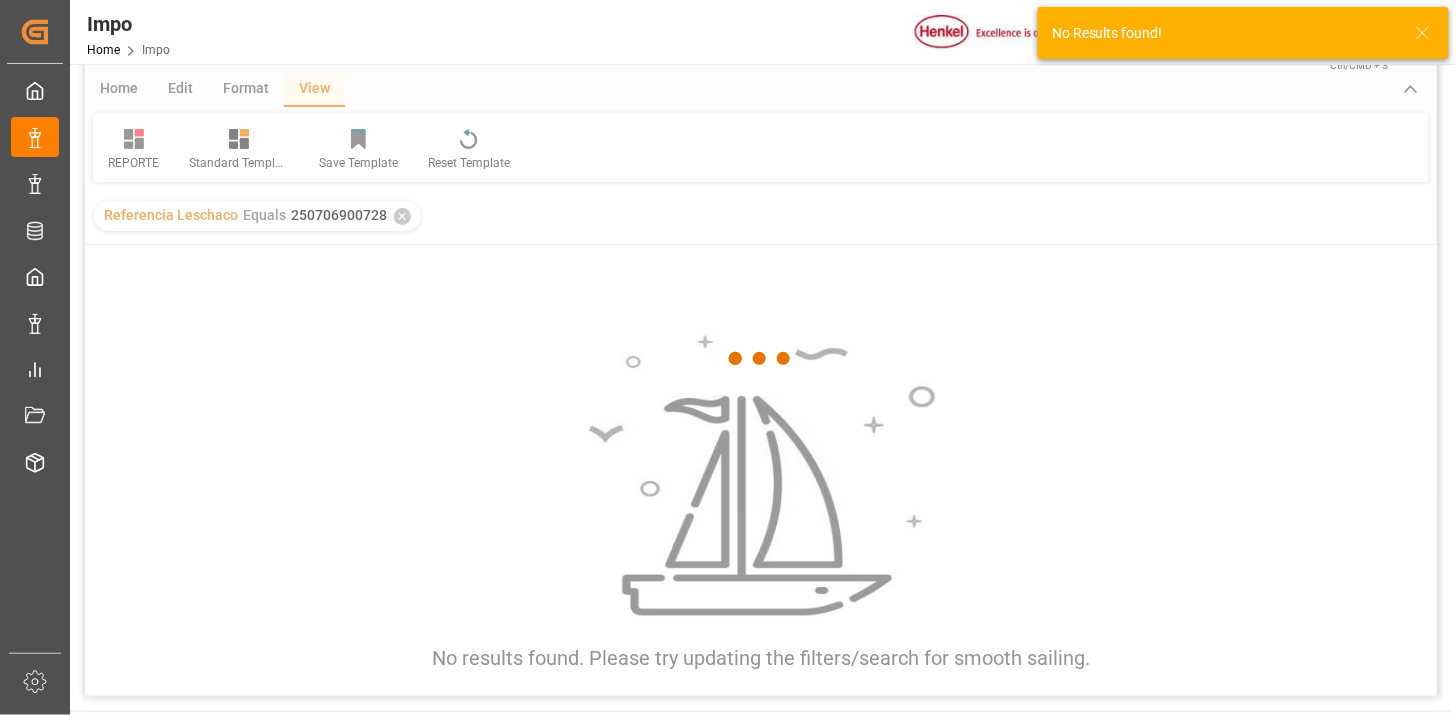 scroll, scrollTop: 111, scrollLeft: 0, axis: vertical 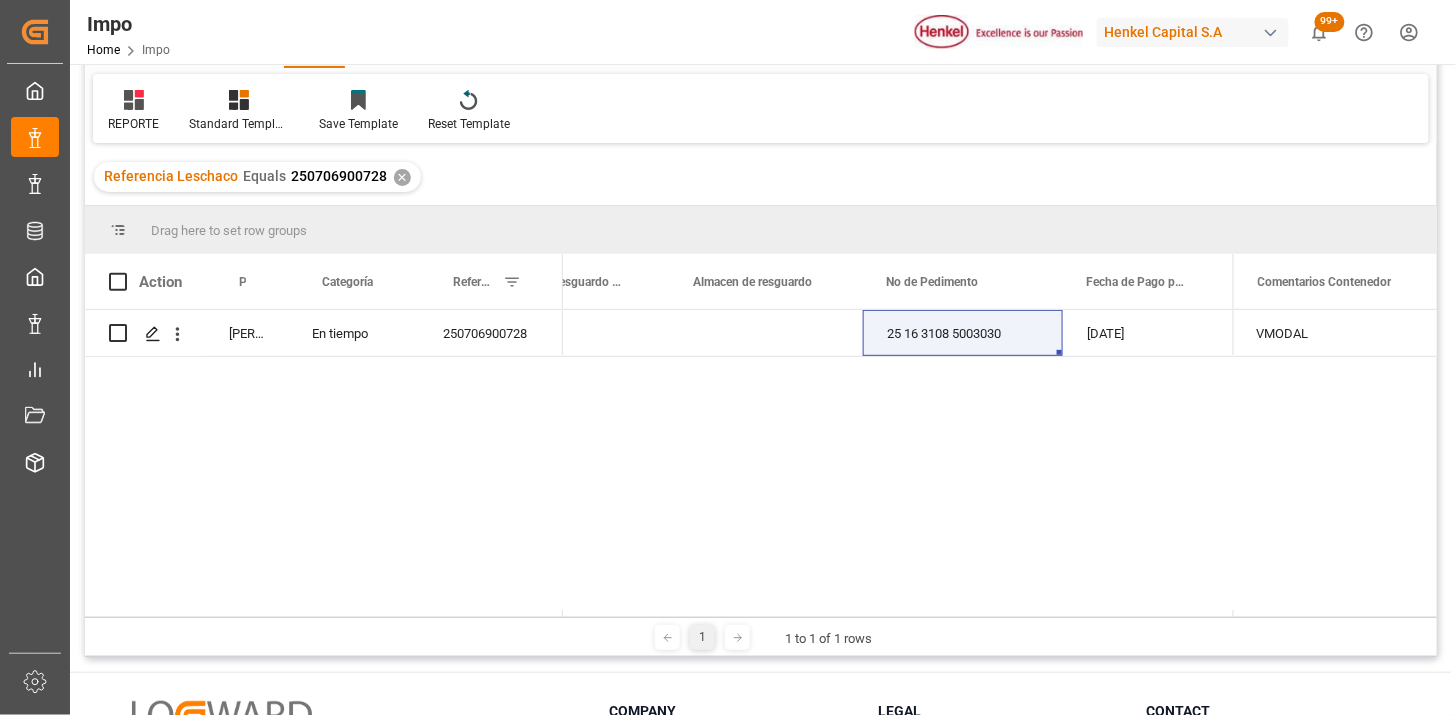 click on "Almer Apodaca No 25 16 3108 5003030 11-07-2025 N/A NO" at bounding box center (898, 463) 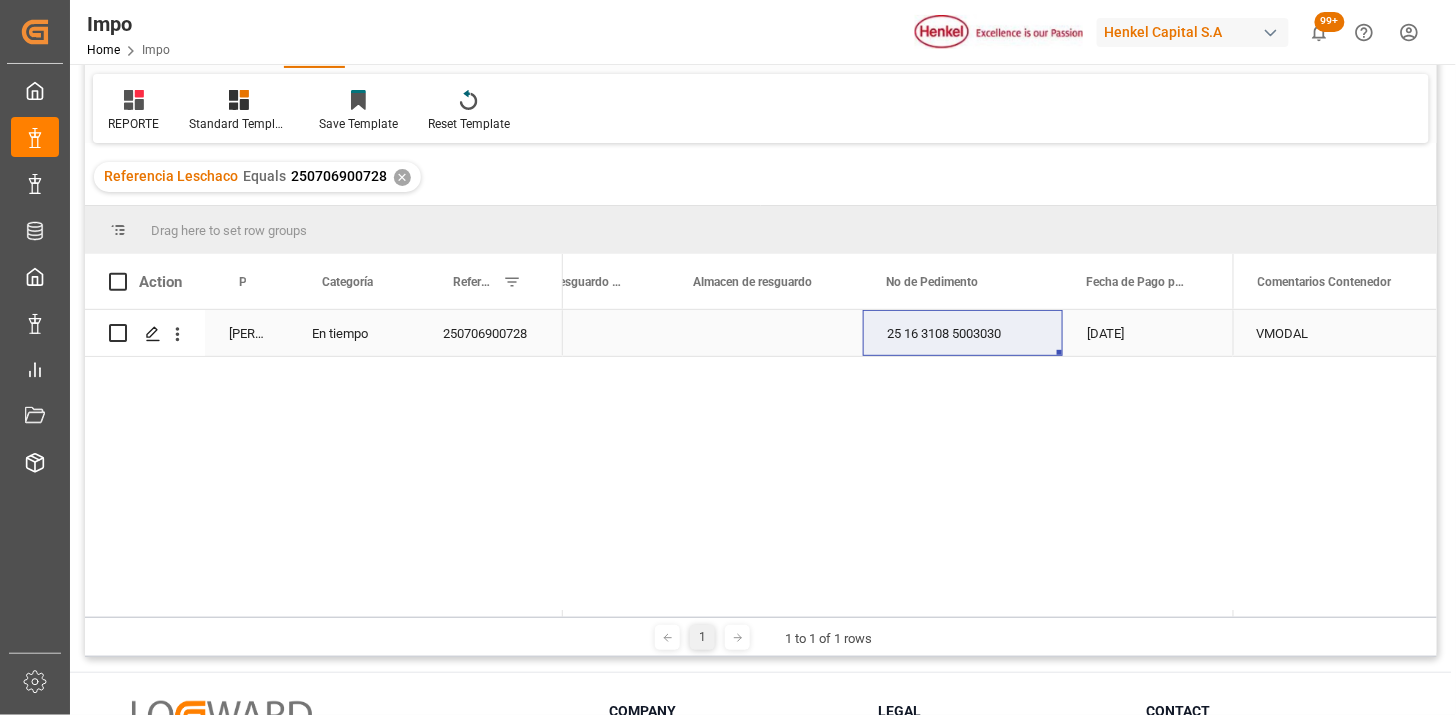 click at bounding box center (766, 333) 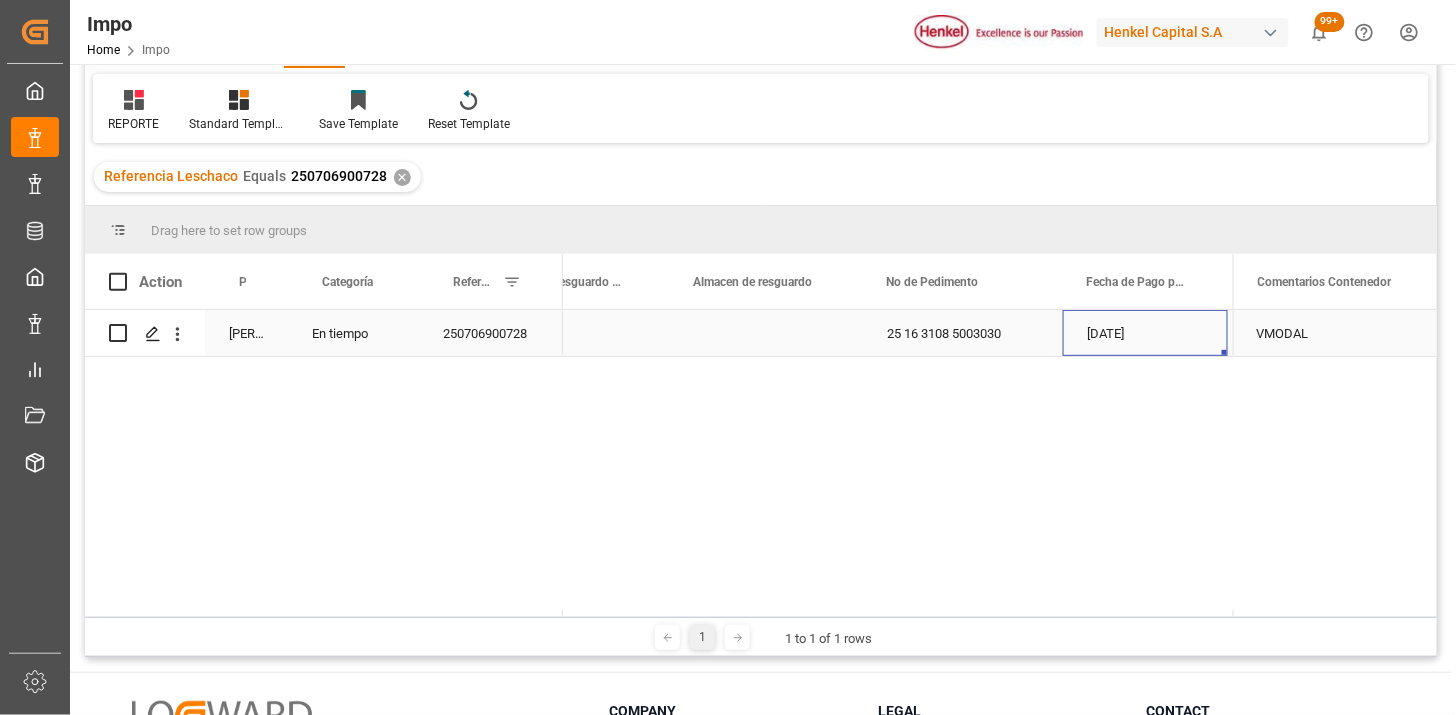scroll, scrollTop: 0, scrollLeft: 1524, axis: horizontal 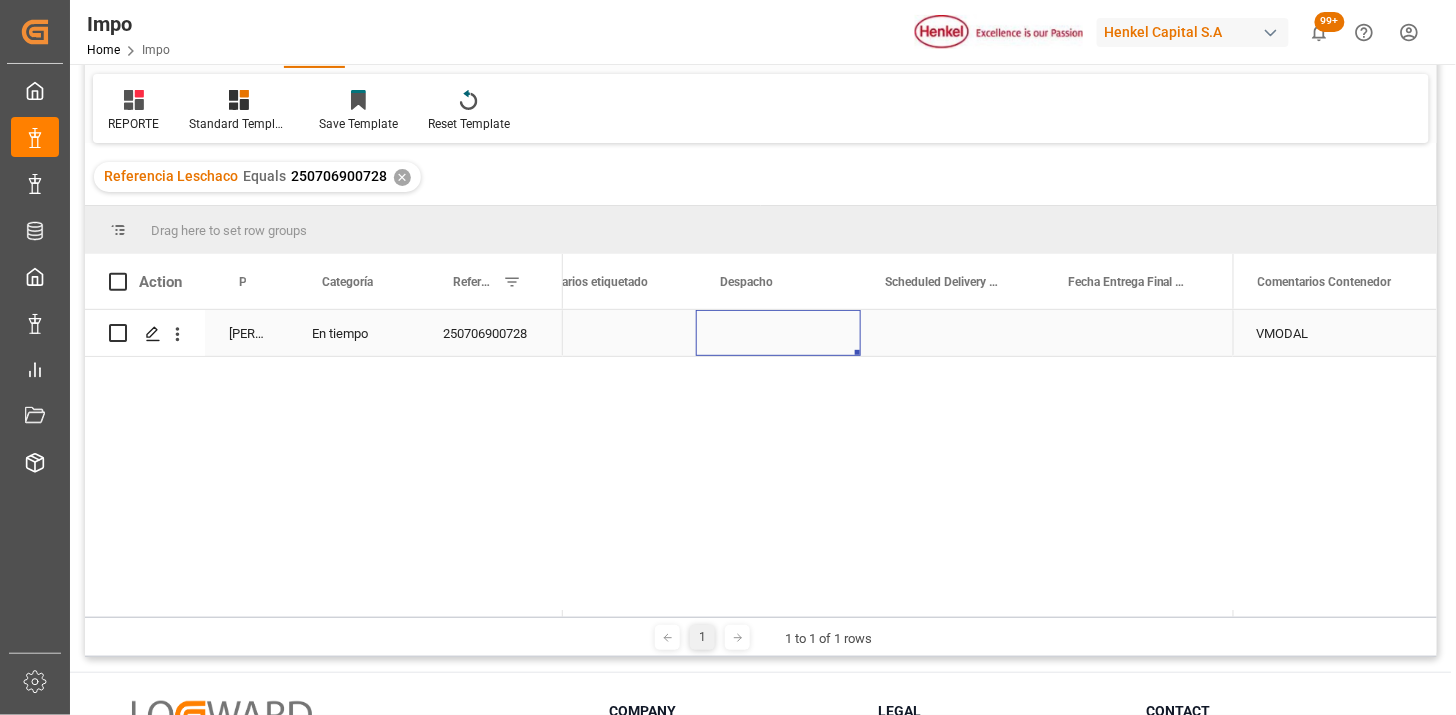 click at bounding box center [778, 333] 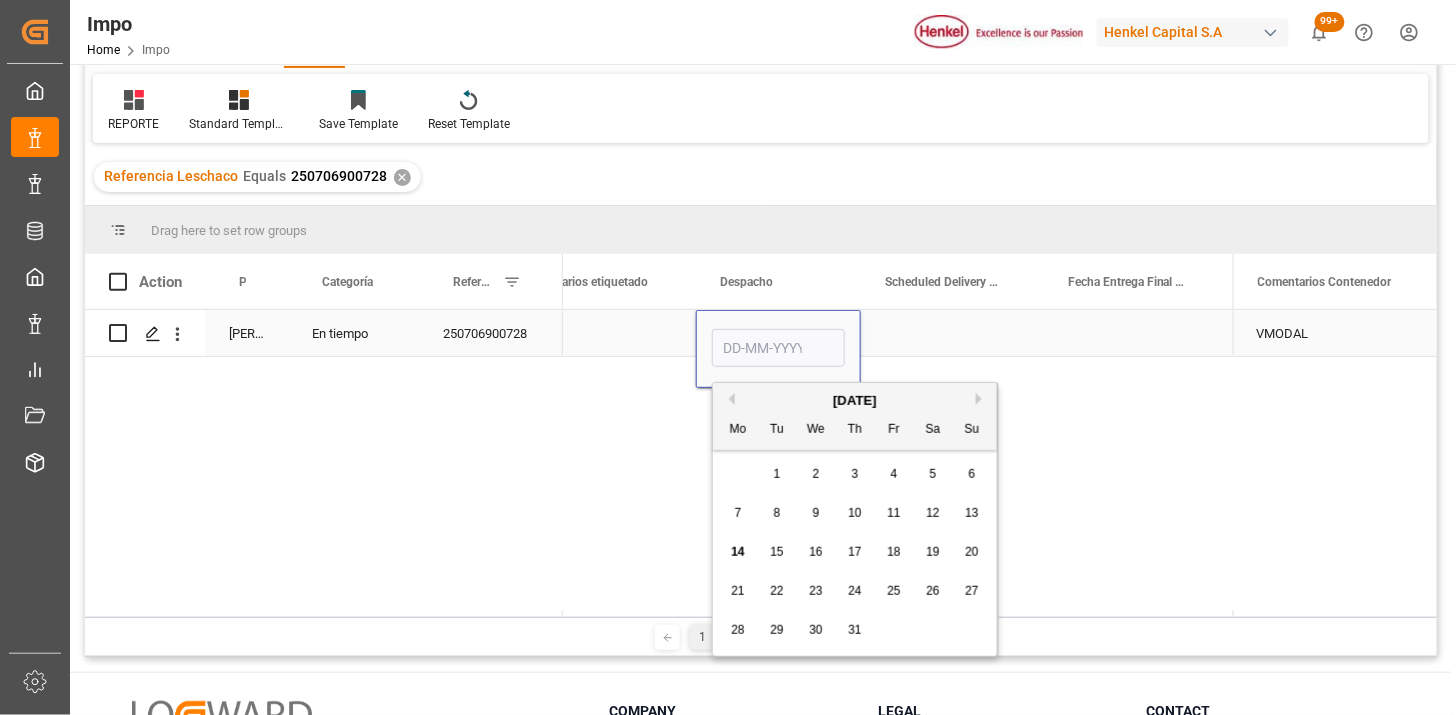 click at bounding box center (778, 348) 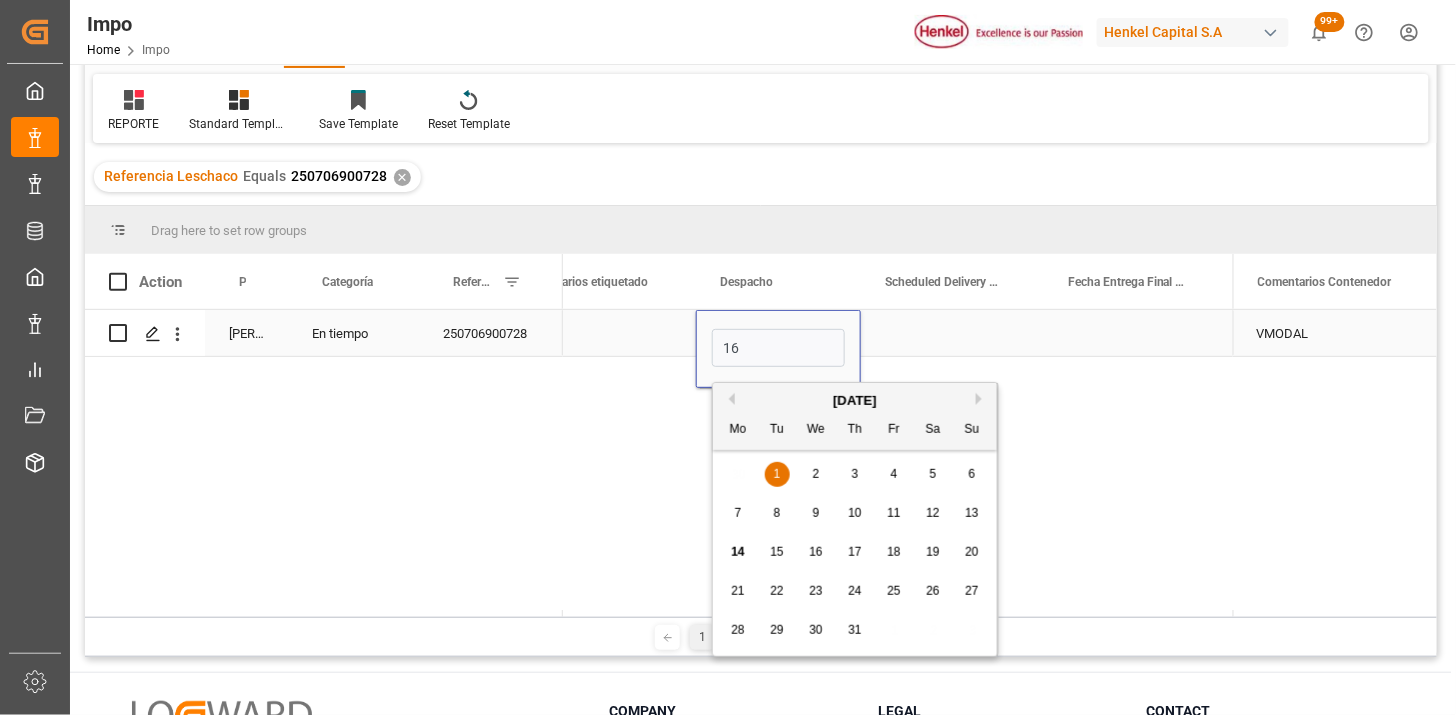 type on "16-07-2025" 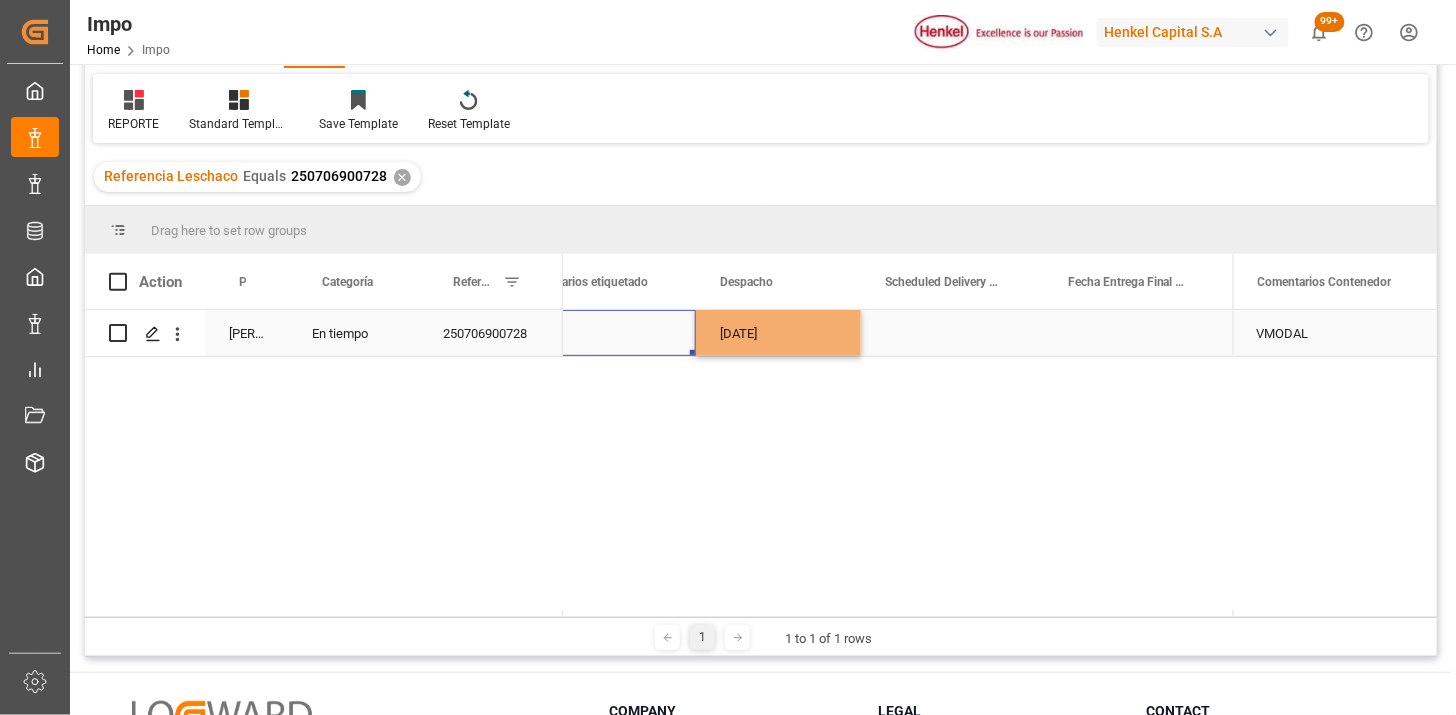 click at bounding box center (596, 333) 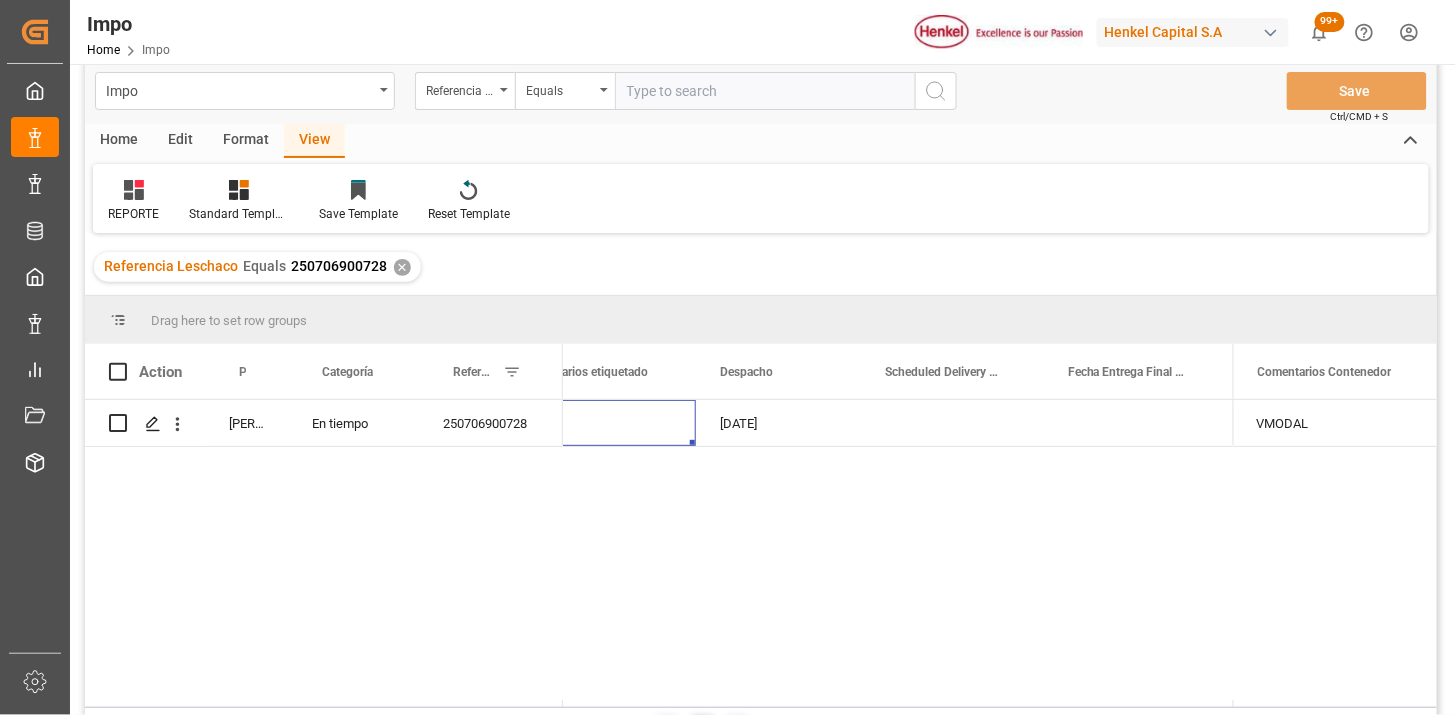 scroll, scrollTop: 0, scrollLeft: 0, axis: both 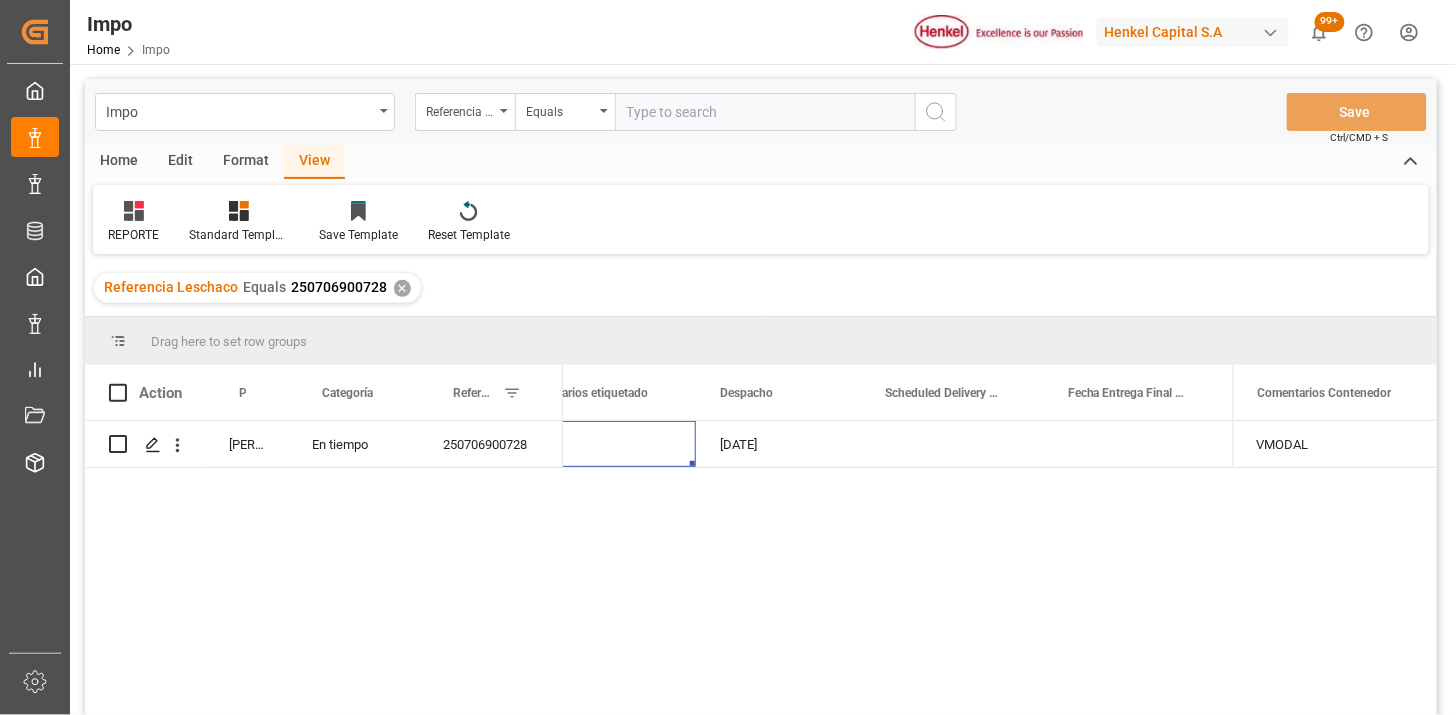 drag, startPoint x: 711, startPoint y: 126, endPoint x: 741, endPoint y: 141, distance: 33.54102 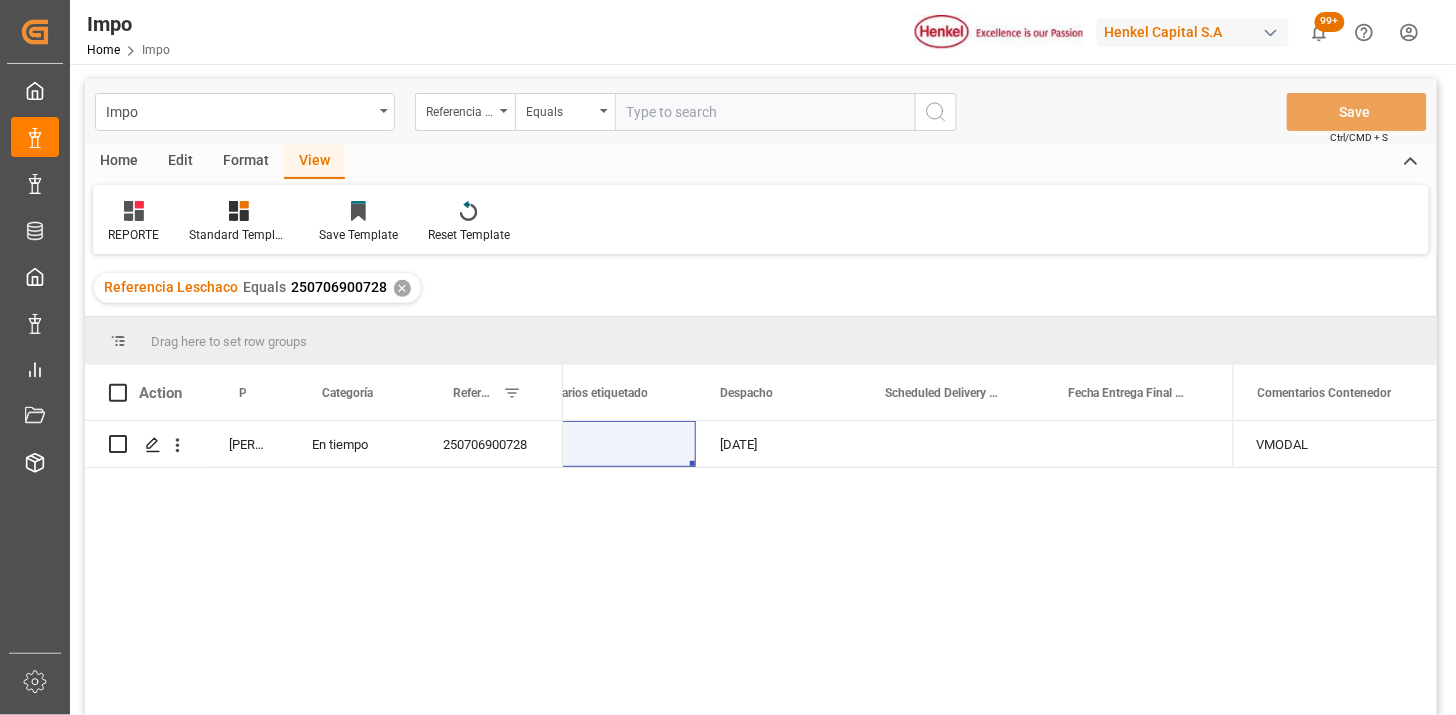 paste on "250715080155" 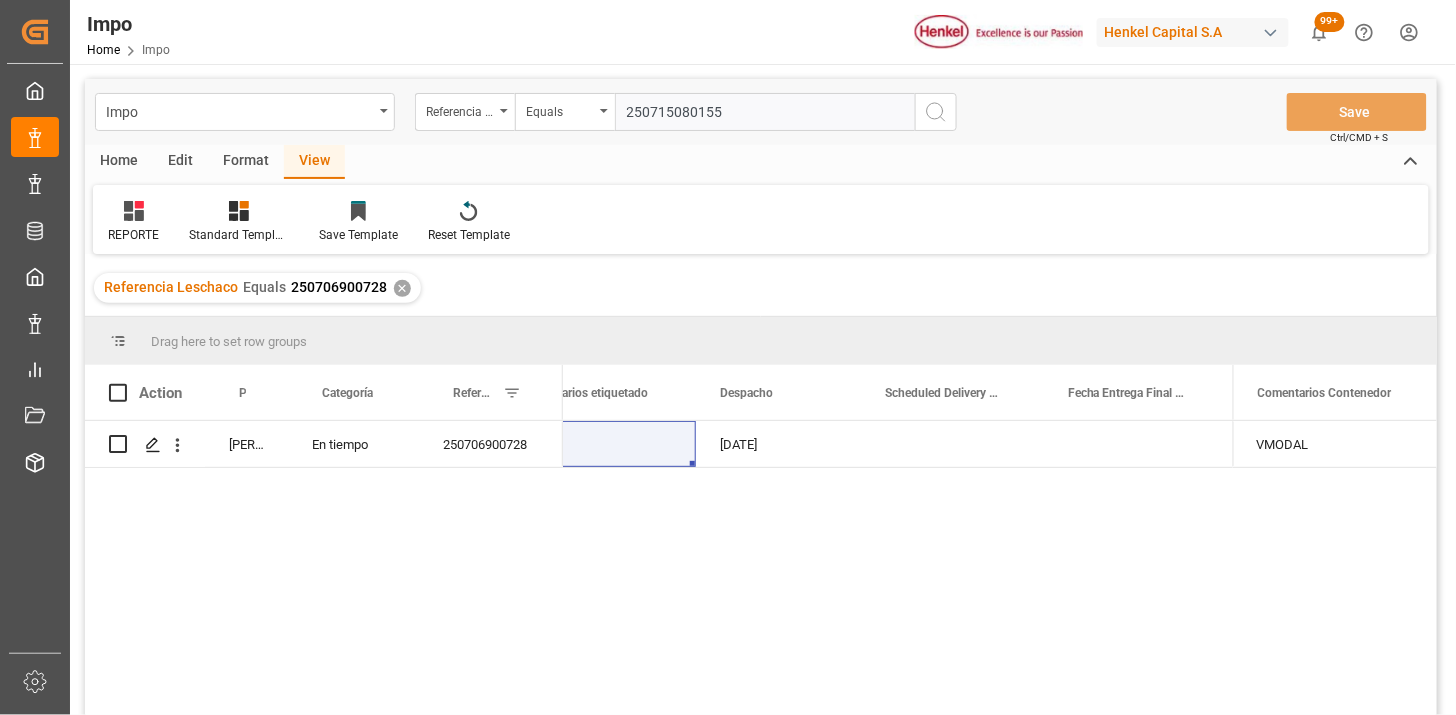type on "250715080155" 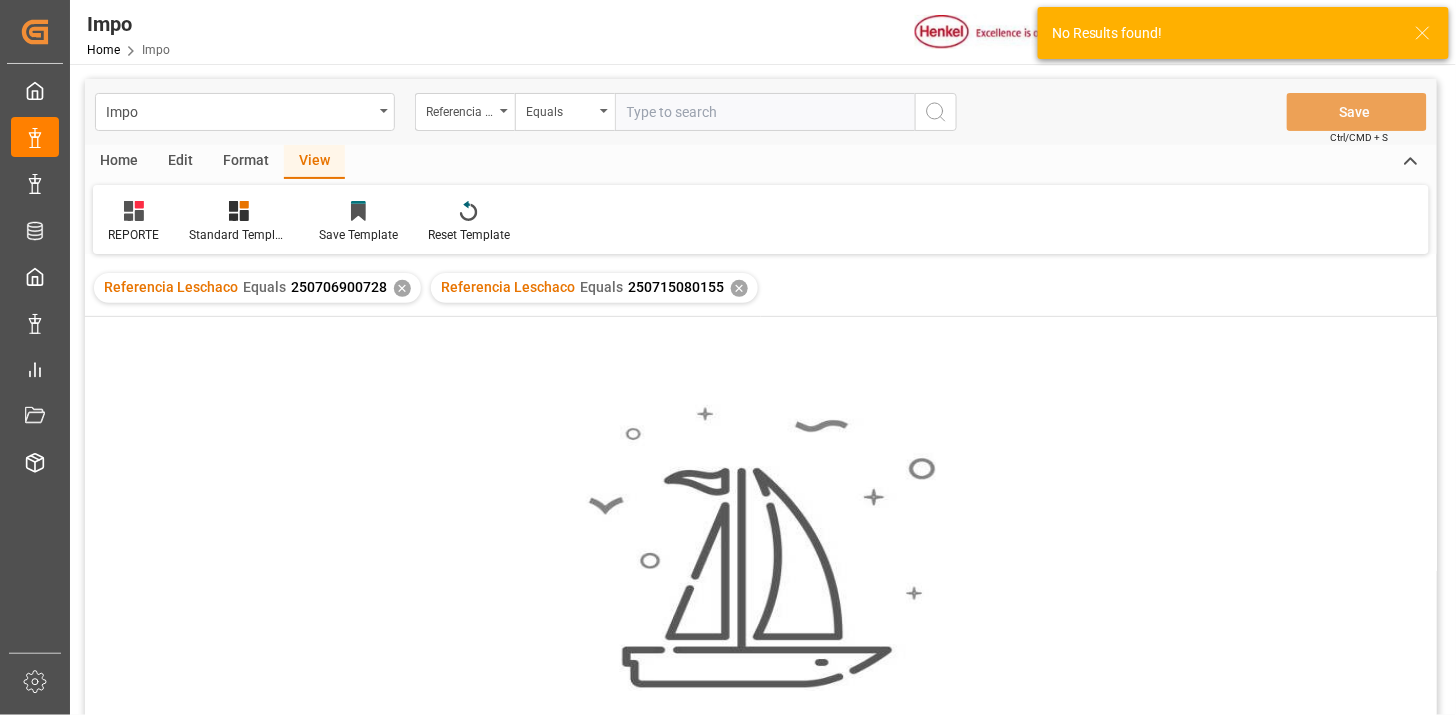 click on "✕" at bounding box center [402, 288] 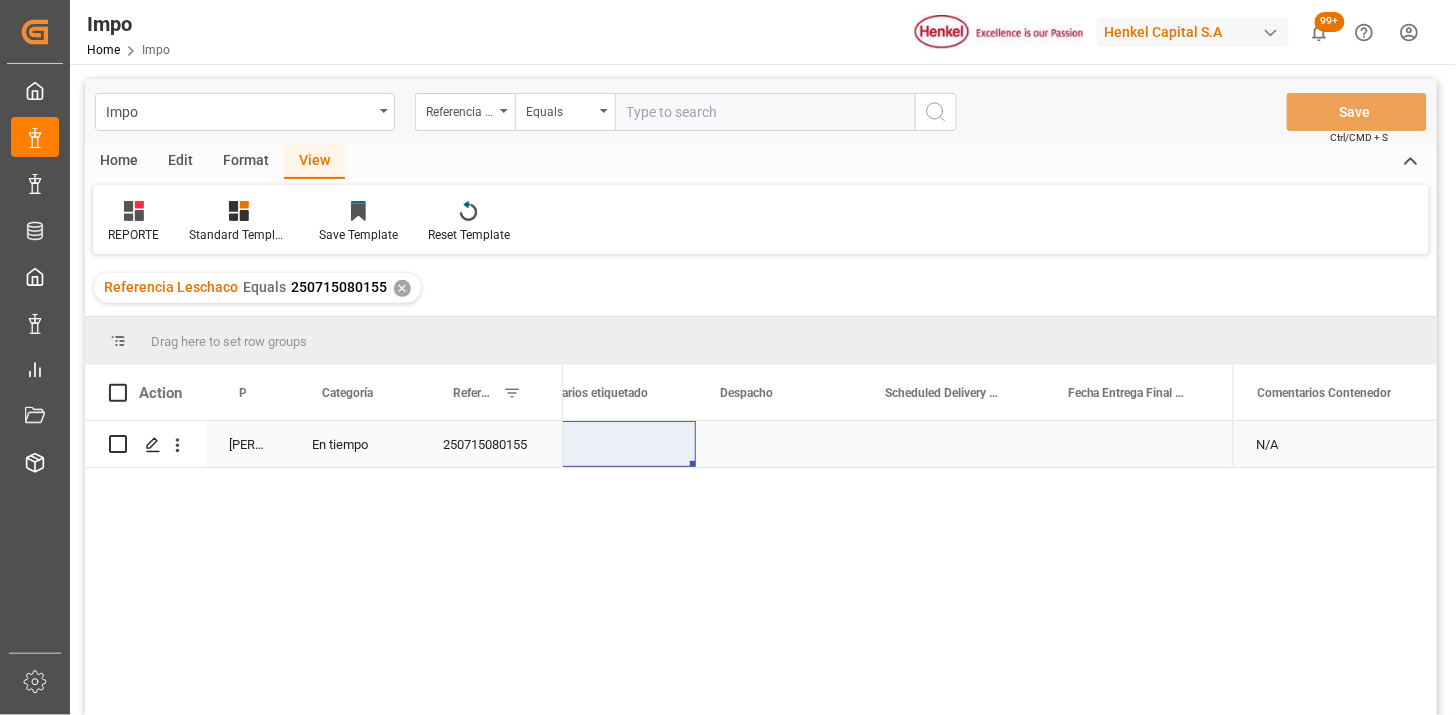 click at bounding box center (778, 444) 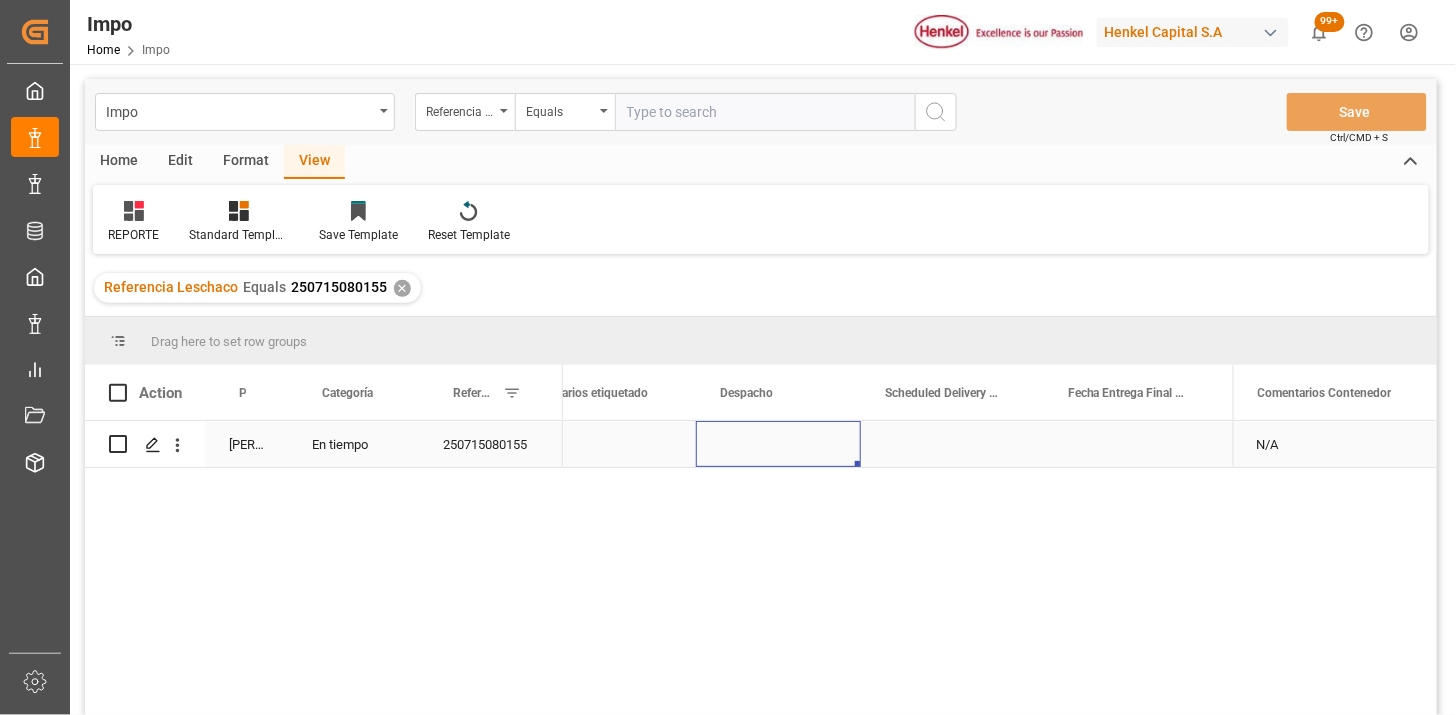scroll, scrollTop: 0, scrollLeft: 3033, axis: horizontal 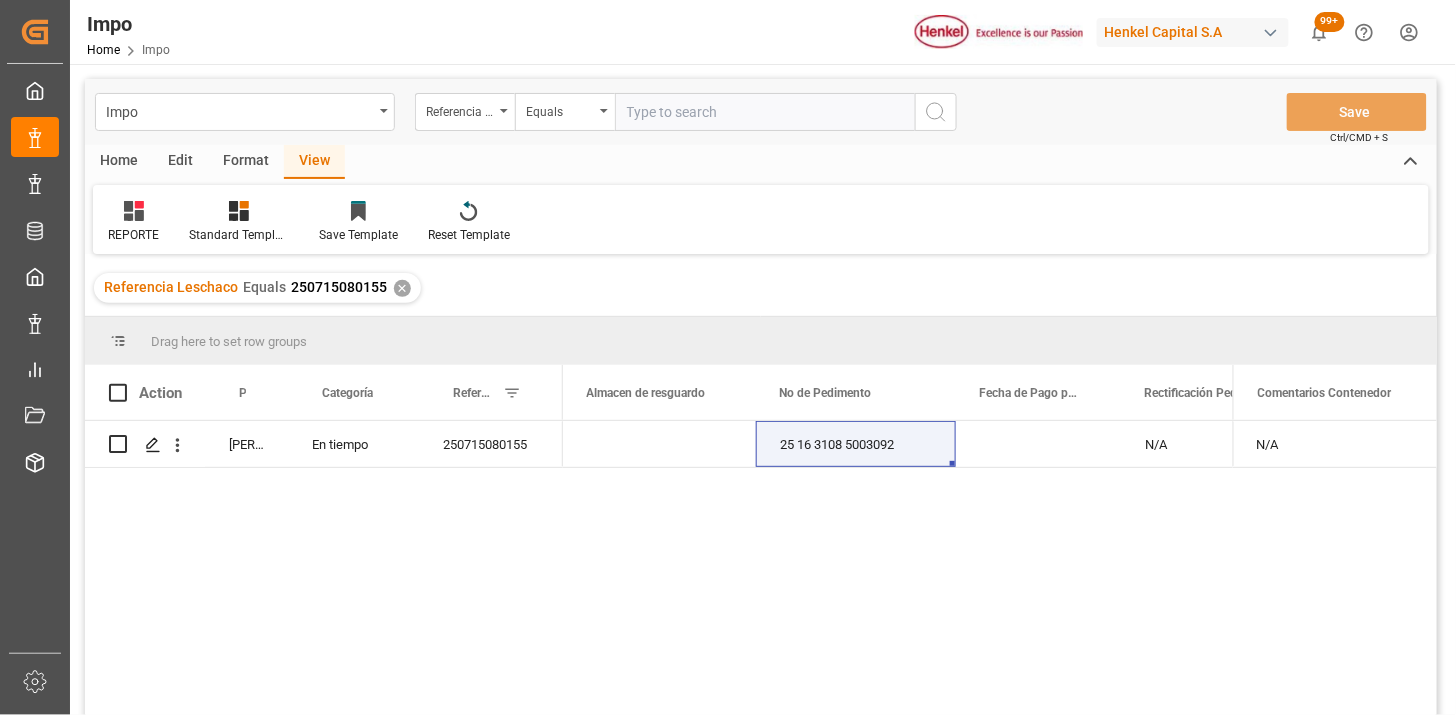 drag, startPoint x: 776, startPoint y: 123, endPoint x: 802, endPoint y: 121, distance: 26.076809 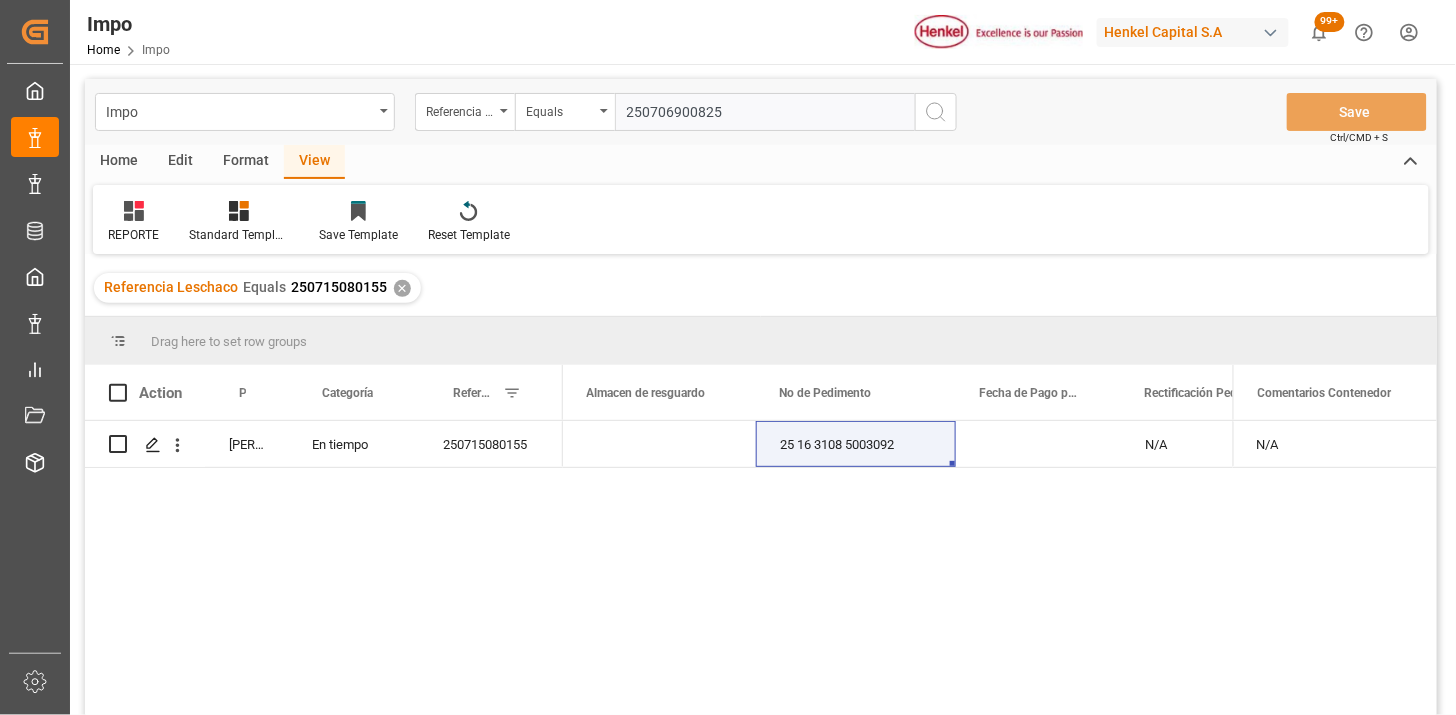 type on "250706900825" 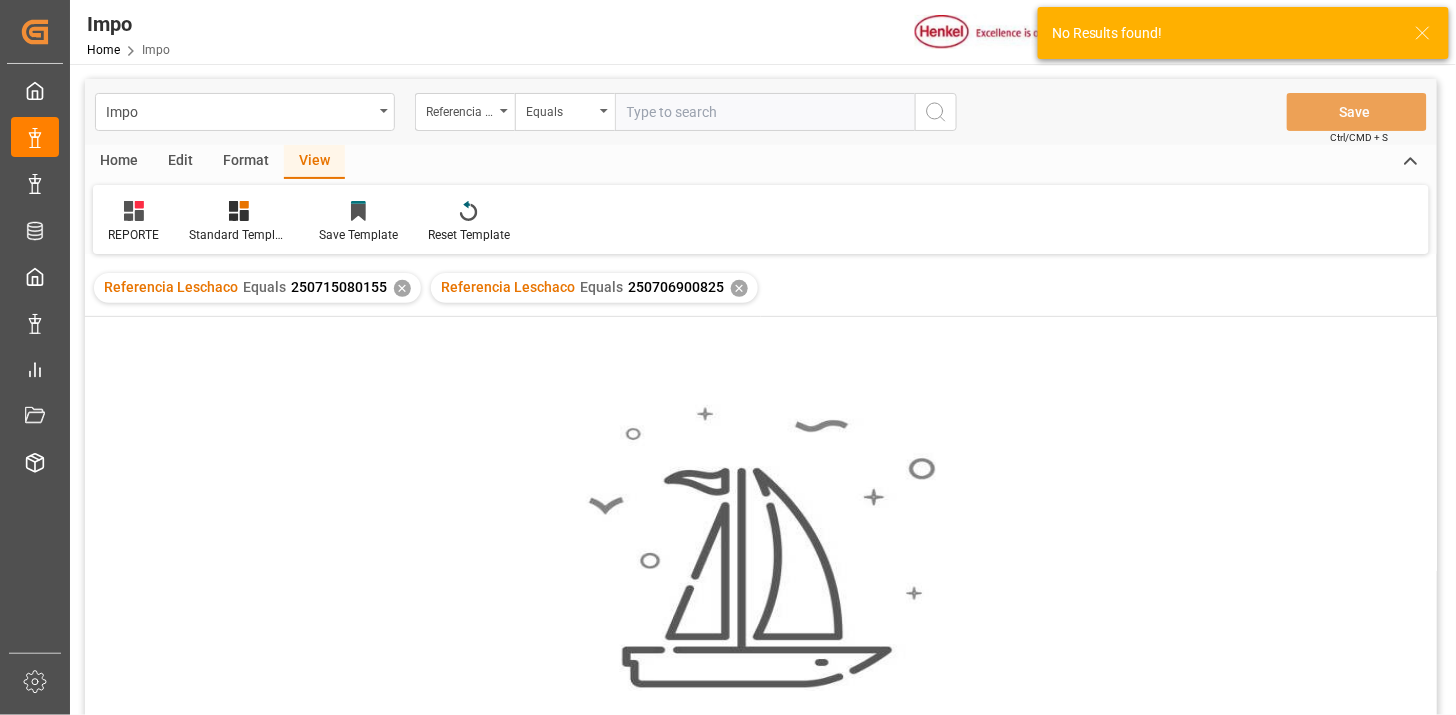 click on "✕" at bounding box center (402, 288) 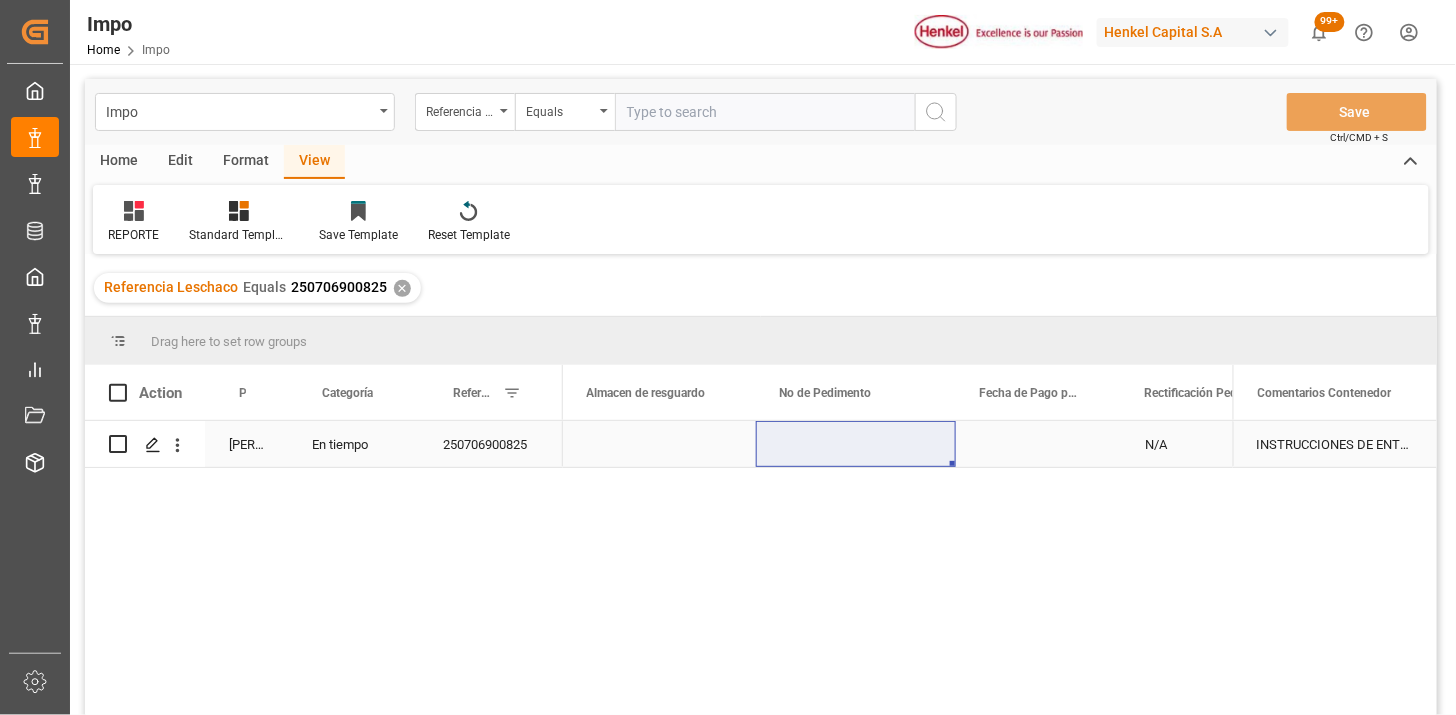 click at bounding box center (856, 444) 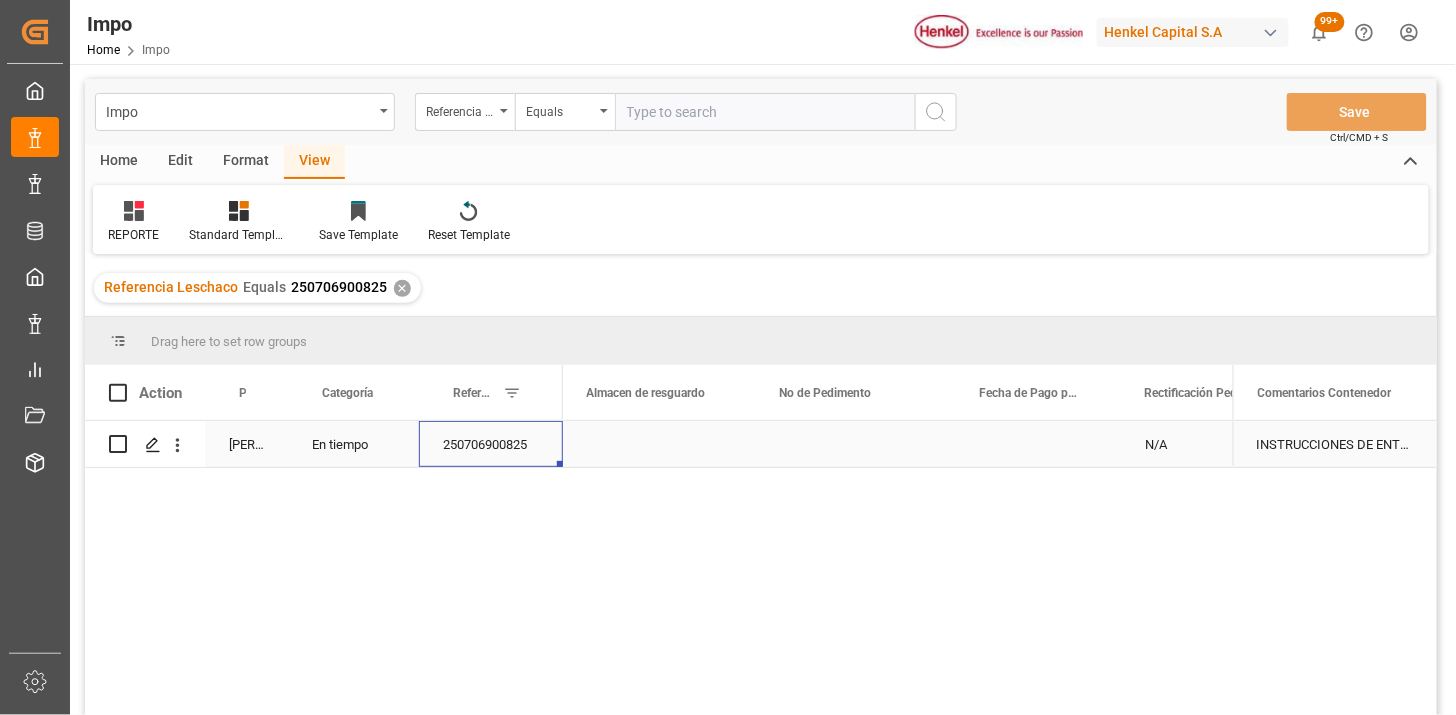 scroll, scrollTop: 0, scrollLeft: 0, axis: both 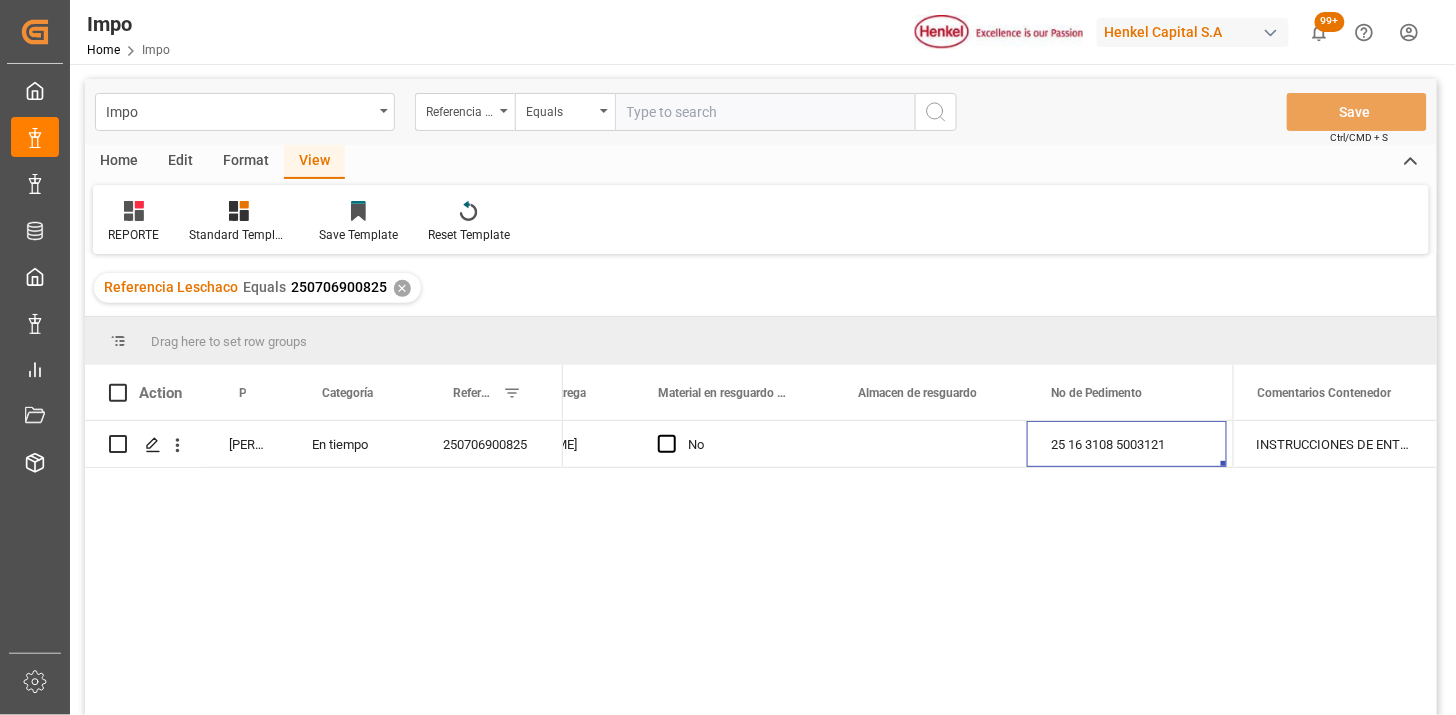 click at bounding box center (765, 112) 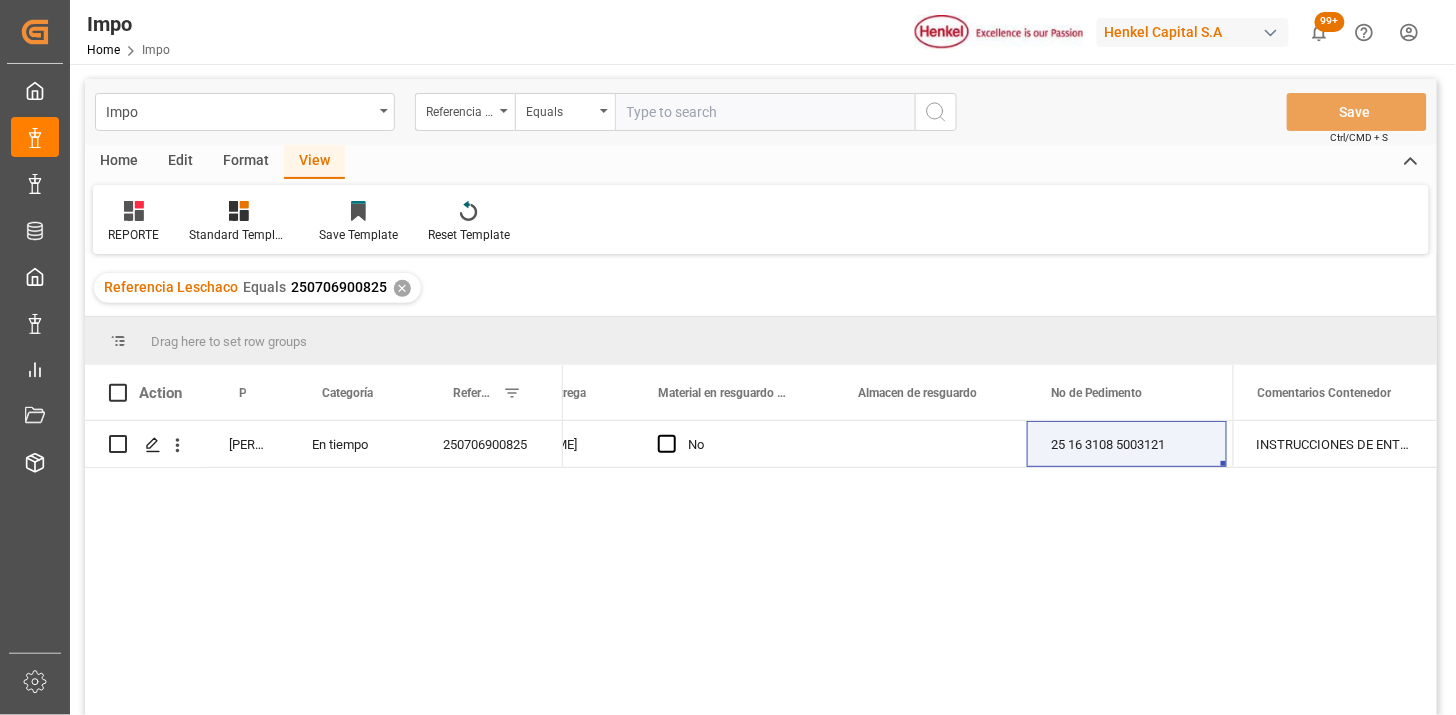paste on "TJN0661085" 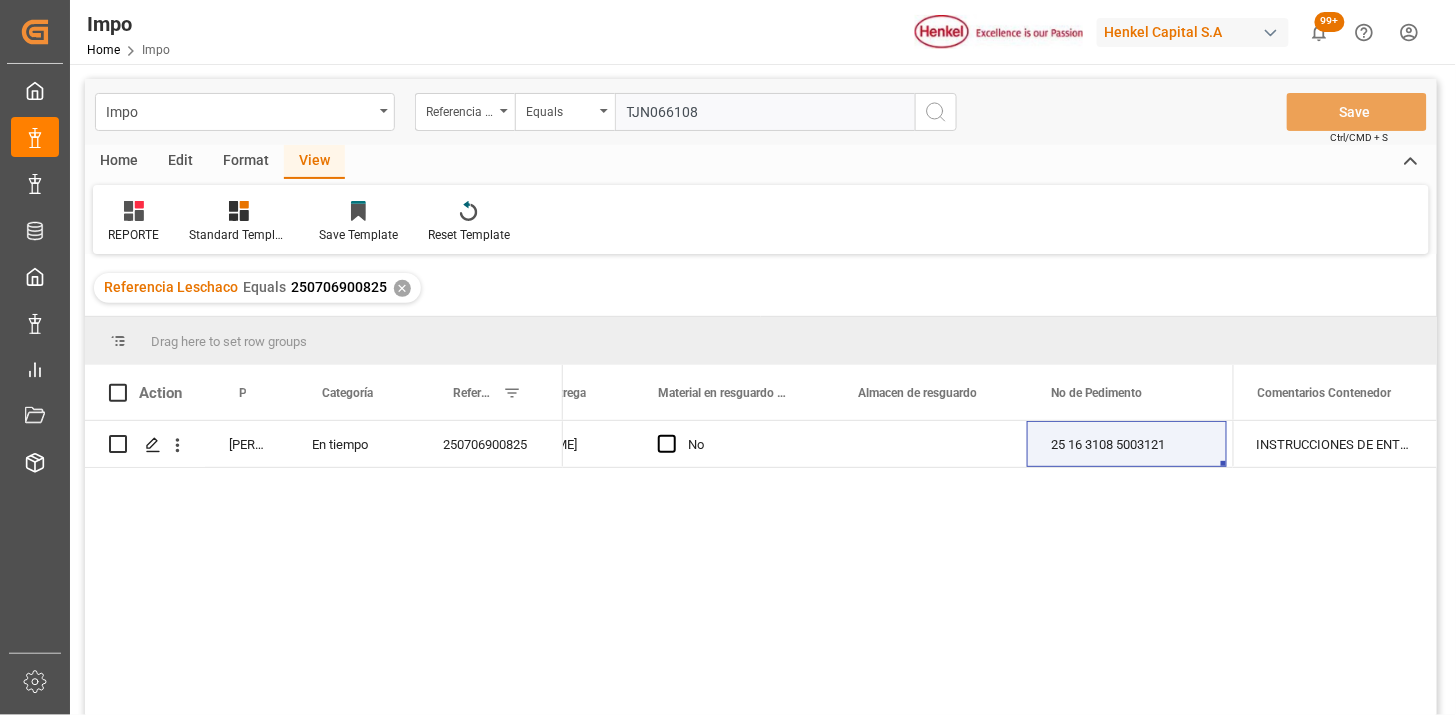 paste on "5" 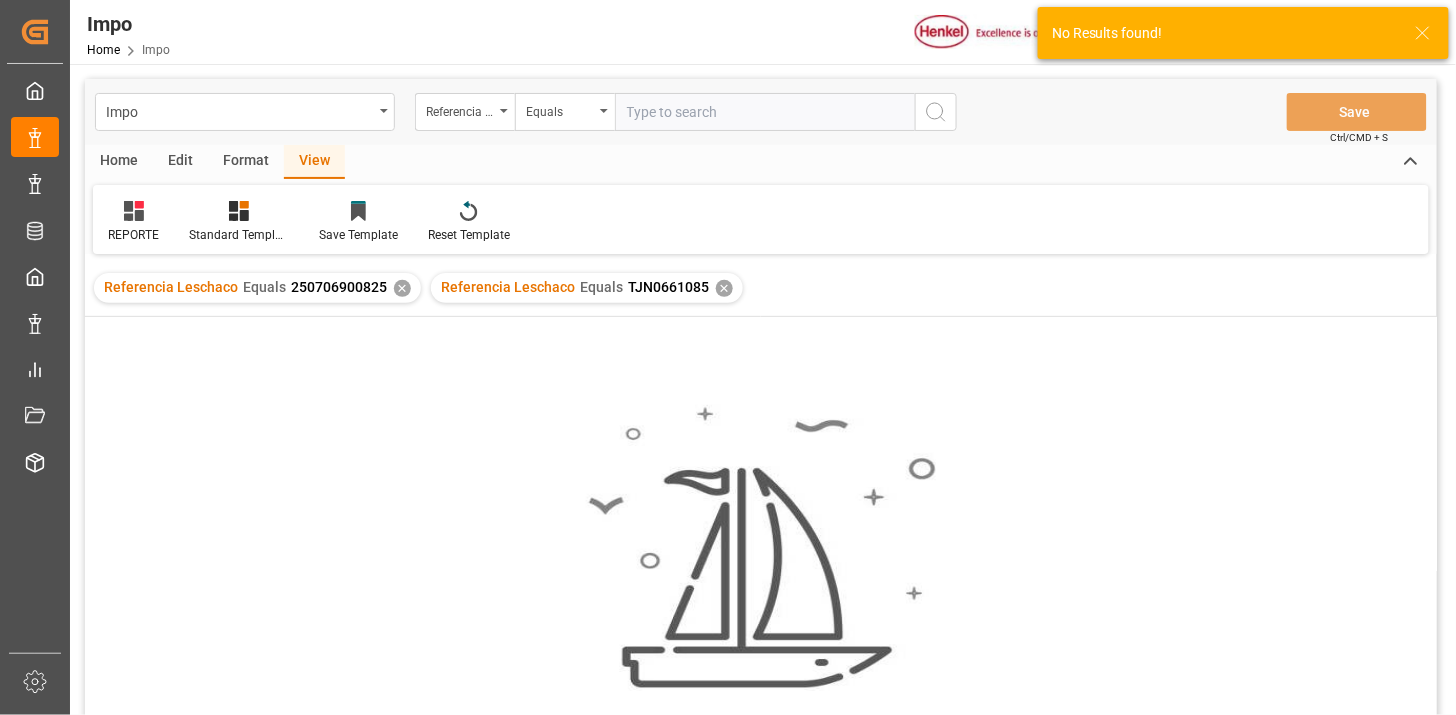 click on "✕" at bounding box center [402, 288] 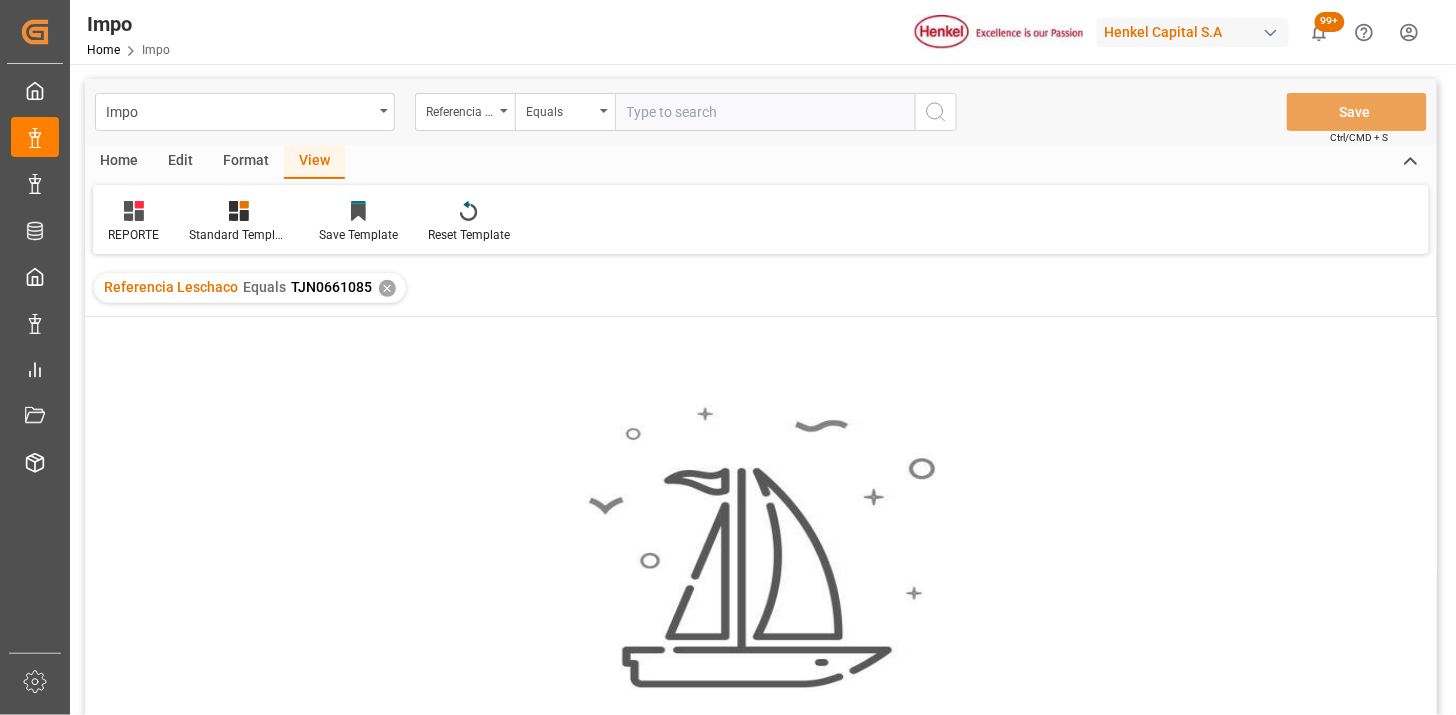 drag, startPoint x: 717, startPoint y: 91, endPoint x: 776, endPoint y: 98, distance: 59.413803 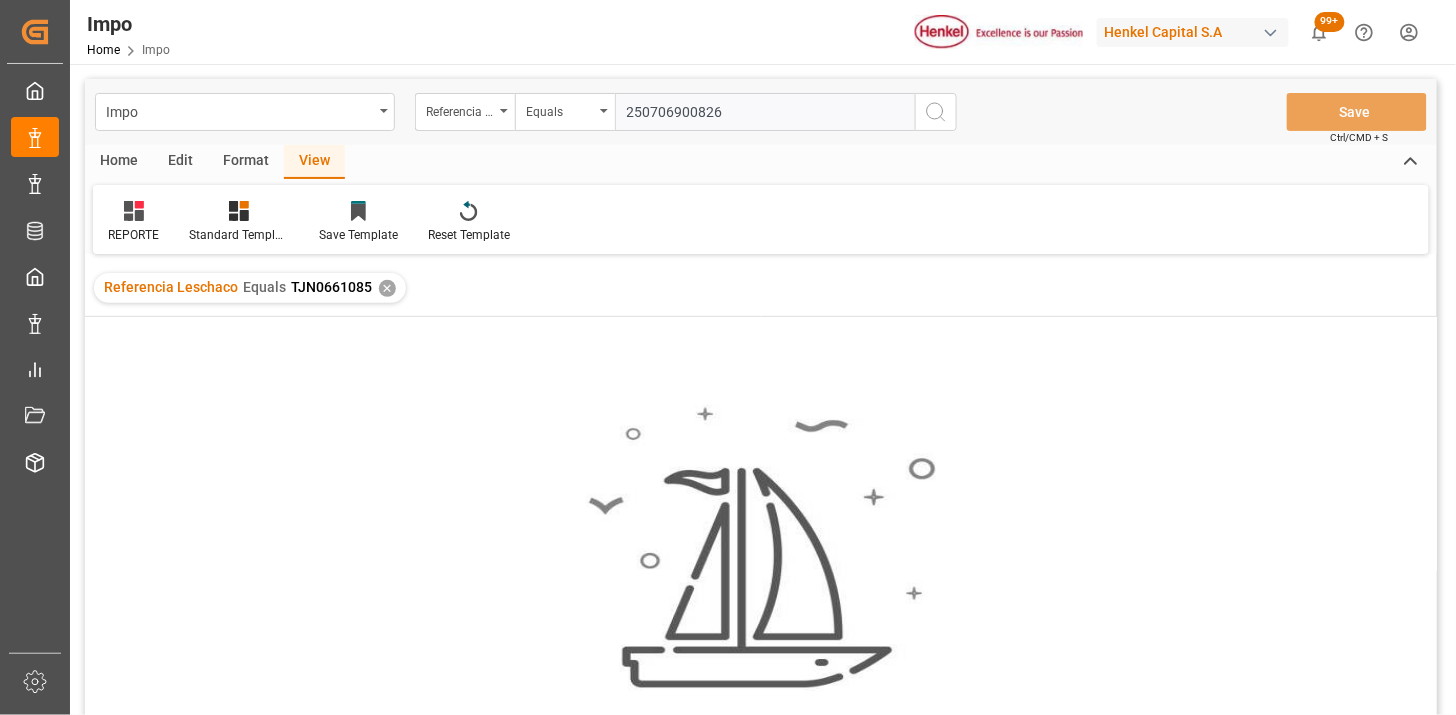 type on "250706900826" 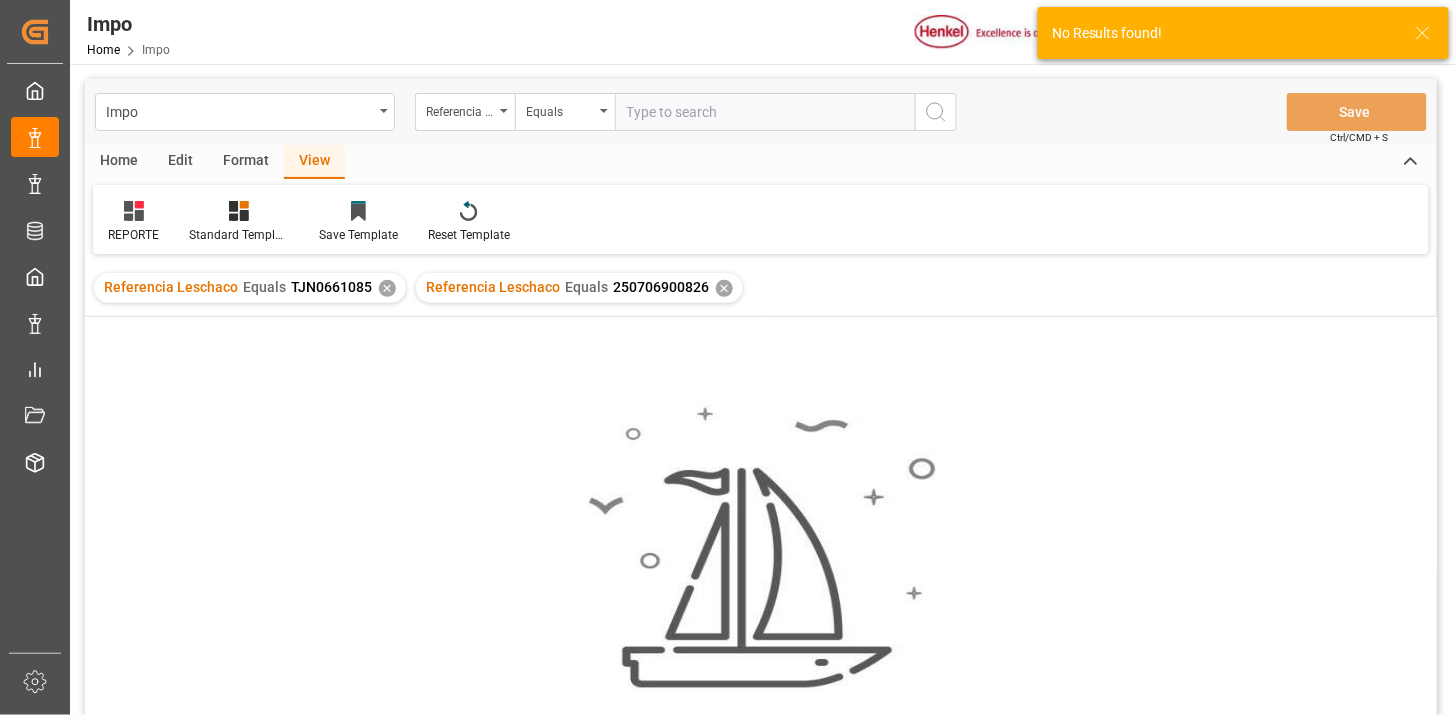 click on "✕" at bounding box center (387, 288) 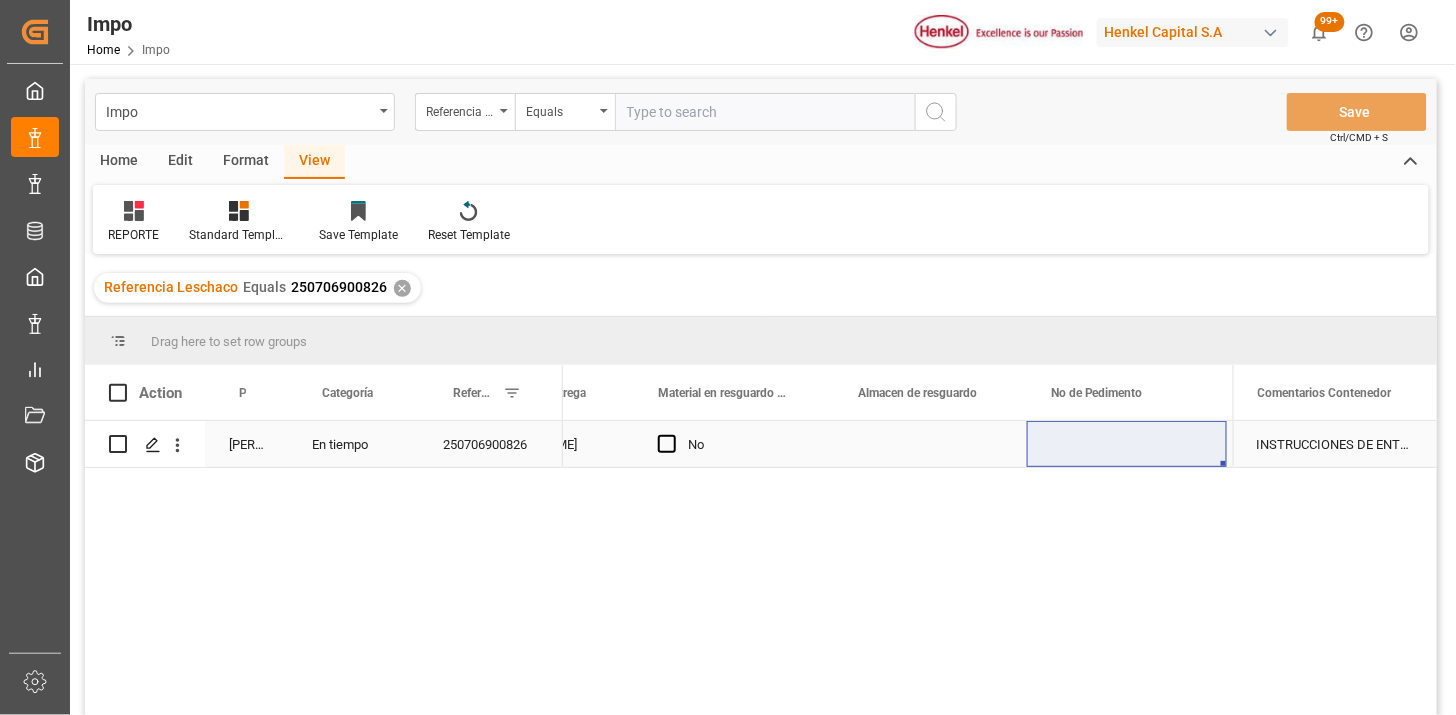 drag, startPoint x: 948, startPoint y: 446, endPoint x: 1056, endPoint y: 434, distance: 108.66462 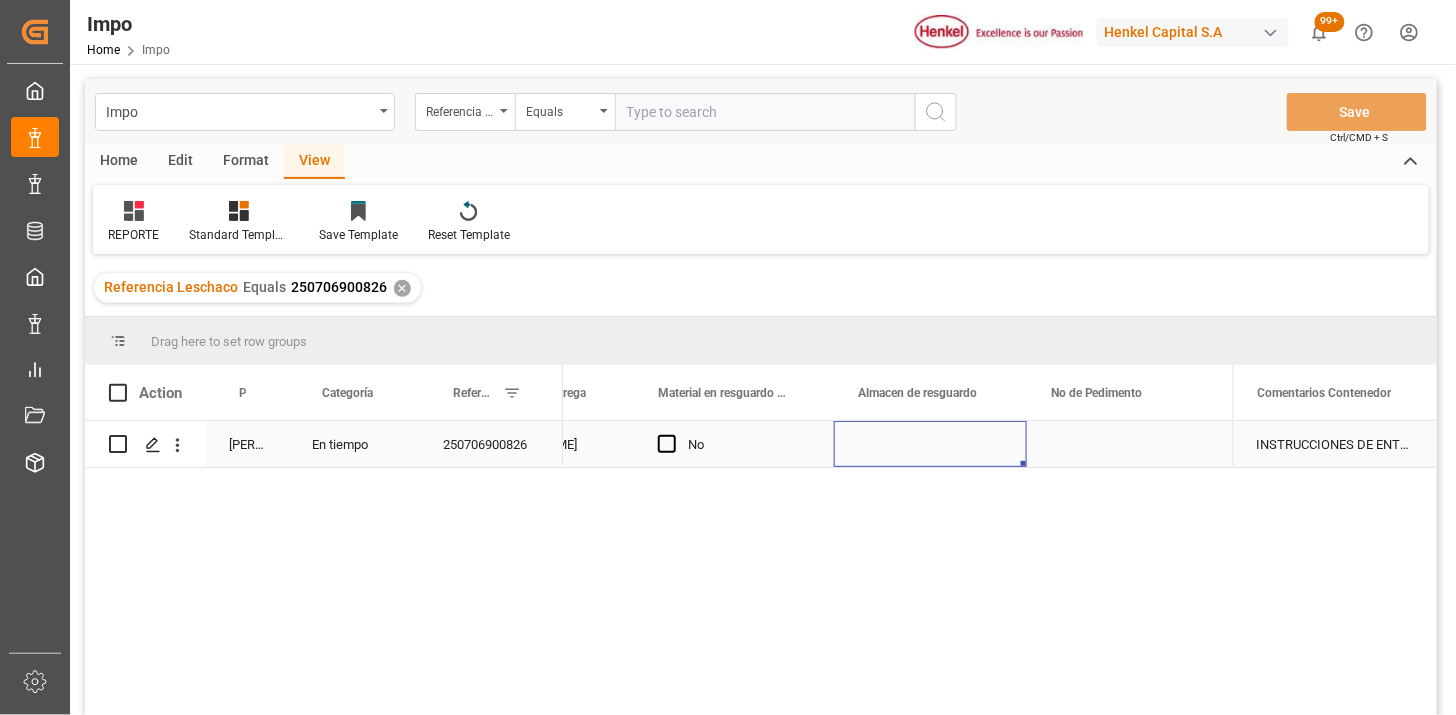 click at bounding box center [1127, 444] 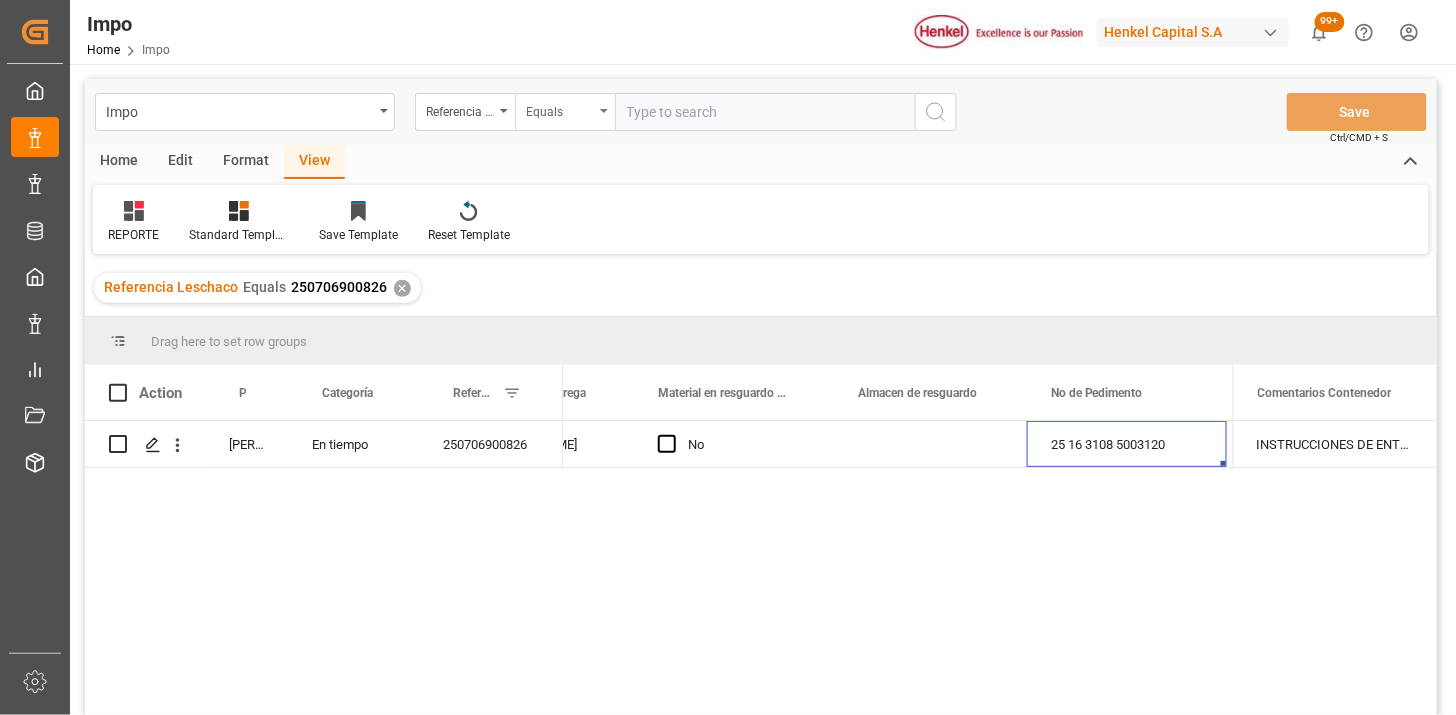 click on "Equals" at bounding box center (560, 109) 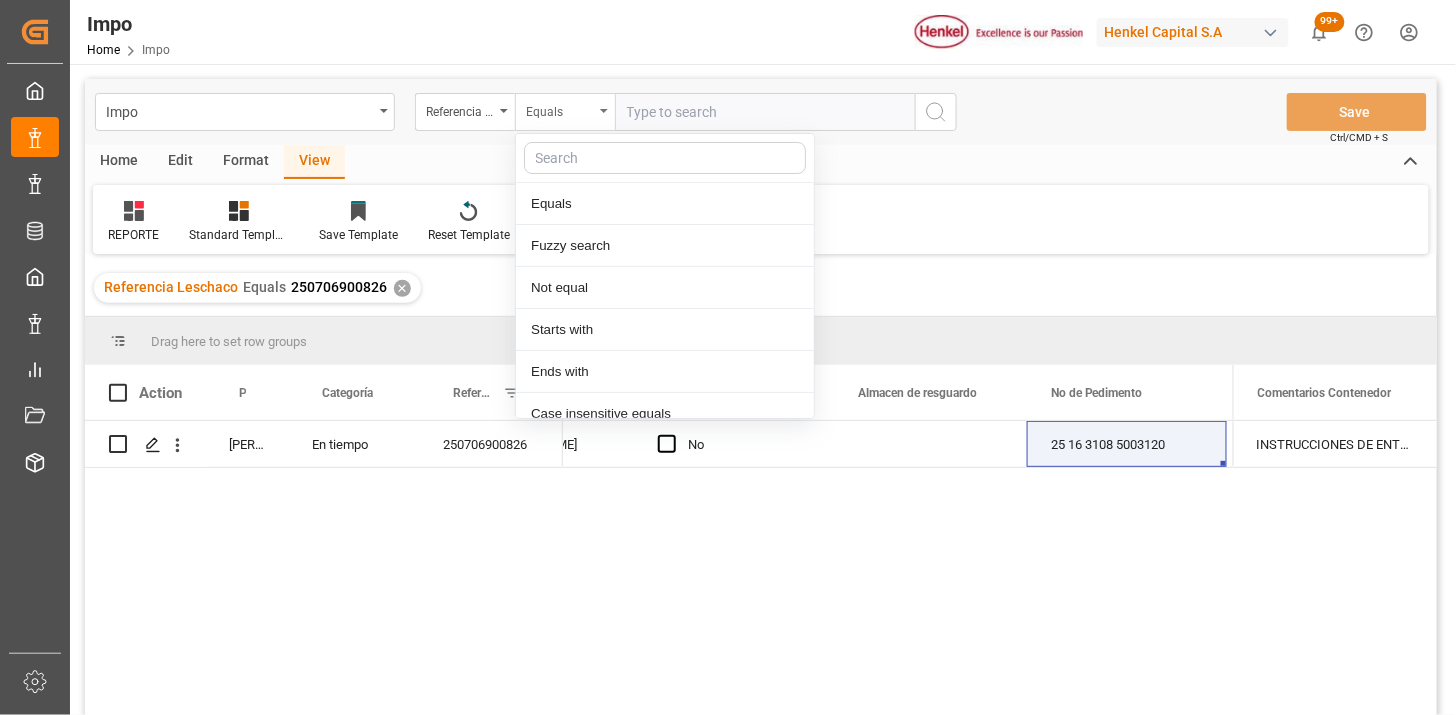 scroll, scrollTop: 100, scrollLeft: 0, axis: vertical 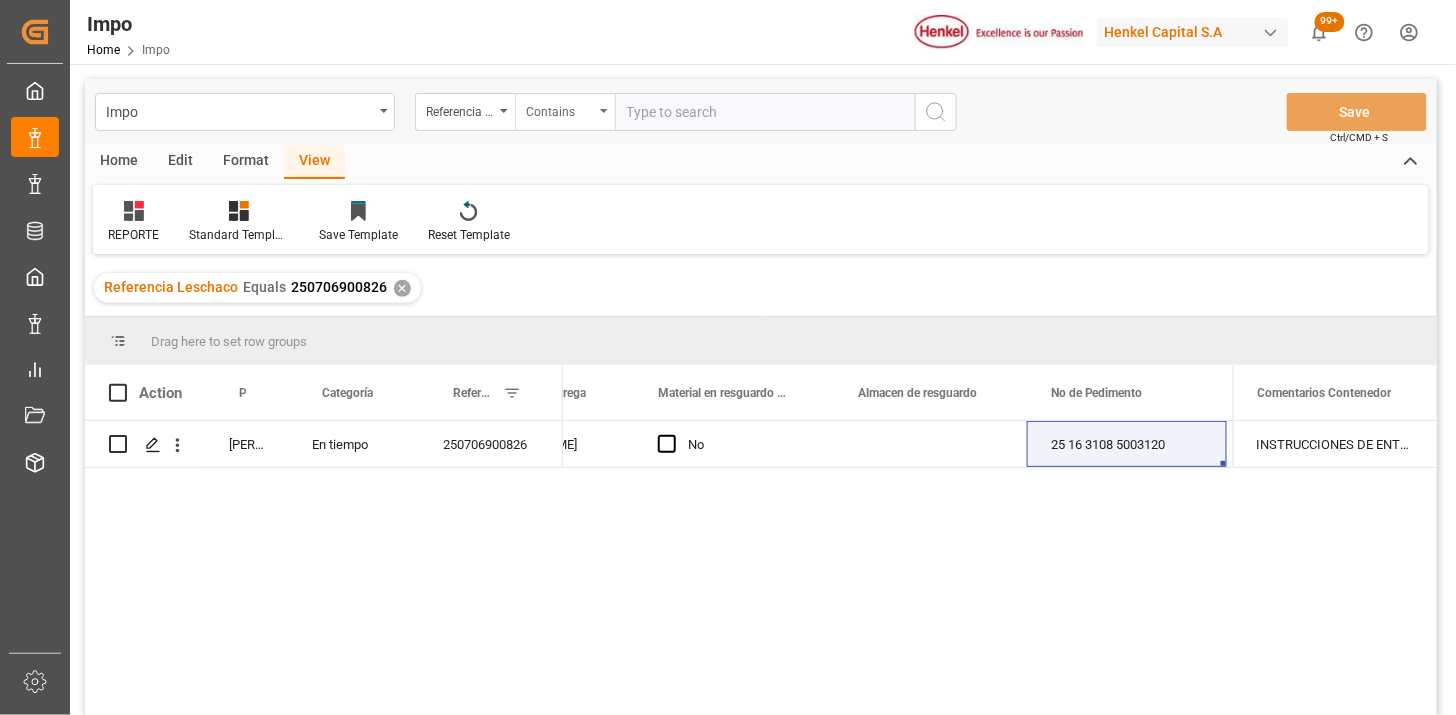 paste on "250706900489" 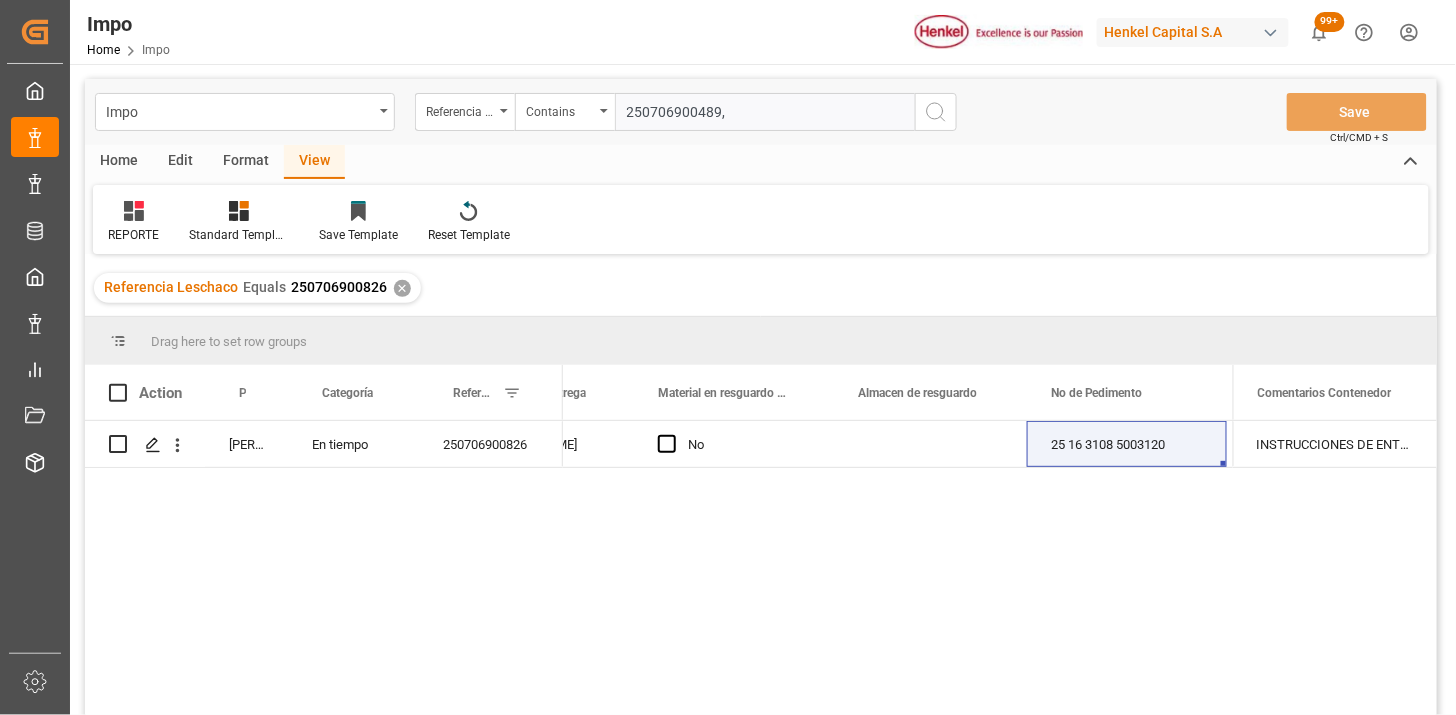 paste on "250706900374" 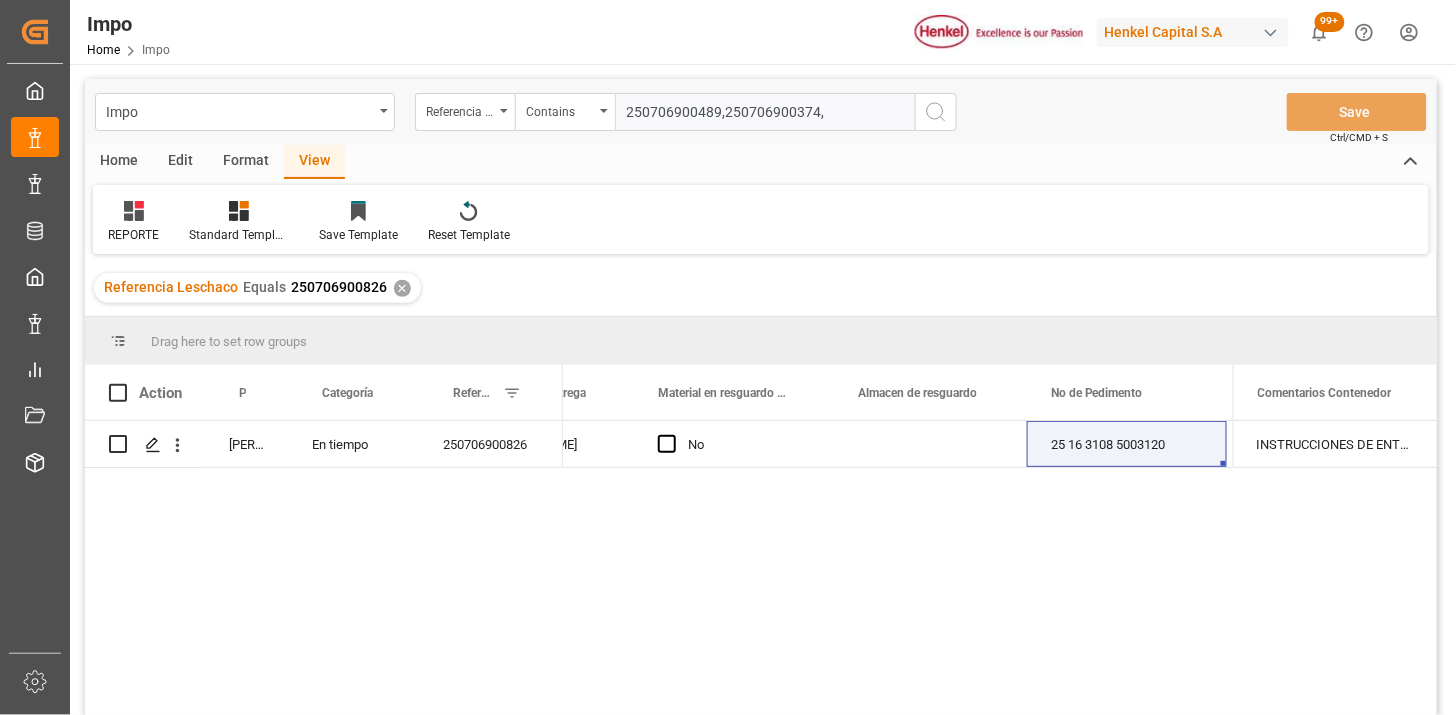 paste on "250706900490" 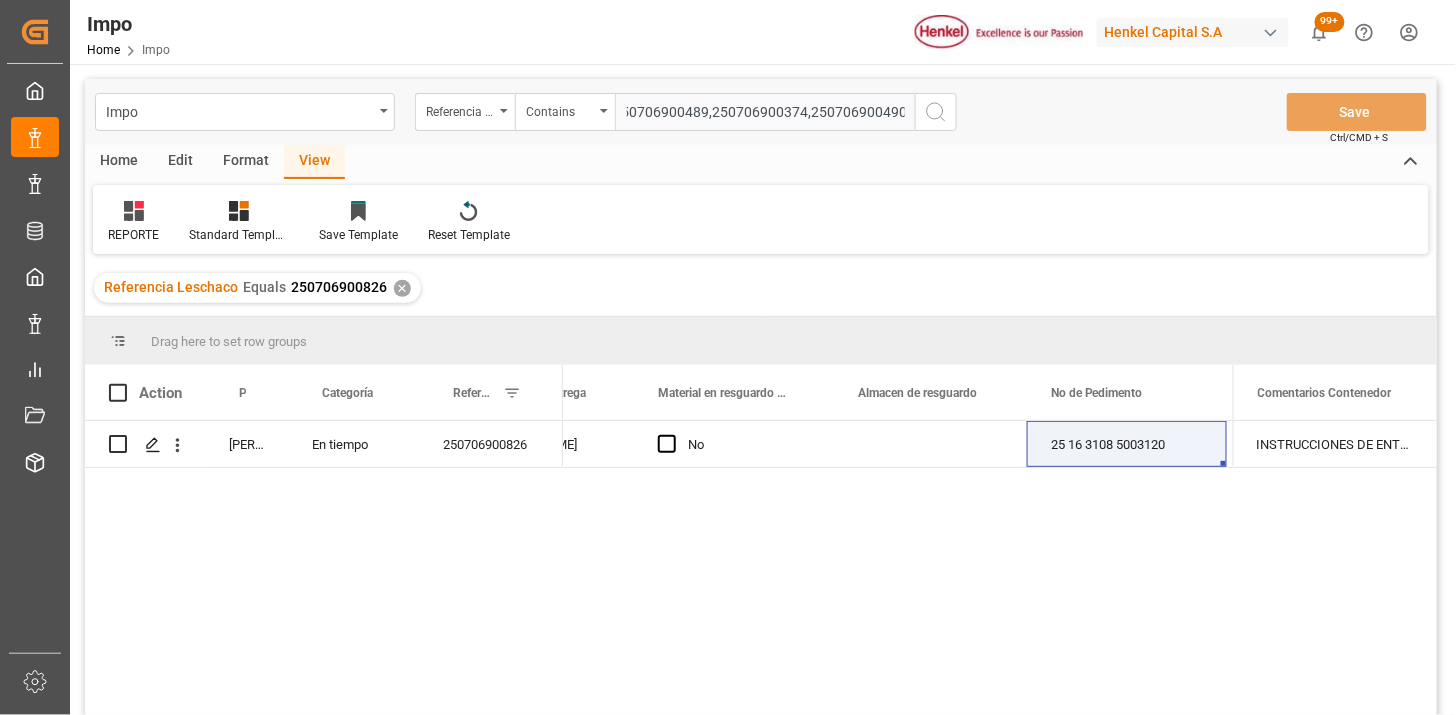 scroll, scrollTop: 0, scrollLeft: 0, axis: both 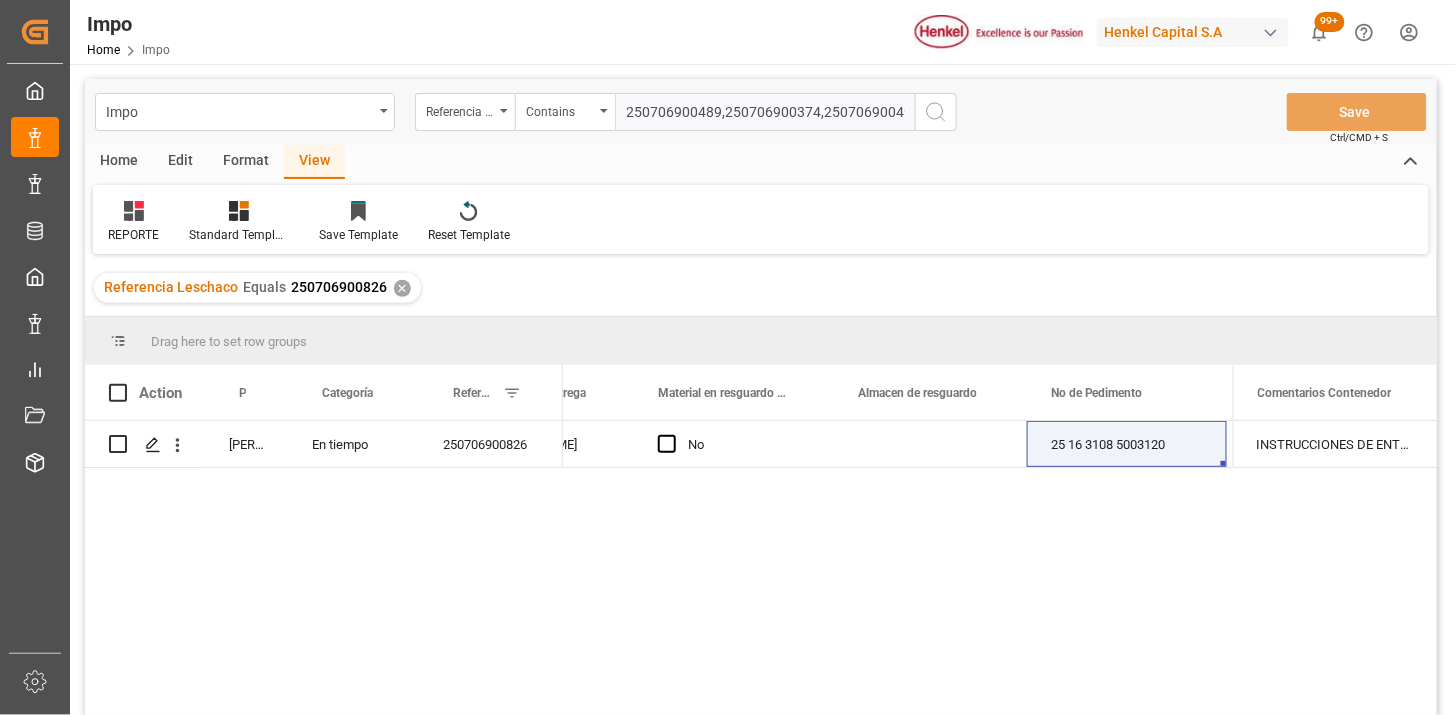 paste on "250706900490" 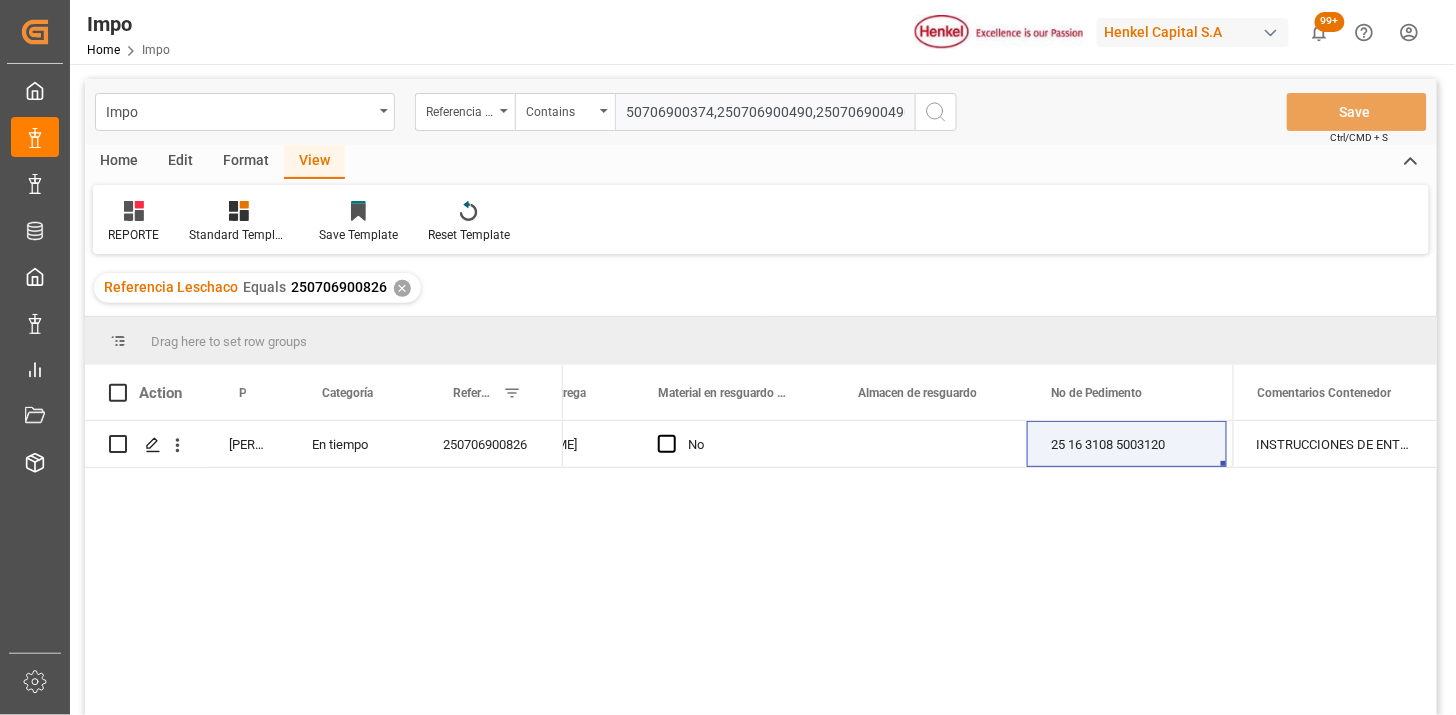 type on "250706900489,250706900374,250706900490,250706900490" 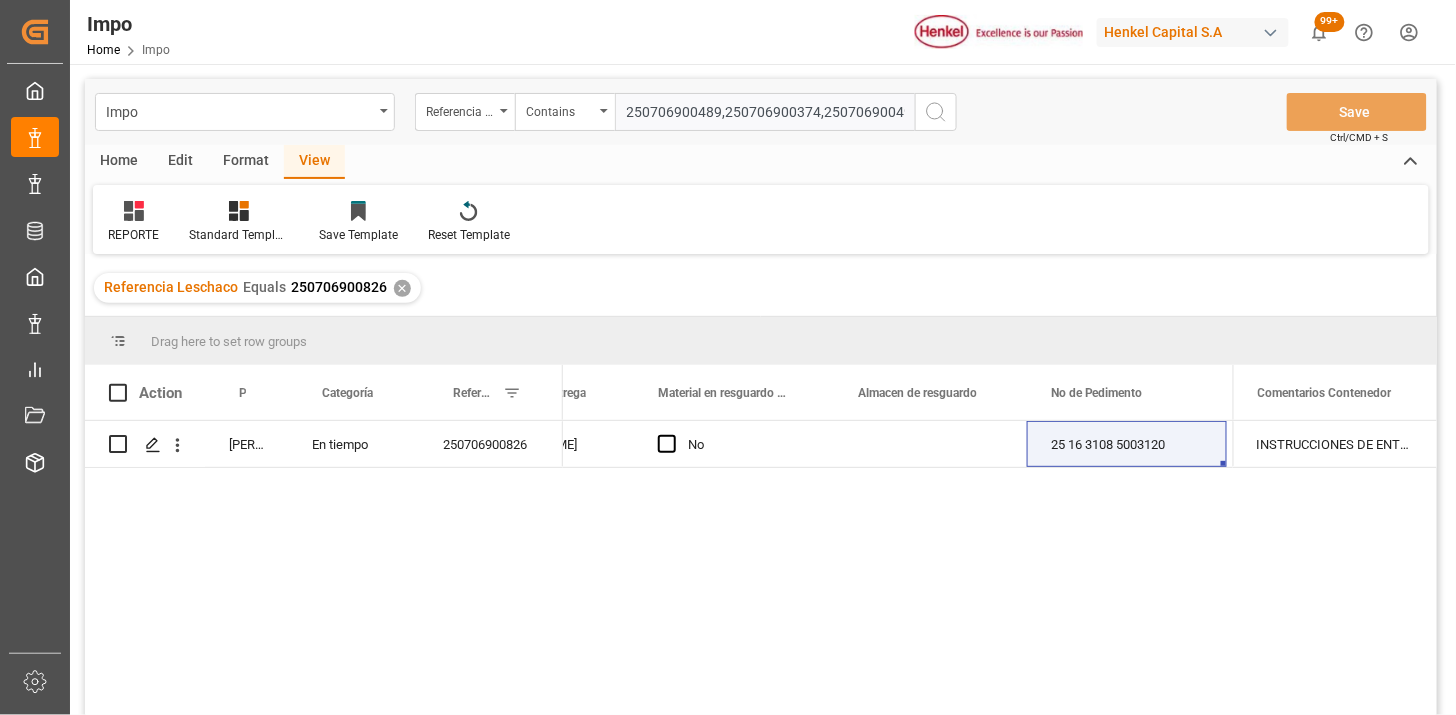 type 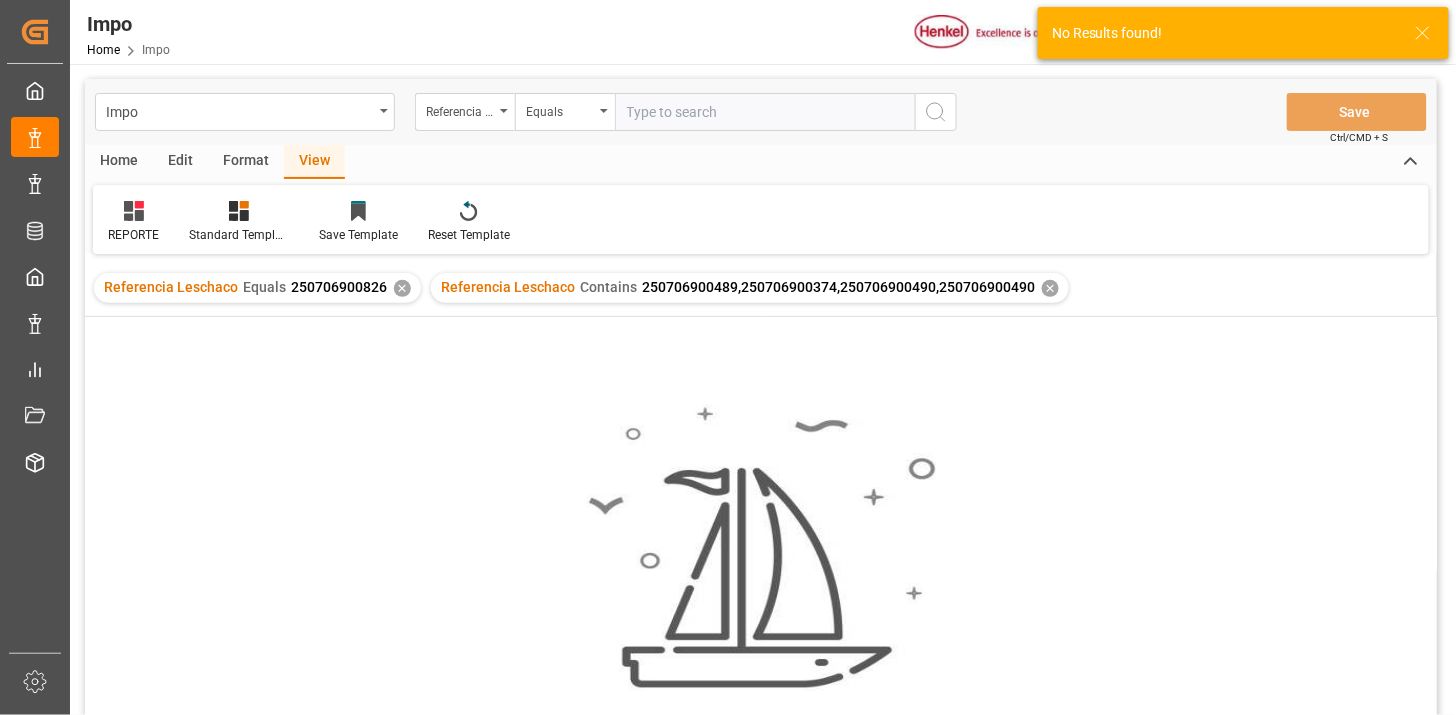 click on "✕" at bounding box center (402, 288) 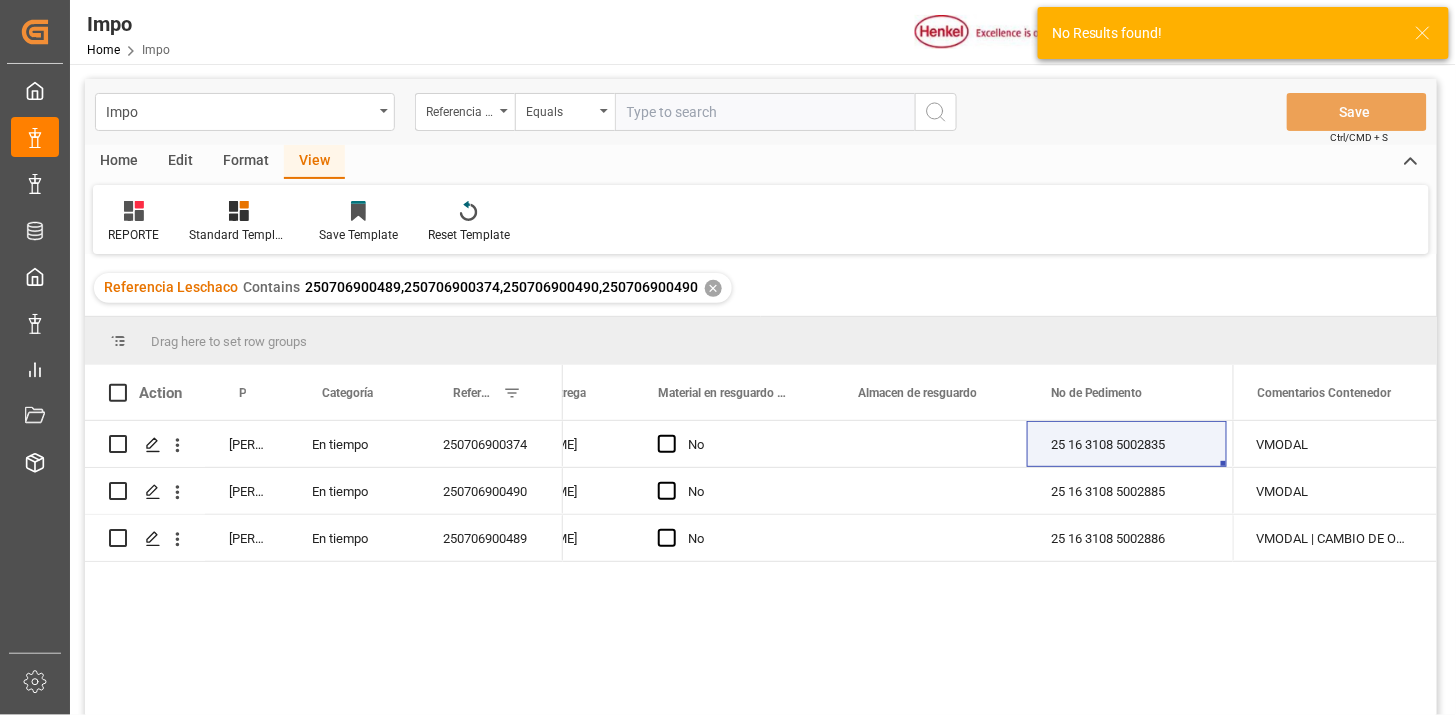 click on "✕" at bounding box center [713, 288] 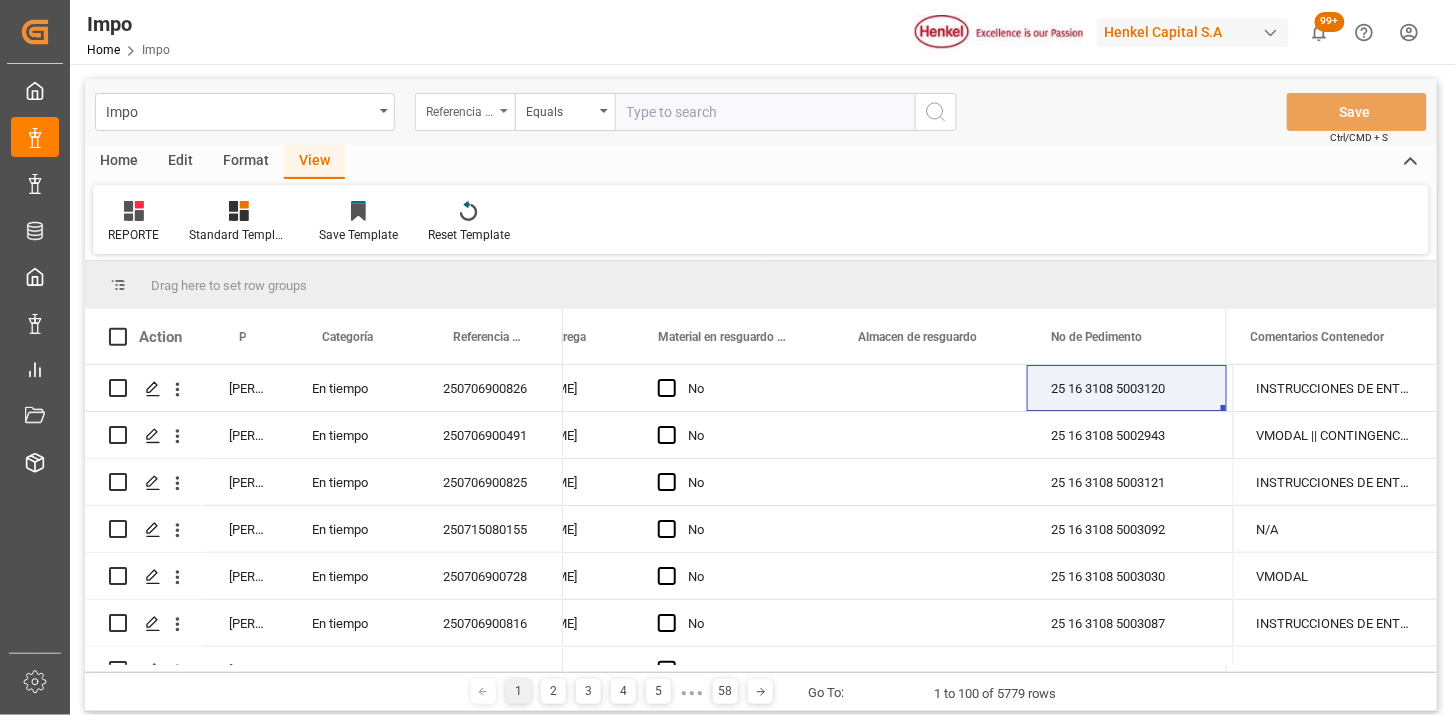 click on "Referencia Leschaco" at bounding box center [460, 109] 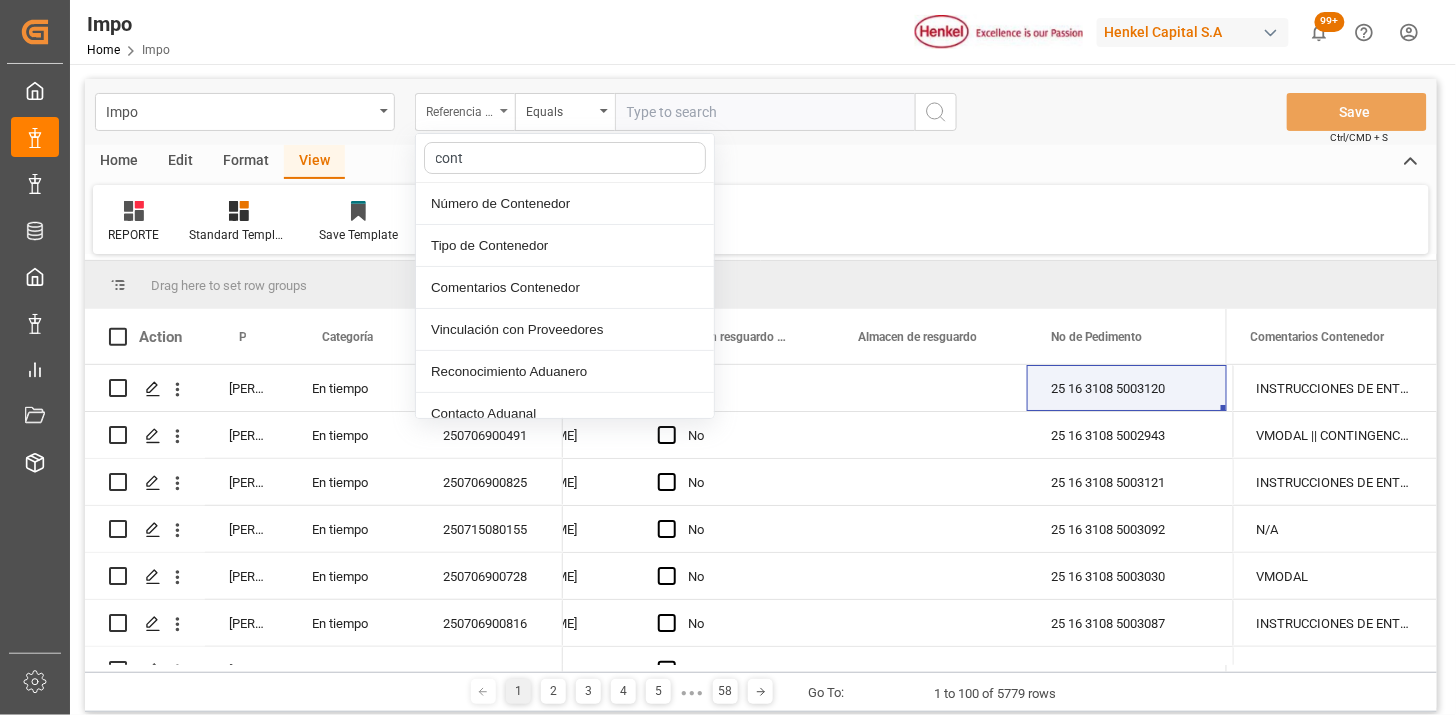 type on "conte" 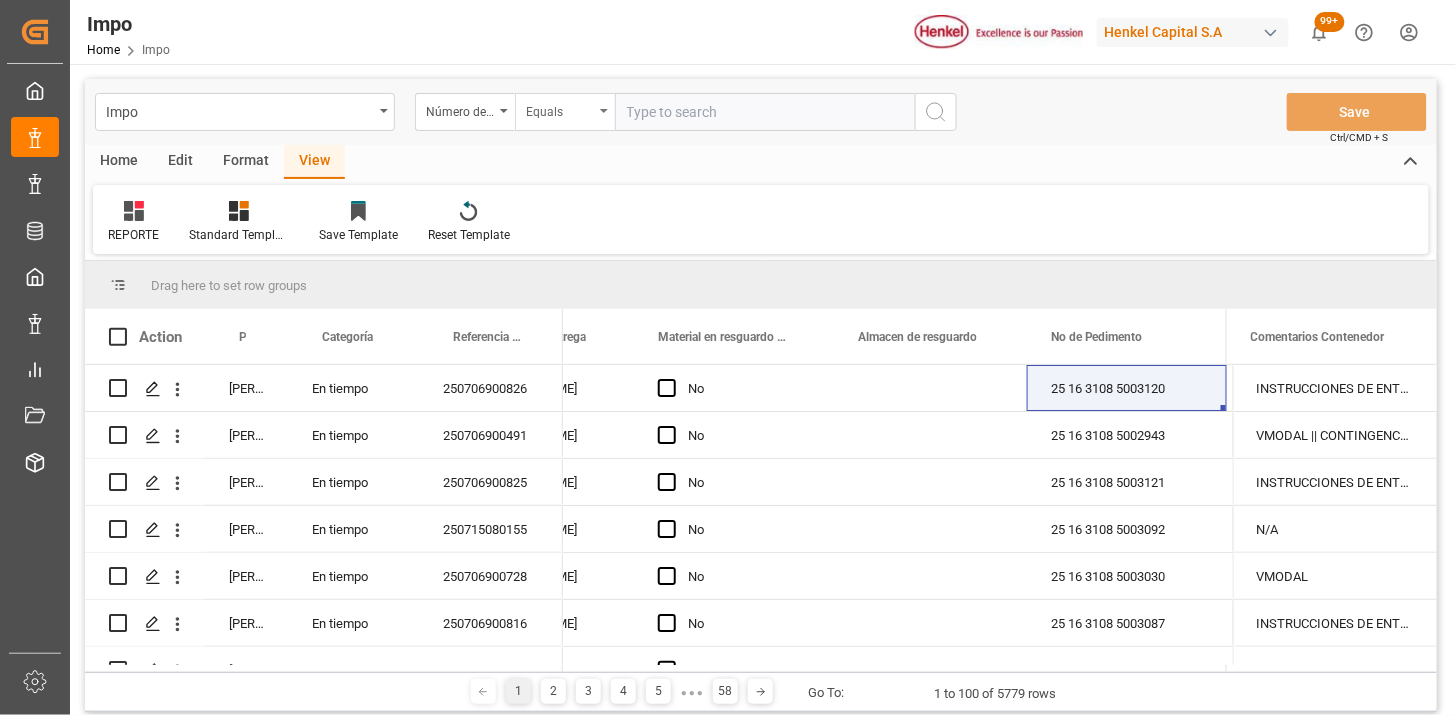 click on "Equals" at bounding box center [560, 109] 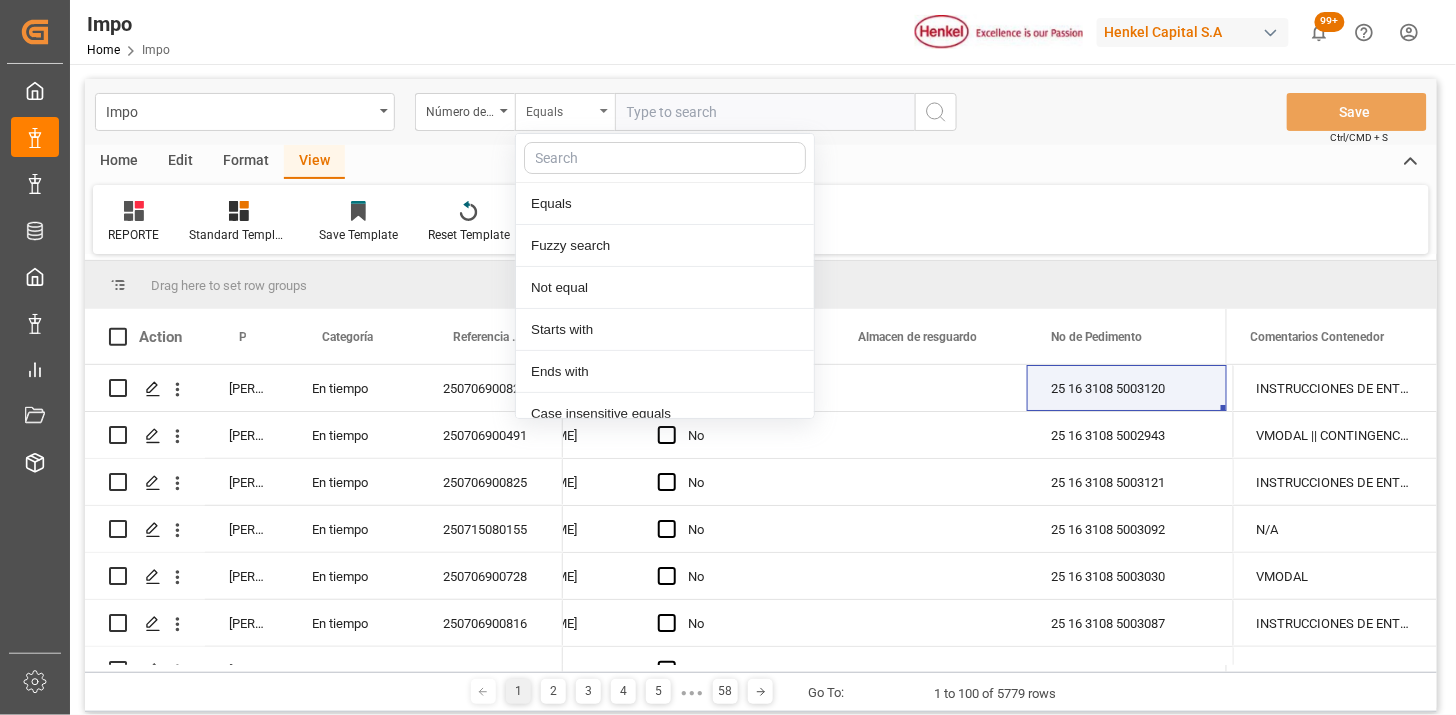 scroll, scrollTop: 100, scrollLeft: 0, axis: vertical 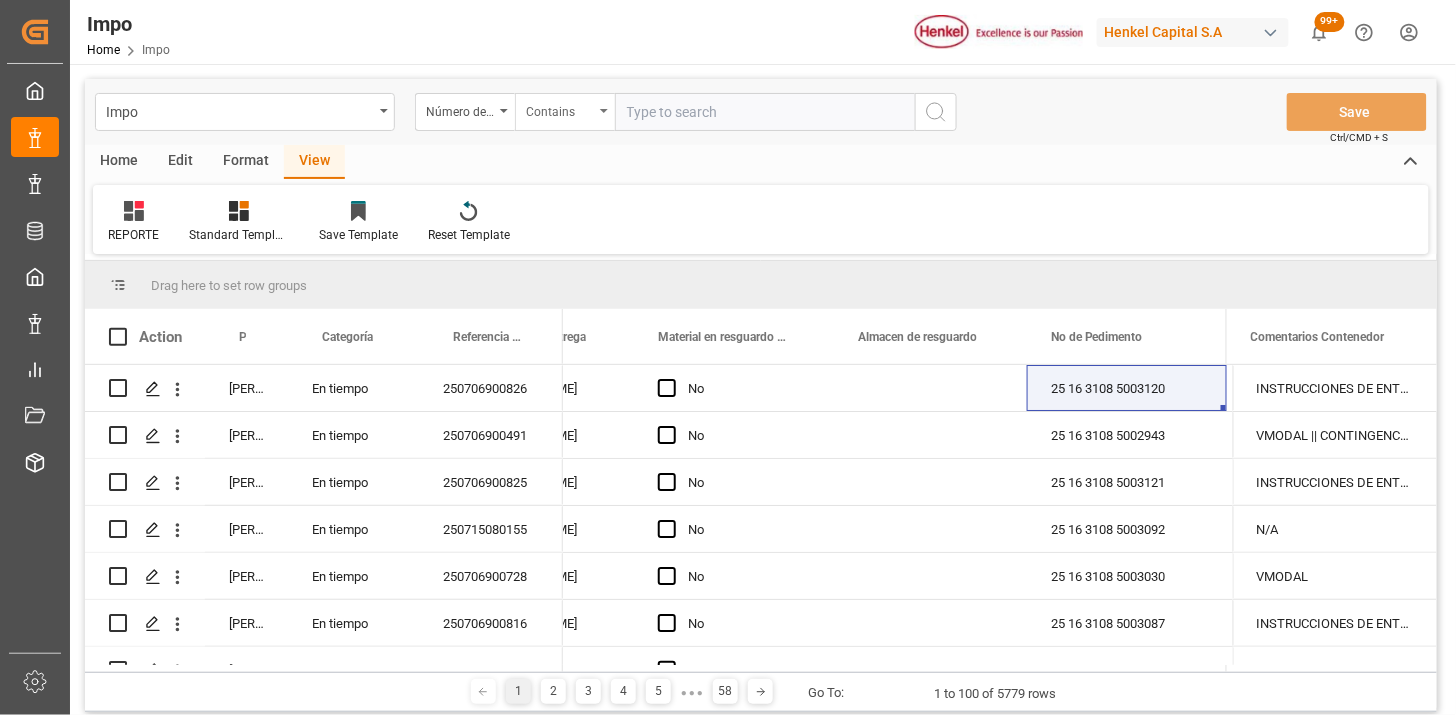 paste on "AXIU6143896" 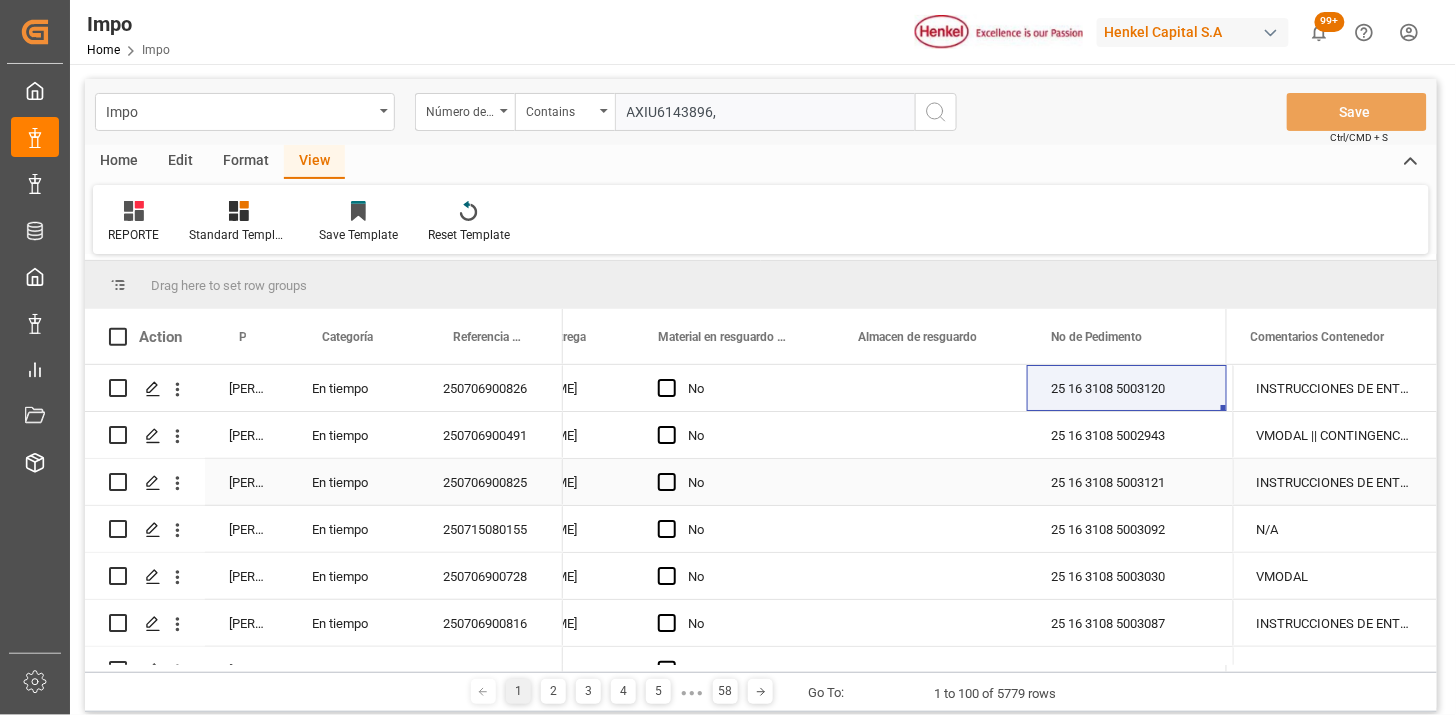 paste on "HLBU9956075" 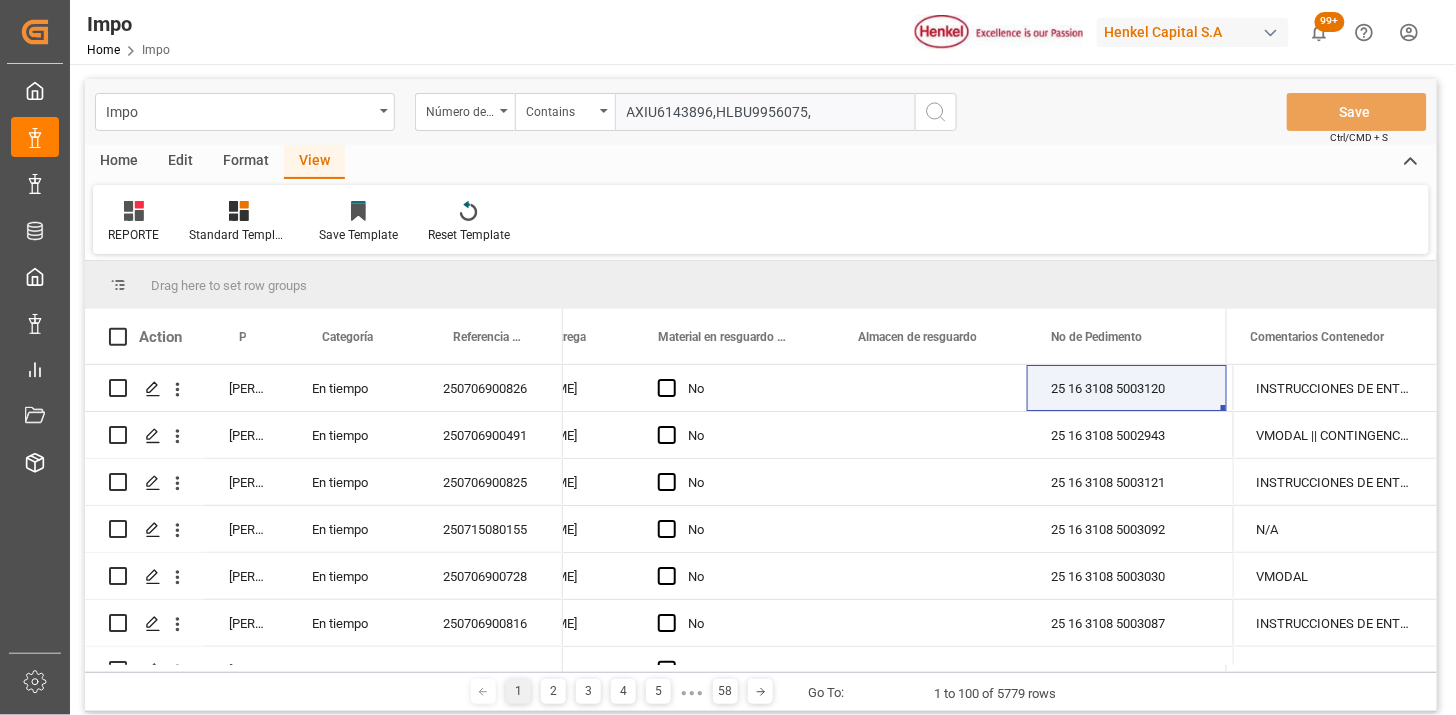 paste on "CGMU9341741" 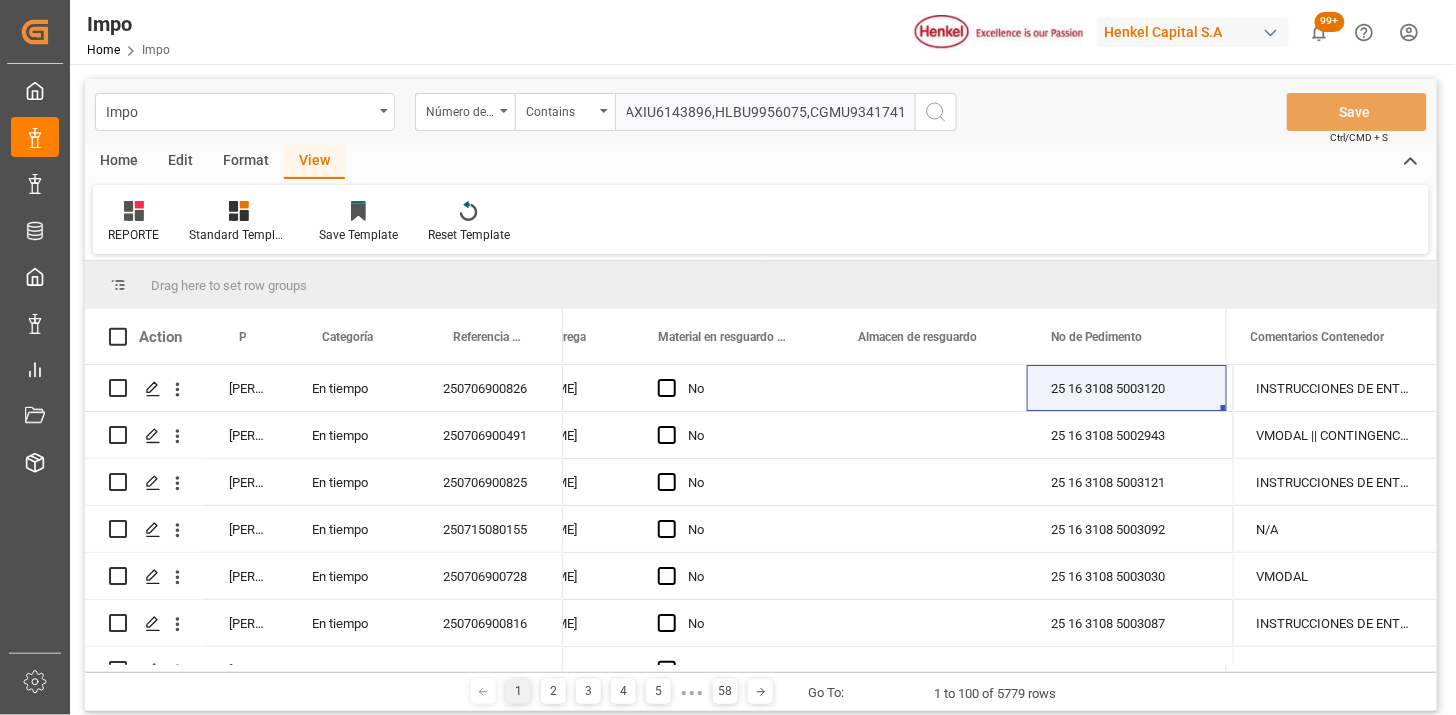 scroll, scrollTop: 0, scrollLeft: 0, axis: both 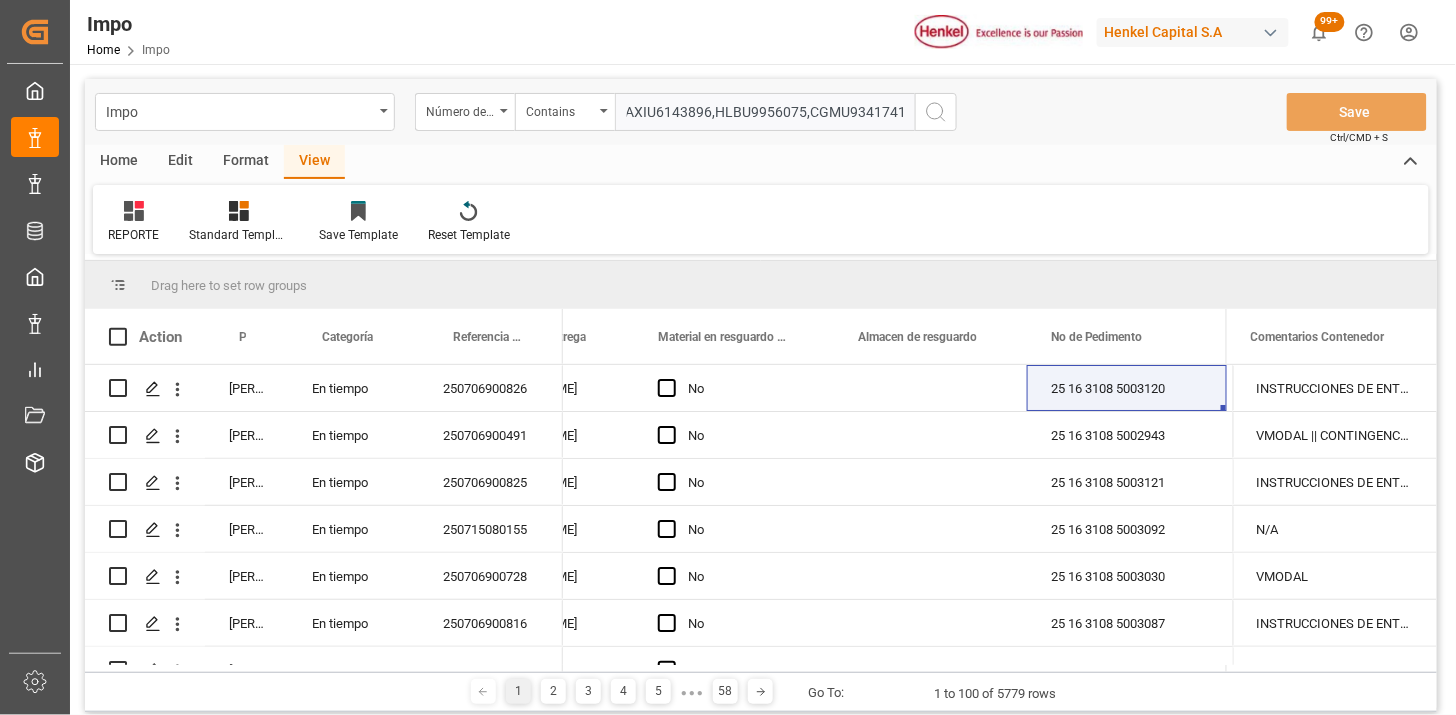 paste on "TRHU5565919" 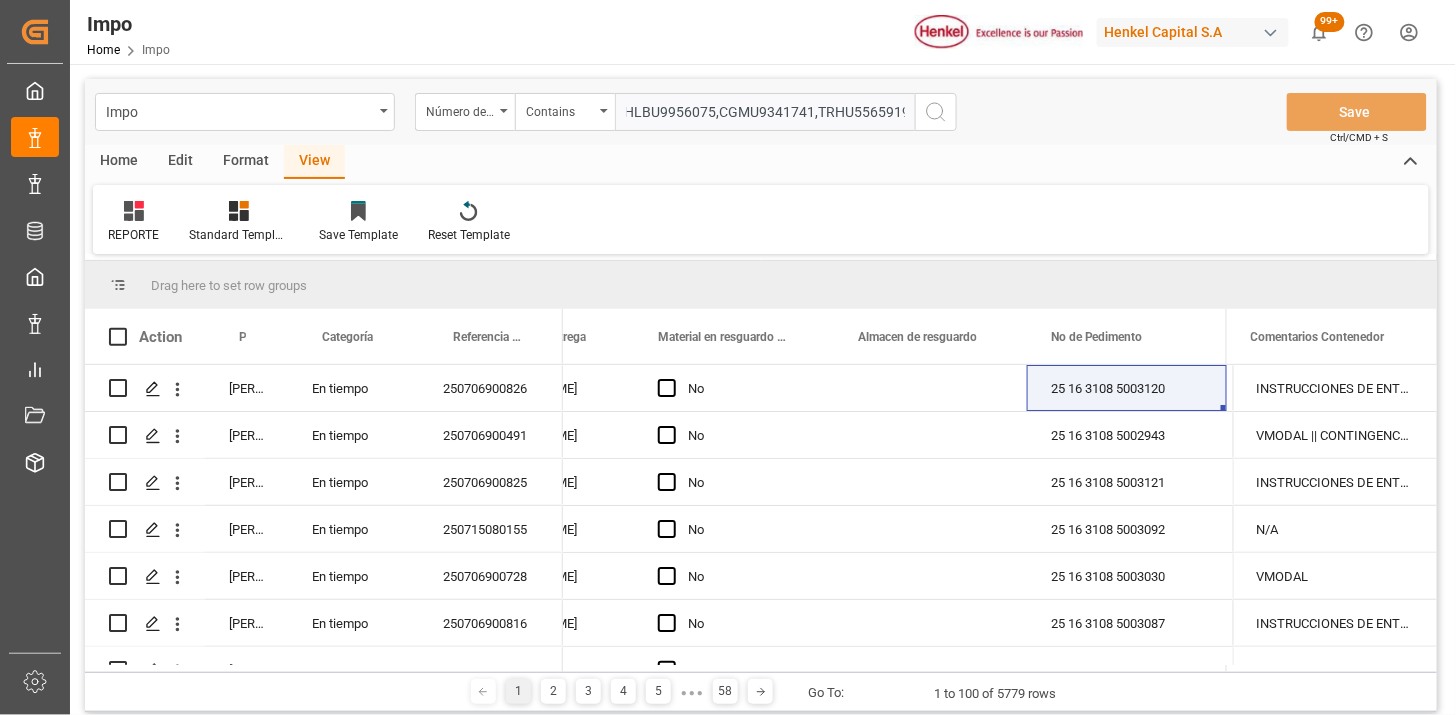 type 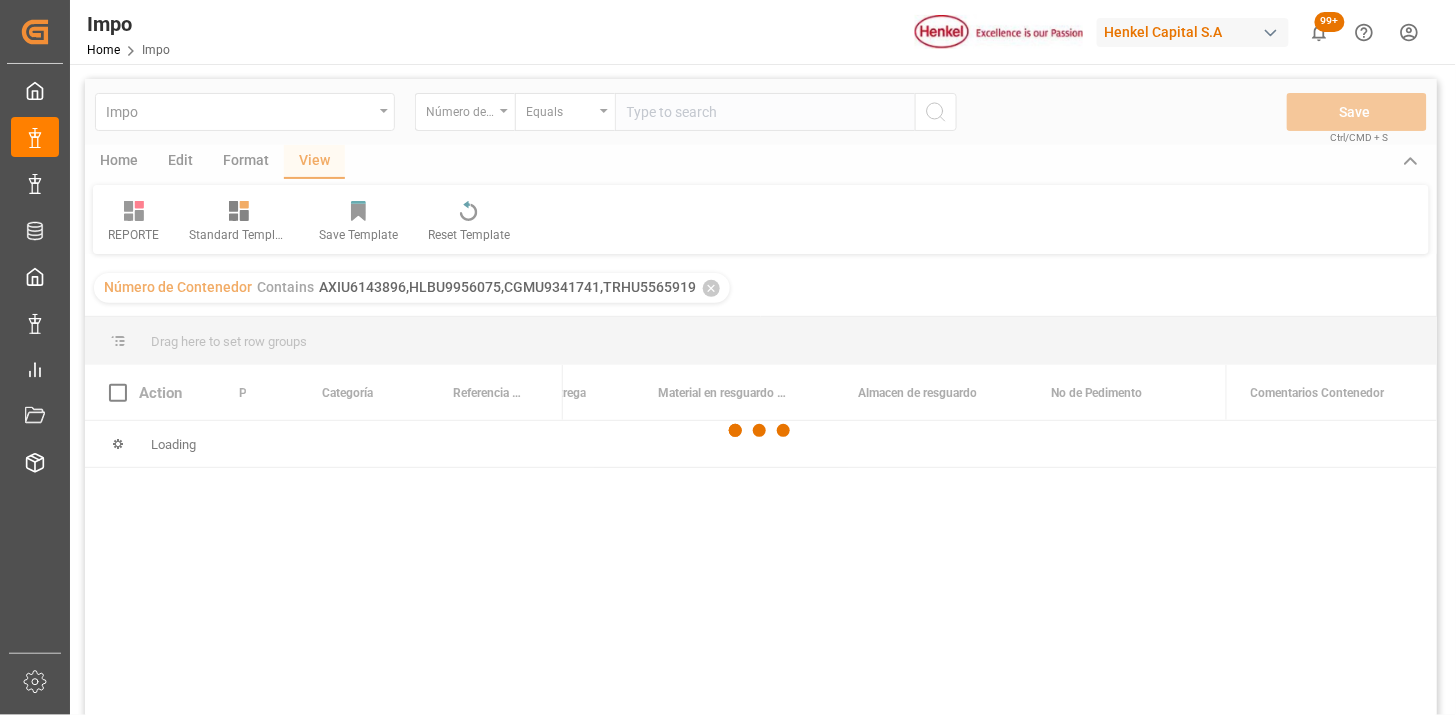 scroll, scrollTop: 0, scrollLeft: 0, axis: both 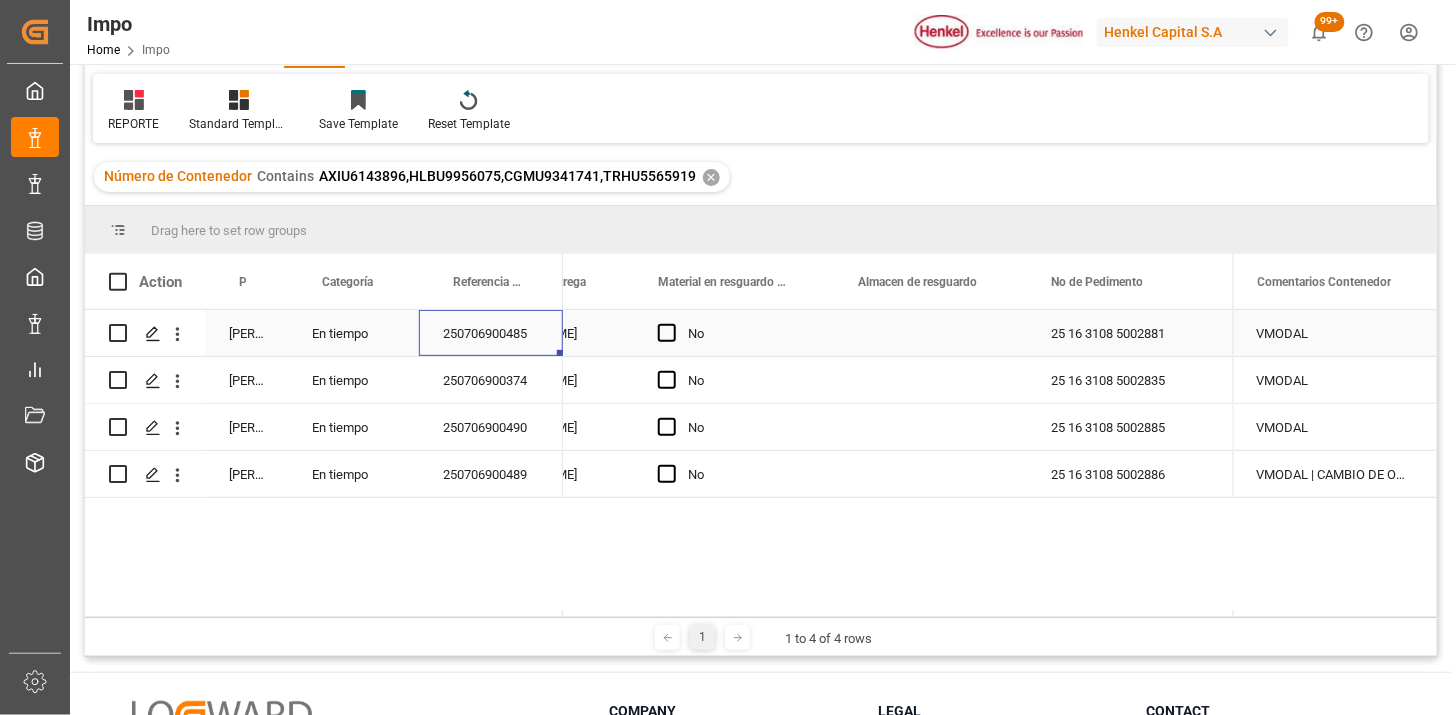 click on "250706900485" at bounding box center [491, 333] 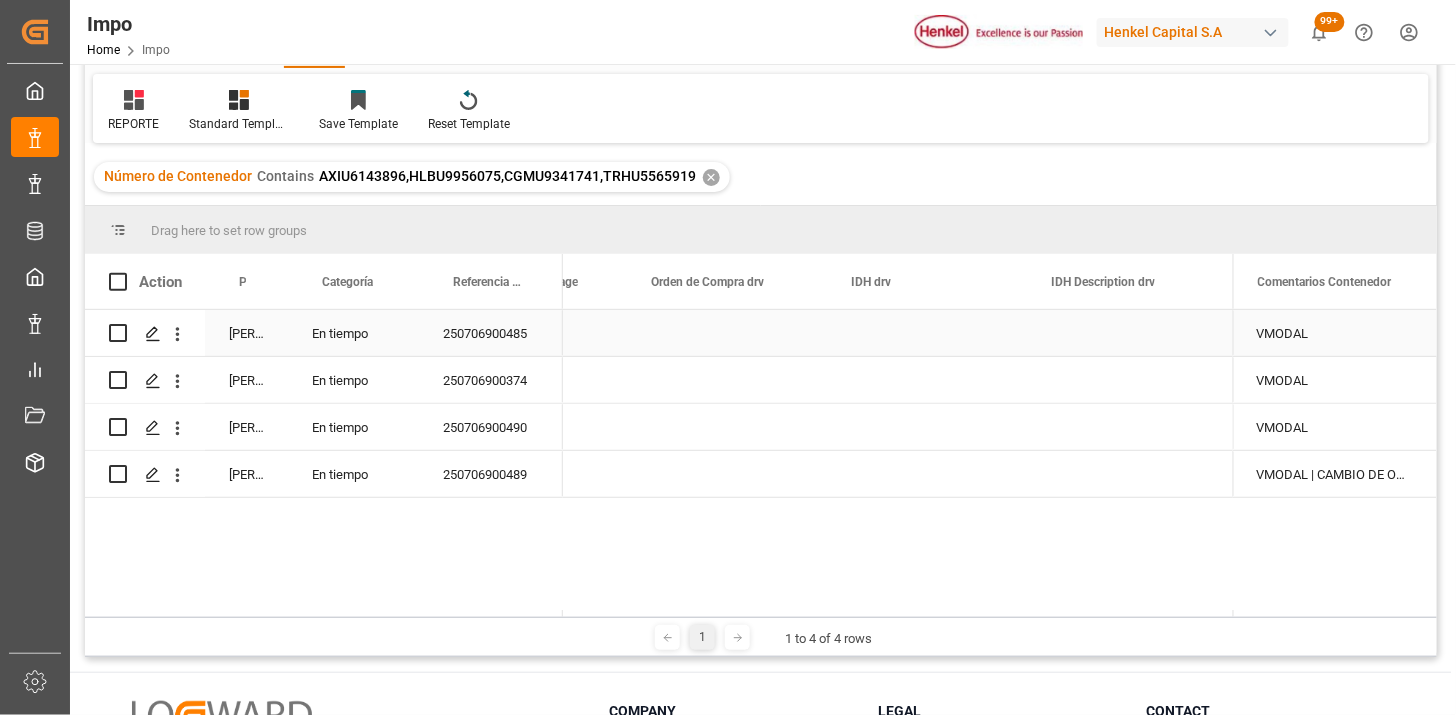 scroll, scrollTop: 0, scrollLeft: 5116, axis: horizontal 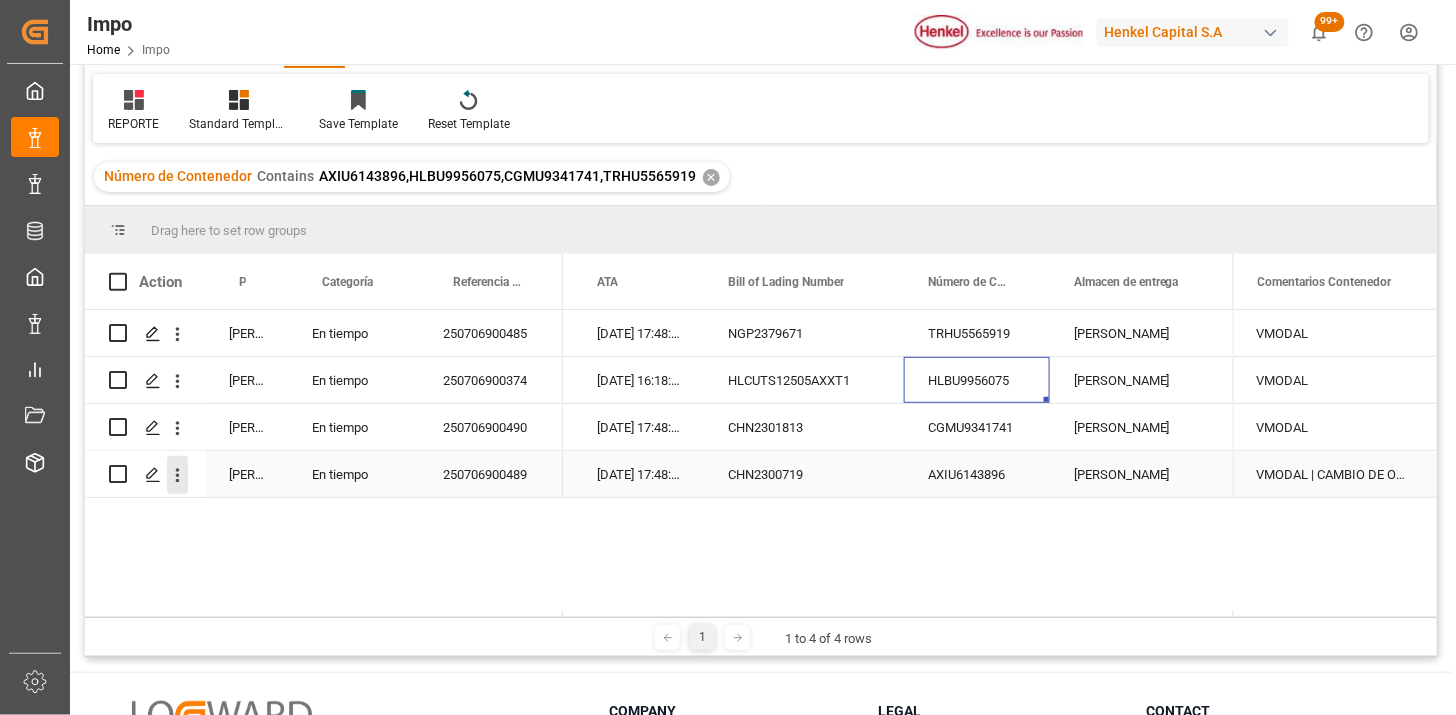 click 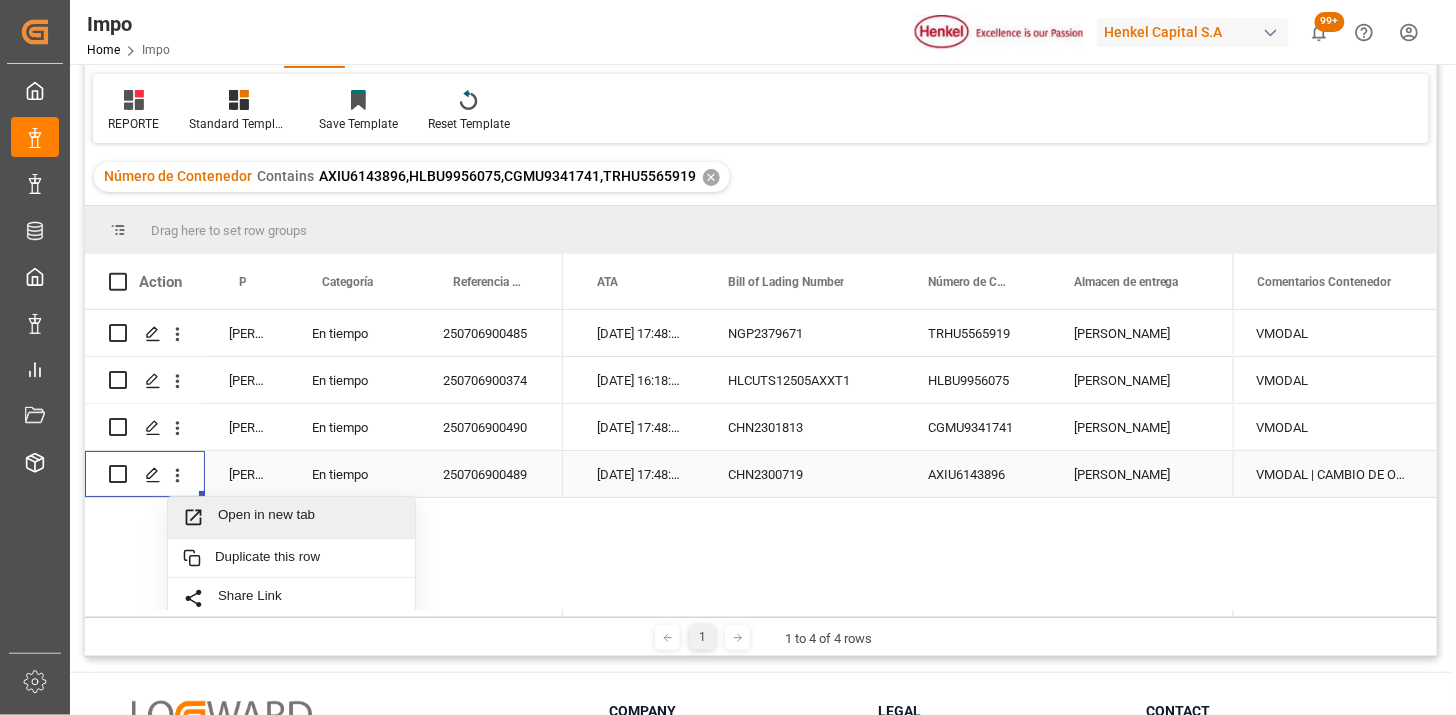 click on "Open in new tab" at bounding box center [309, 517] 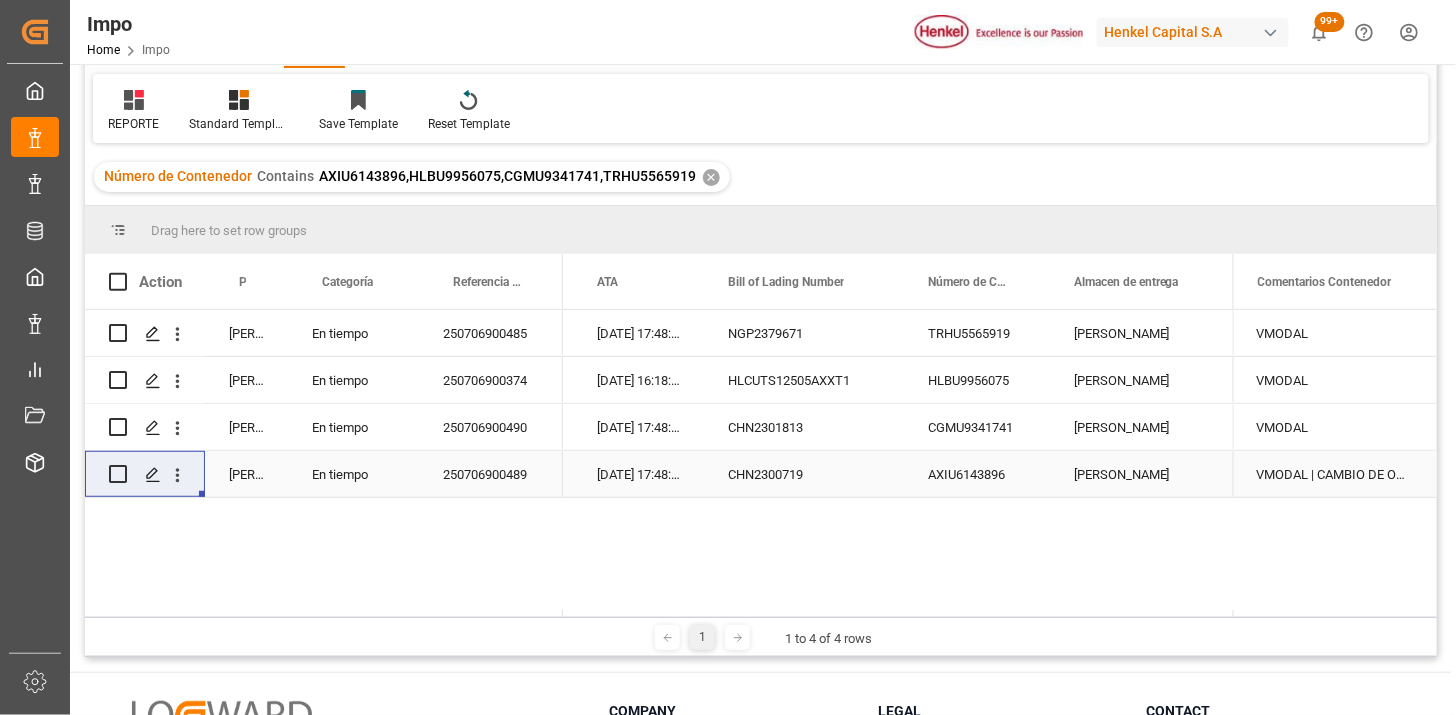 type 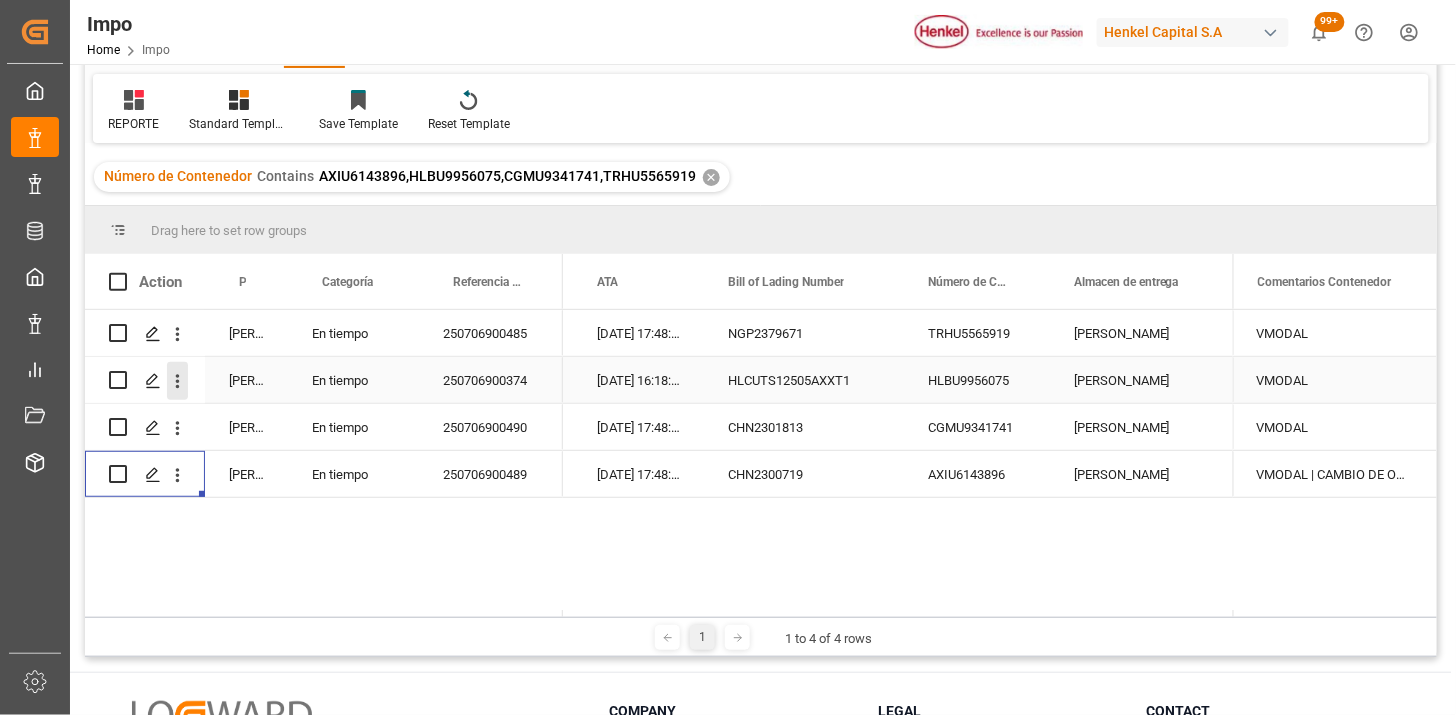 click at bounding box center (177, 381) 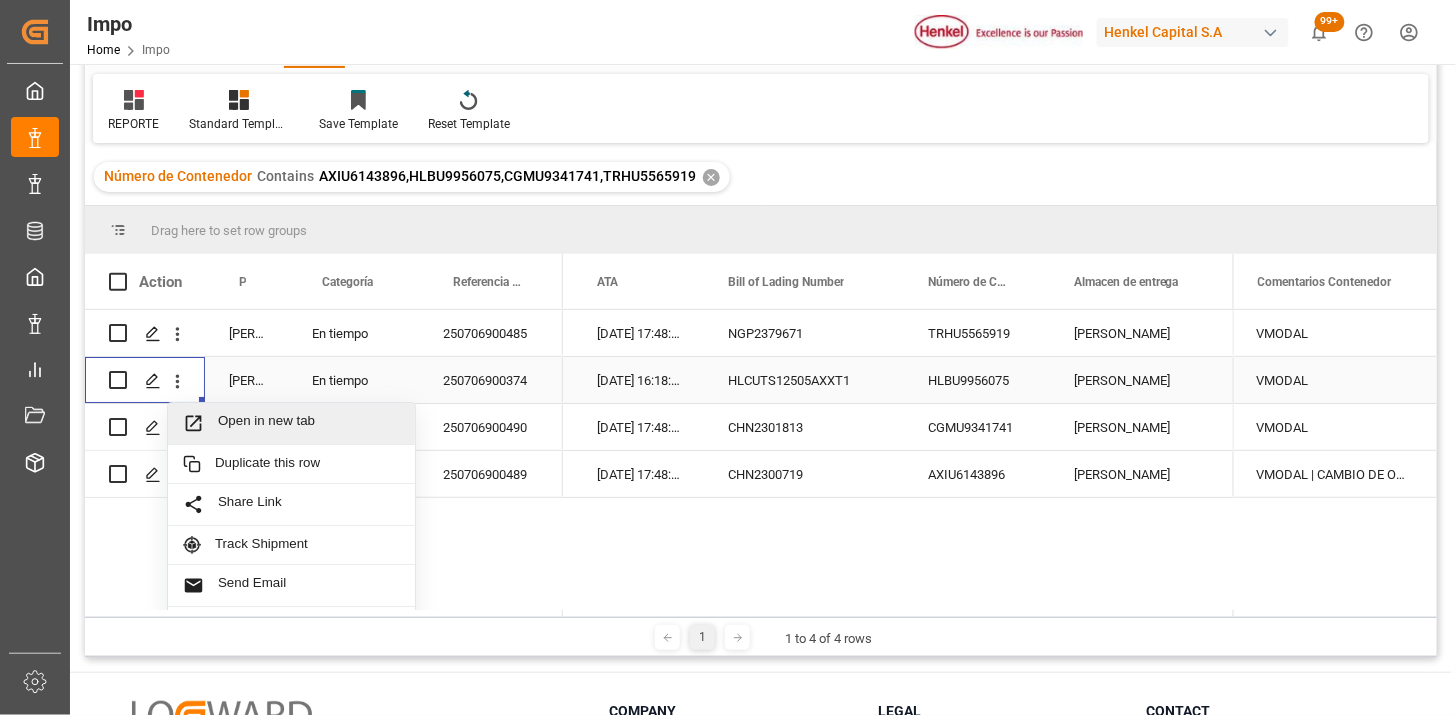 click on "Open in new tab" at bounding box center (309, 423) 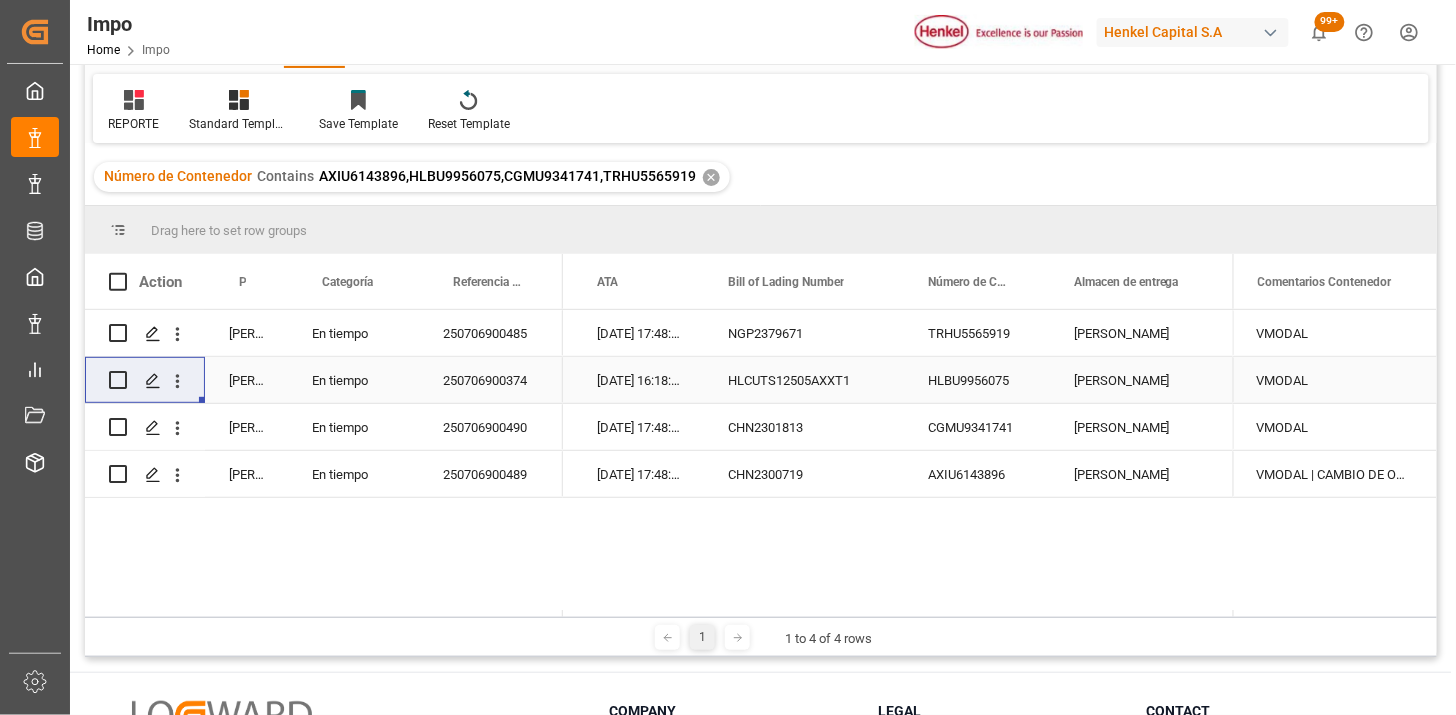 type 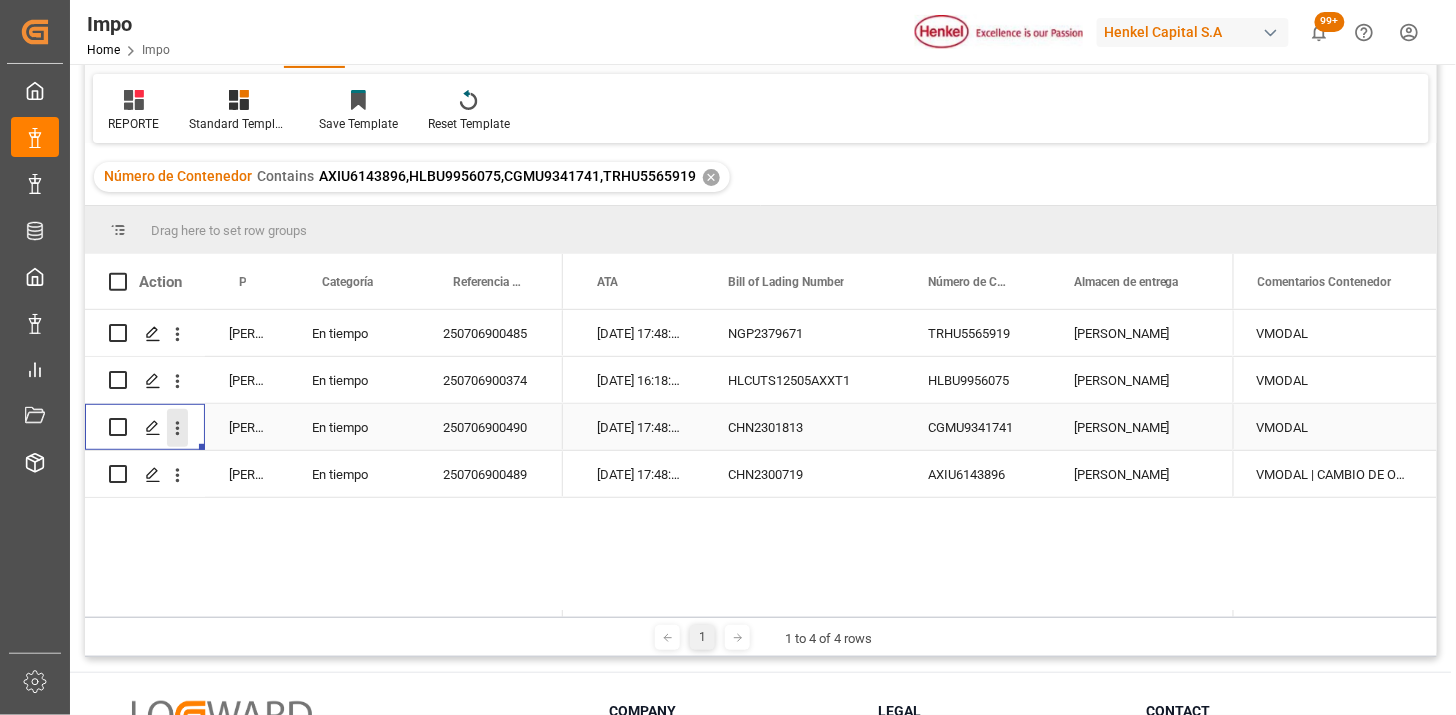 click 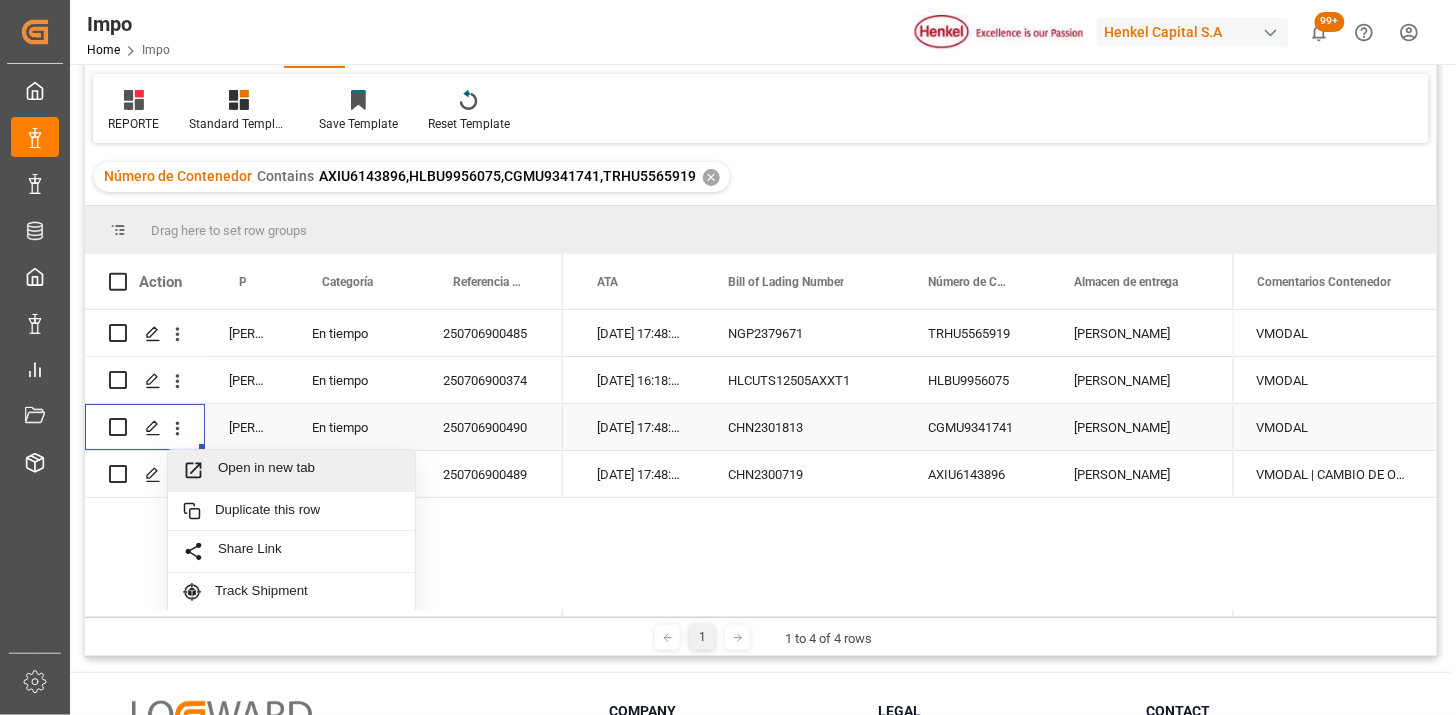 click on "Open in new tab" at bounding box center (309, 470) 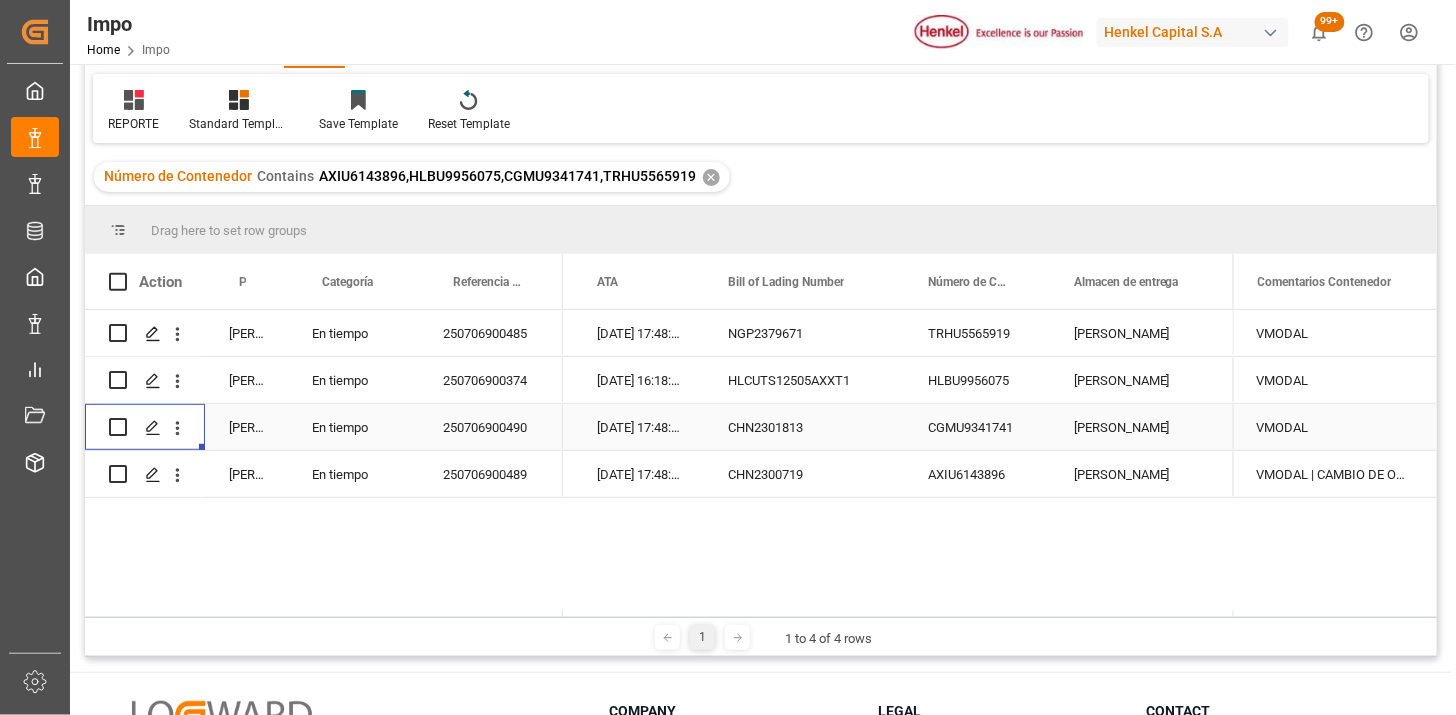 type 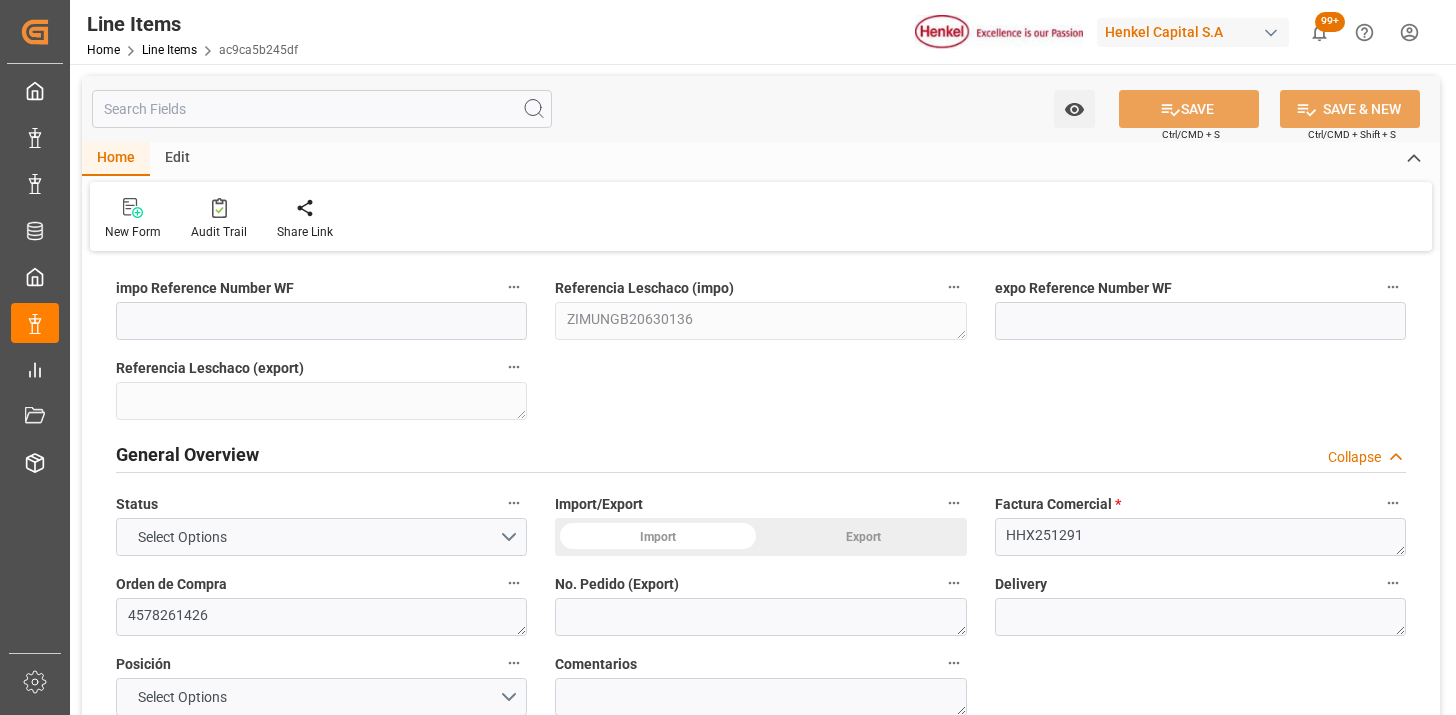 type on "1.055" 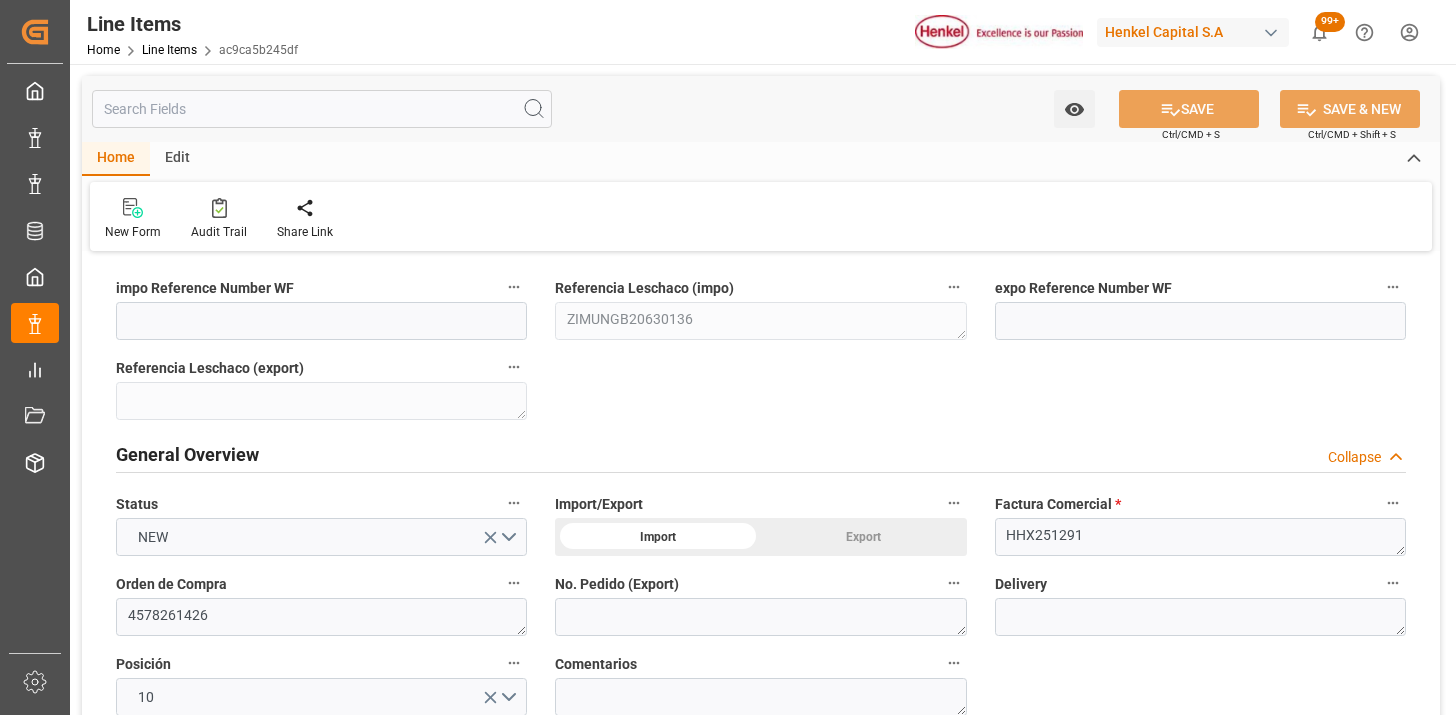 scroll, scrollTop: 0, scrollLeft: 0, axis: both 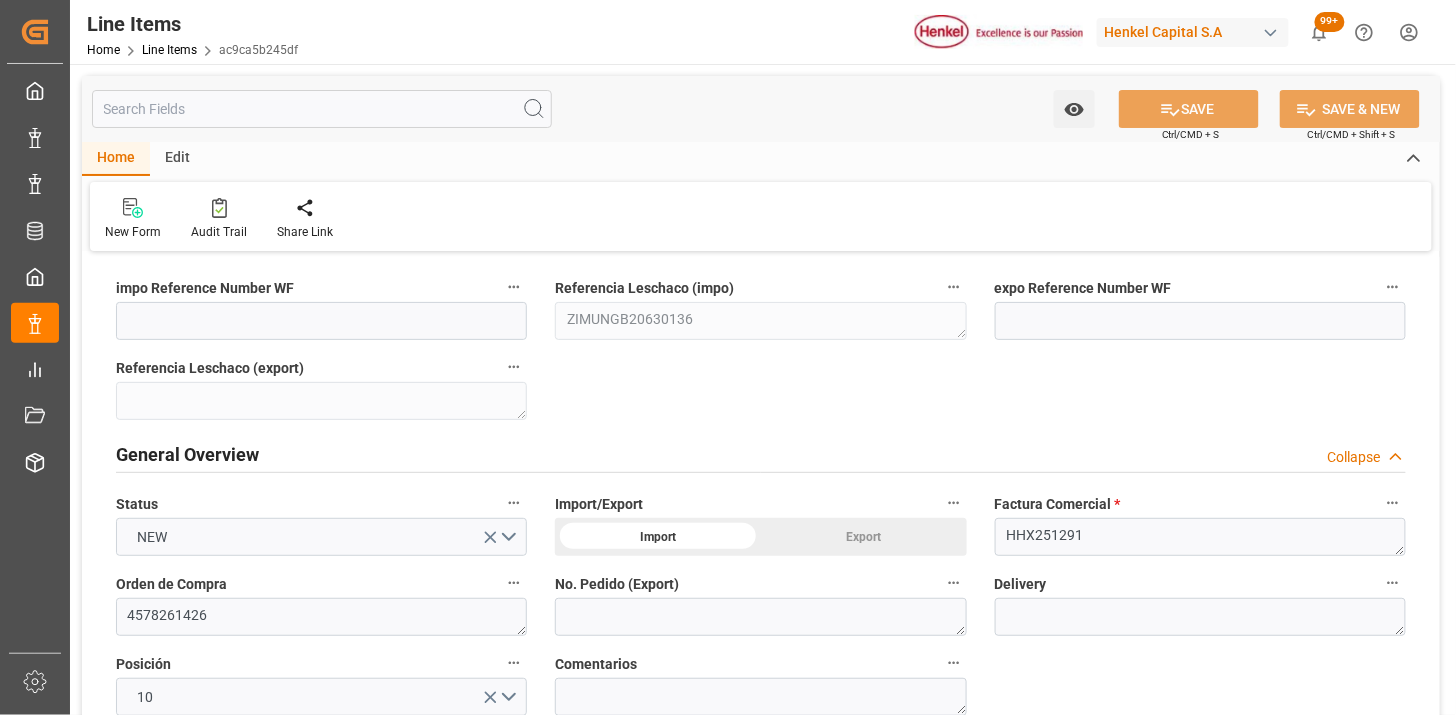 click on "Home Line Items ac9ca5b245df" at bounding box center (192, 49) 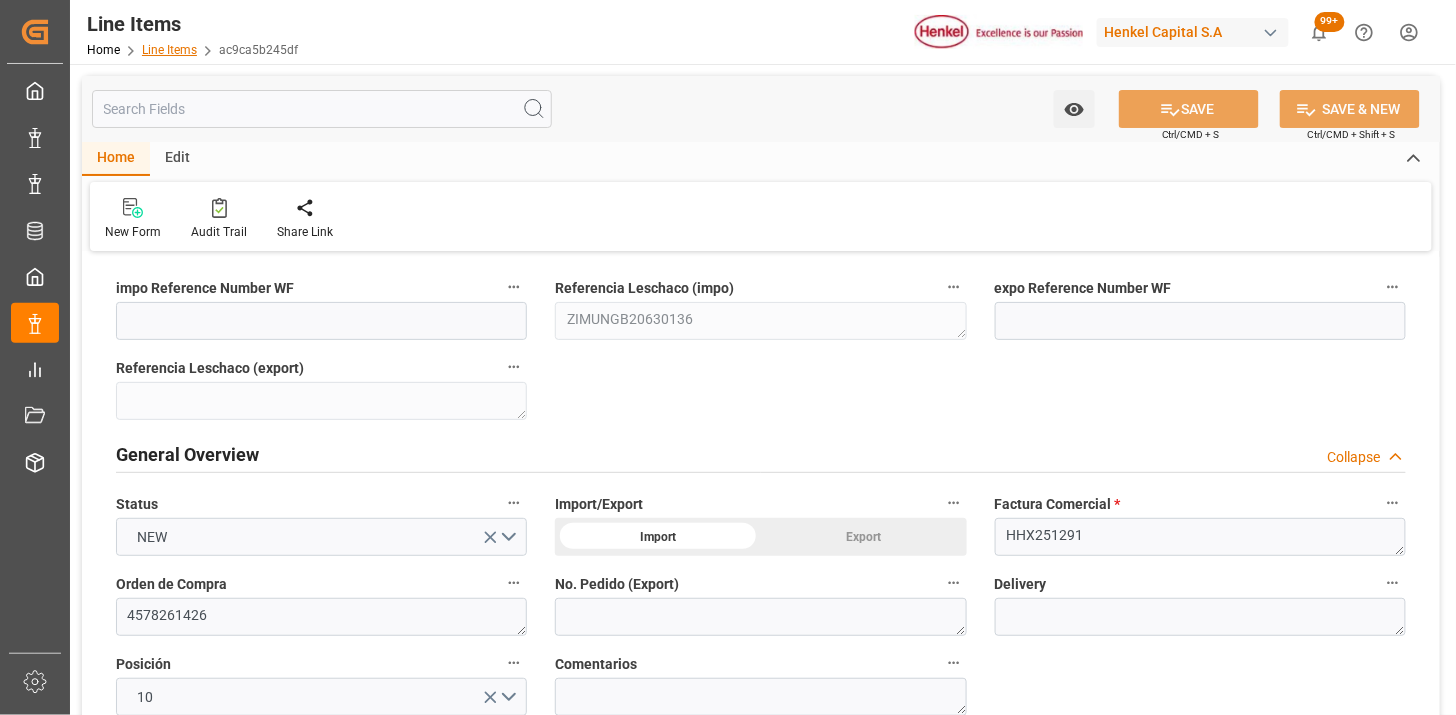 click on "Line Items" at bounding box center [169, 50] 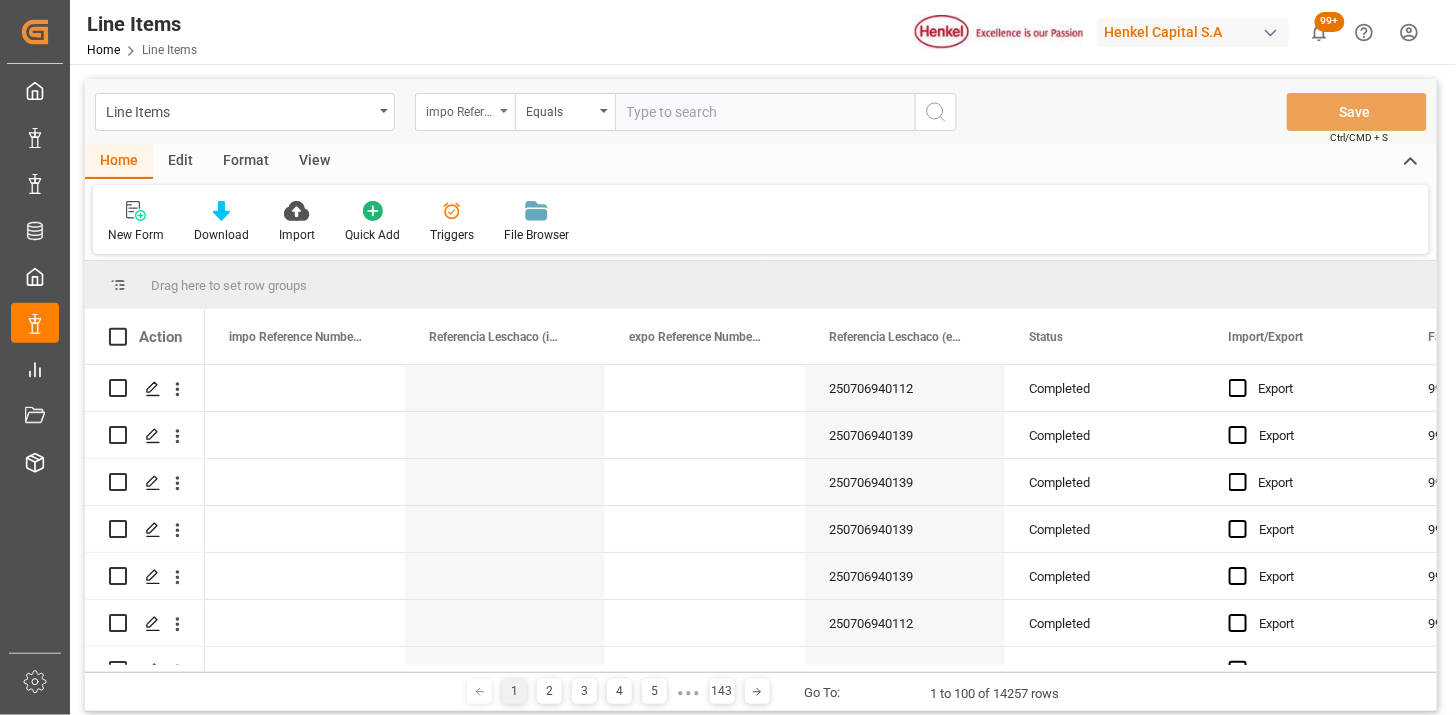 click on "impo Reference Number WF" at bounding box center (465, 112) 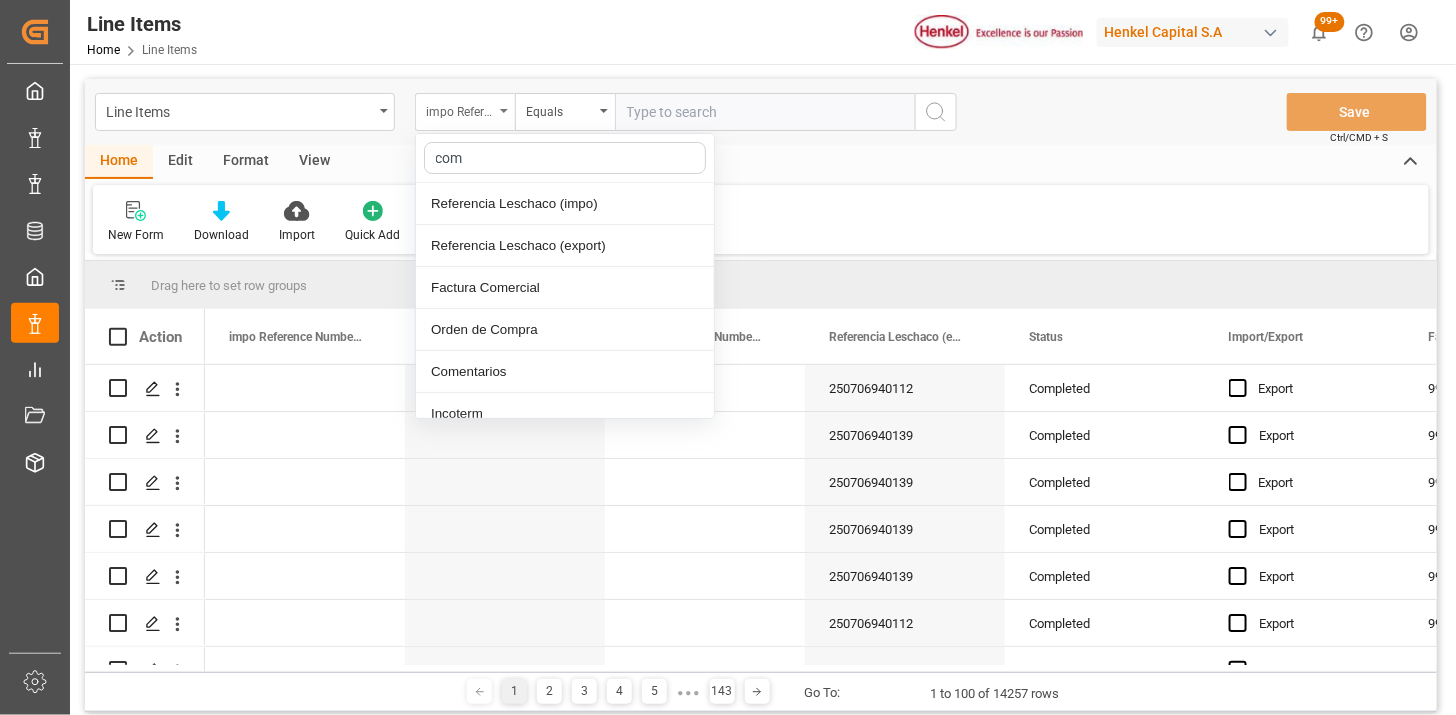 type on "come" 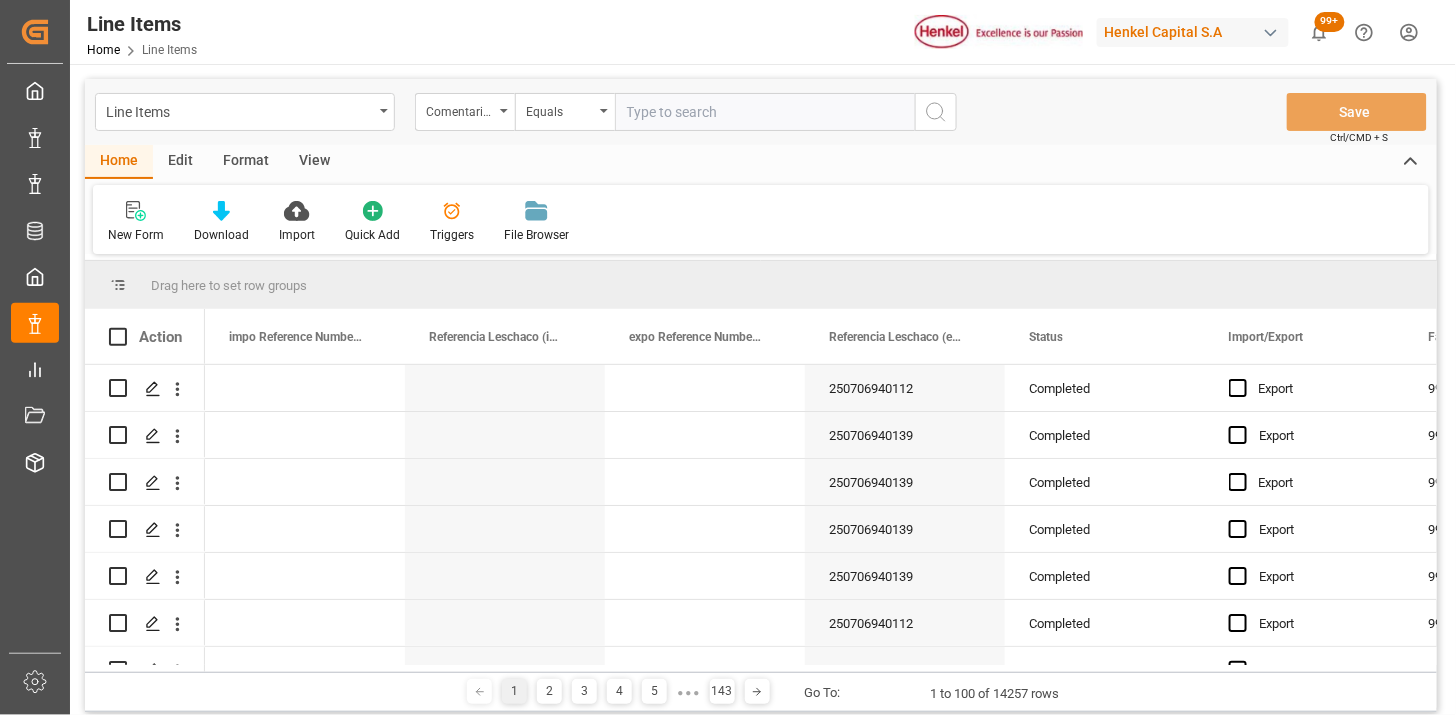 click at bounding box center [765, 112] 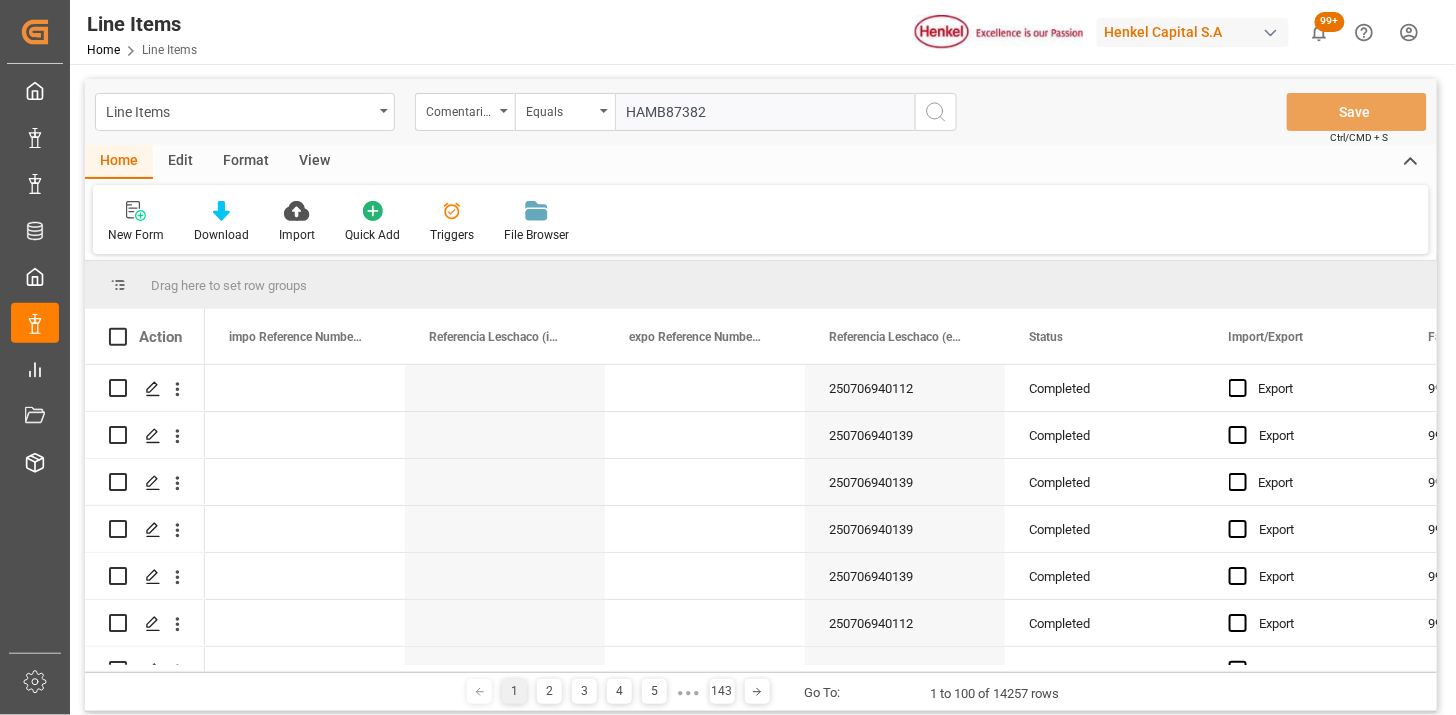 type on "HAMB87382" 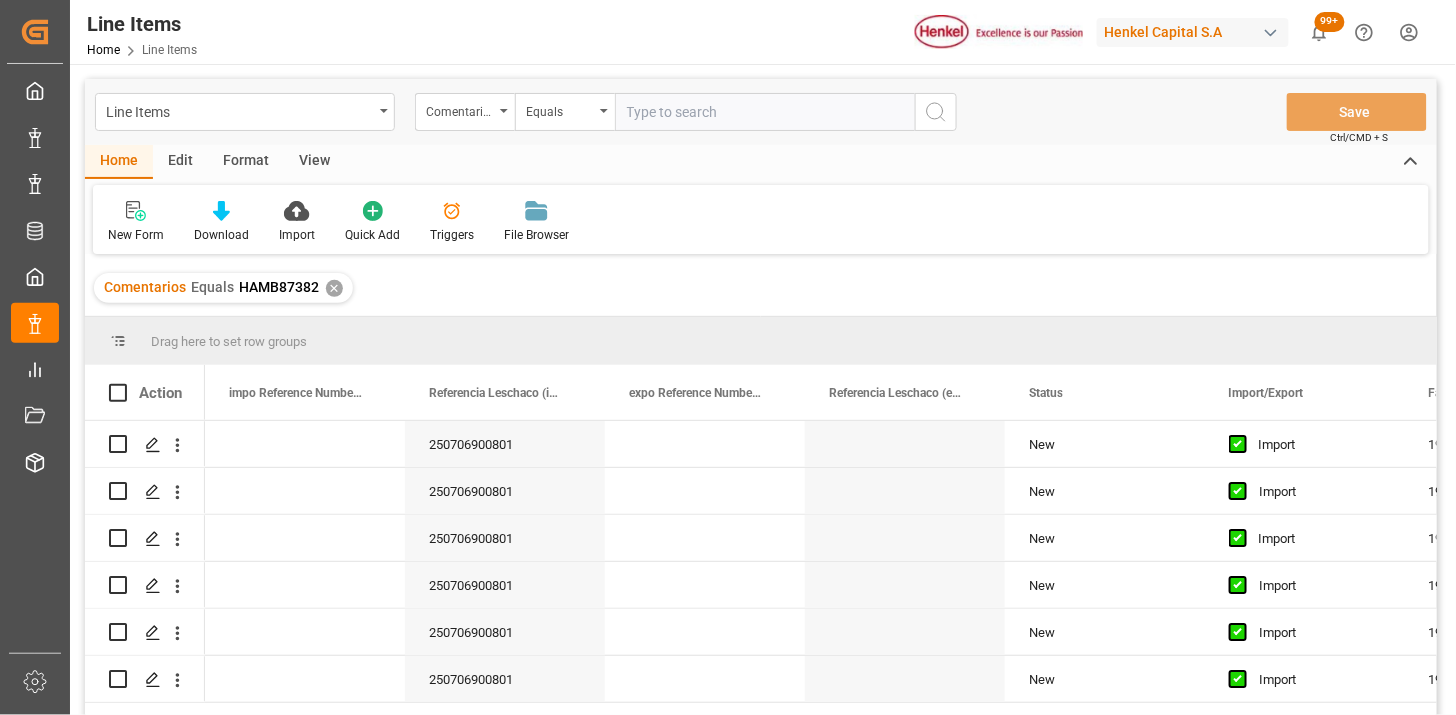 click on "View" at bounding box center [314, 162] 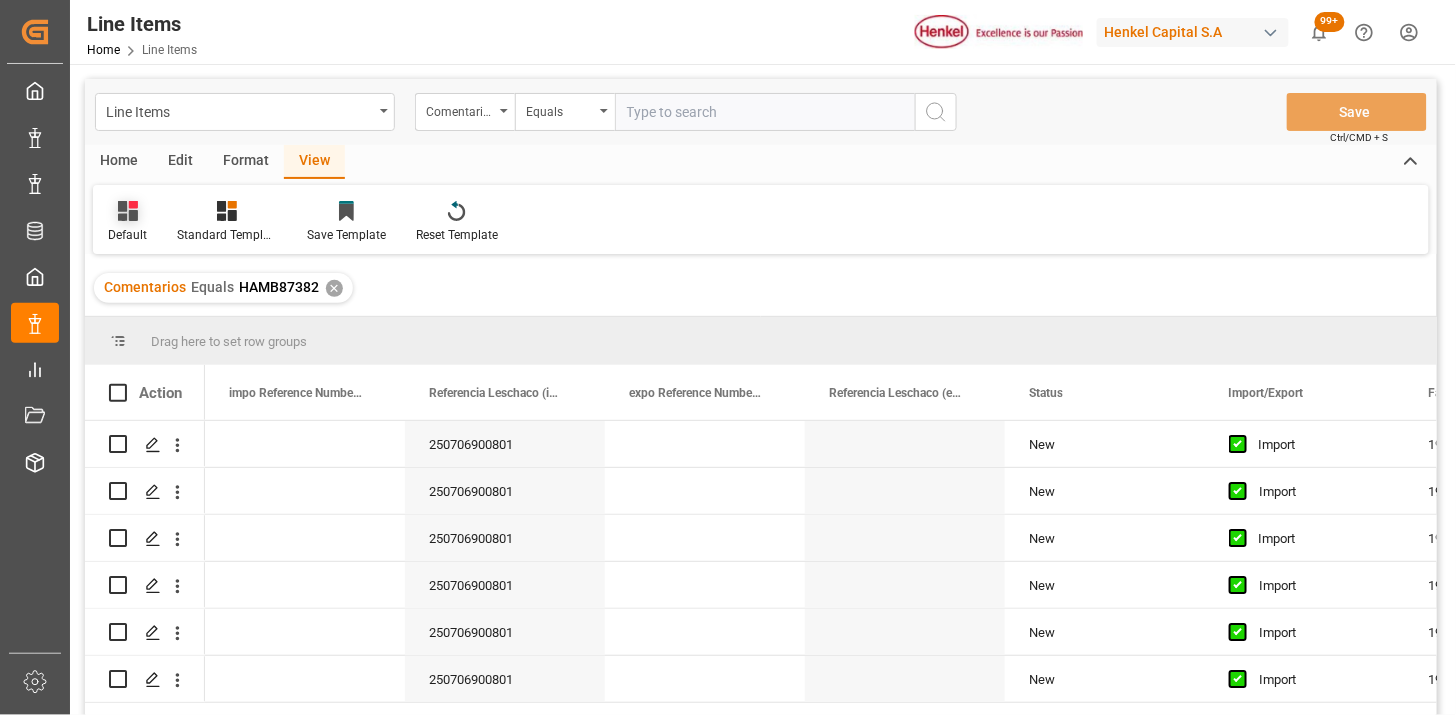 click on "Default" at bounding box center (127, 235) 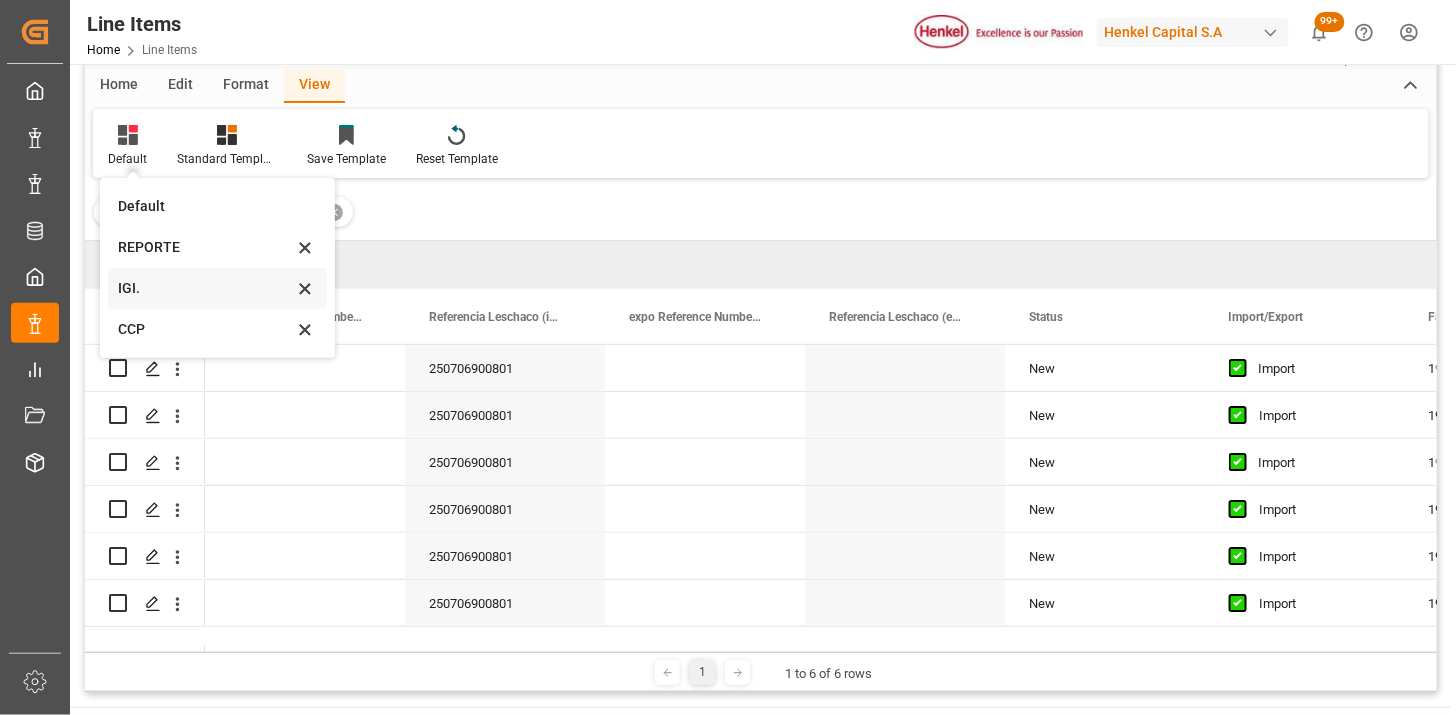 scroll, scrollTop: 111, scrollLeft: 0, axis: vertical 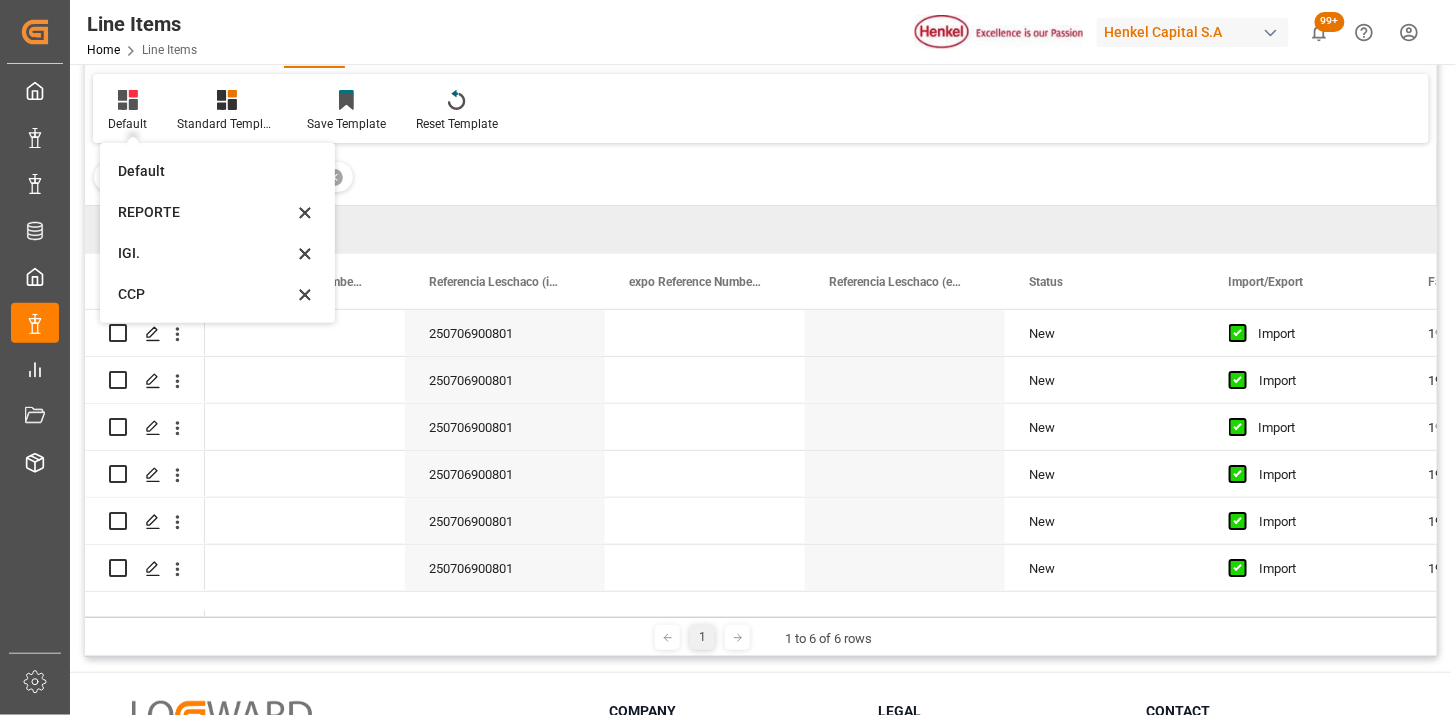 drag, startPoint x: 197, startPoint y: 217, endPoint x: 508, endPoint y: 187, distance: 312.4436 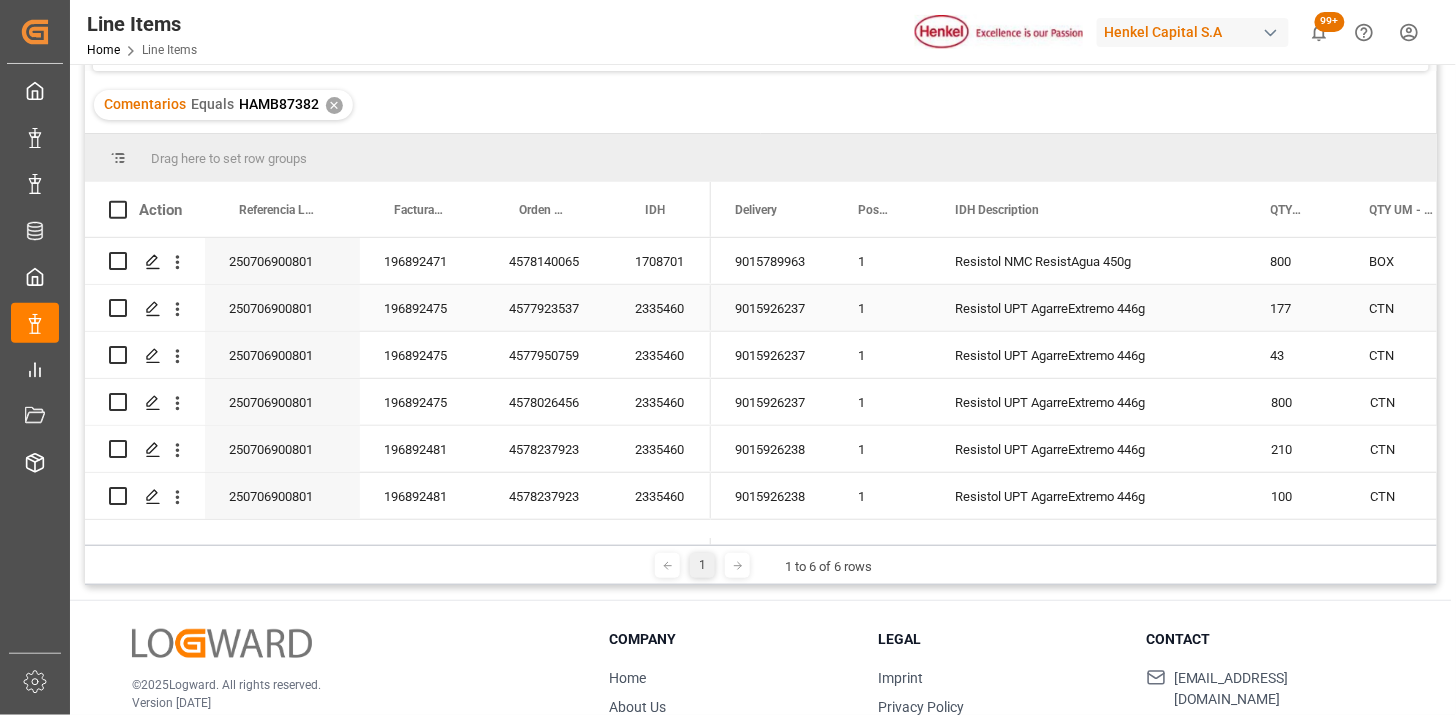 scroll, scrollTop: 222, scrollLeft: 0, axis: vertical 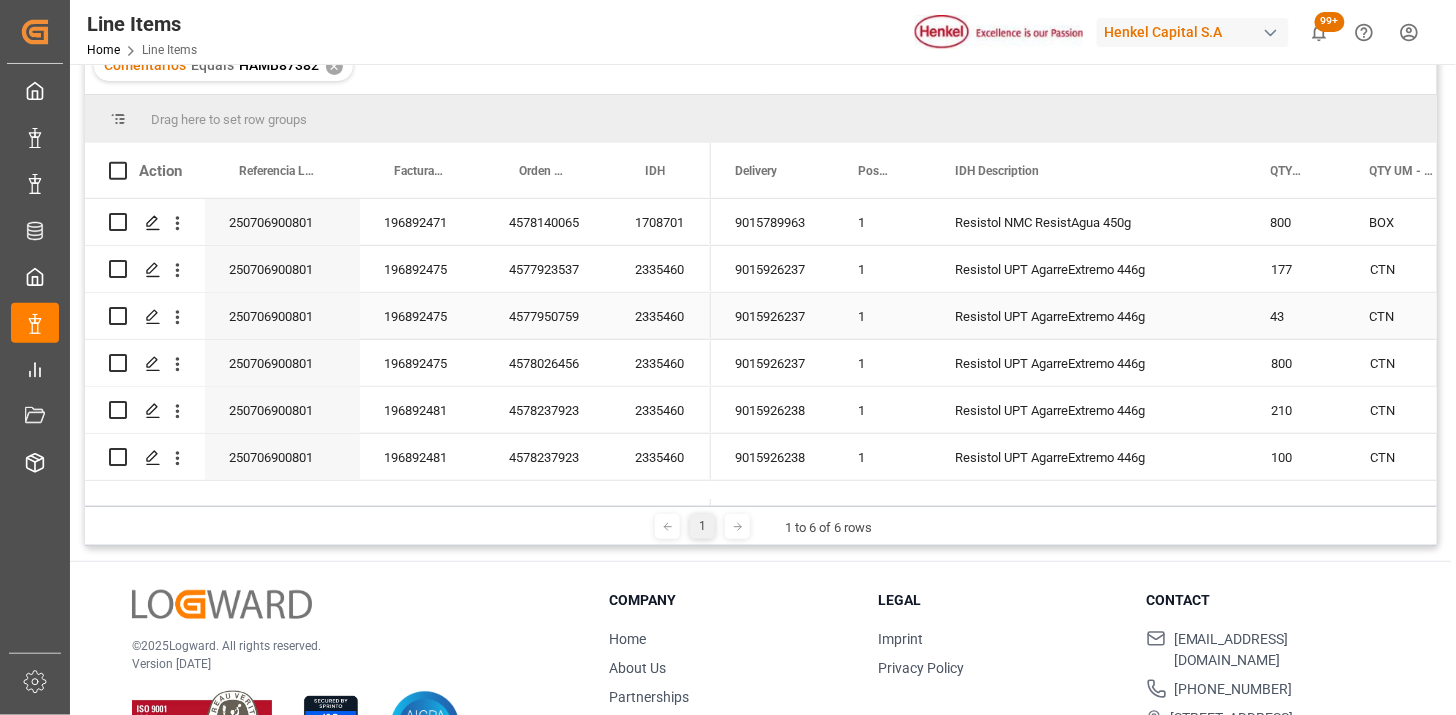 click on "2335460" at bounding box center (661, 316) 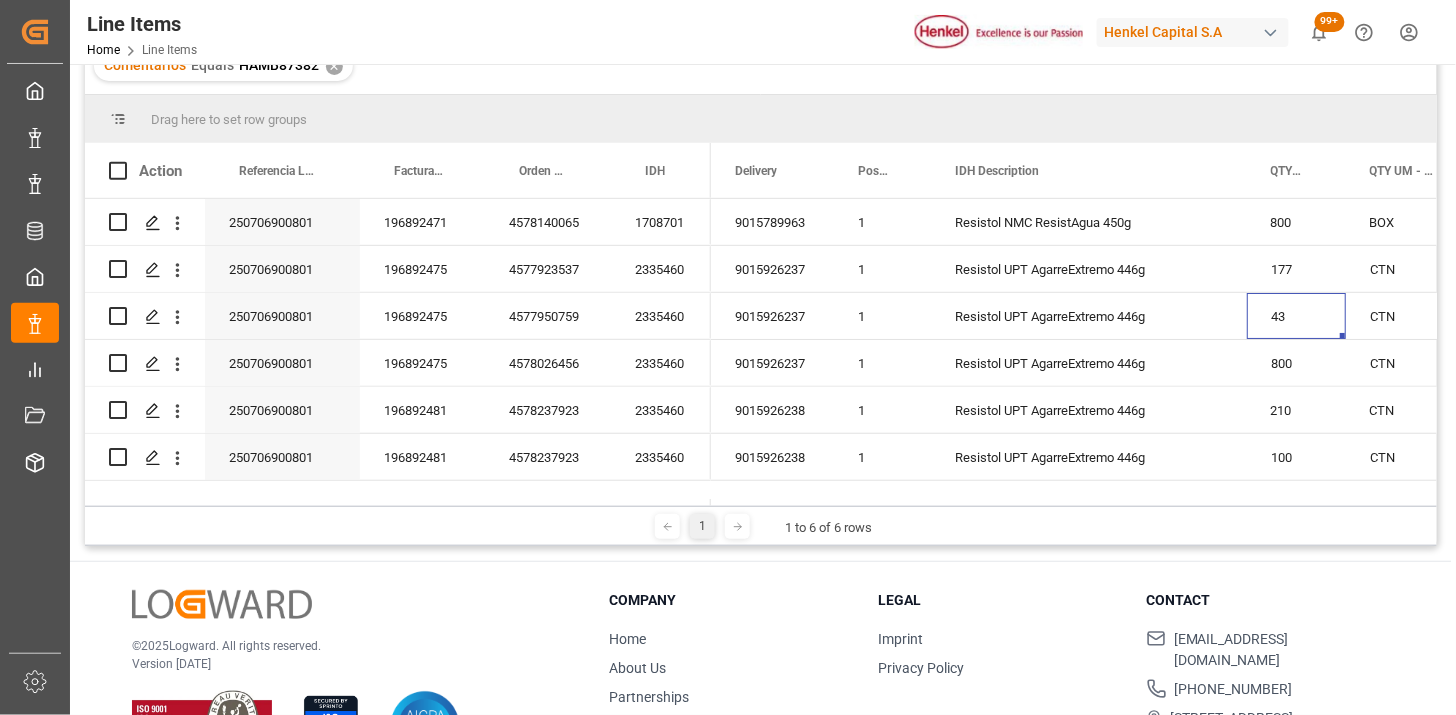 scroll, scrollTop: 0, scrollLeft: 45, axis: horizontal 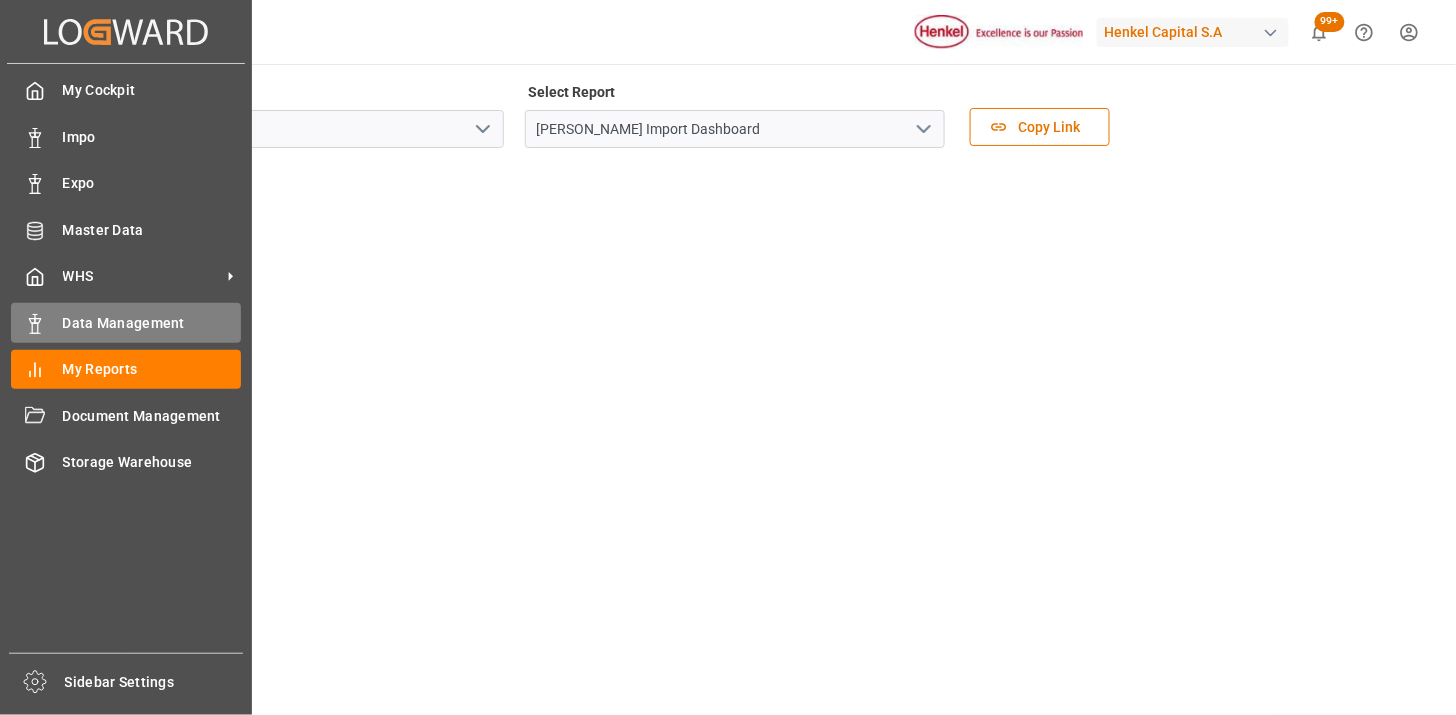 click on "Data Management" at bounding box center [152, 323] 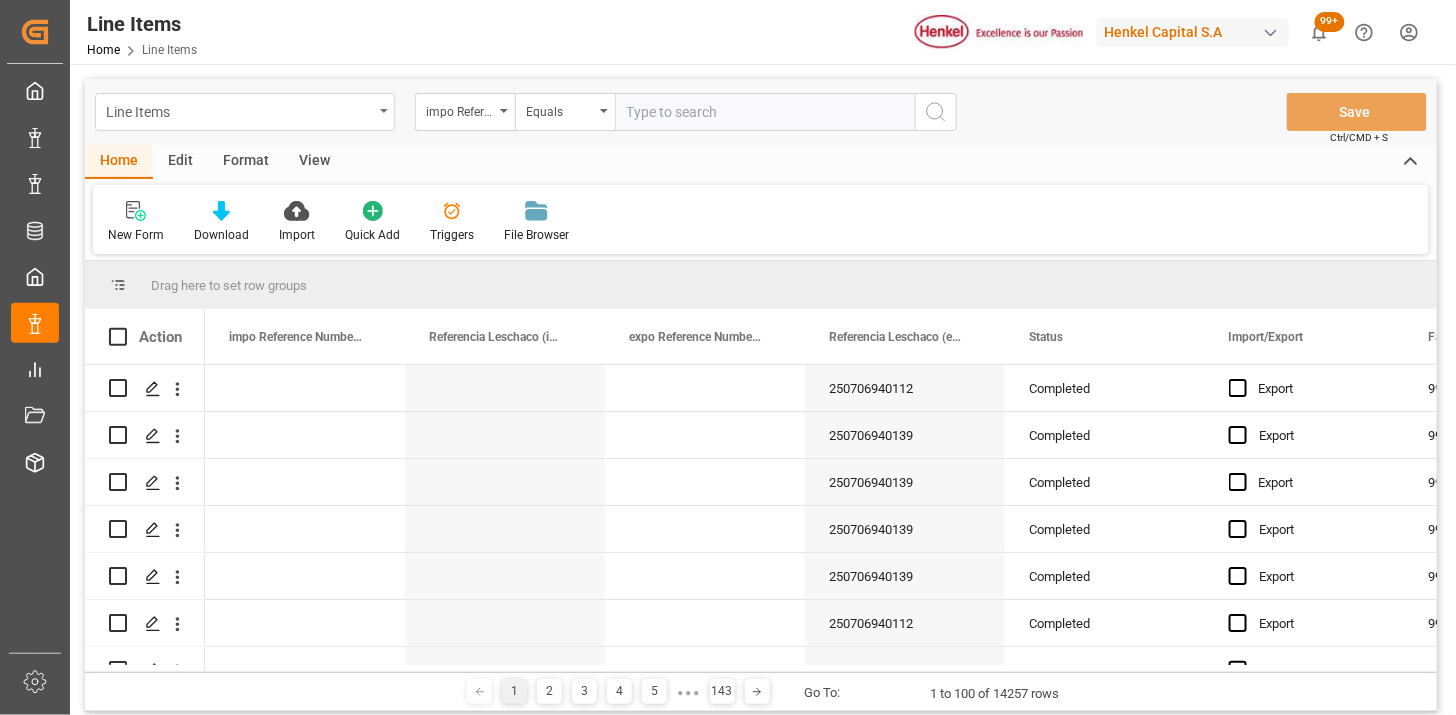 click on "Line Items" at bounding box center (239, 110) 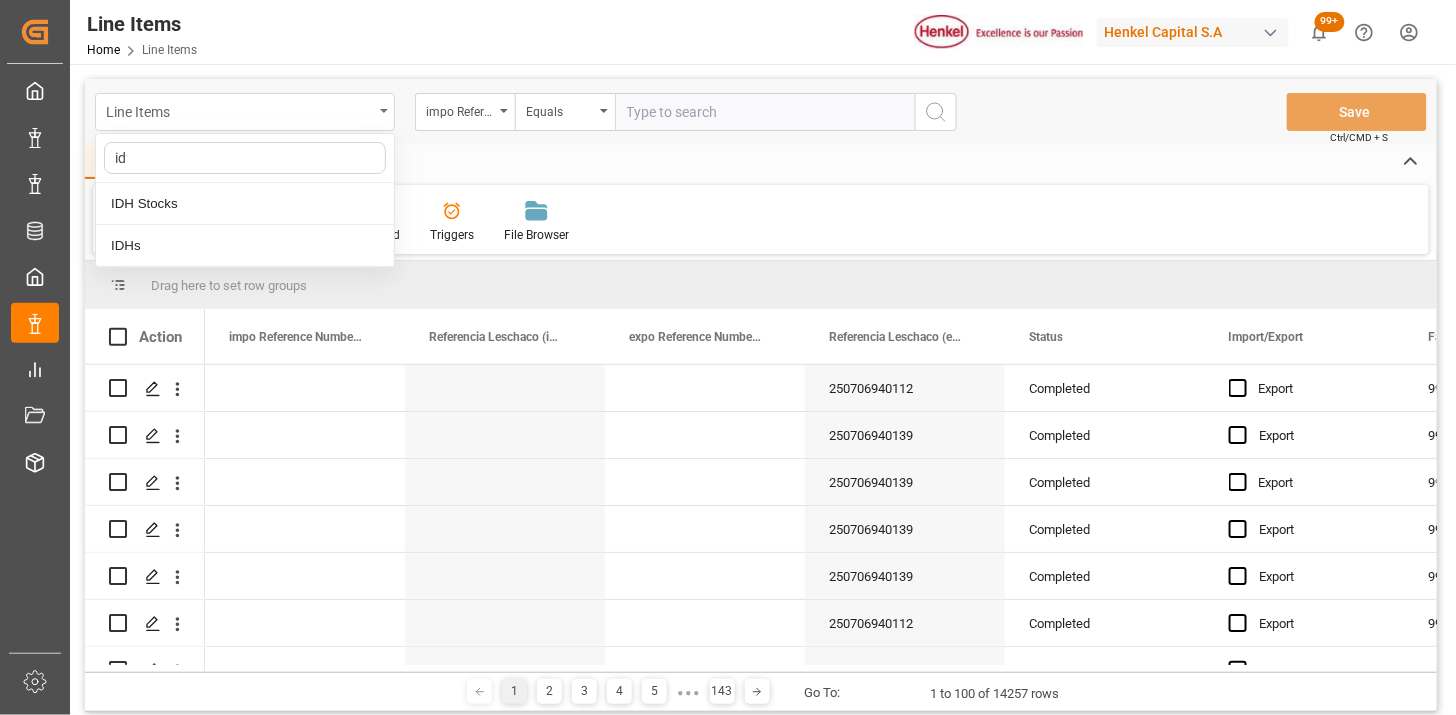 type on "idh" 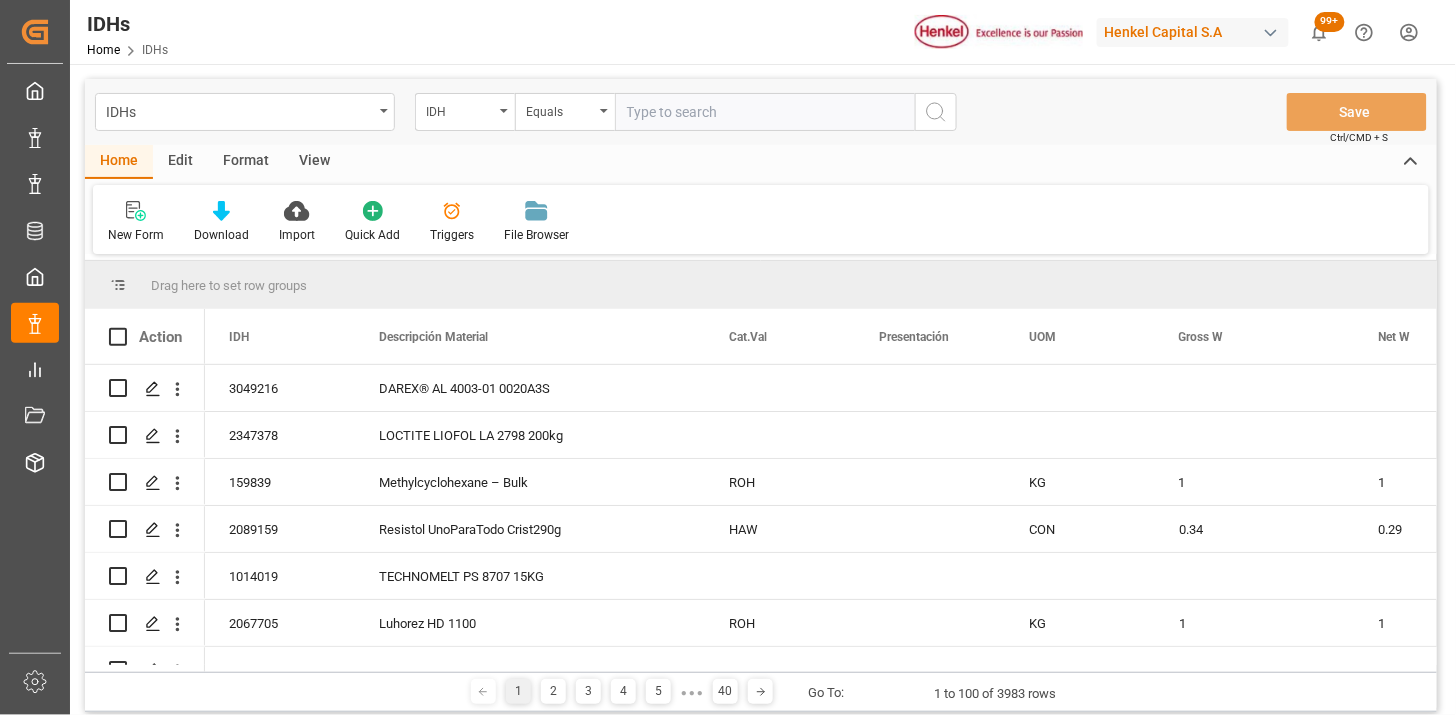 click at bounding box center [765, 112] 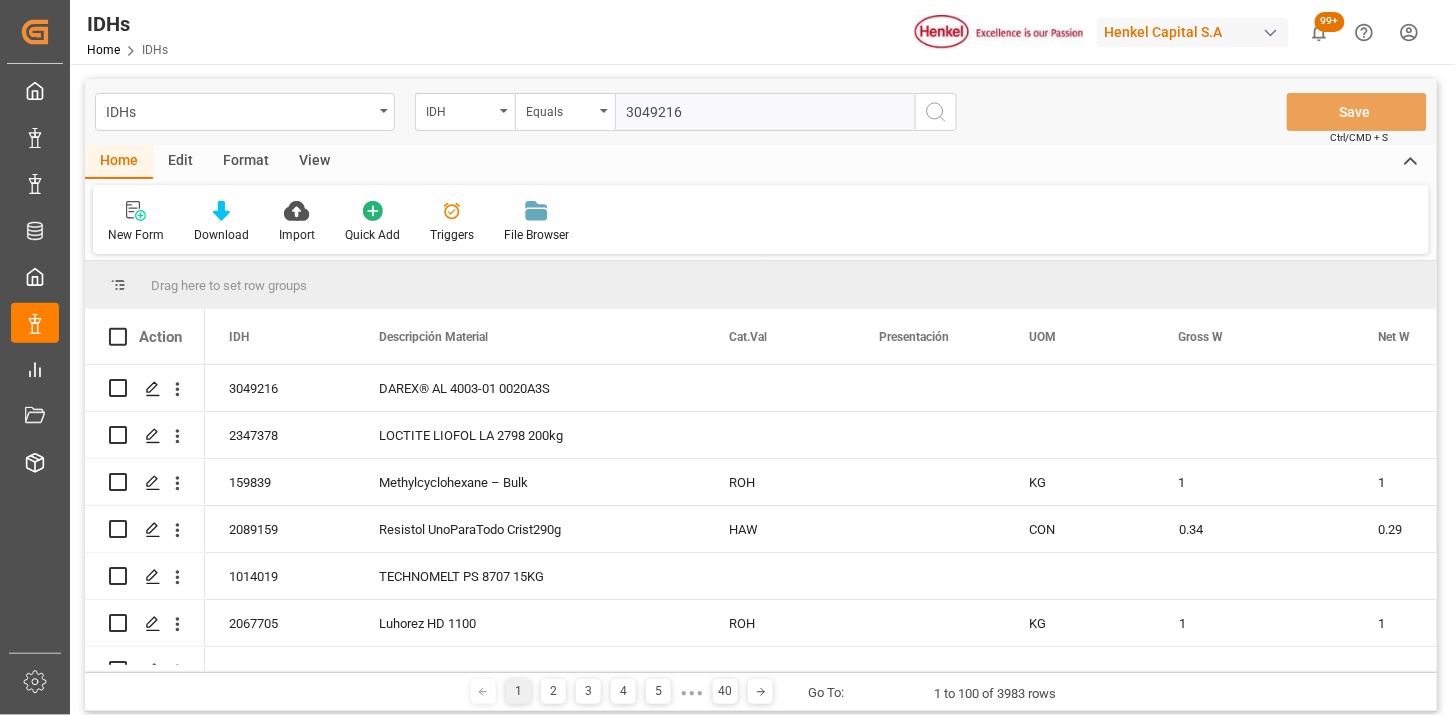 type 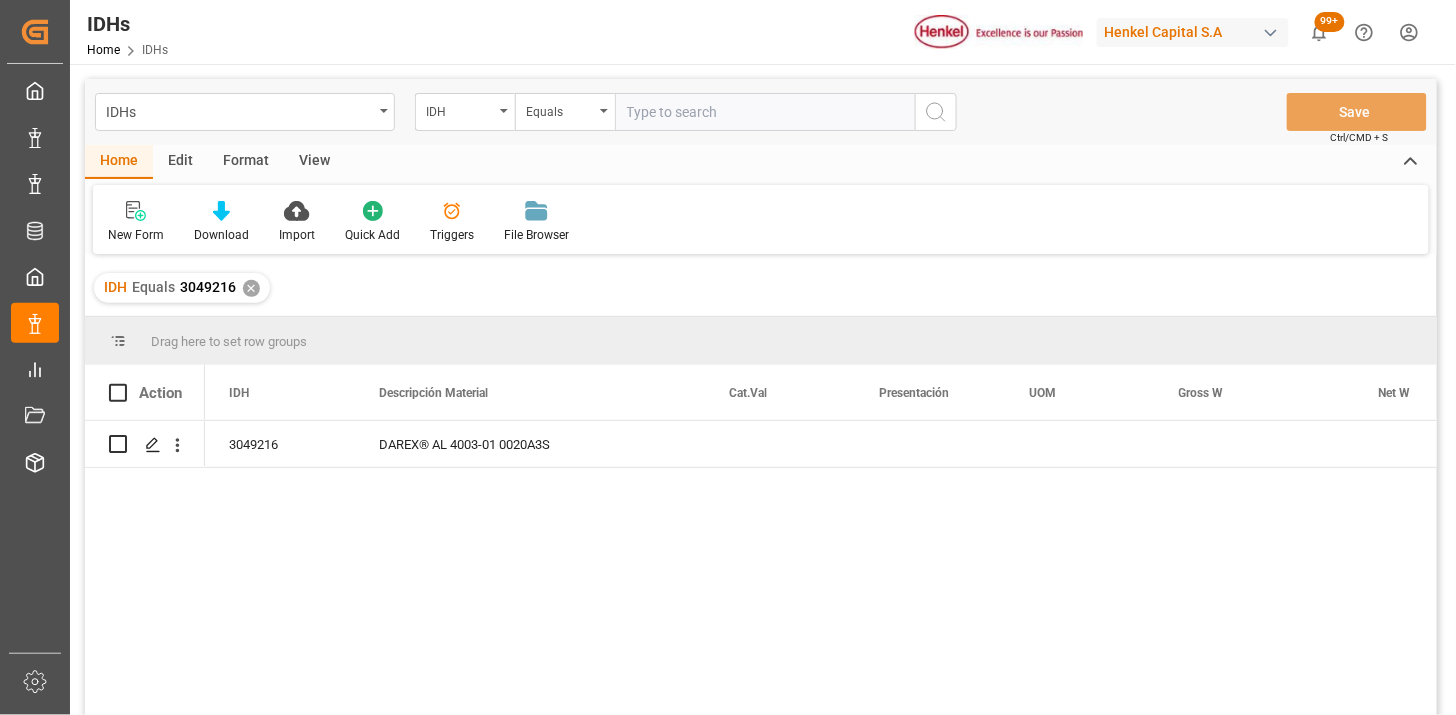 click on "View" at bounding box center [314, 162] 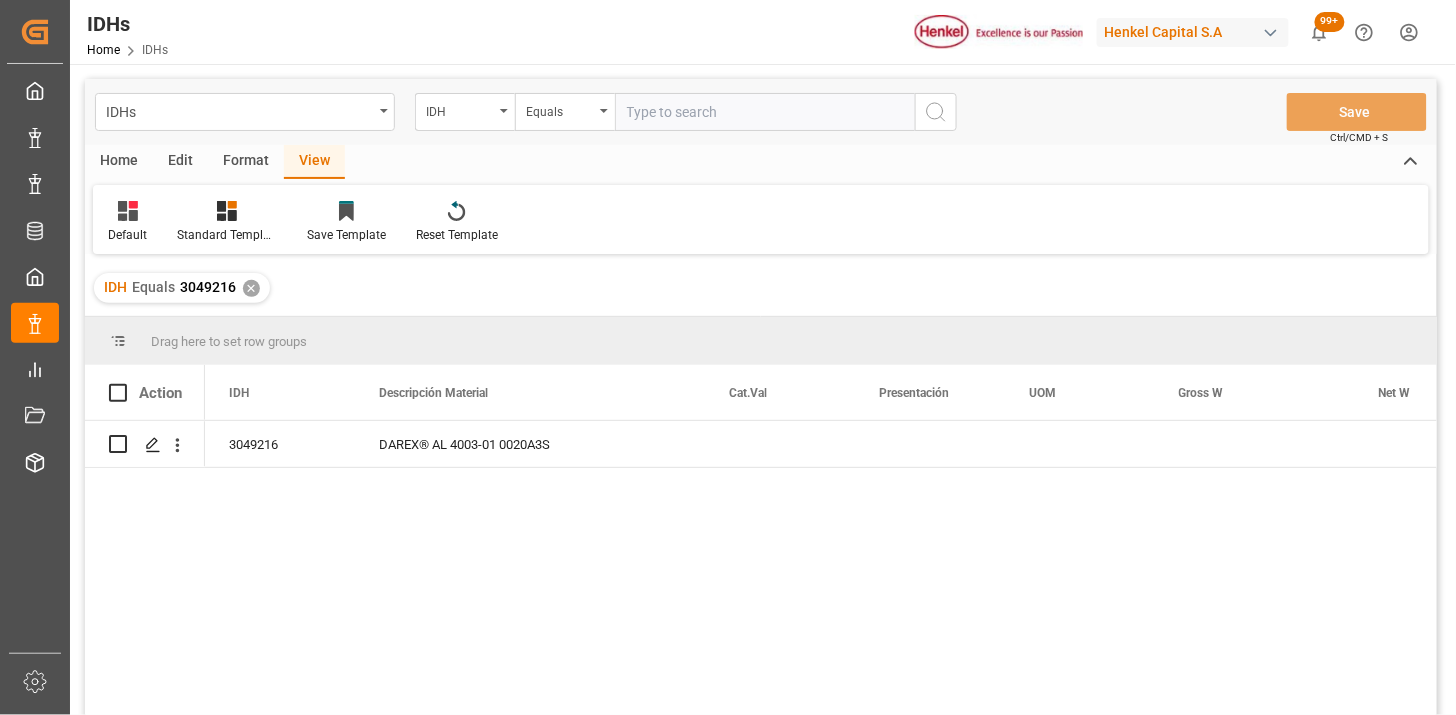 drag, startPoint x: 115, startPoint y: 226, endPoint x: 124, endPoint y: 250, distance: 25.632011 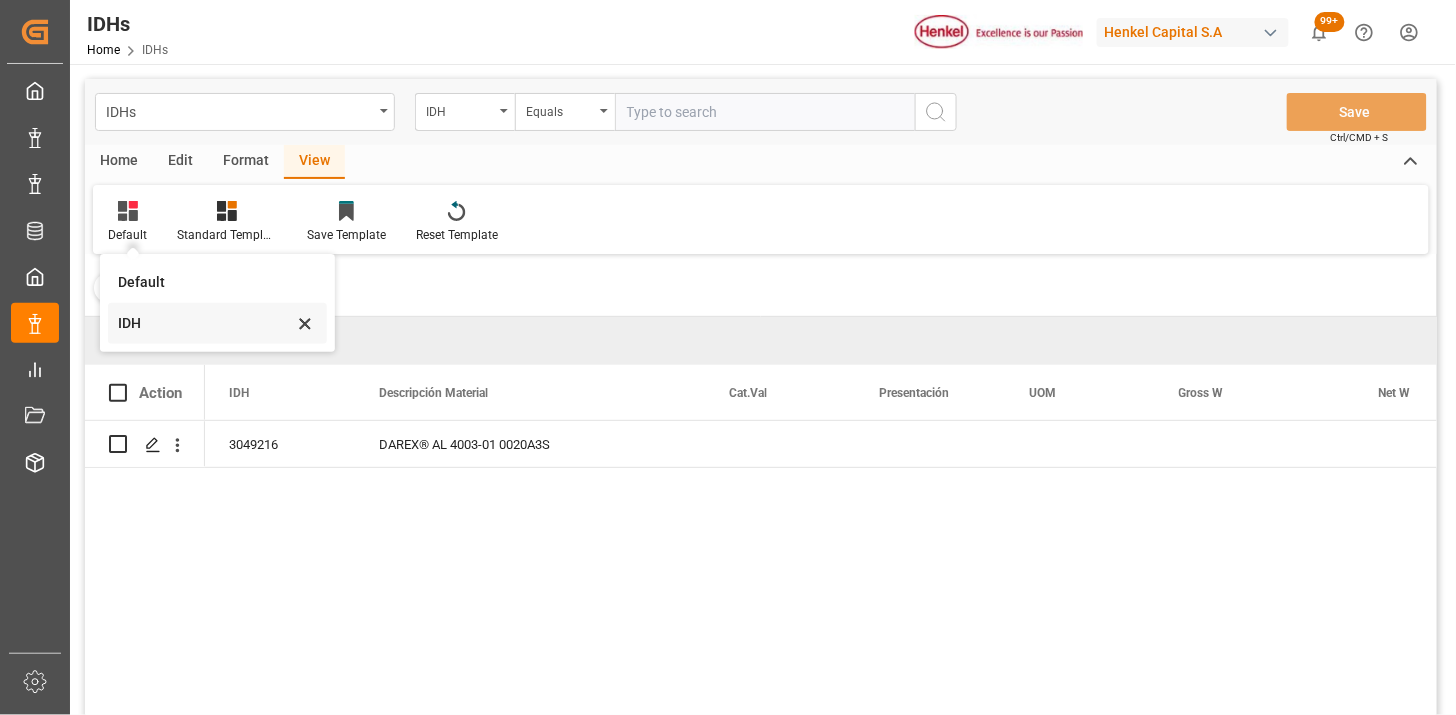 click on "IDH" at bounding box center [205, 323] 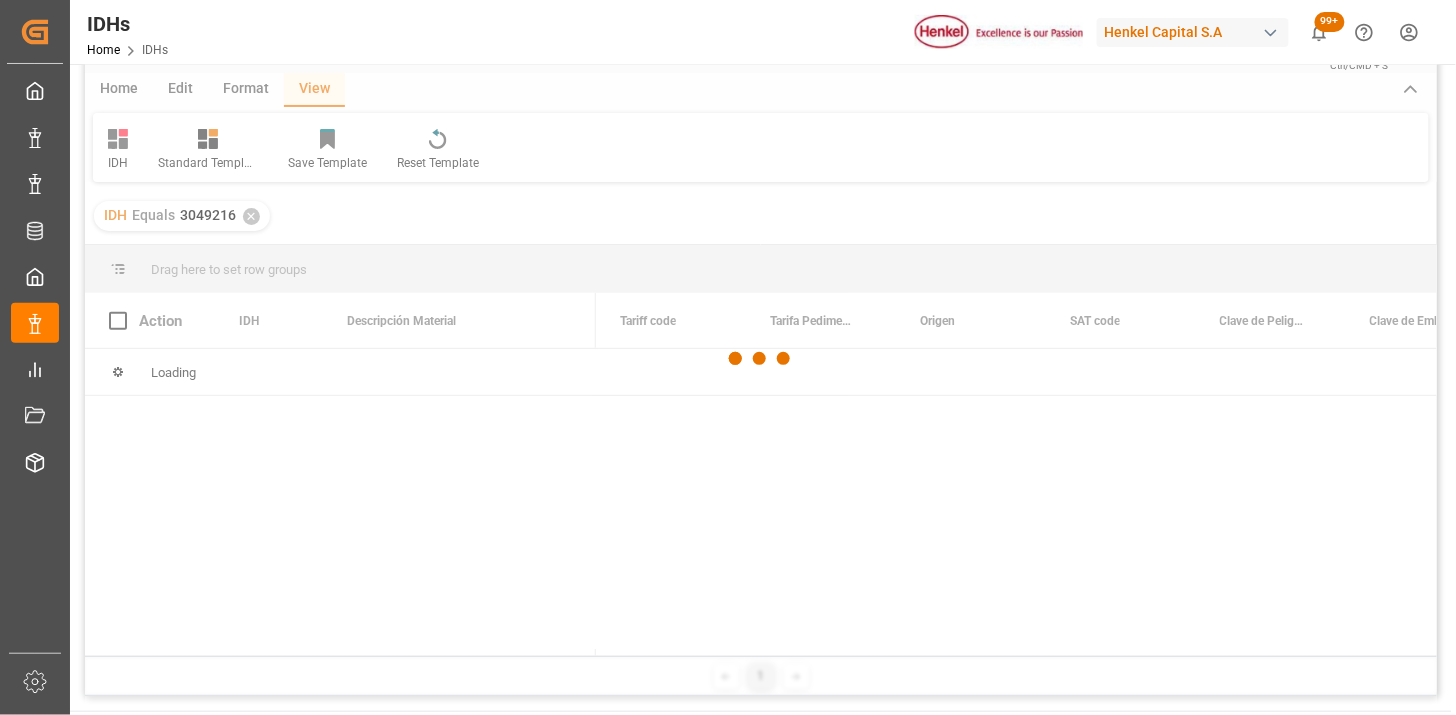scroll, scrollTop: 111, scrollLeft: 0, axis: vertical 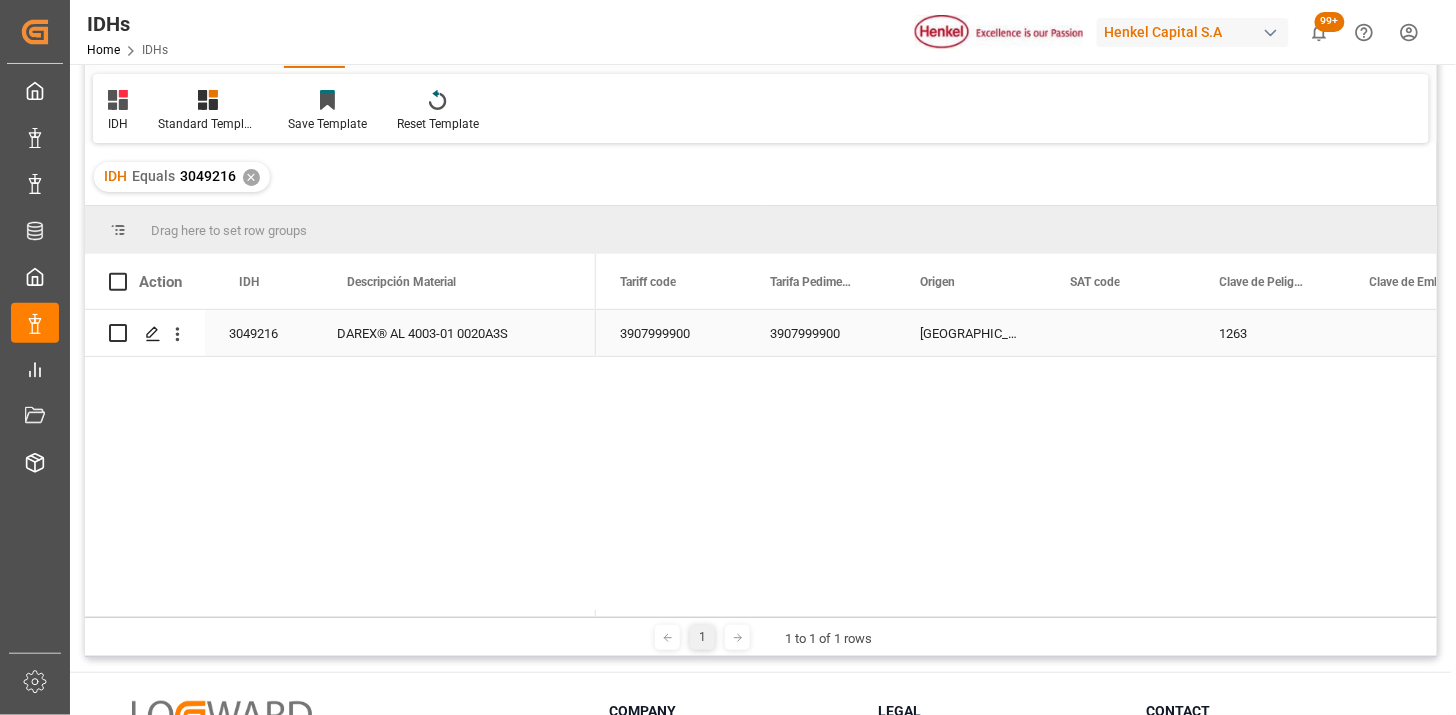 click on "DAREX® AL 4003-01 0020A3S" at bounding box center [454, 333] 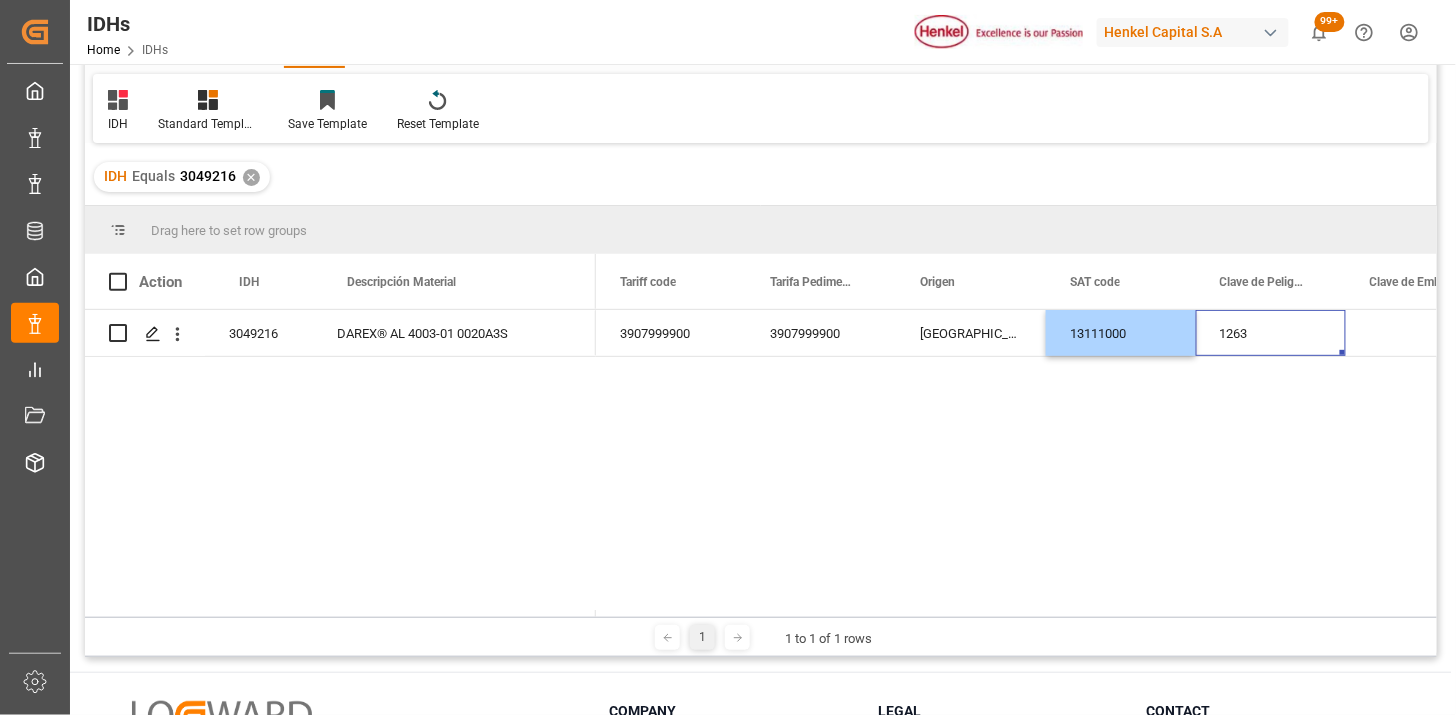 scroll, scrollTop: 0, scrollLeft: 65, axis: horizontal 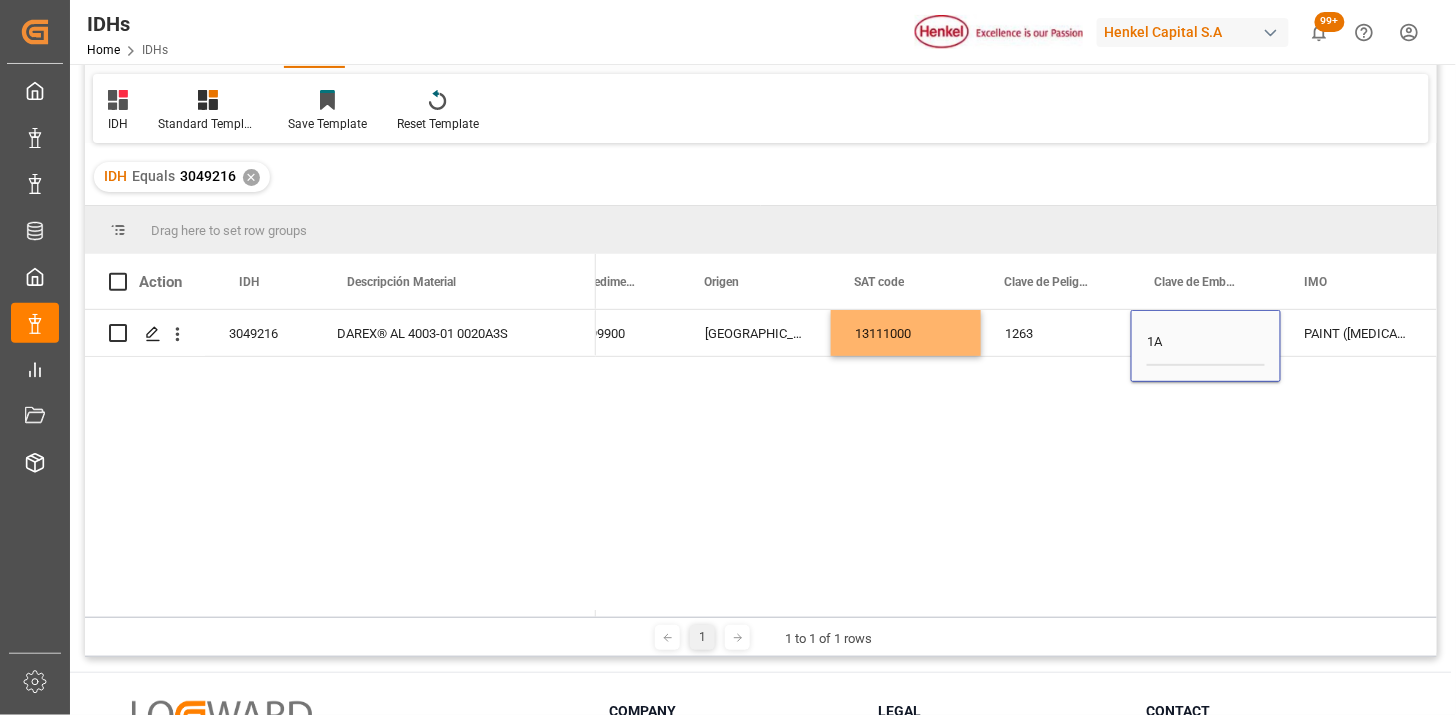 type on "1A2" 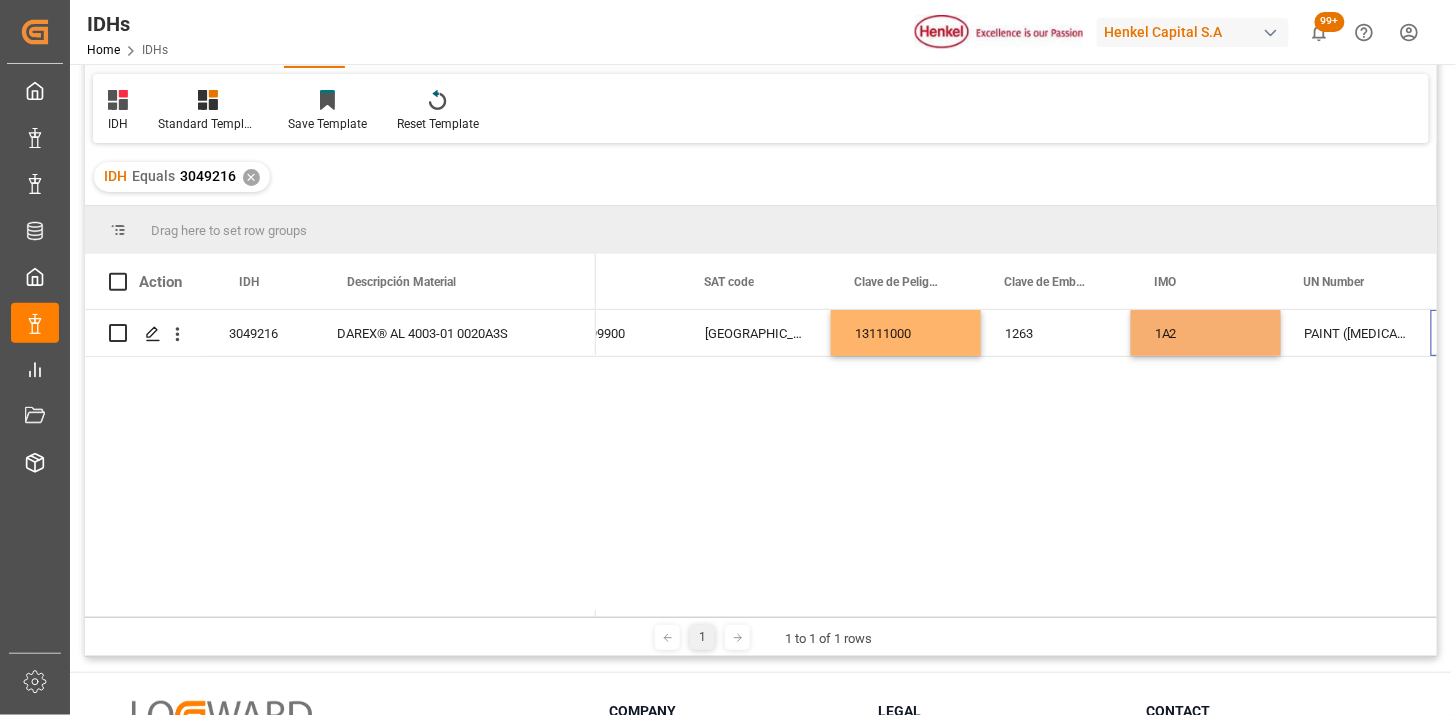 scroll, scrollTop: 0, scrollLeft: 365, axis: horizontal 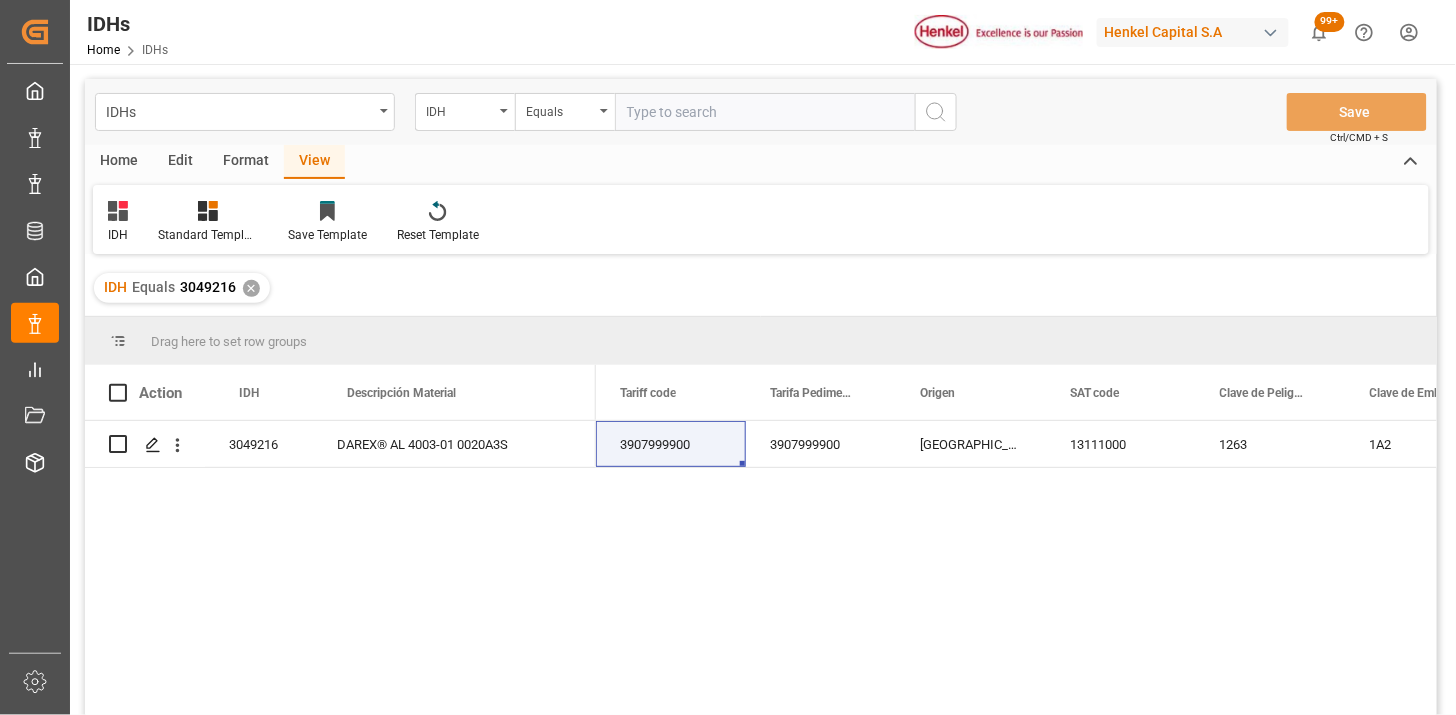 drag, startPoint x: 725, startPoint y: 105, endPoint x: 821, endPoint y: 127, distance: 98.48858 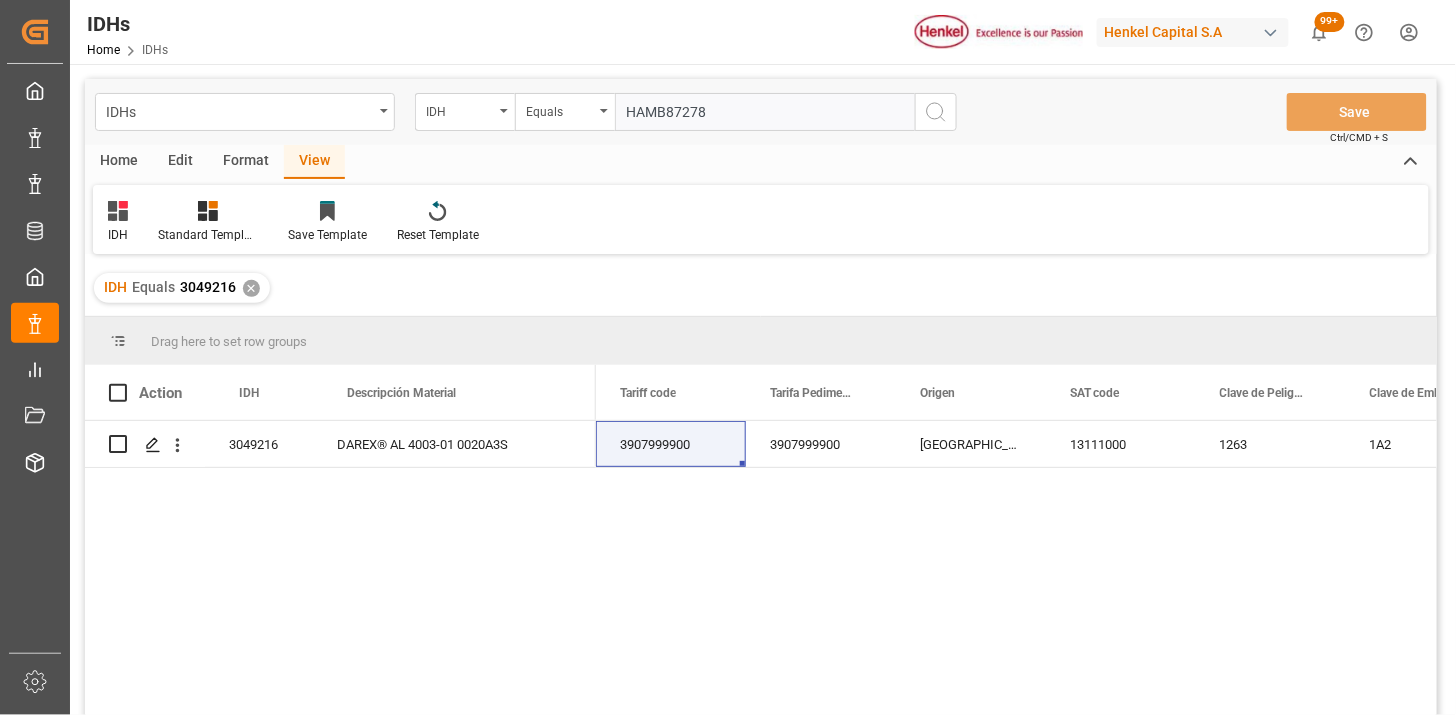 type on "HAMB87278" 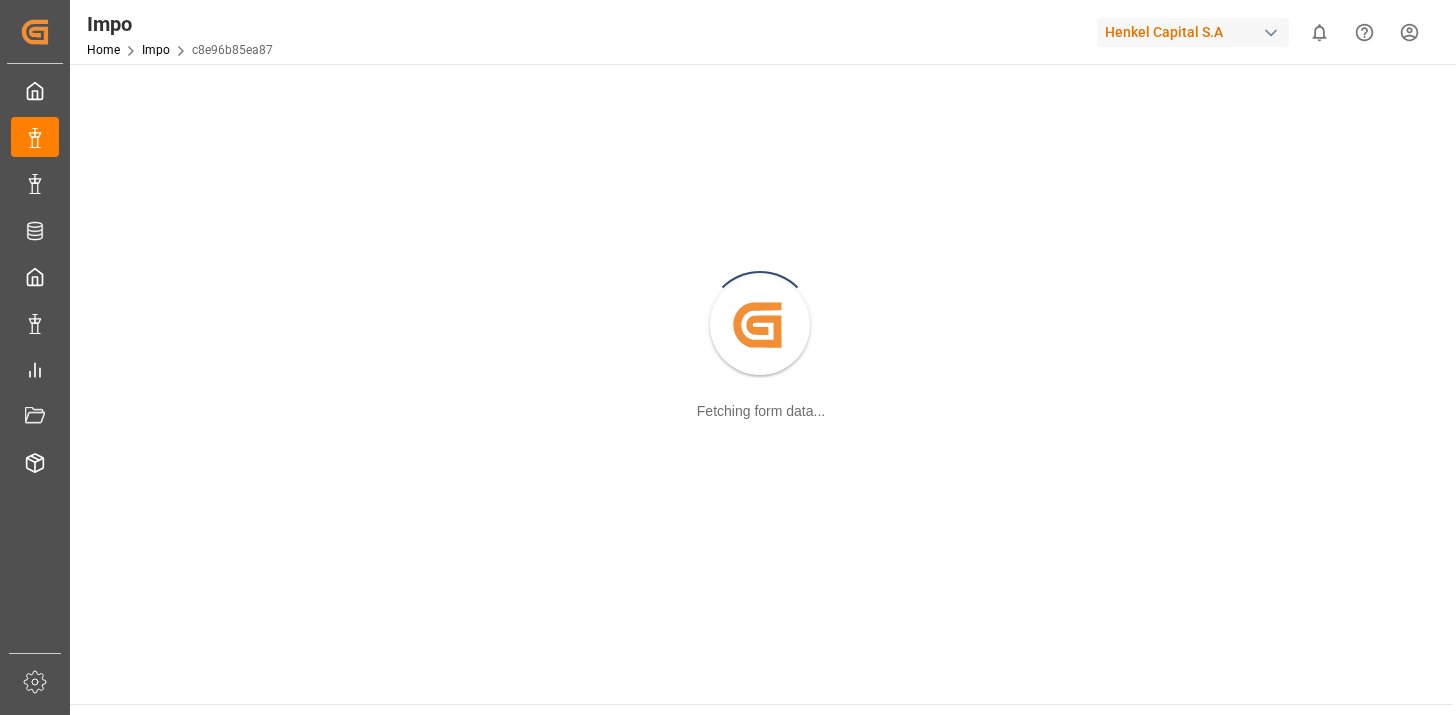 scroll, scrollTop: 0, scrollLeft: 0, axis: both 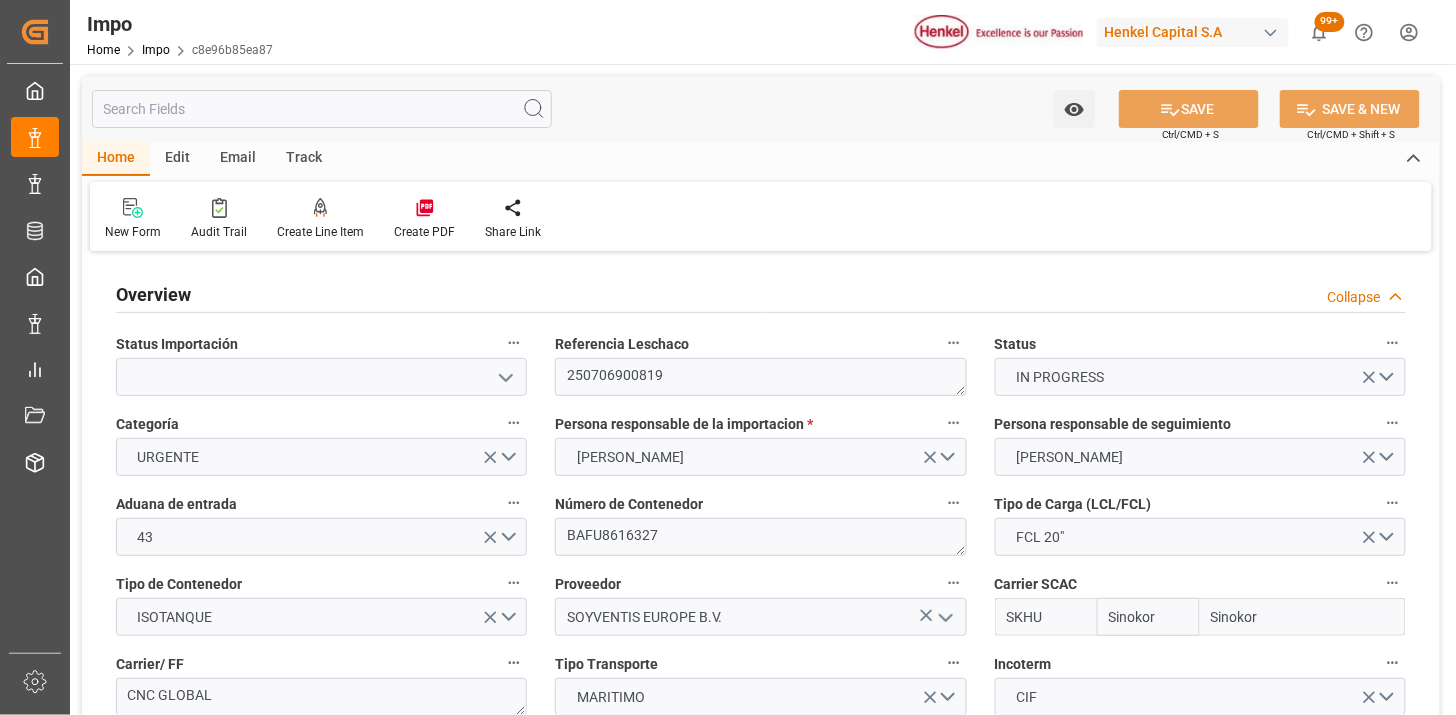 type on "Sinokor" 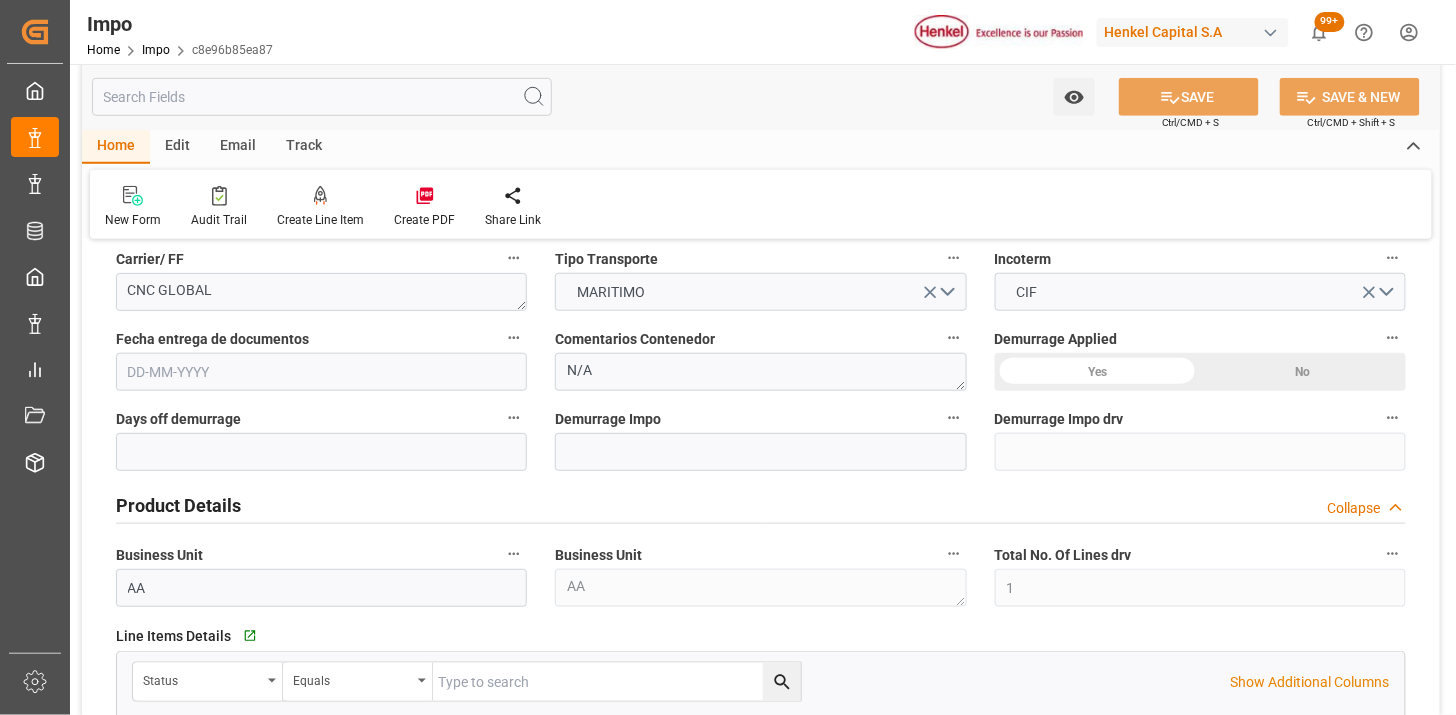 type on "[DATE]" 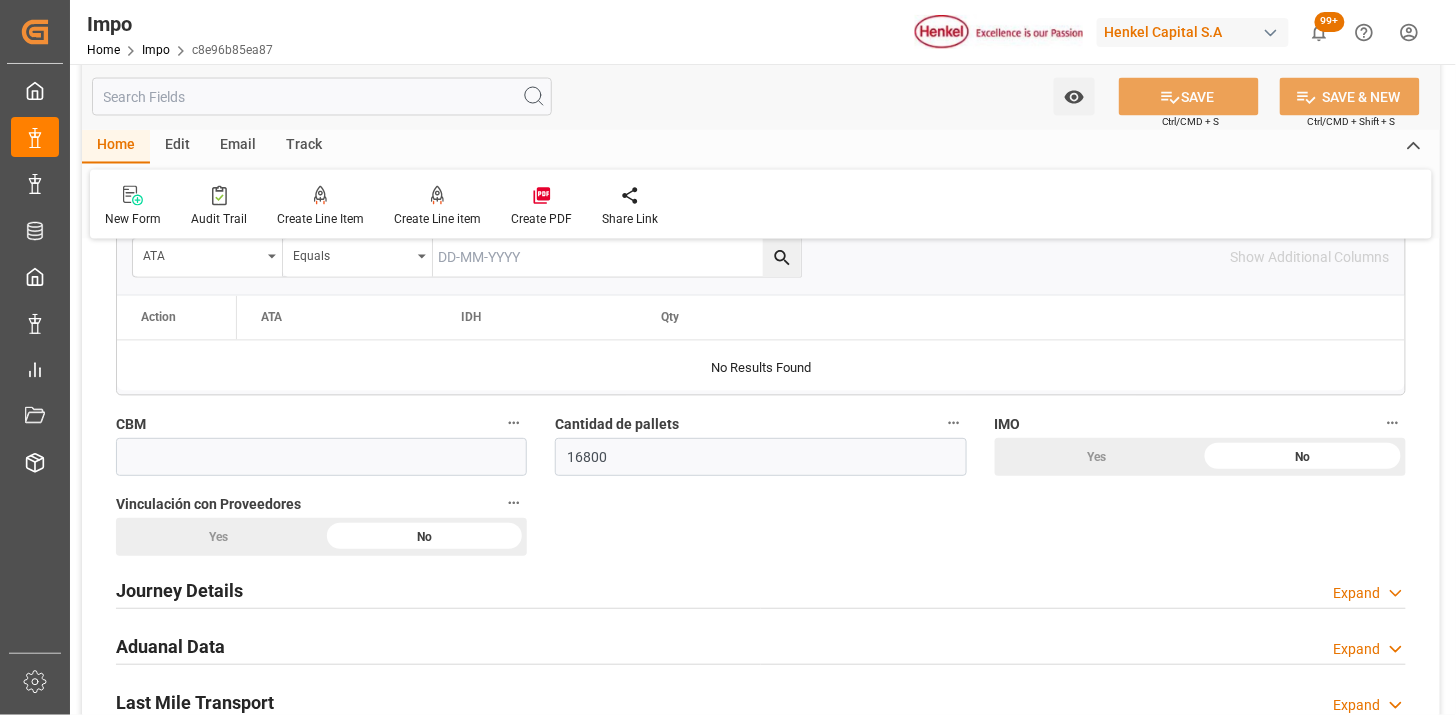 scroll, scrollTop: 1111, scrollLeft: 0, axis: vertical 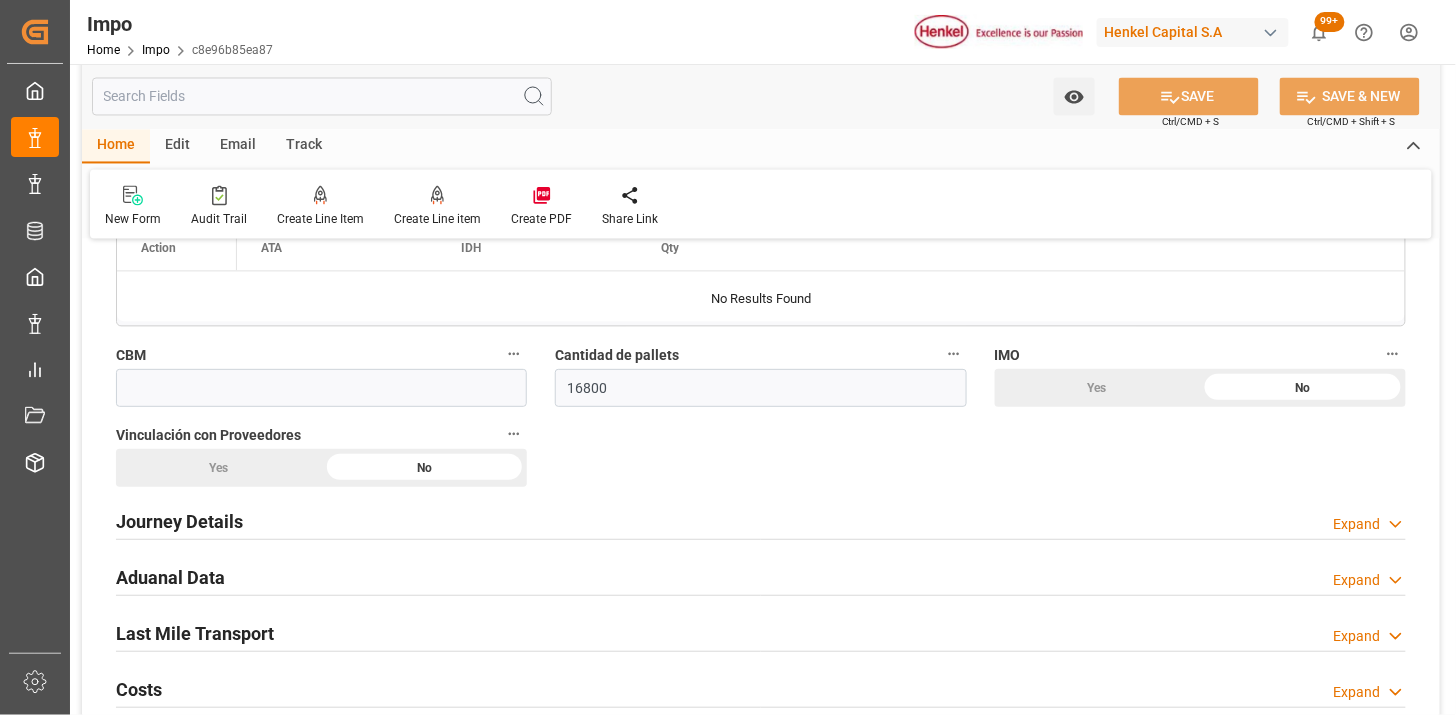 click on "Journey Details Expand" at bounding box center [761, 520] 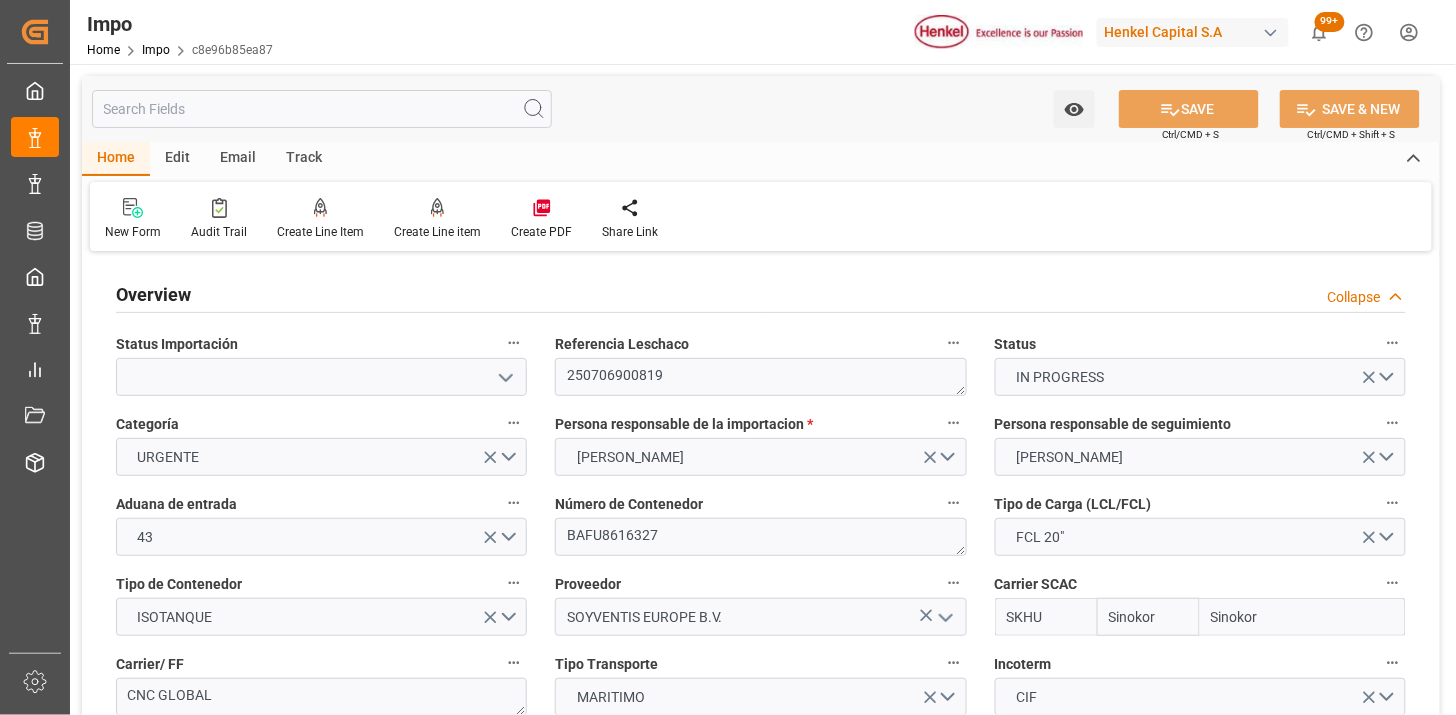 scroll, scrollTop: 111, scrollLeft: 0, axis: vertical 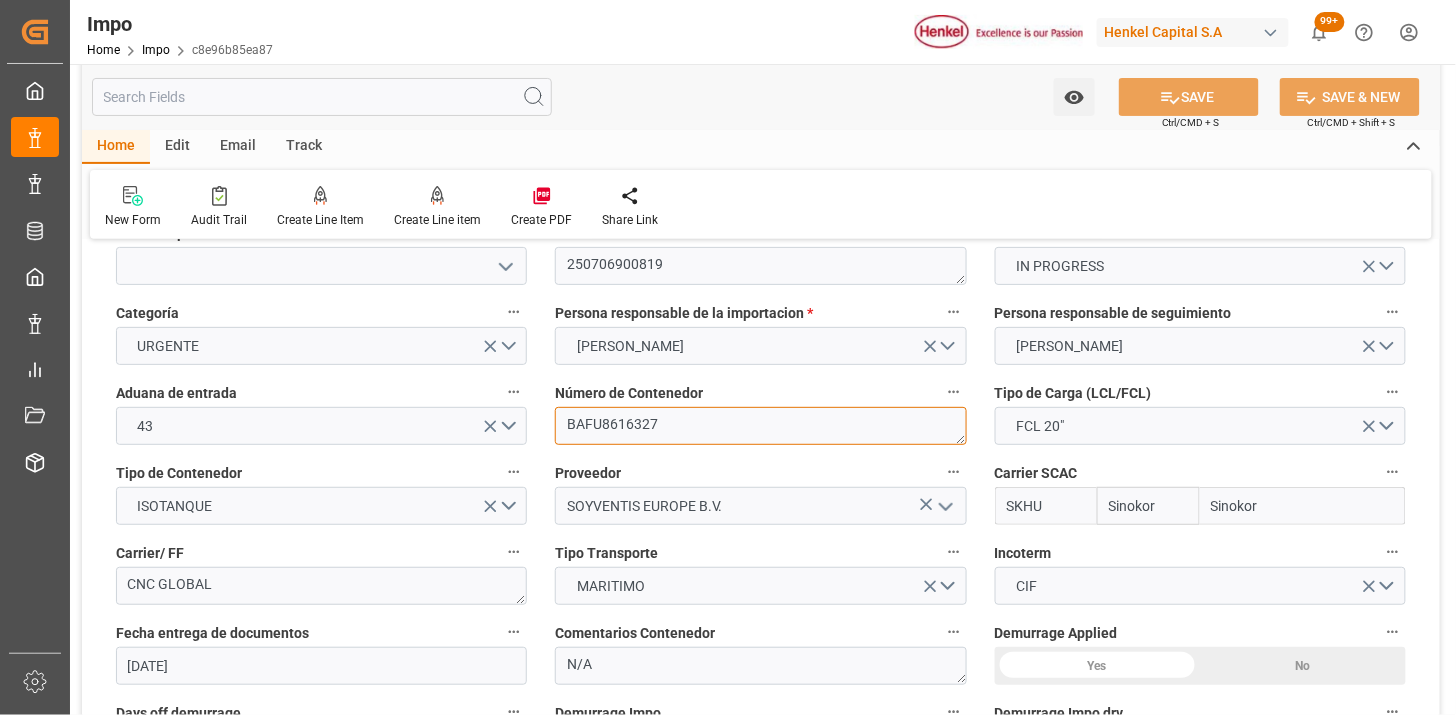 click on "BAFU8616327" at bounding box center (760, 426) 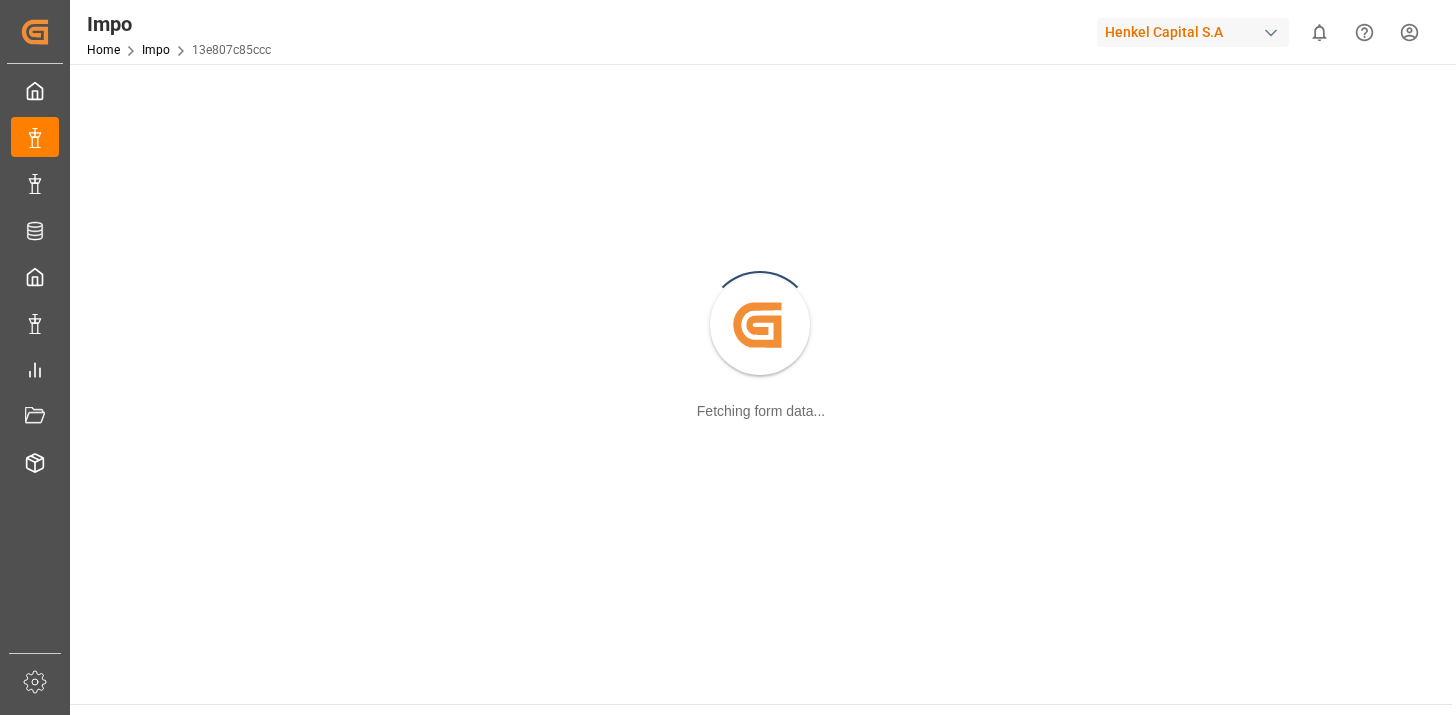 scroll, scrollTop: 0, scrollLeft: 0, axis: both 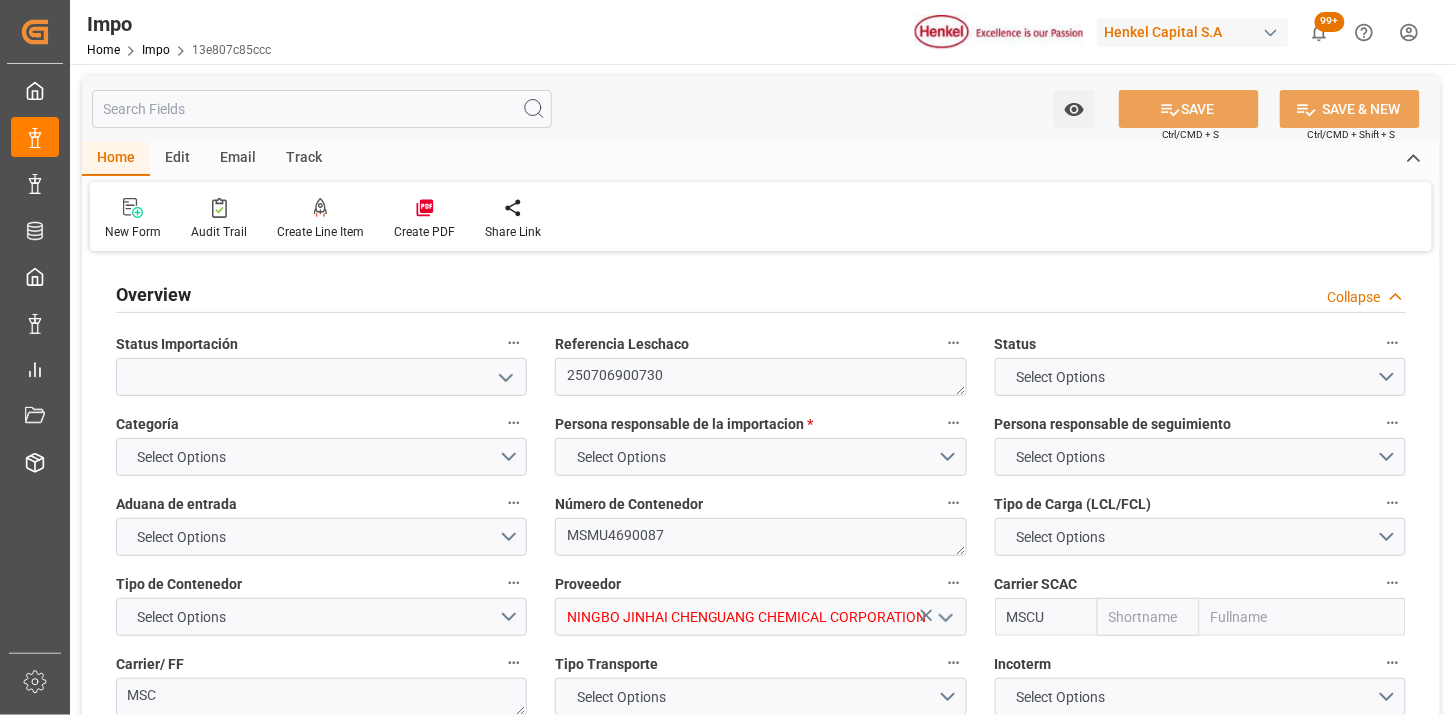 type on "250706900730" 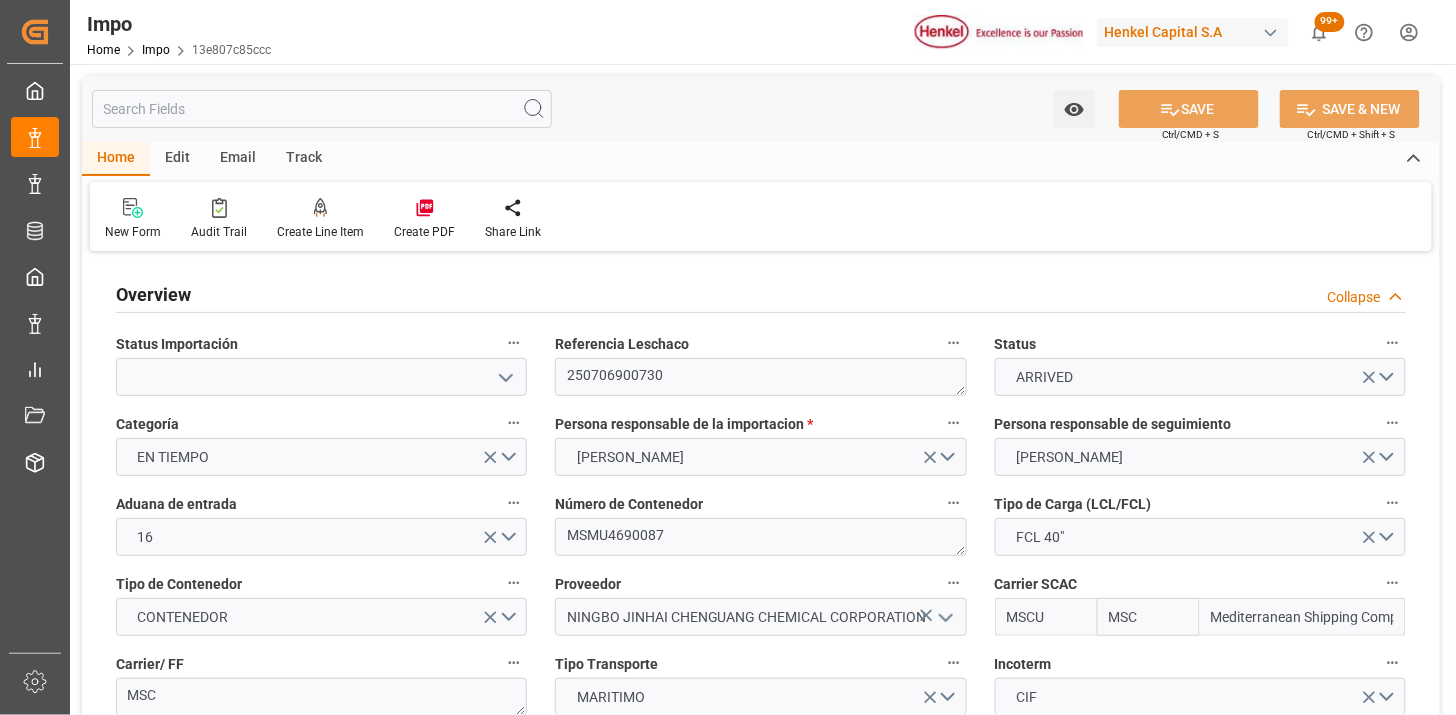 type on "MSC" 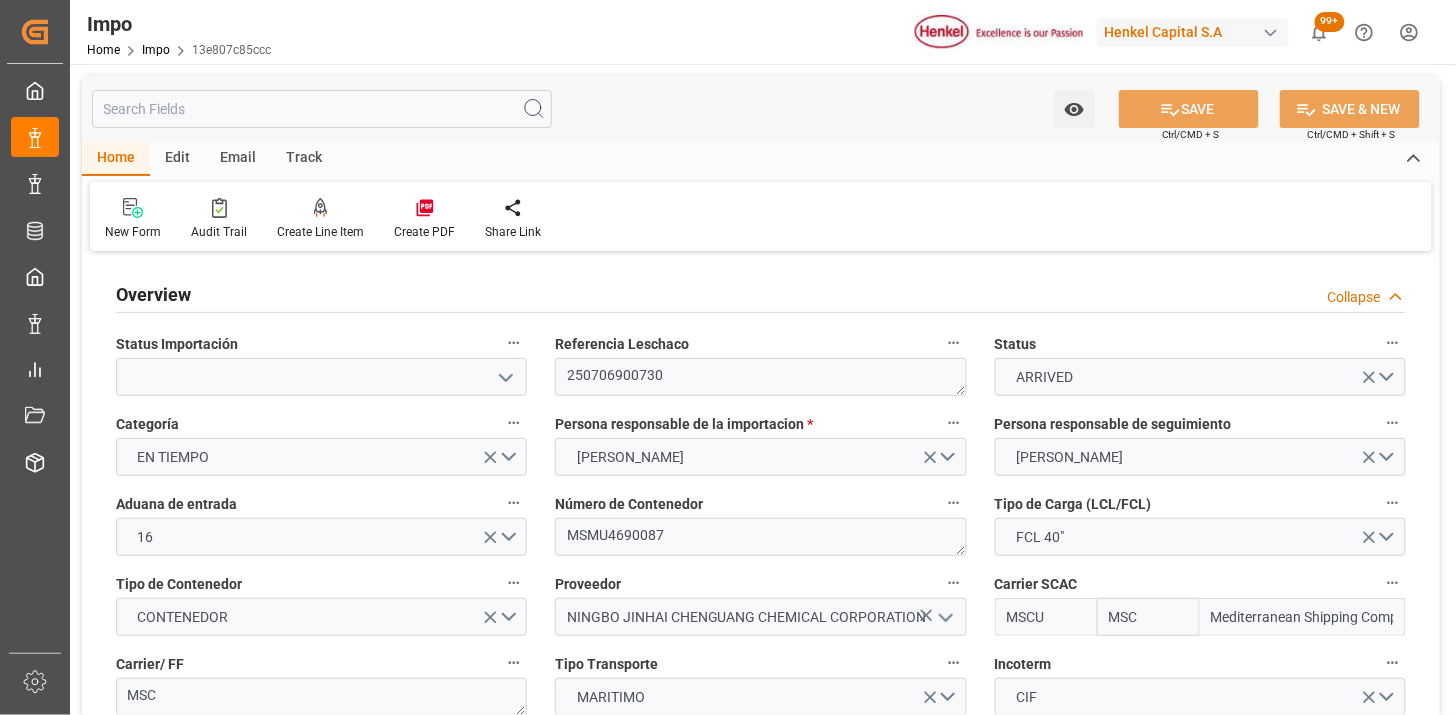 type on "Mediterranean Shipping Company" 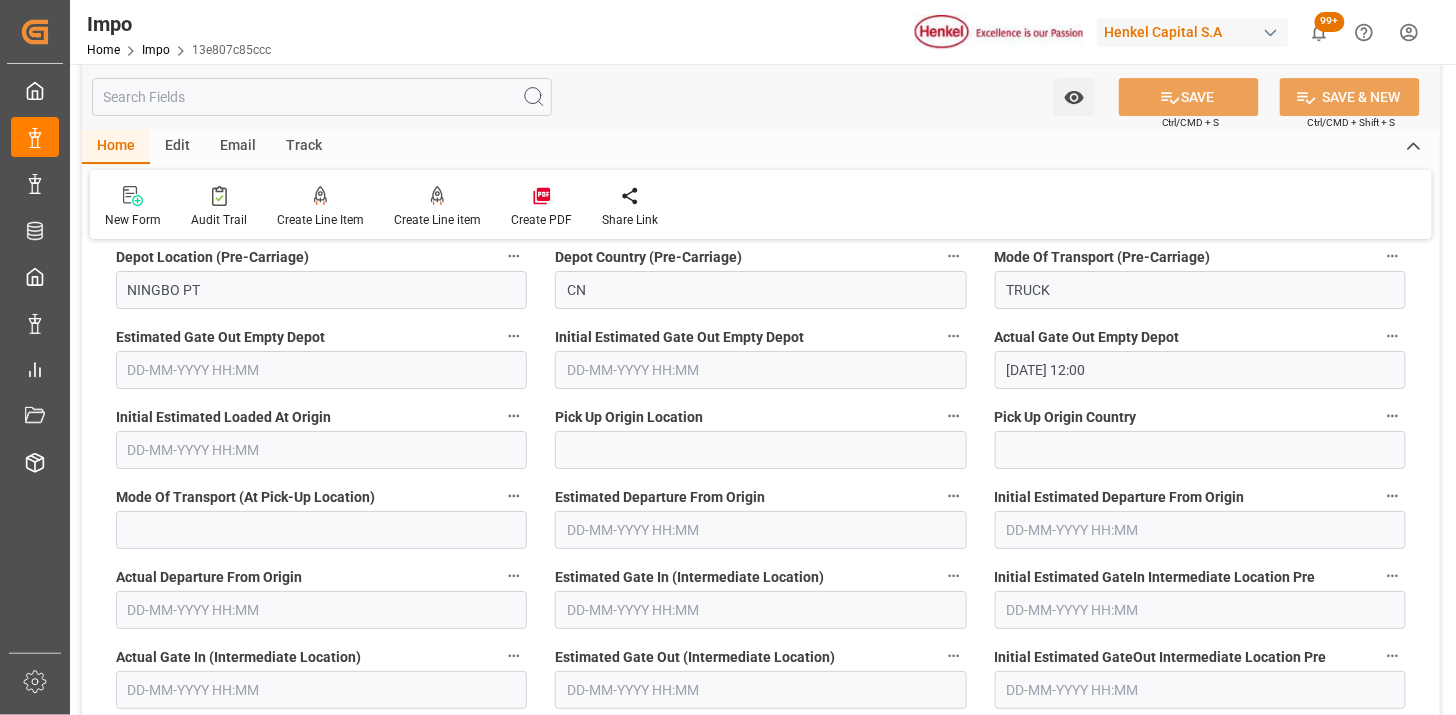 scroll, scrollTop: 1666, scrollLeft: 0, axis: vertical 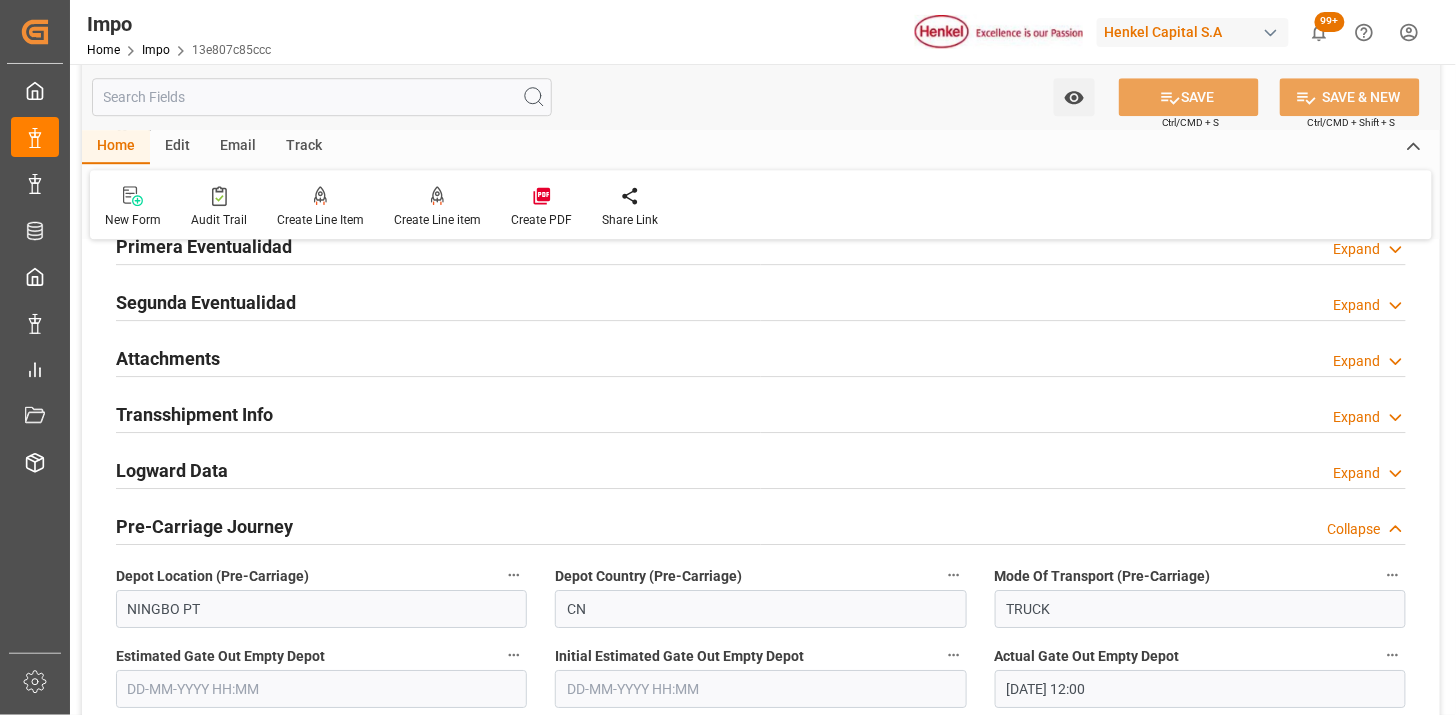 drag, startPoint x: 332, startPoint y: 351, endPoint x: 1013, endPoint y: 415, distance: 684.00073 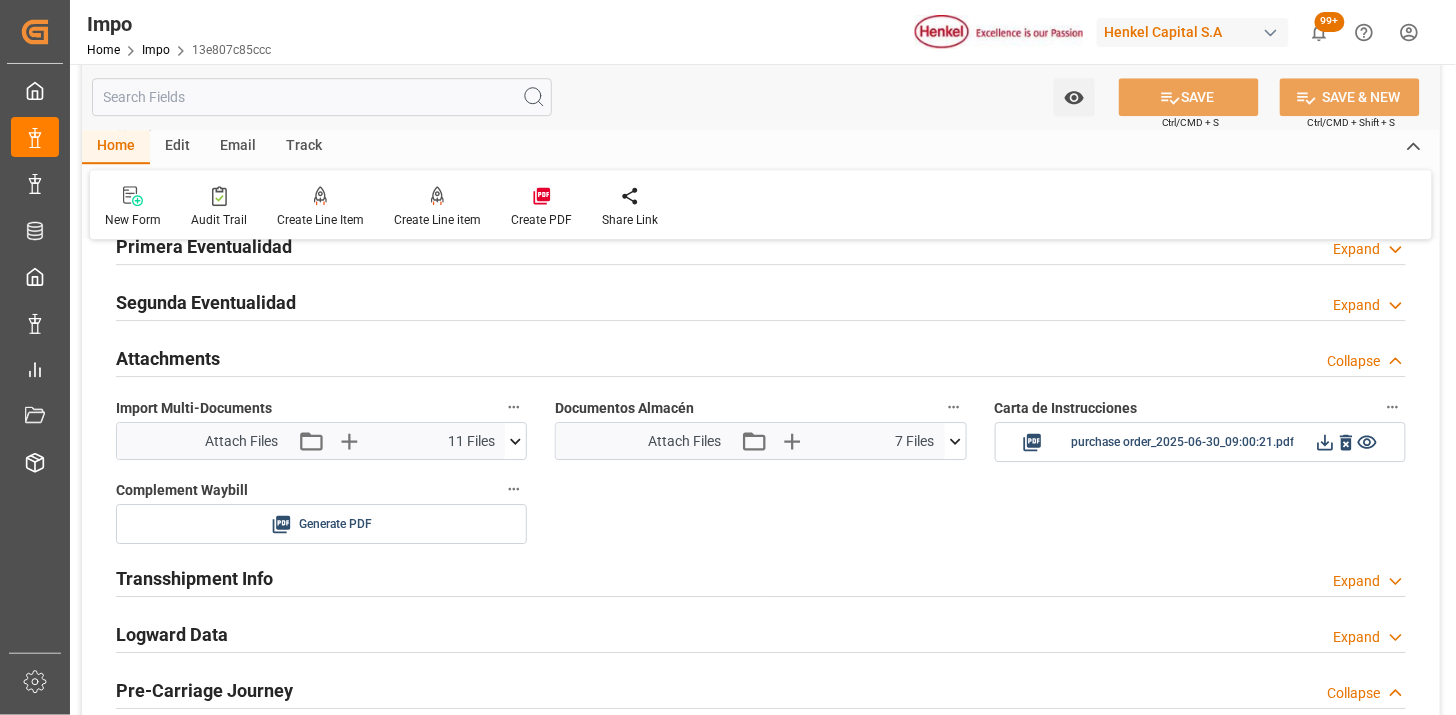 click 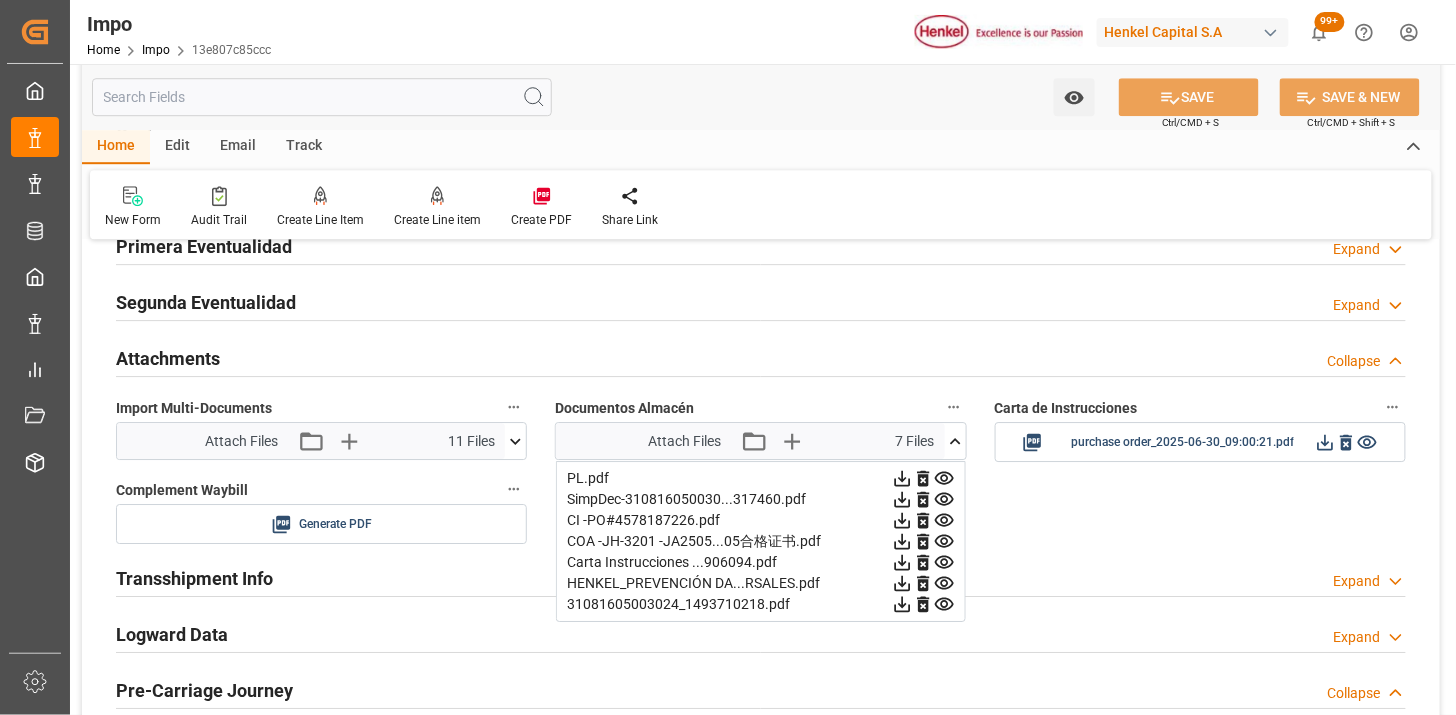 type 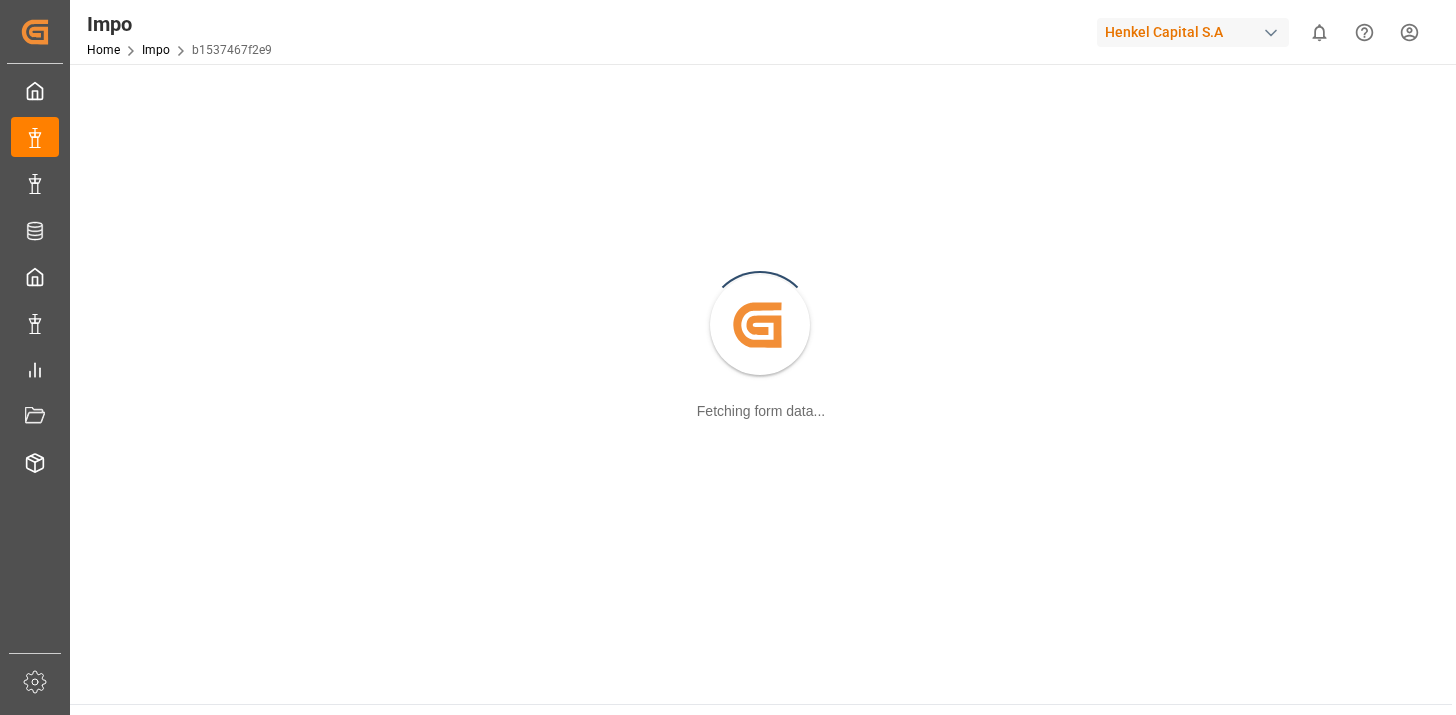 scroll, scrollTop: 0, scrollLeft: 0, axis: both 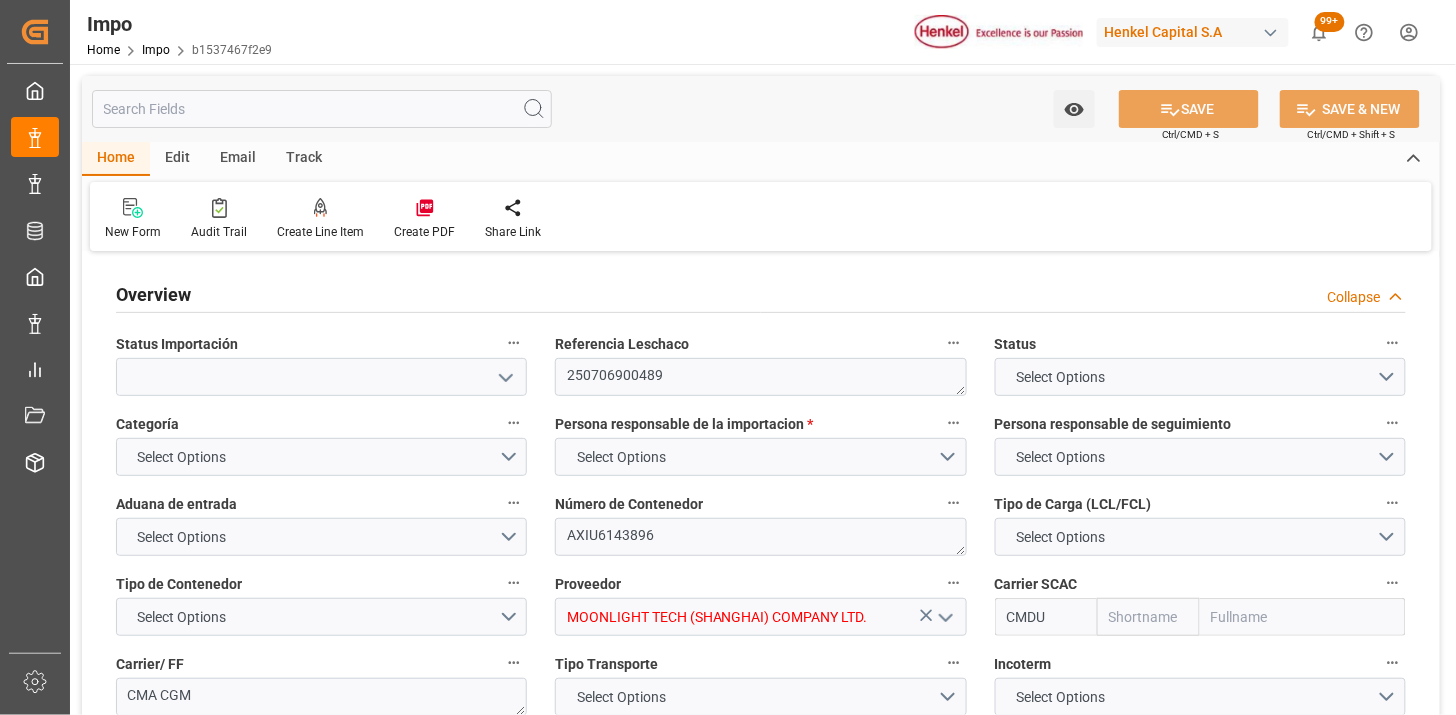 type on "CMACGM" 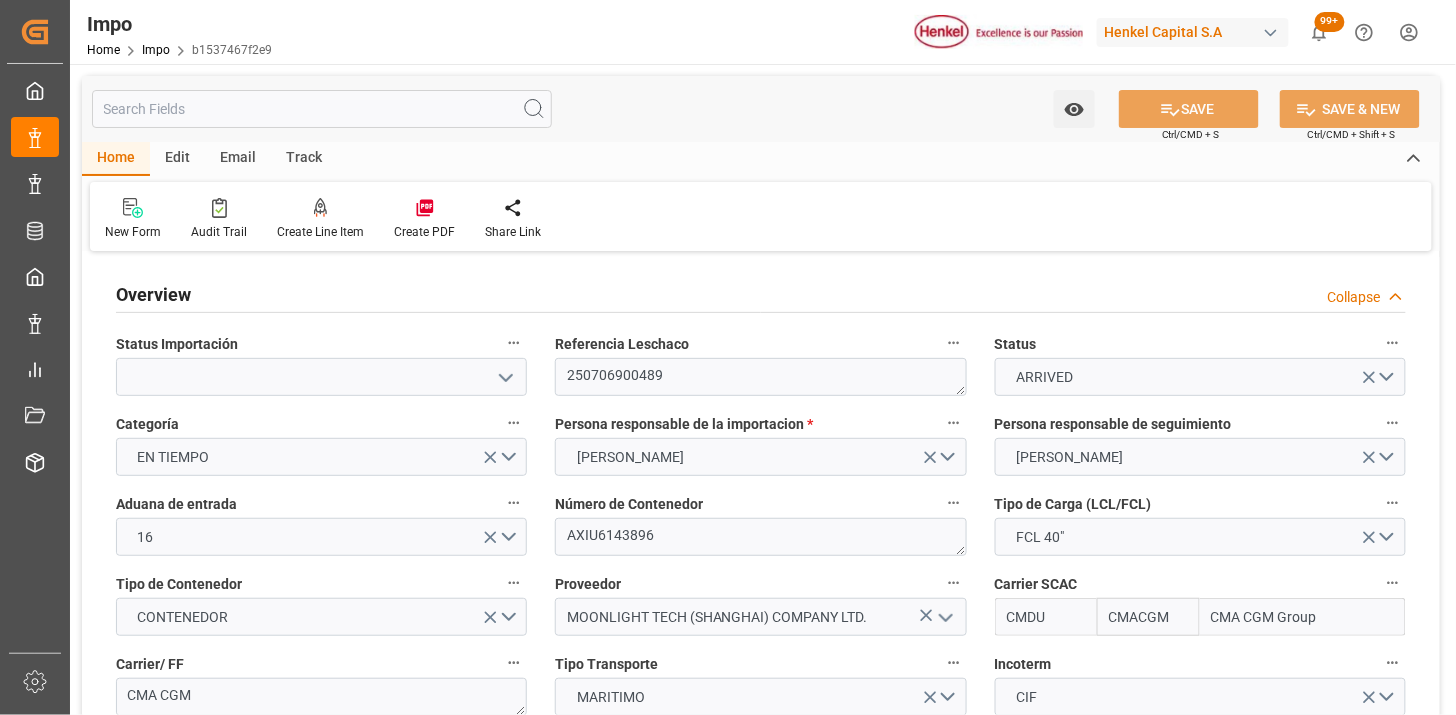 type on "[DATE]" 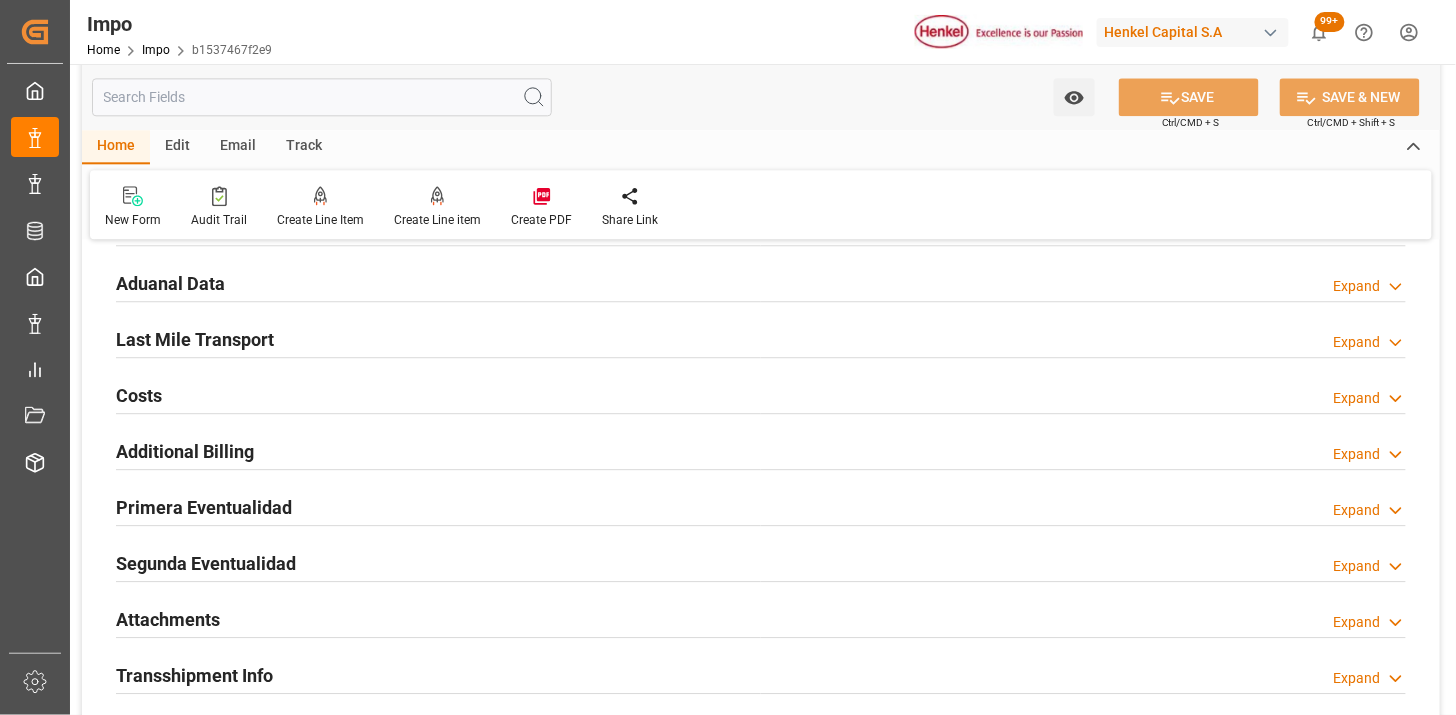 scroll, scrollTop: 1444, scrollLeft: 0, axis: vertical 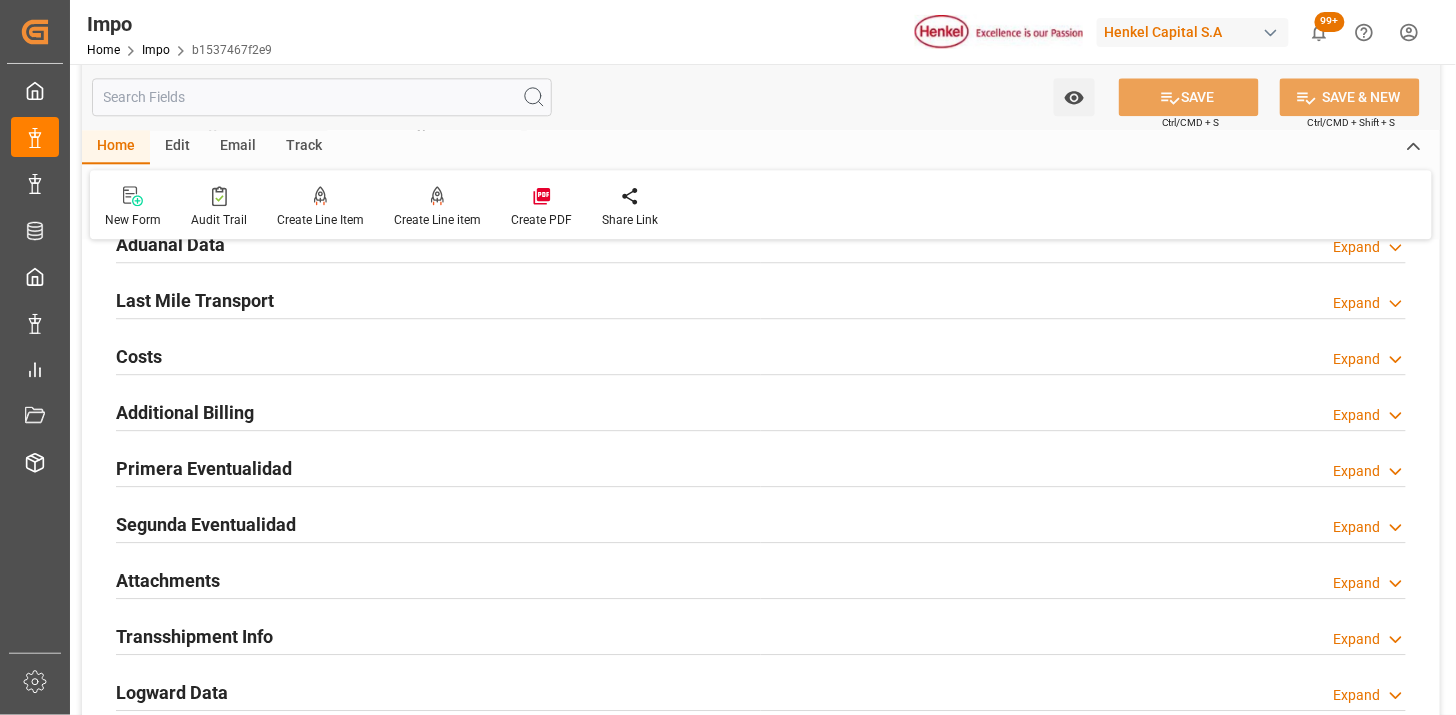 click on "Last Mile Transport Expand" at bounding box center [761, 299] 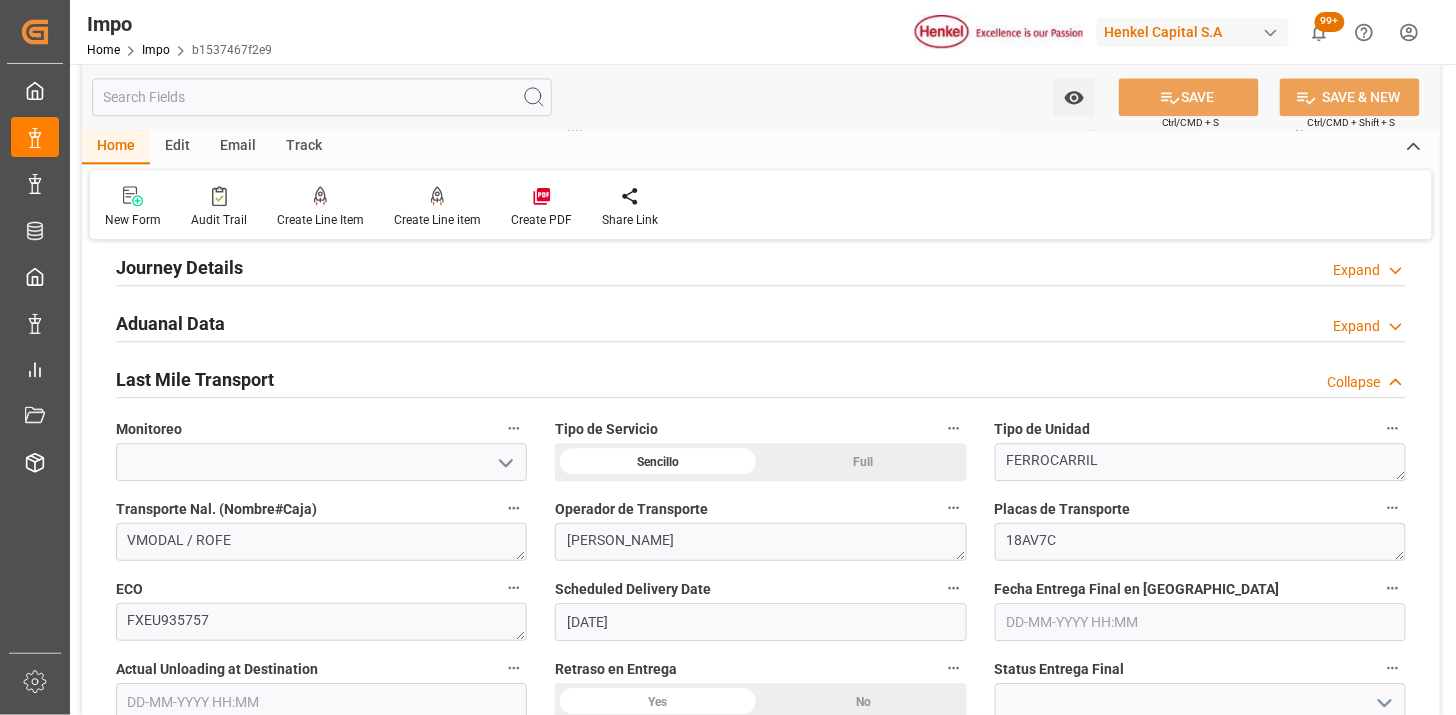 scroll, scrollTop: 1222, scrollLeft: 0, axis: vertical 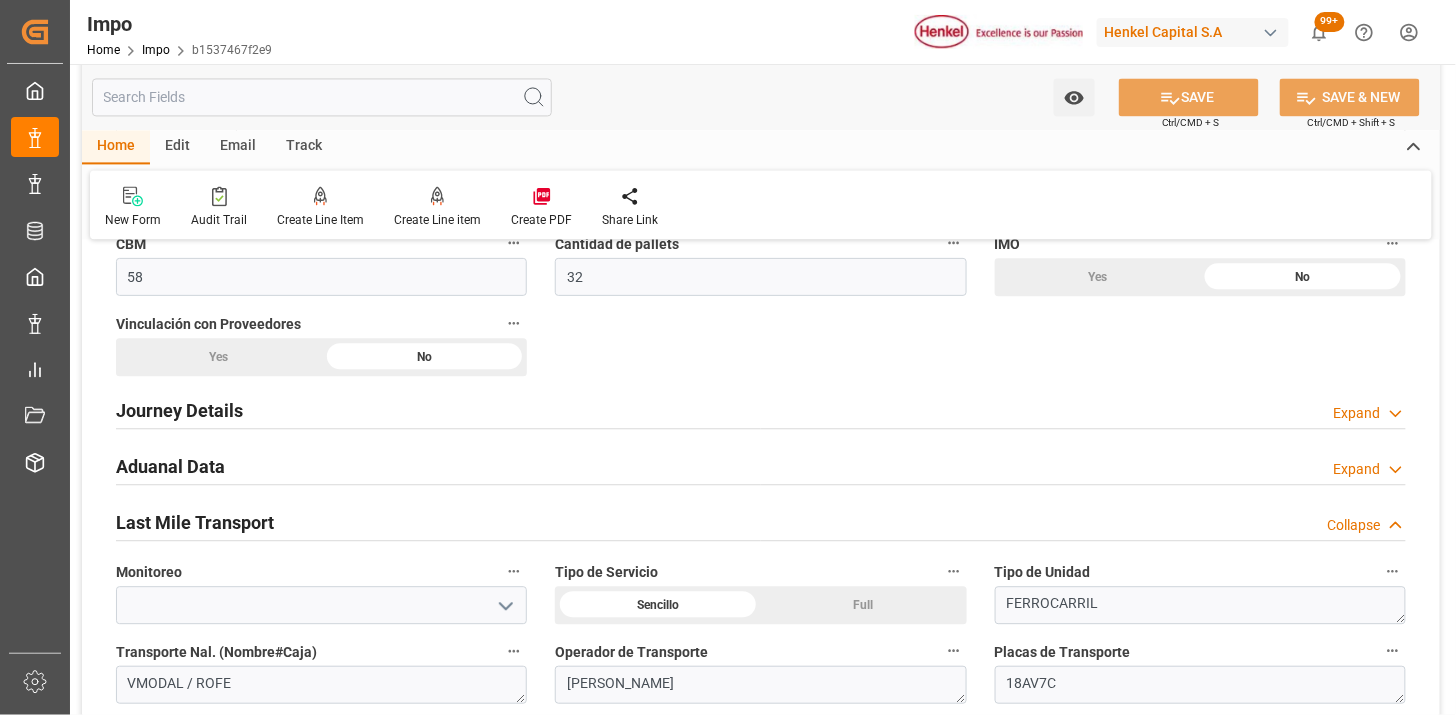 click on "Aduanal Data Expand" at bounding box center [761, 465] 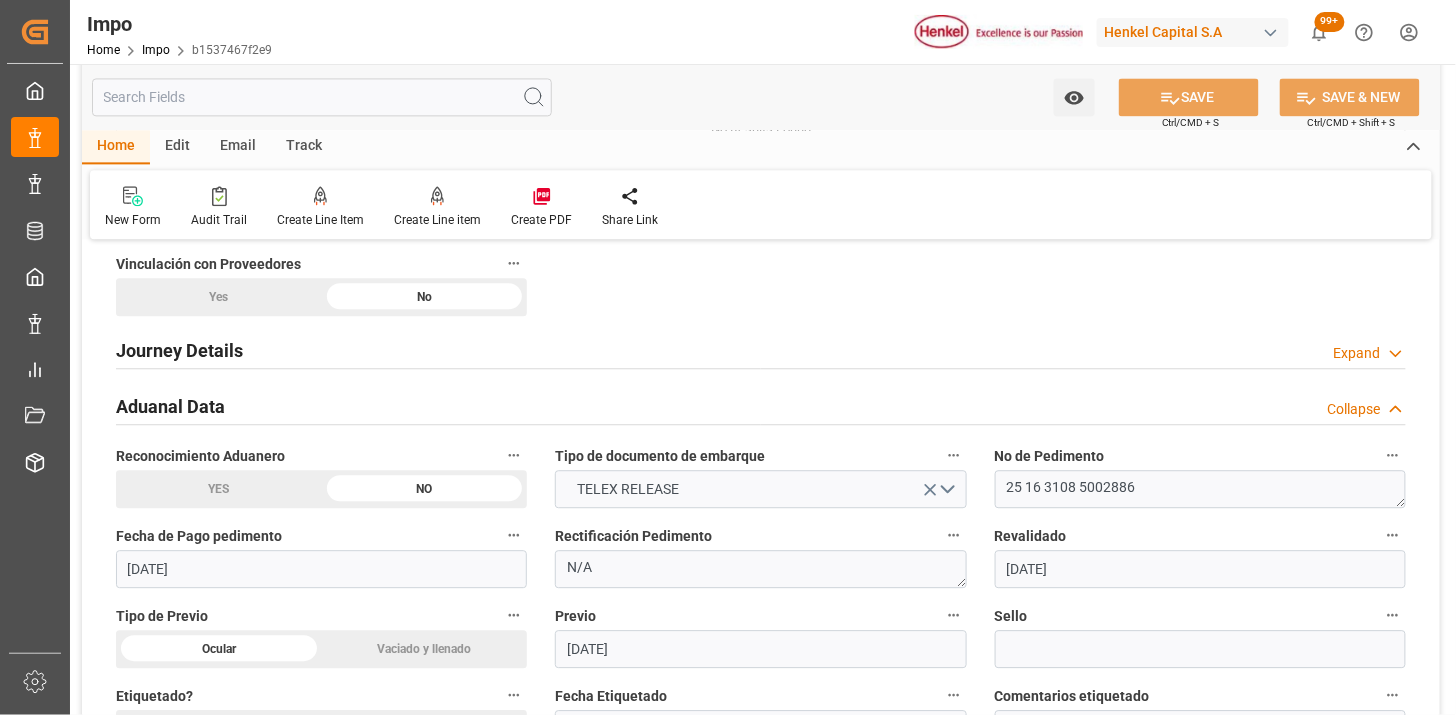scroll, scrollTop: 1222, scrollLeft: 0, axis: vertical 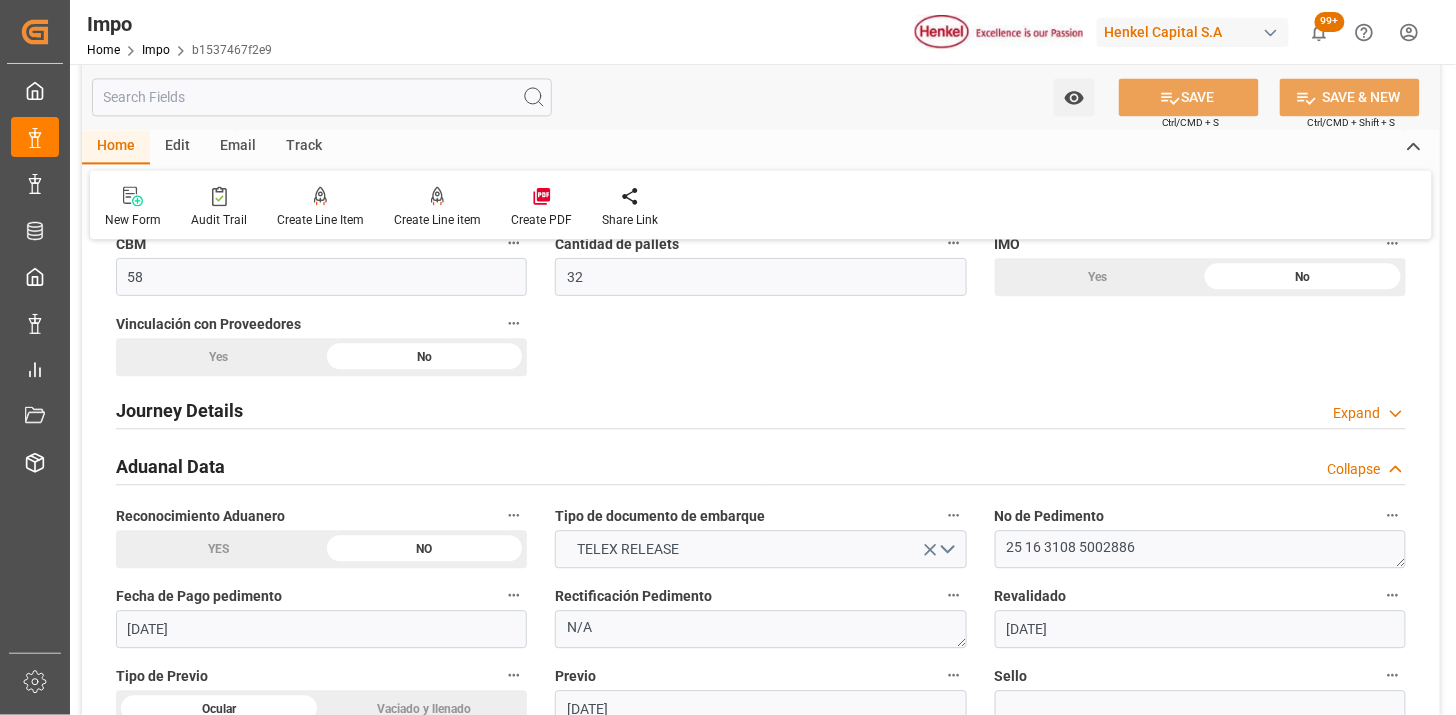 click on "Aduanal Data Collapse" at bounding box center (761, 465) 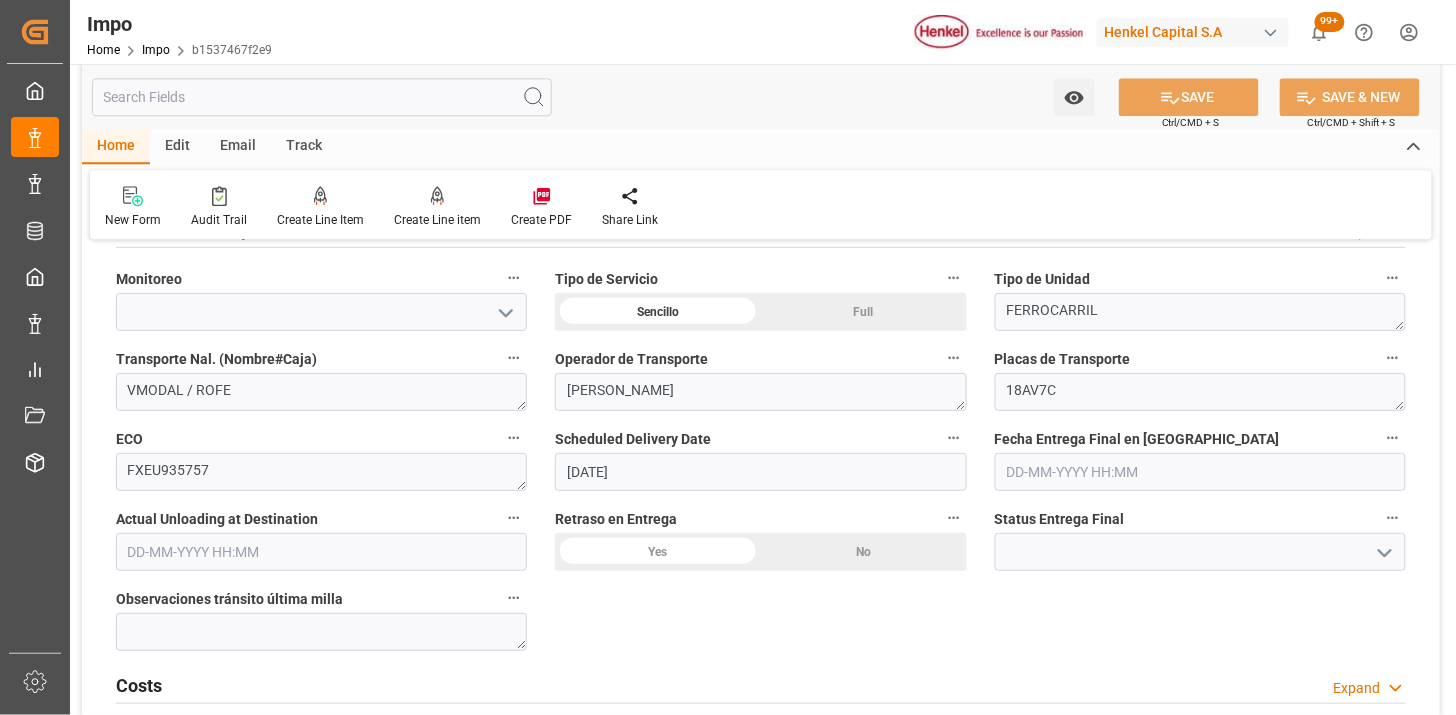 scroll, scrollTop: 1555, scrollLeft: 0, axis: vertical 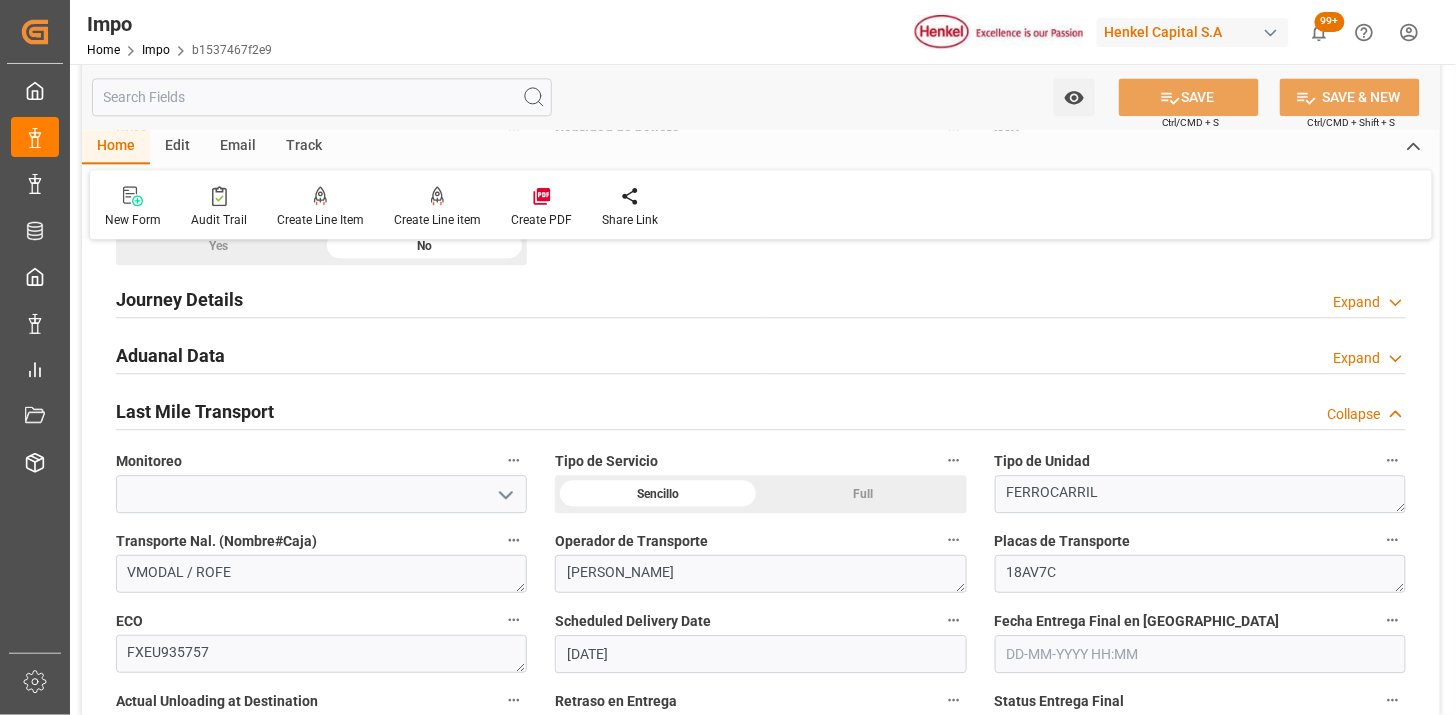drag, startPoint x: 314, startPoint y: 356, endPoint x: 783, endPoint y: 380, distance: 469.61368 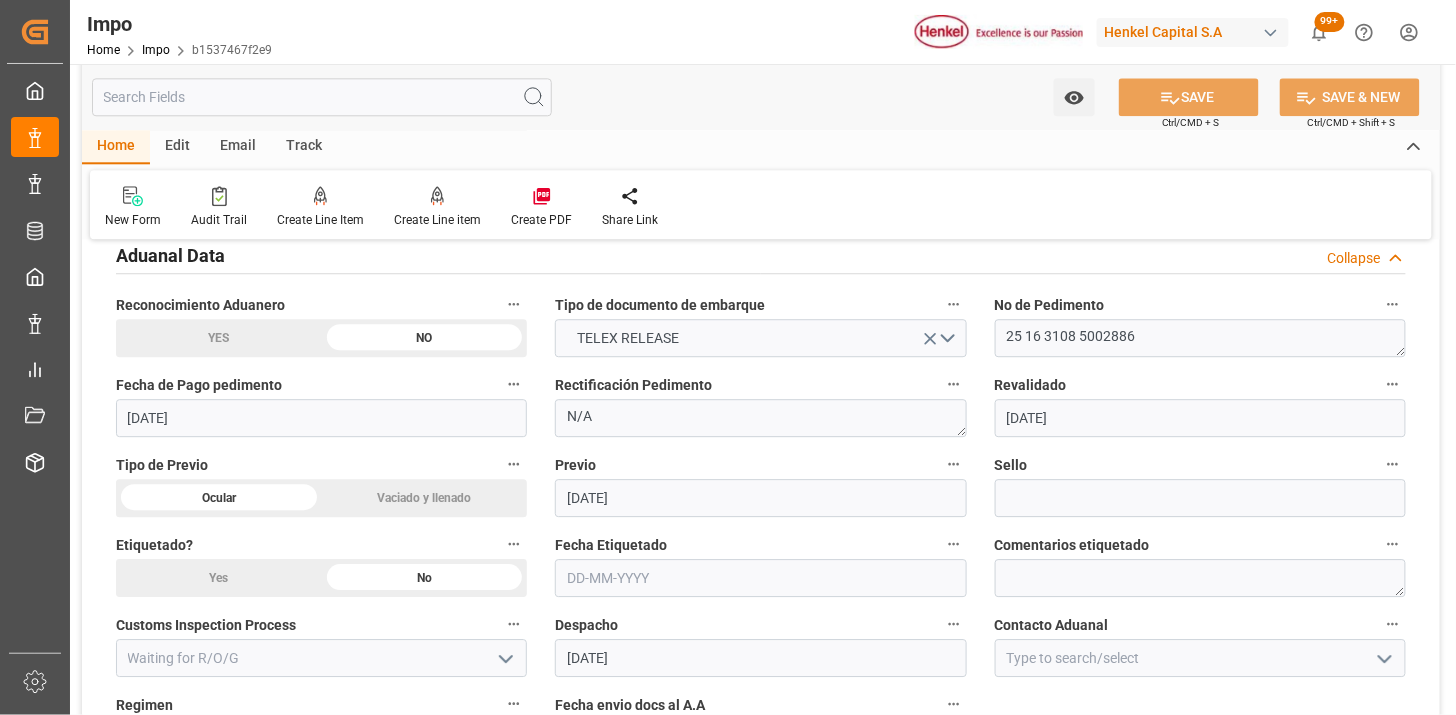 scroll, scrollTop: 1444, scrollLeft: 0, axis: vertical 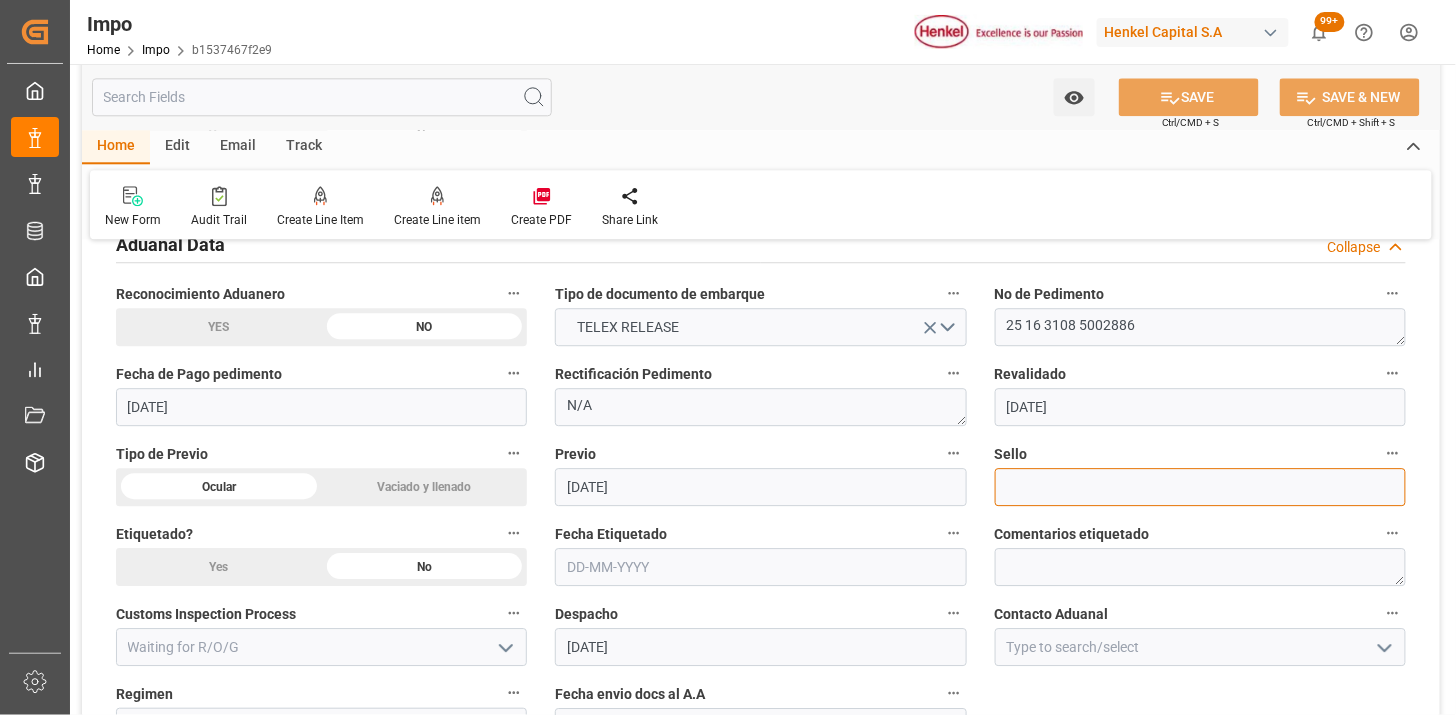 click at bounding box center [1200, 487] 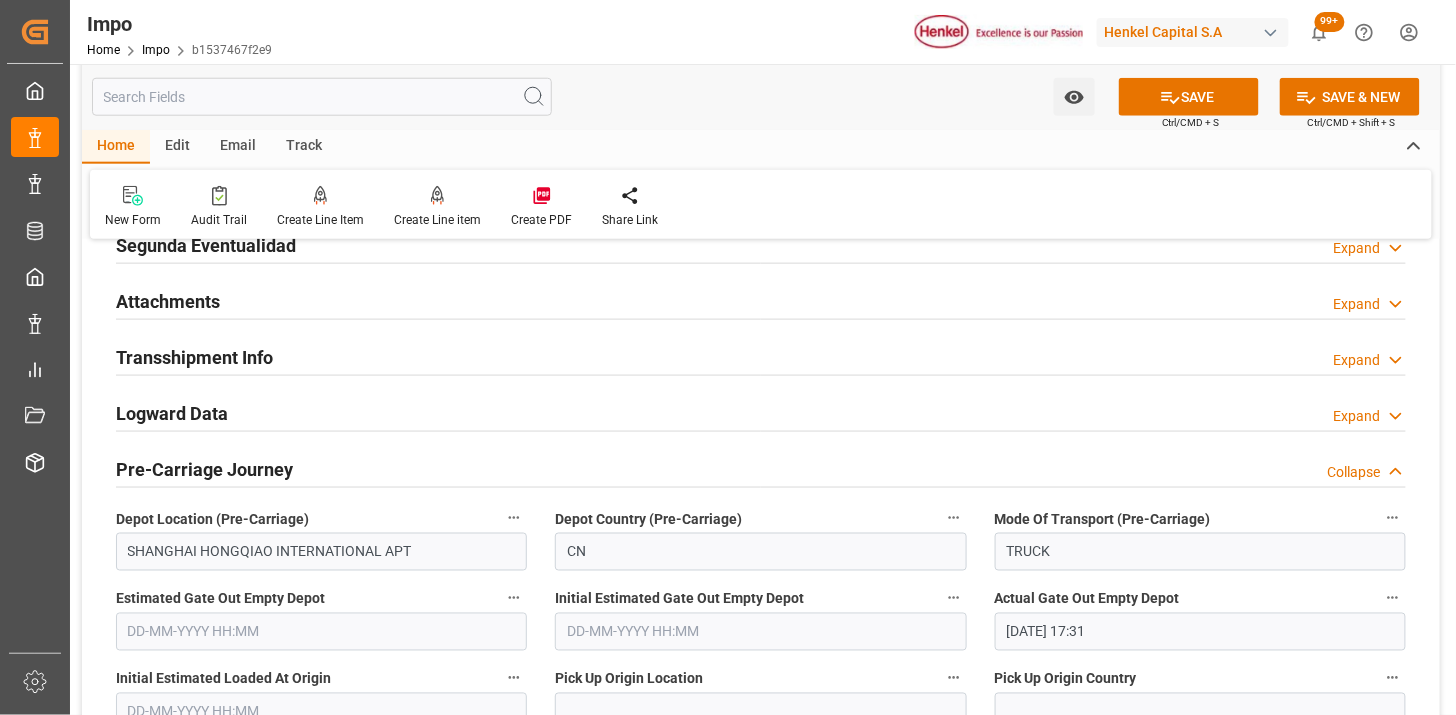 scroll, scrollTop: 2777, scrollLeft: 0, axis: vertical 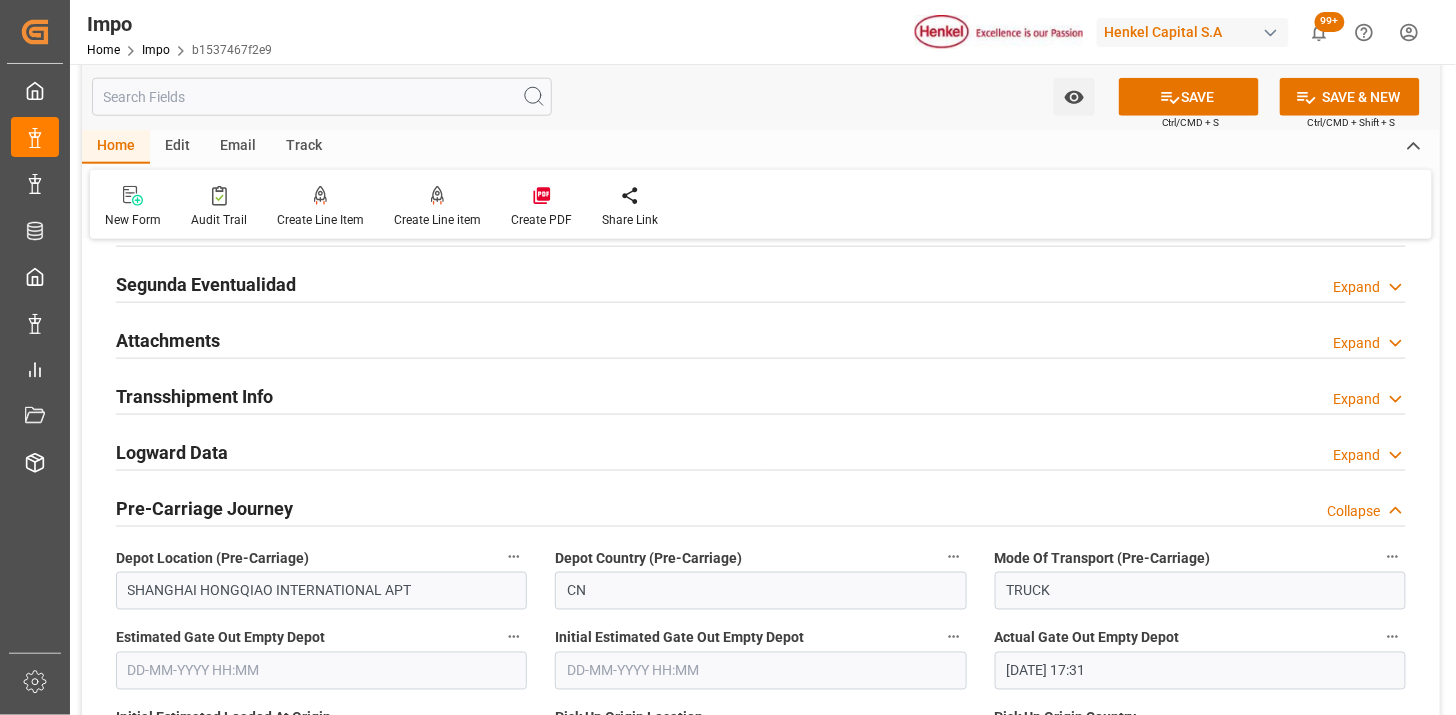 type on "INT173533" 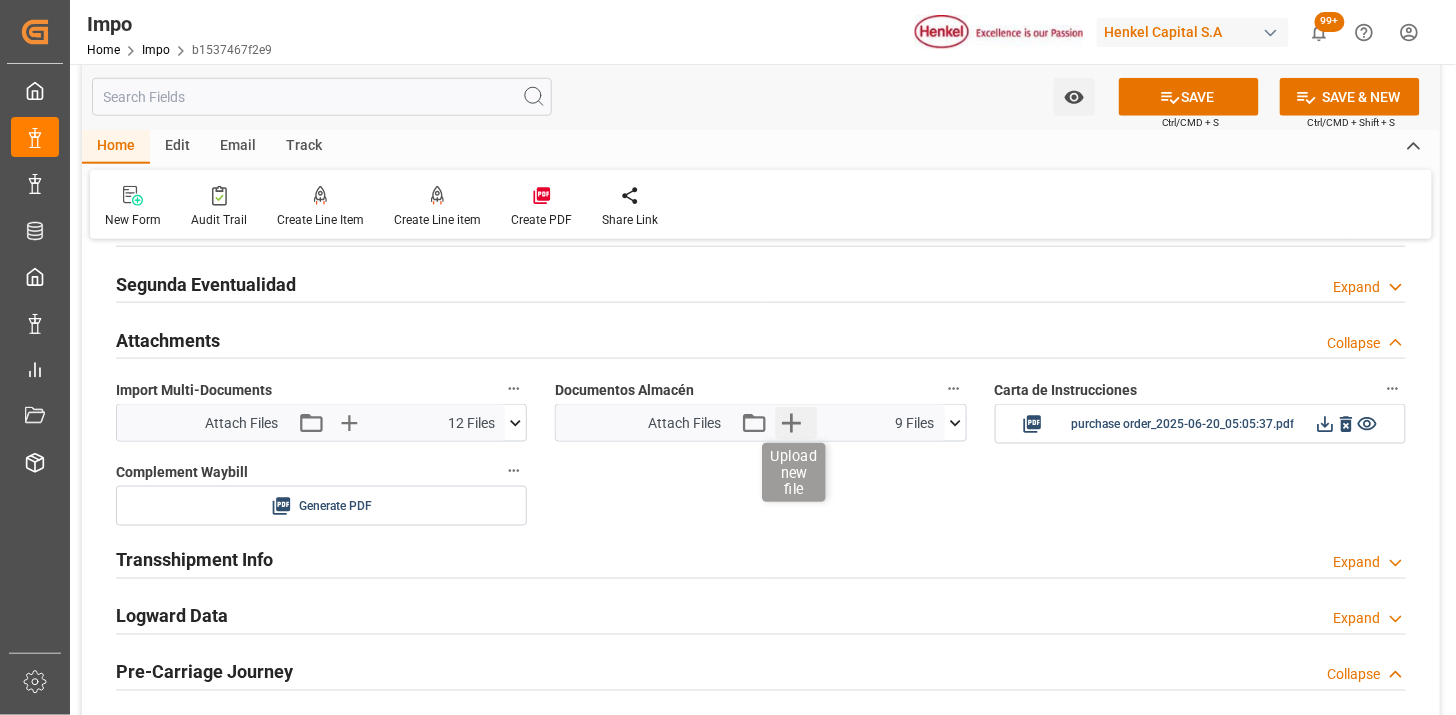 click 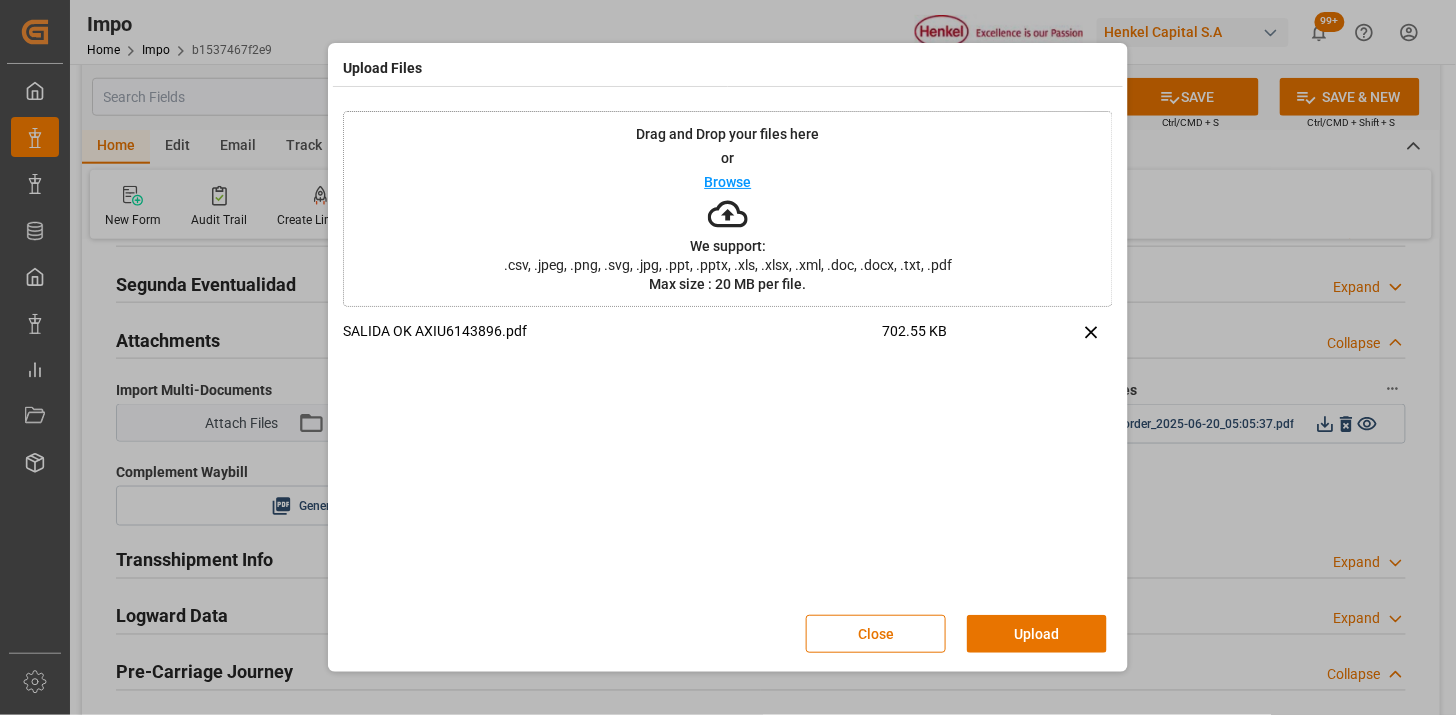 drag, startPoint x: 1017, startPoint y: 625, endPoint x: 728, endPoint y: 541, distance: 300.96014 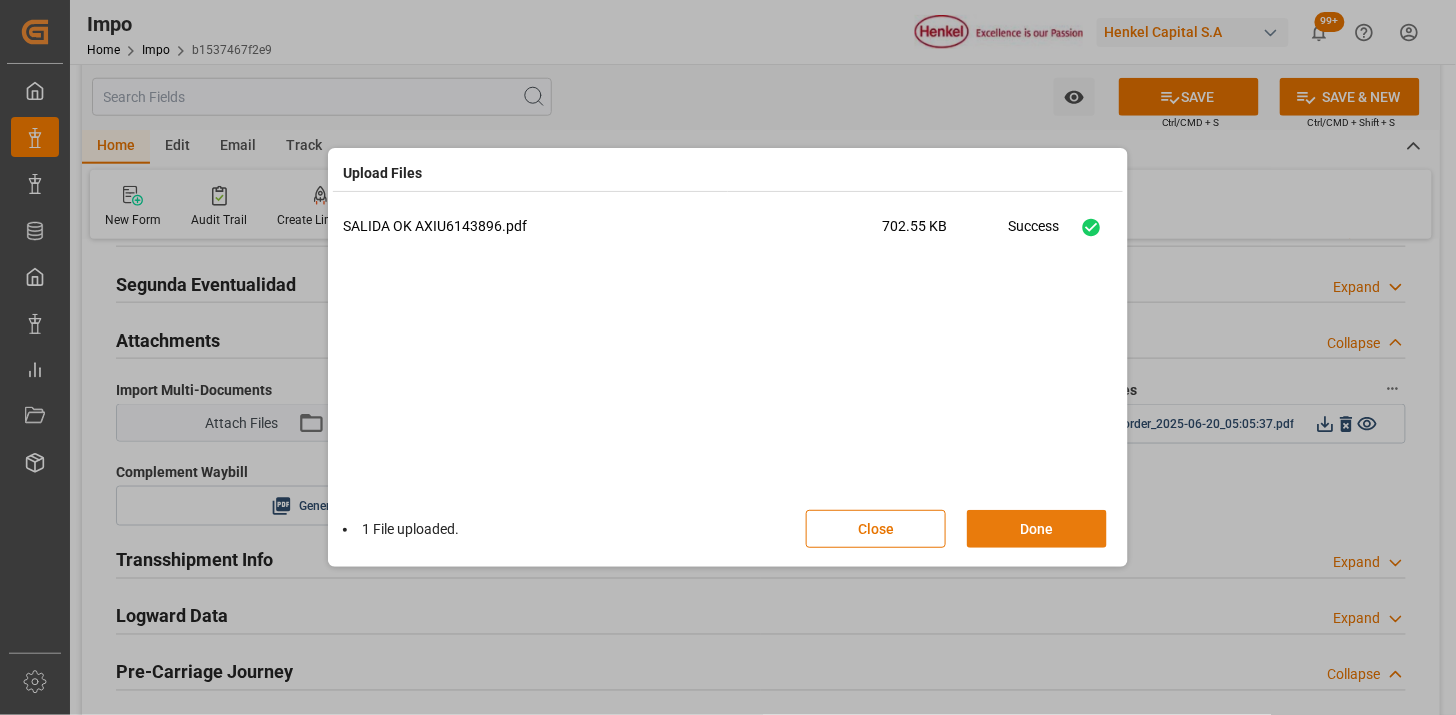 click on "Done" at bounding box center (1037, 529) 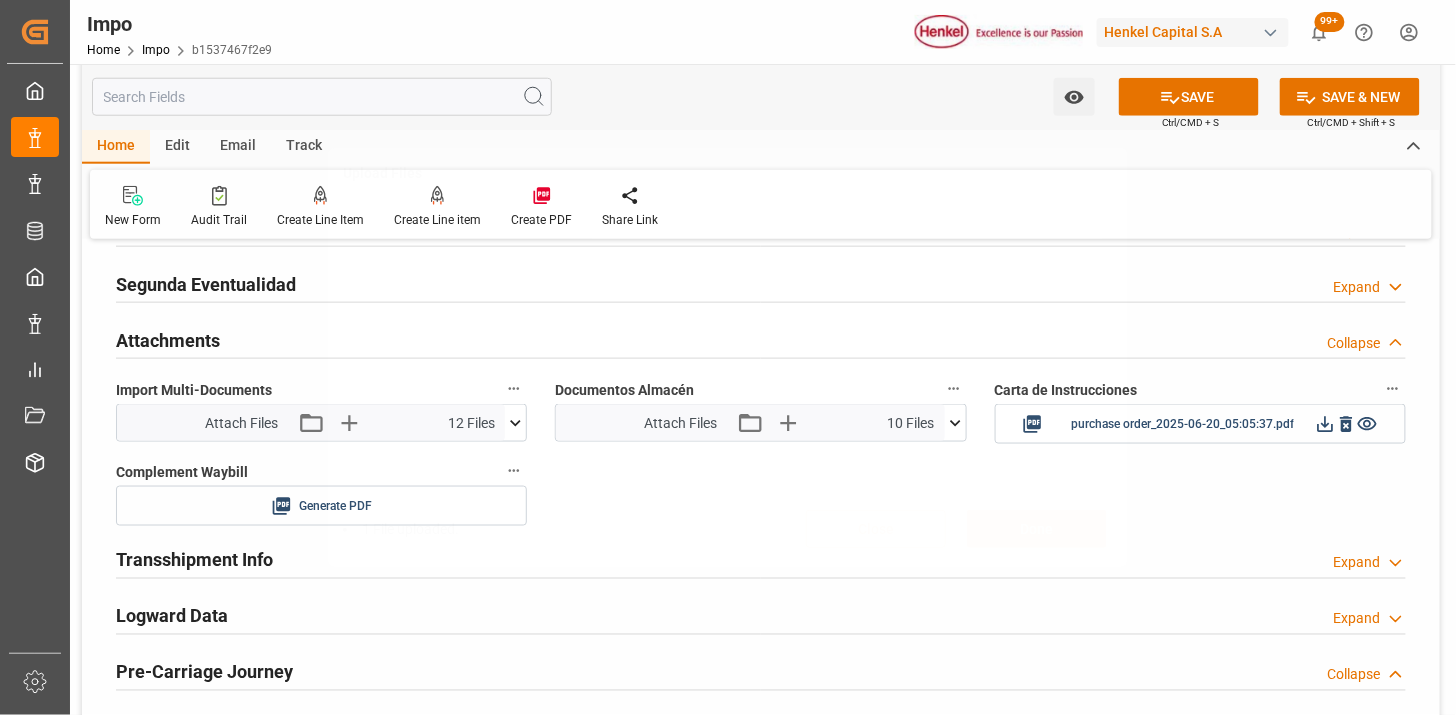 type 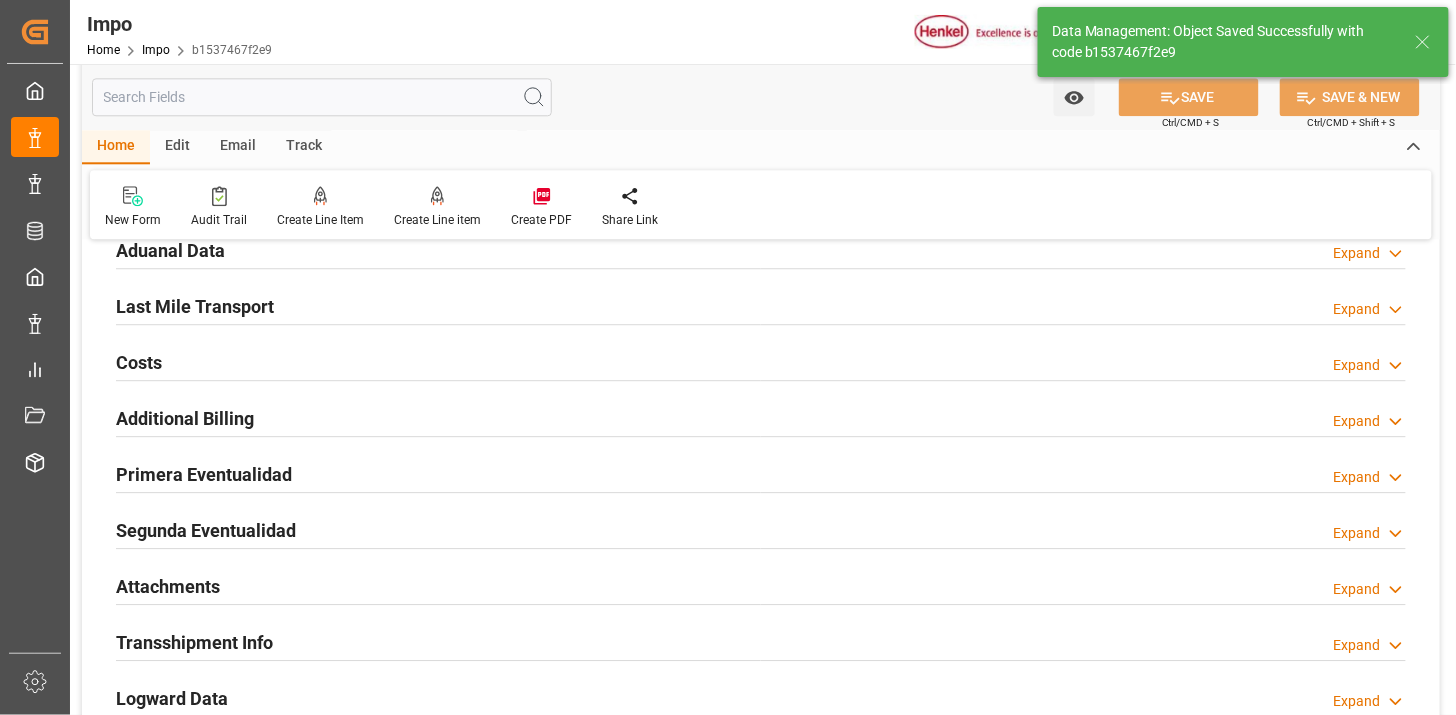 scroll, scrollTop: 1462, scrollLeft: 0, axis: vertical 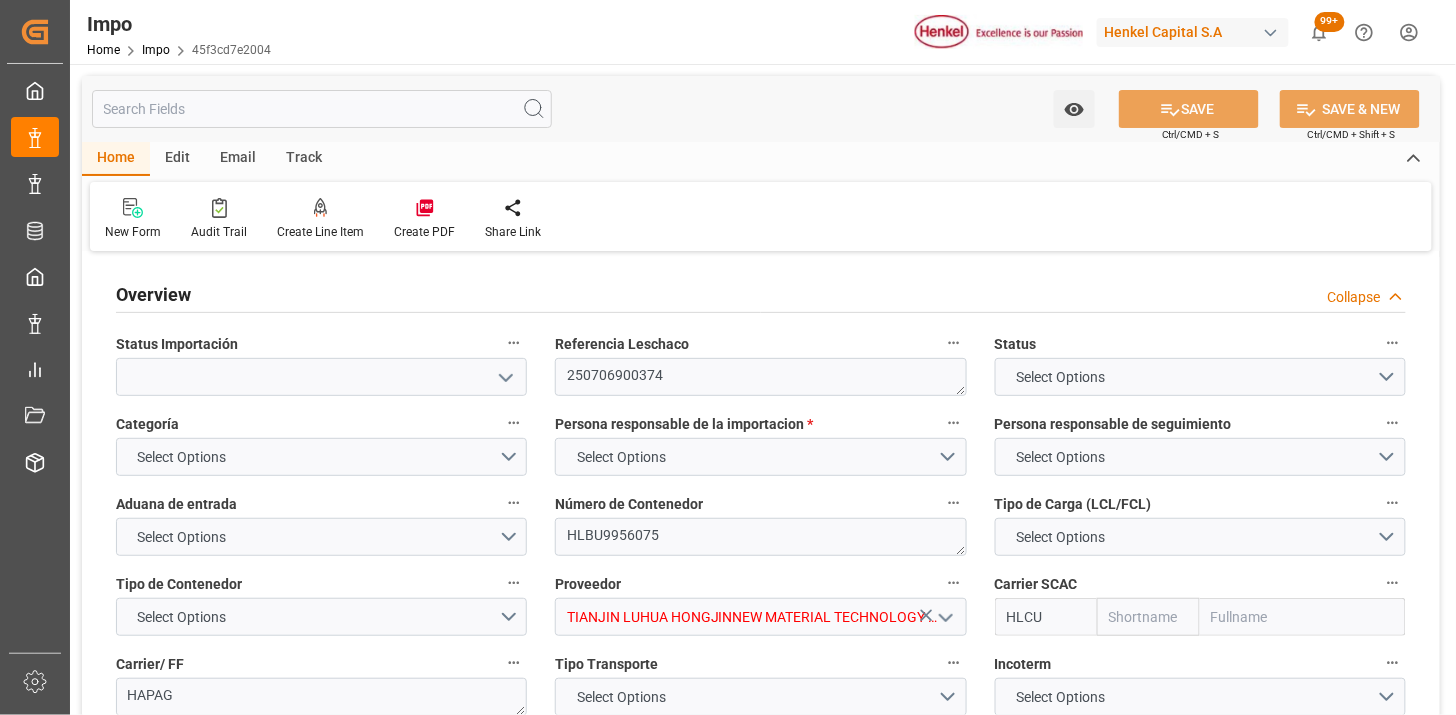 type on "250706900374" 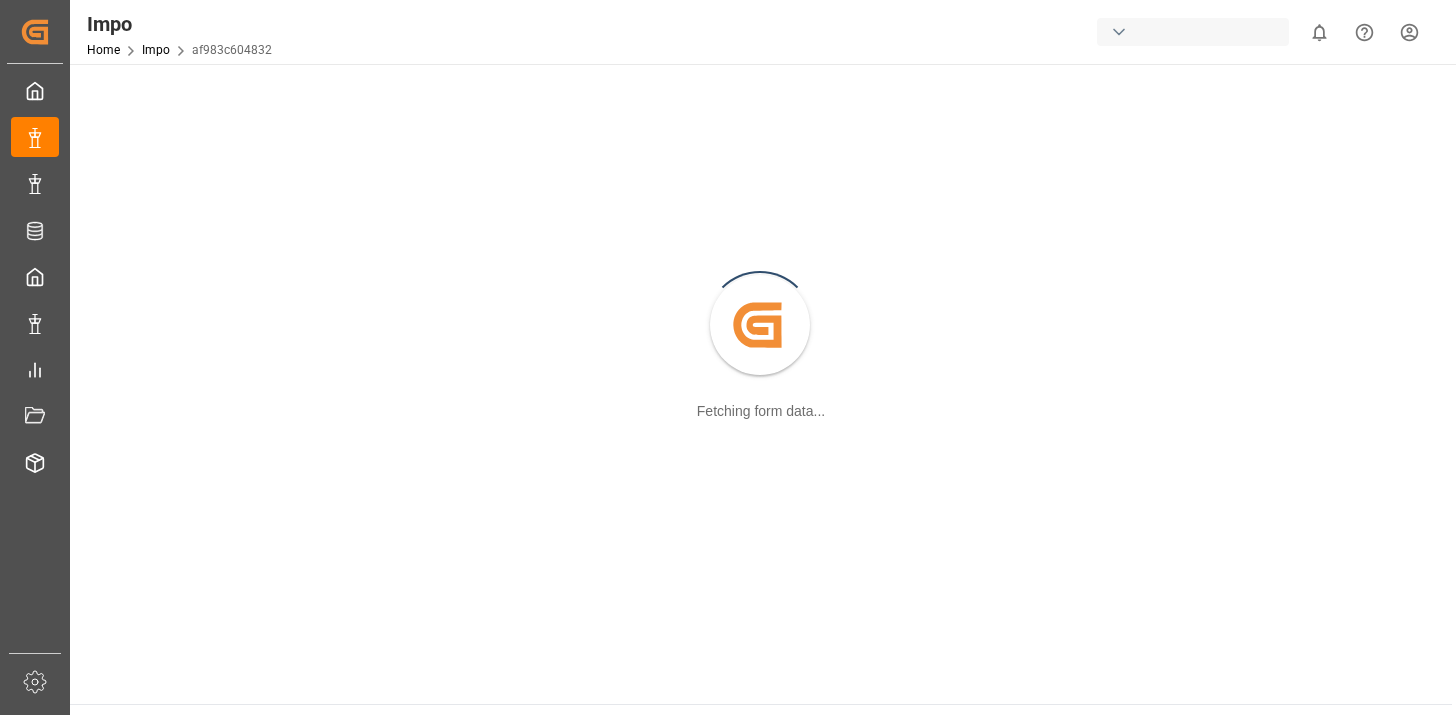 scroll, scrollTop: 0, scrollLeft: 0, axis: both 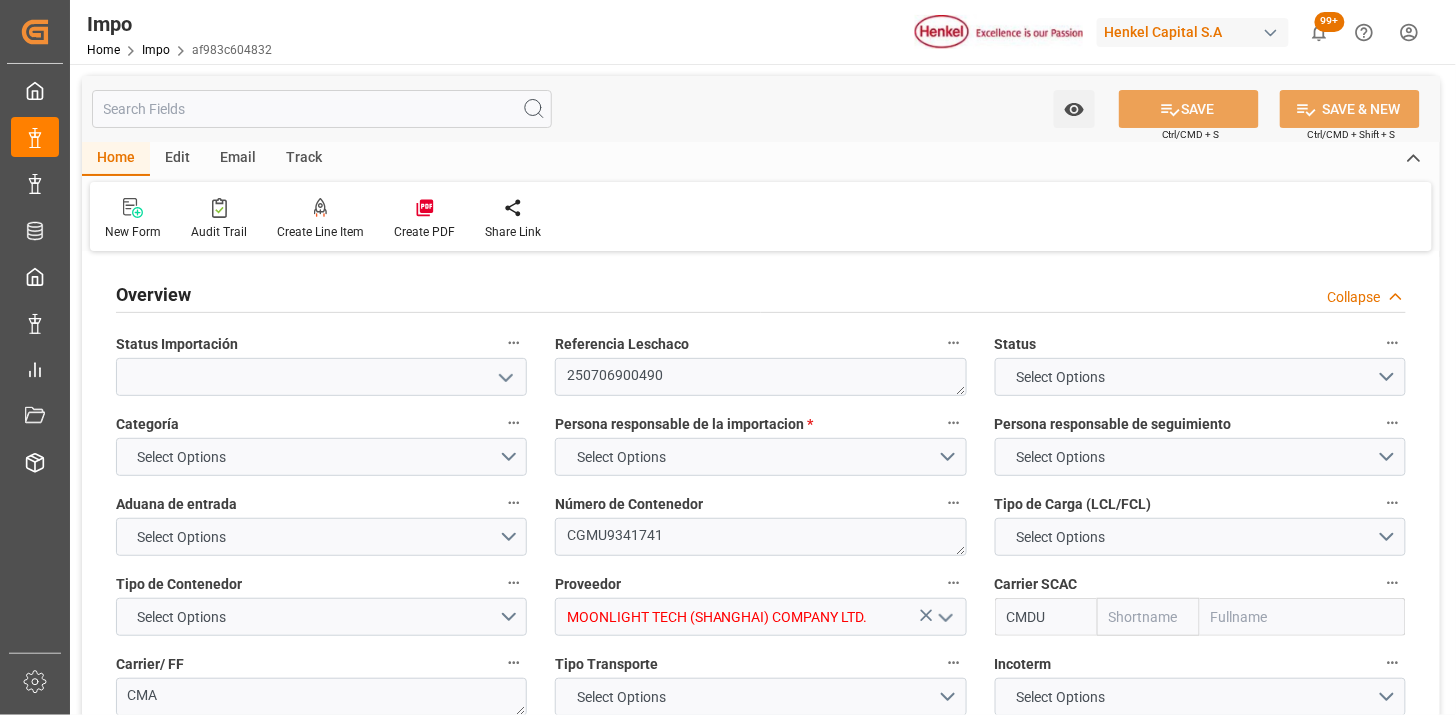 type on "CMACGM" 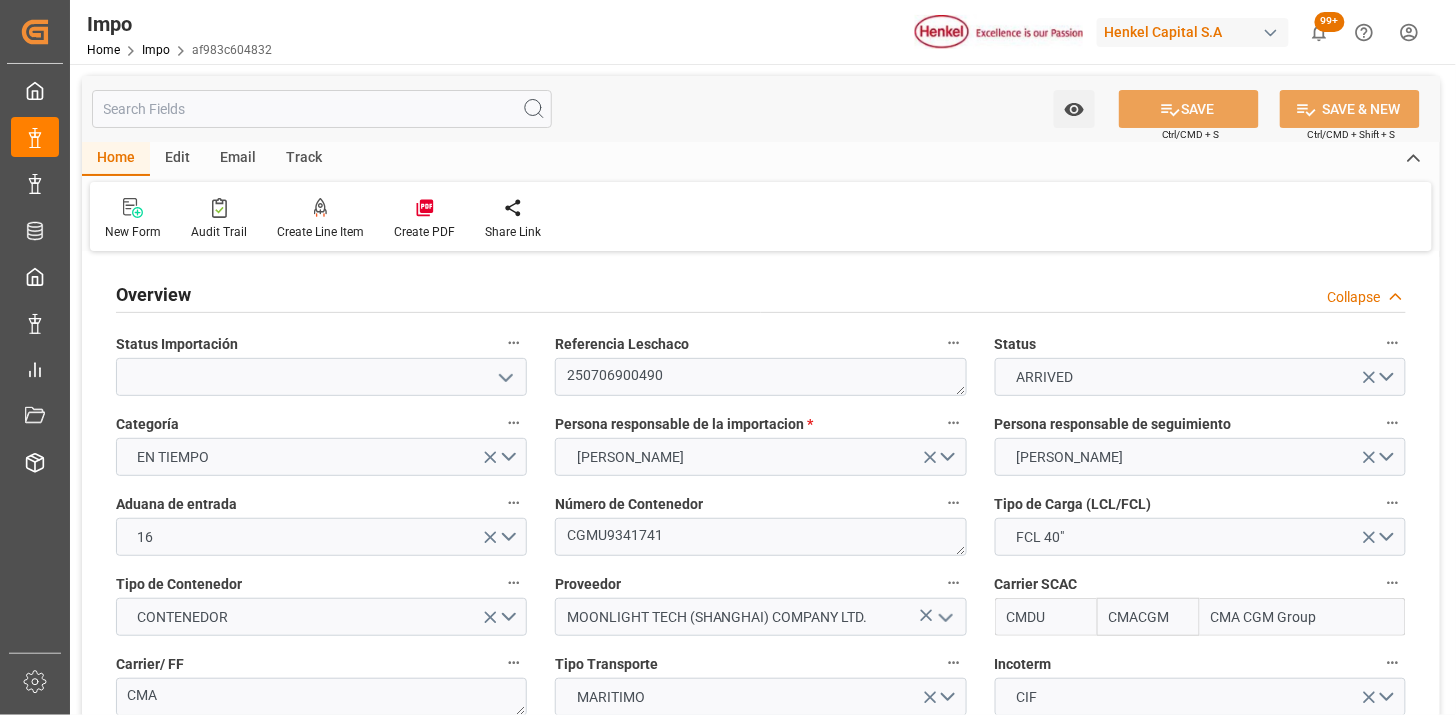 type on "[DATE]" 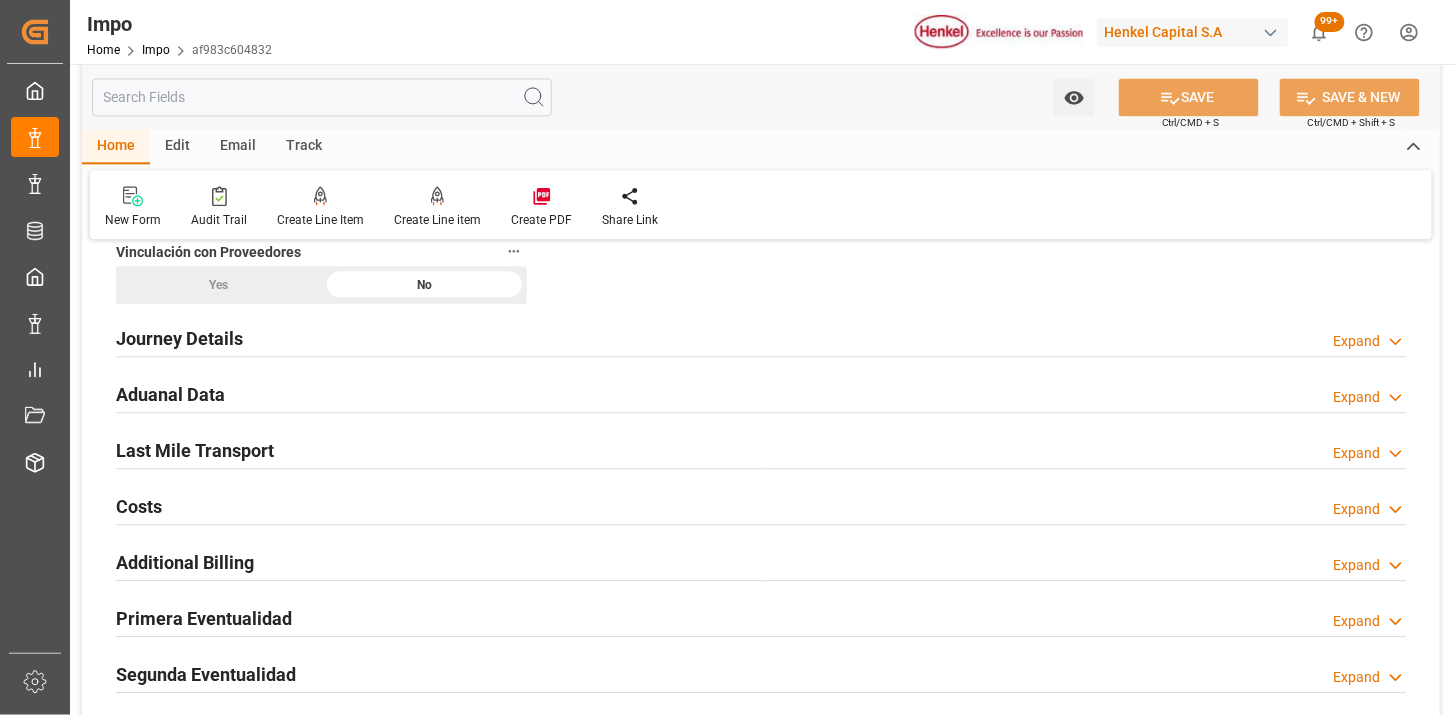 scroll, scrollTop: 1333, scrollLeft: 0, axis: vertical 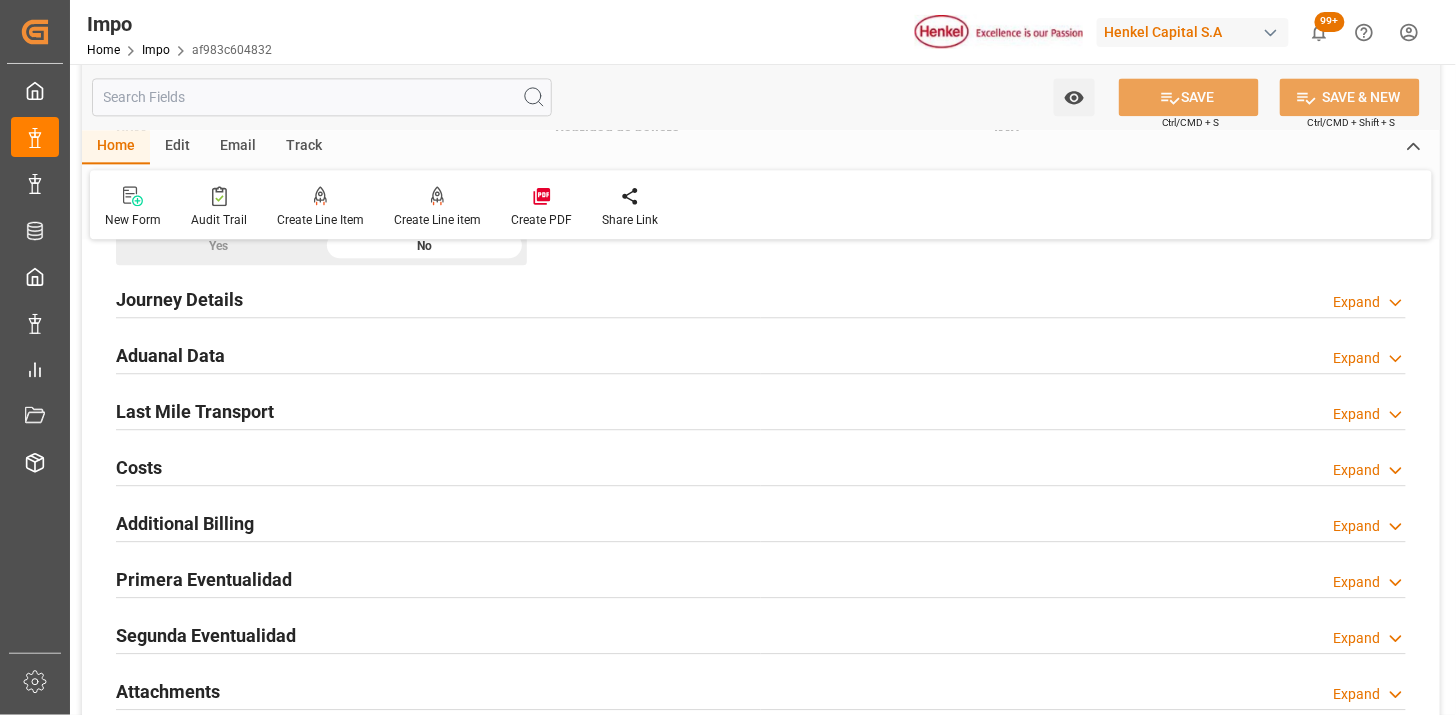 click on "Aduanal Data Expand" at bounding box center (761, 354) 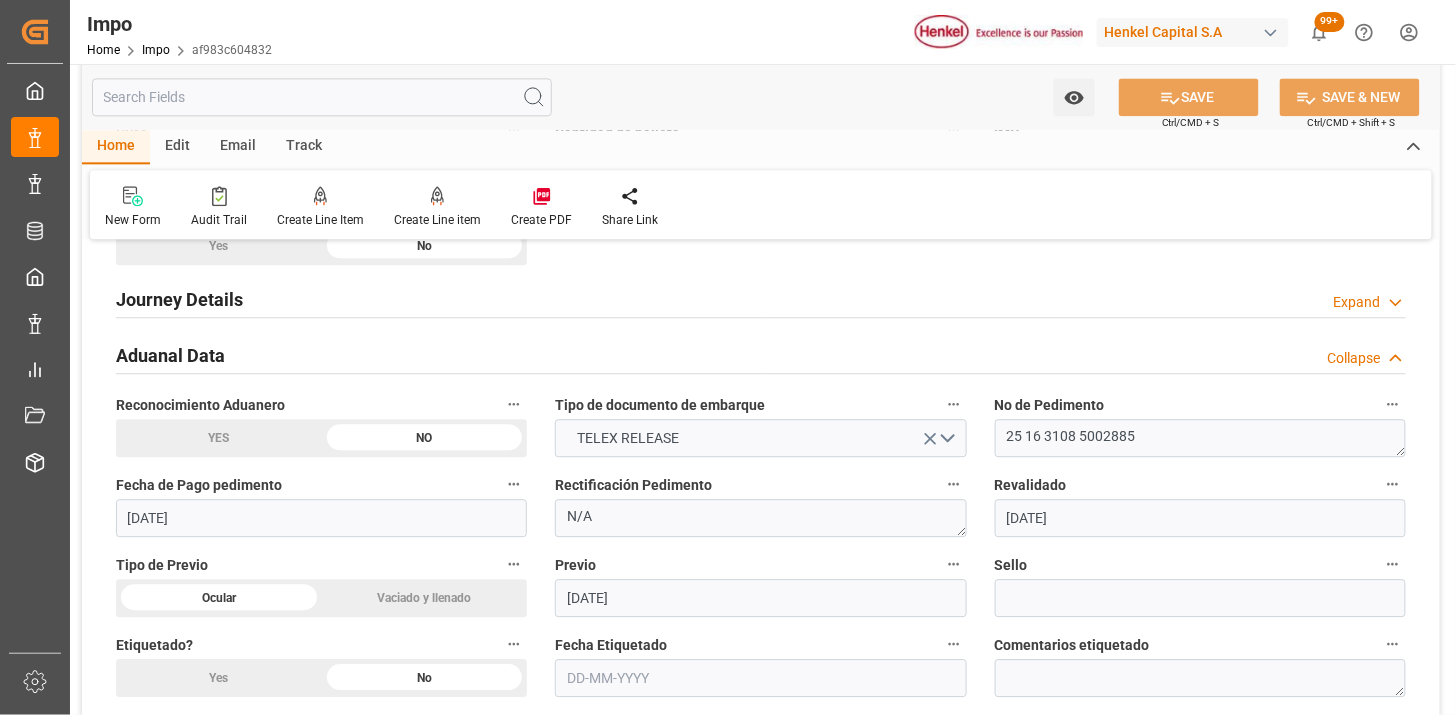 scroll, scrollTop: 1444, scrollLeft: 0, axis: vertical 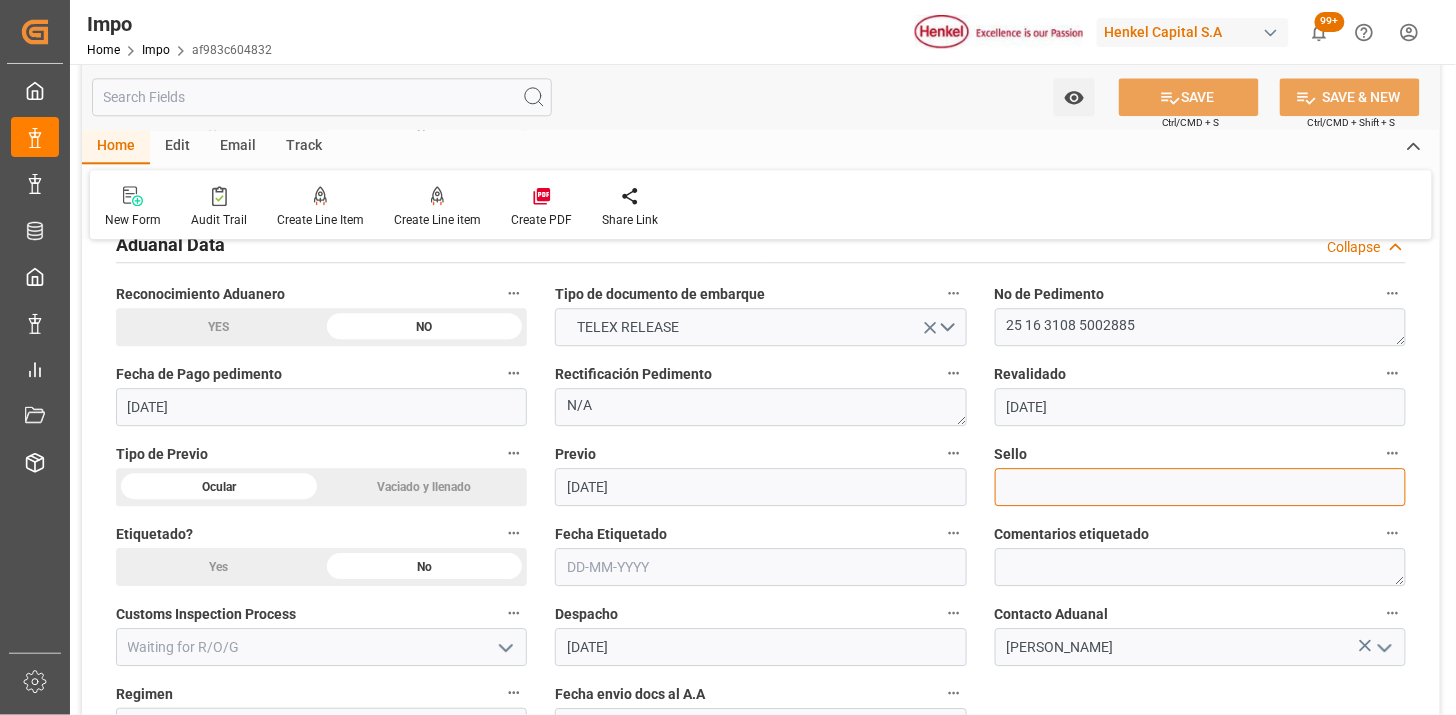 click at bounding box center [1200, 487] 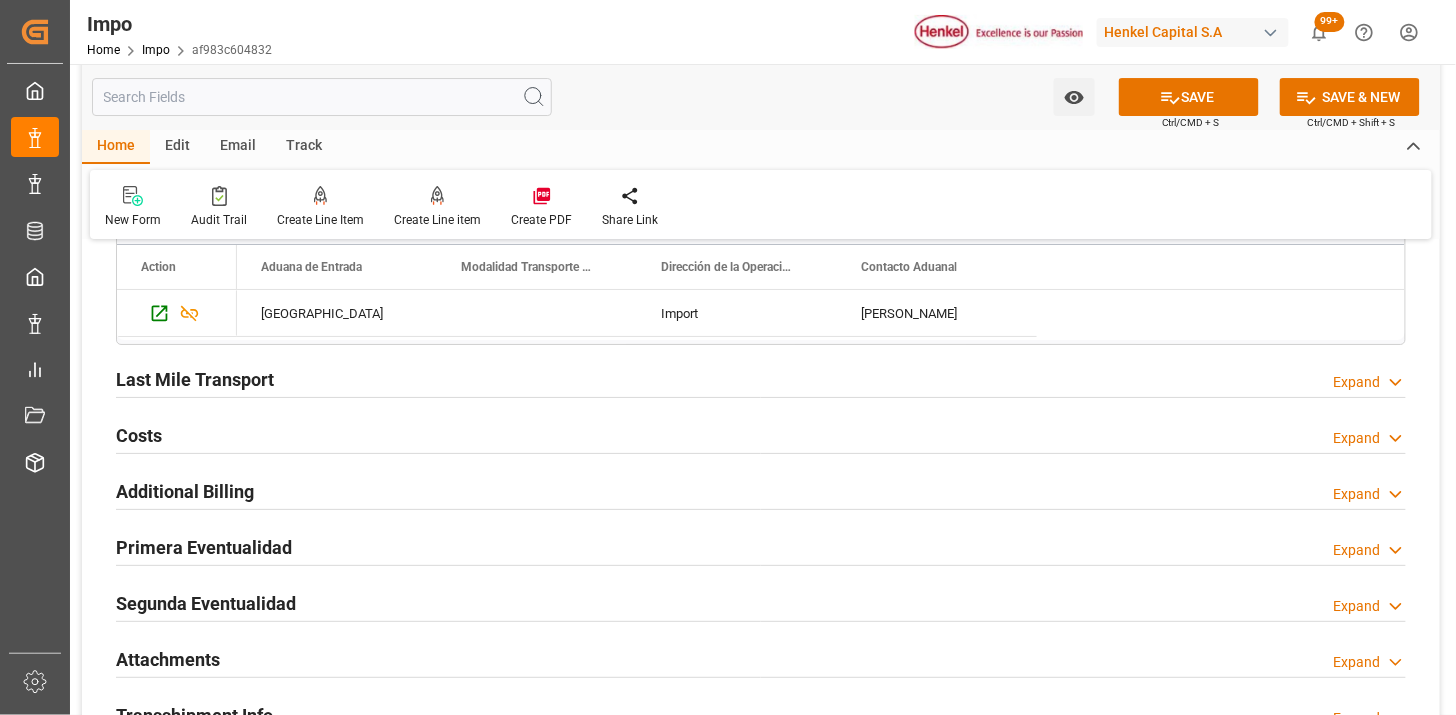 scroll, scrollTop: 2111, scrollLeft: 0, axis: vertical 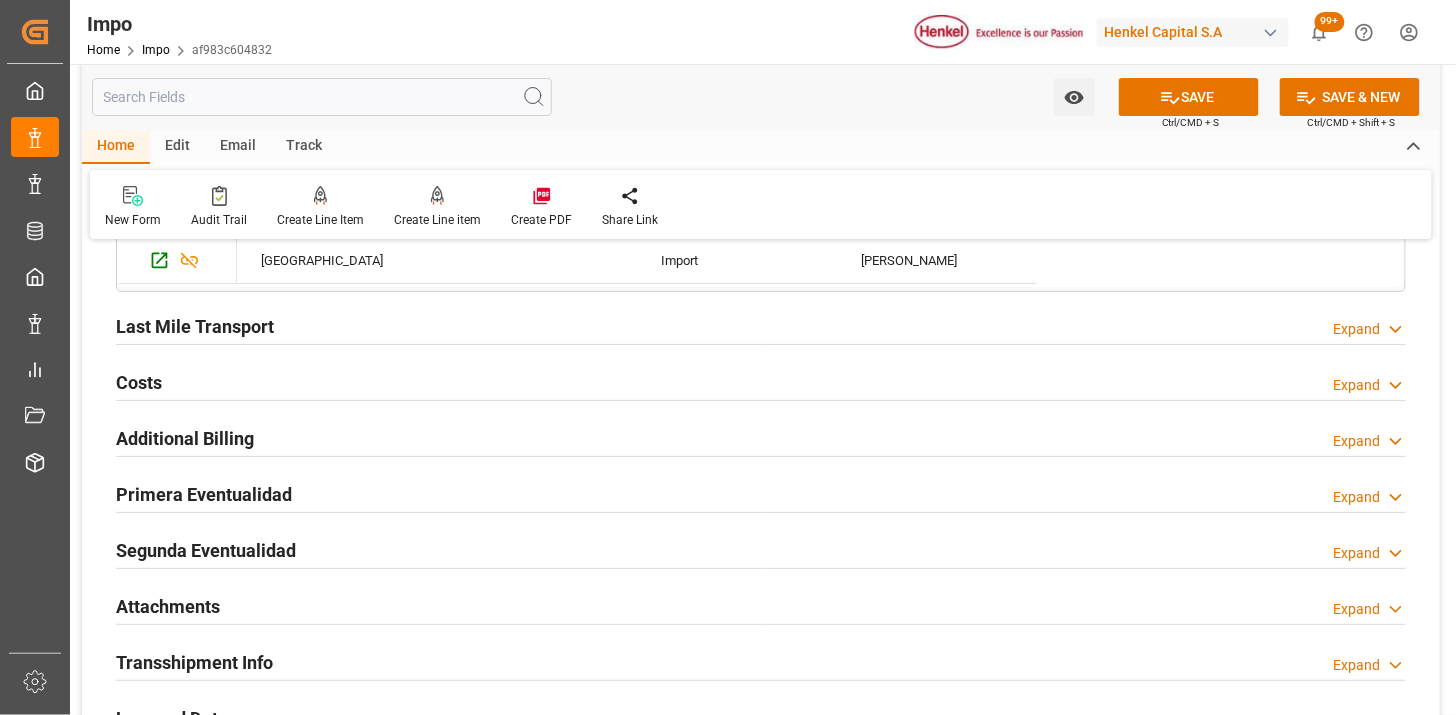 type on "INT173532" 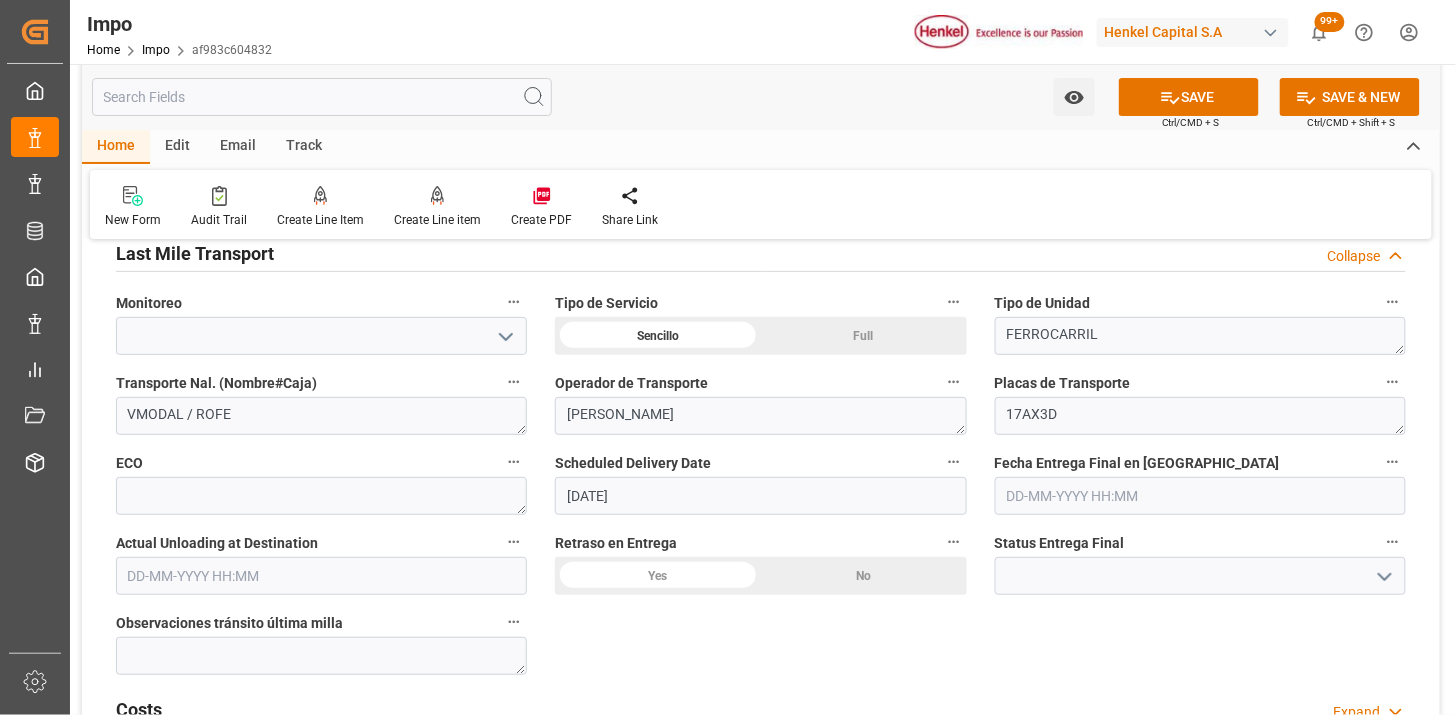 scroll, scrollTop: 2222, scrollLeft: 0, axis: vertical 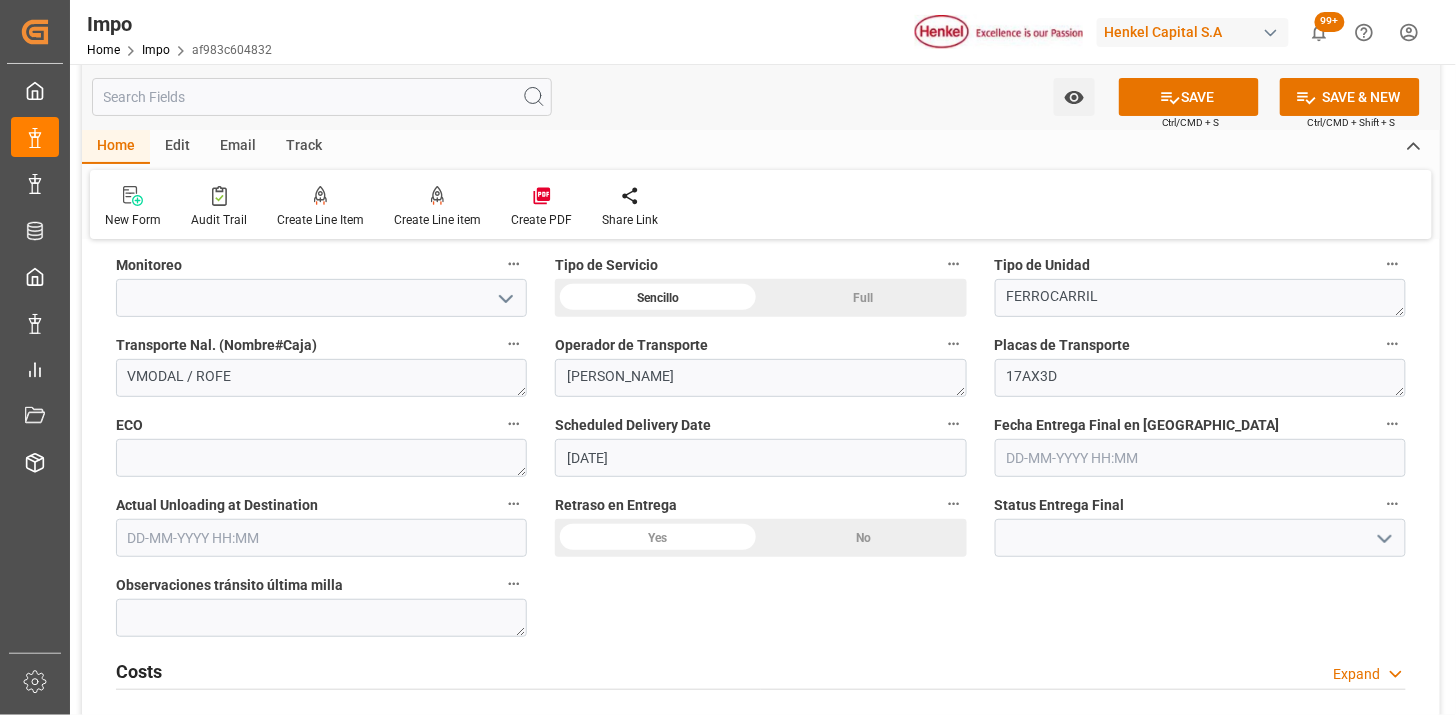 click on "ECO" at bounding box center (321, 425) 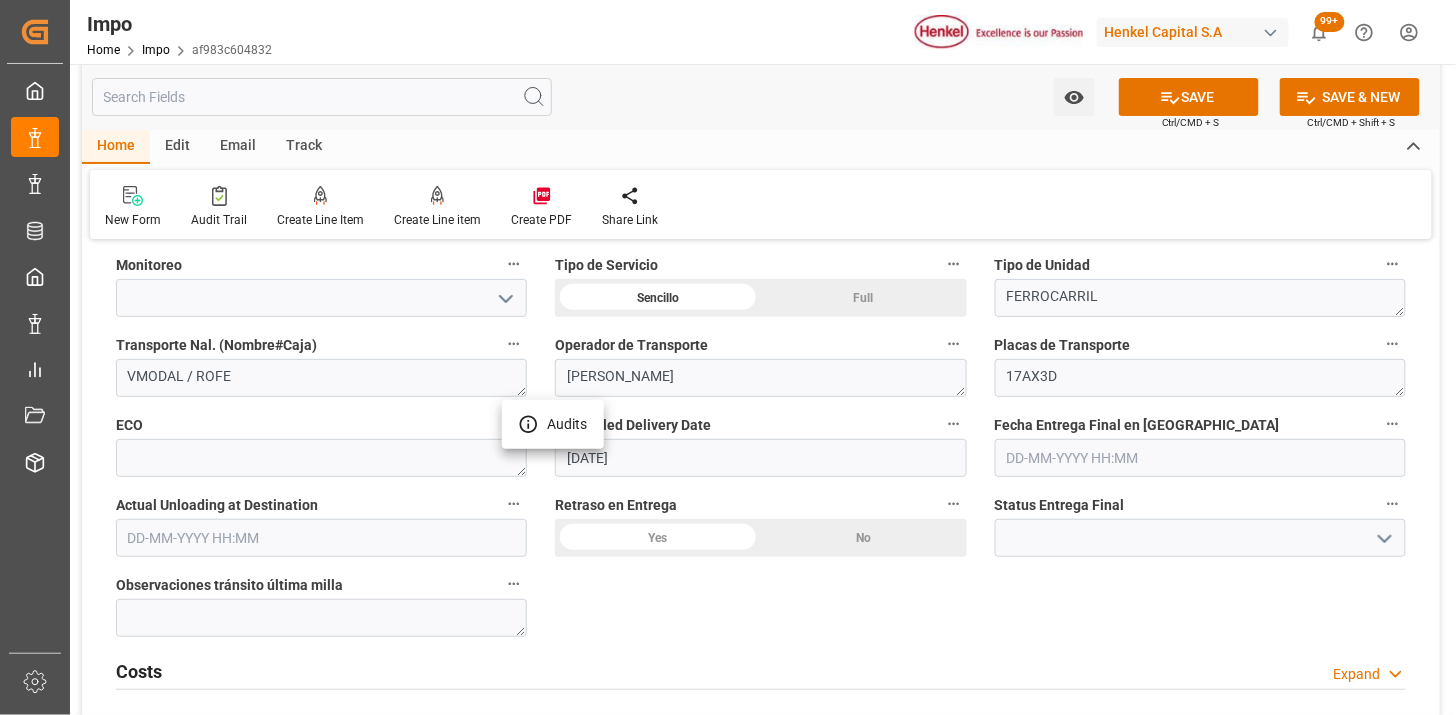 click at bounding box center [728, 357] 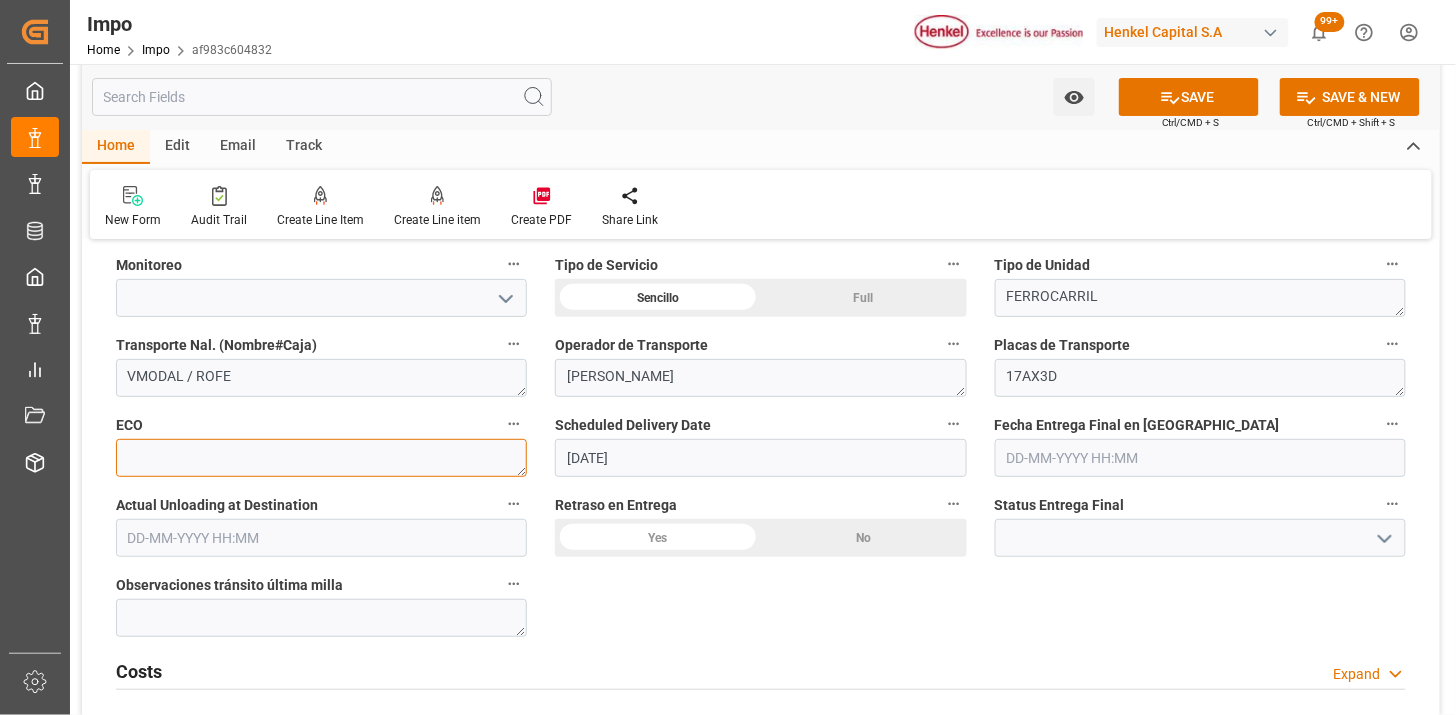 click at bounding box center [321, 458] 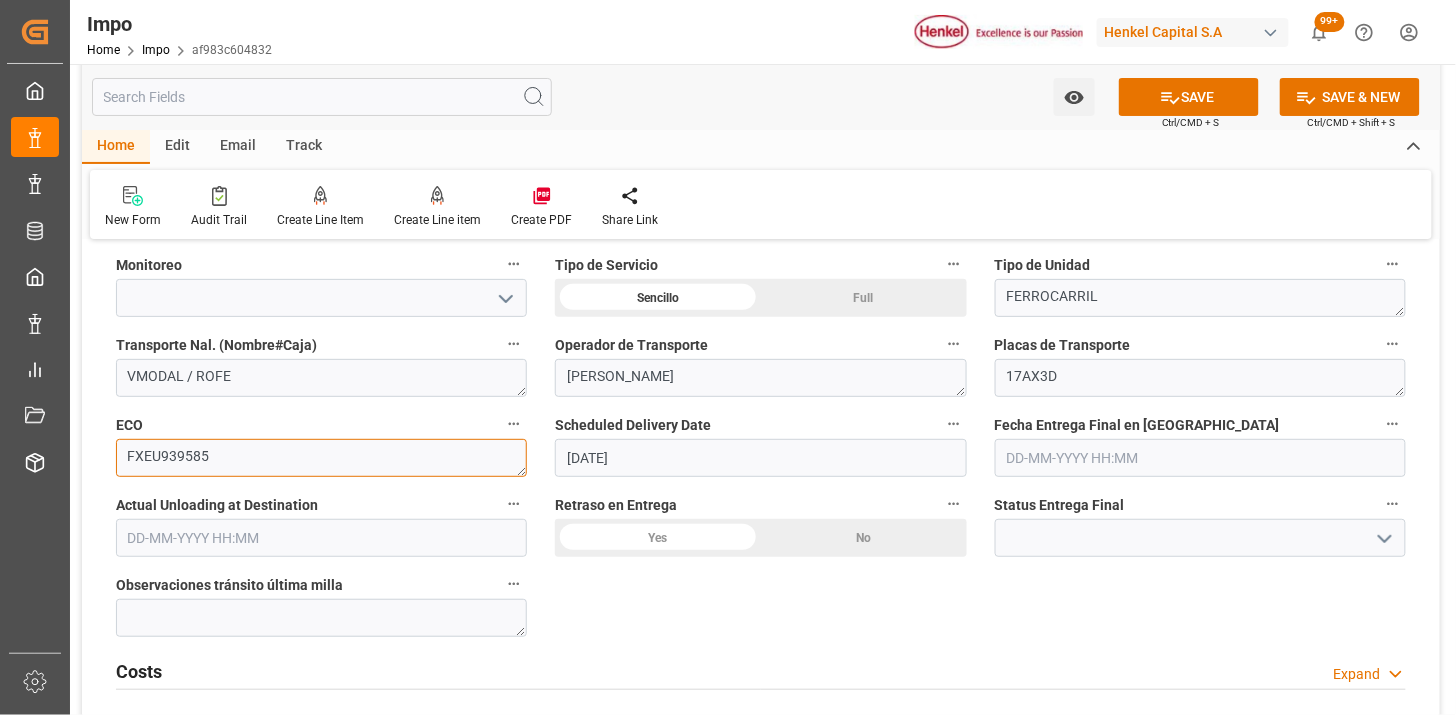 type on "FXEU939585" 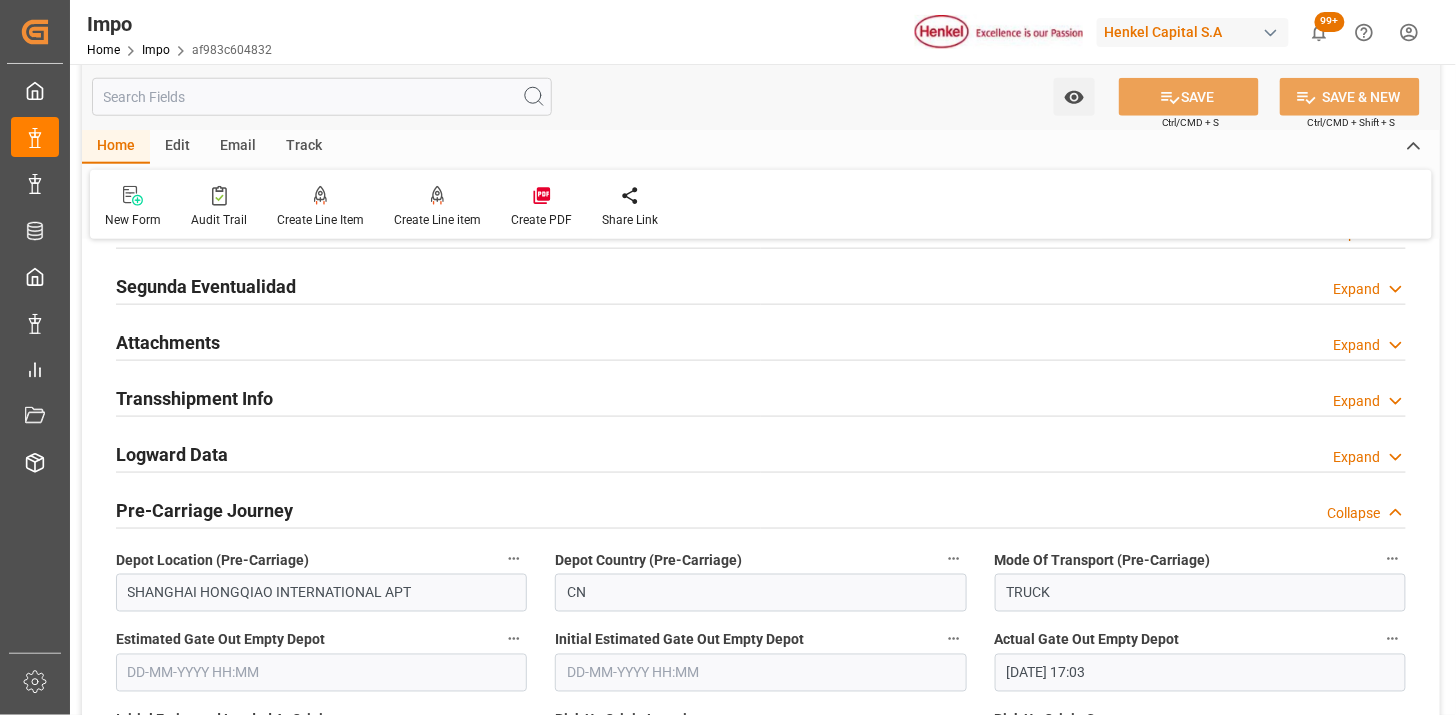 scroll, scrollTop: 2777, scrollLeft: 0, axis: vertical 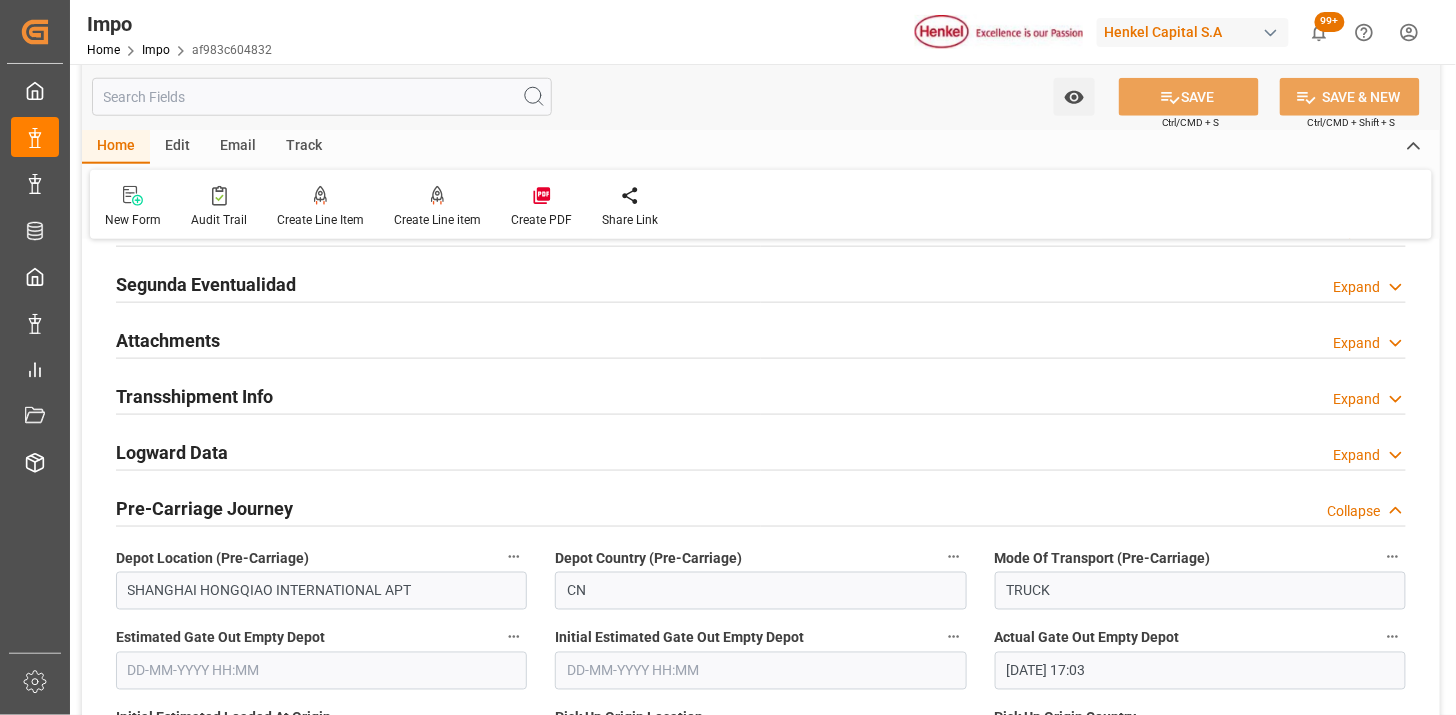 click at bounding box center (761, 358) 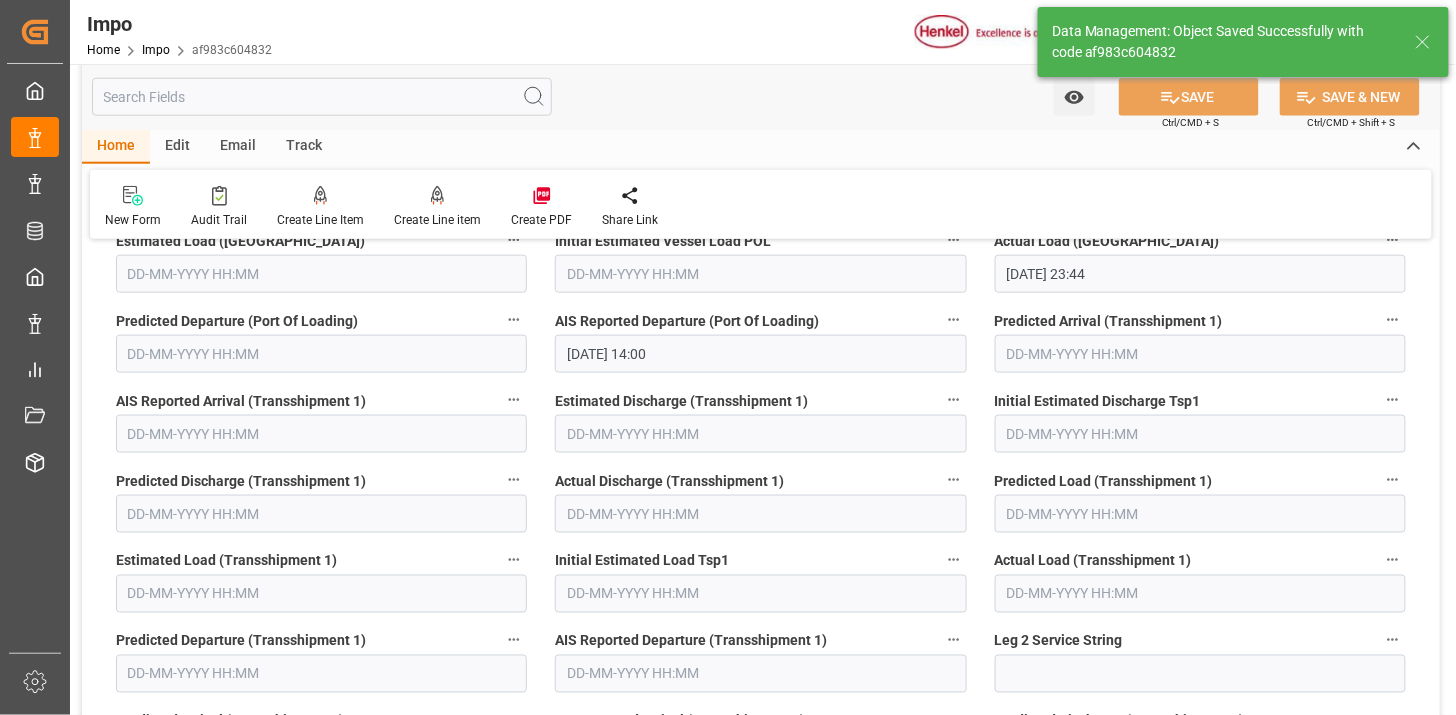 scroll, scrollTop: 1684, scrollLeft: 0, axis: vertical 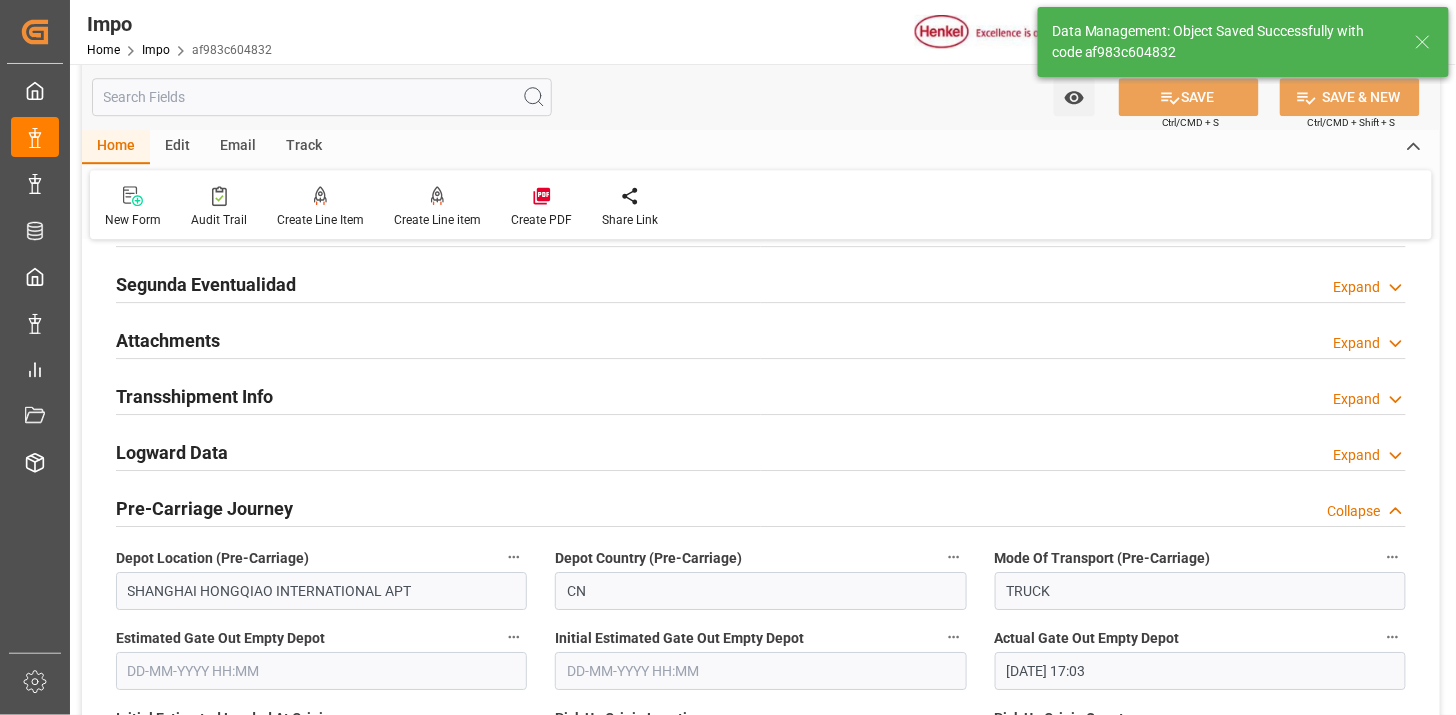 click on "Attachments Expand" at bounding box center (761, 339) 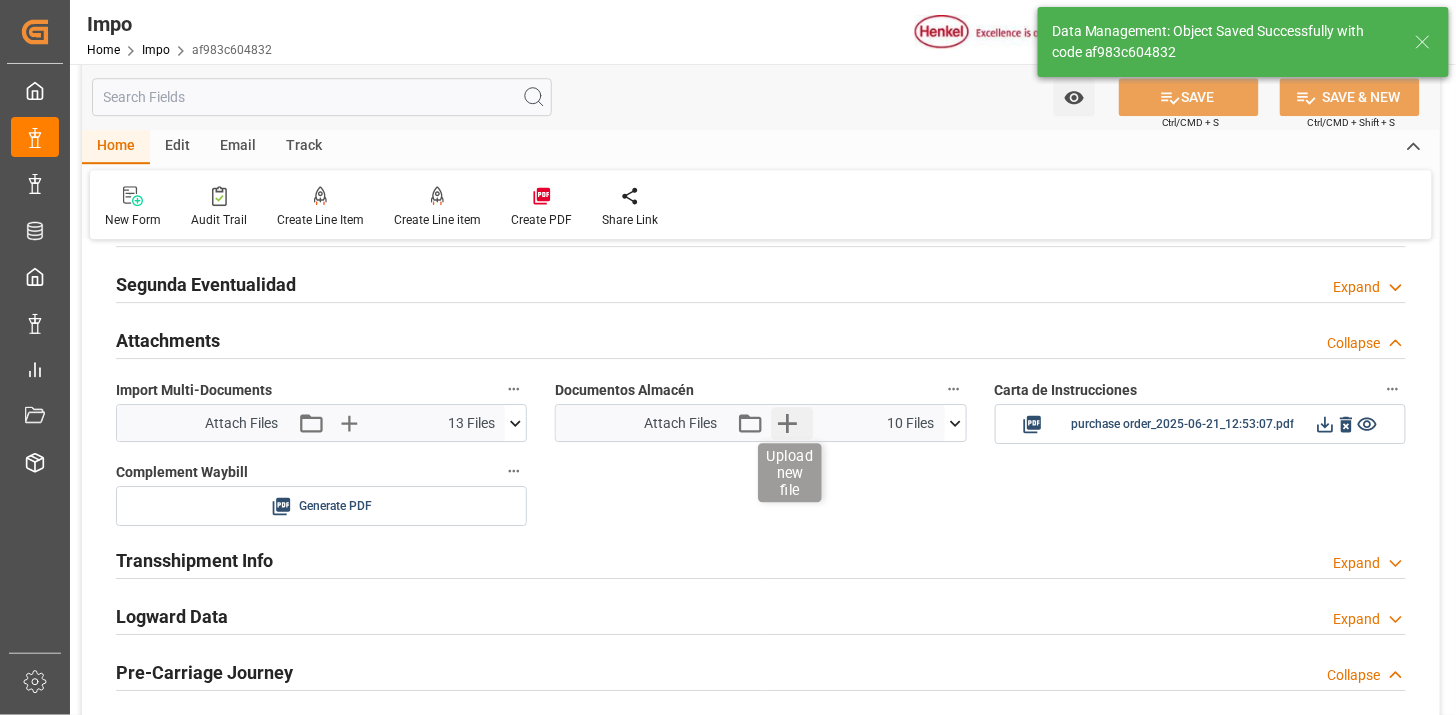 click 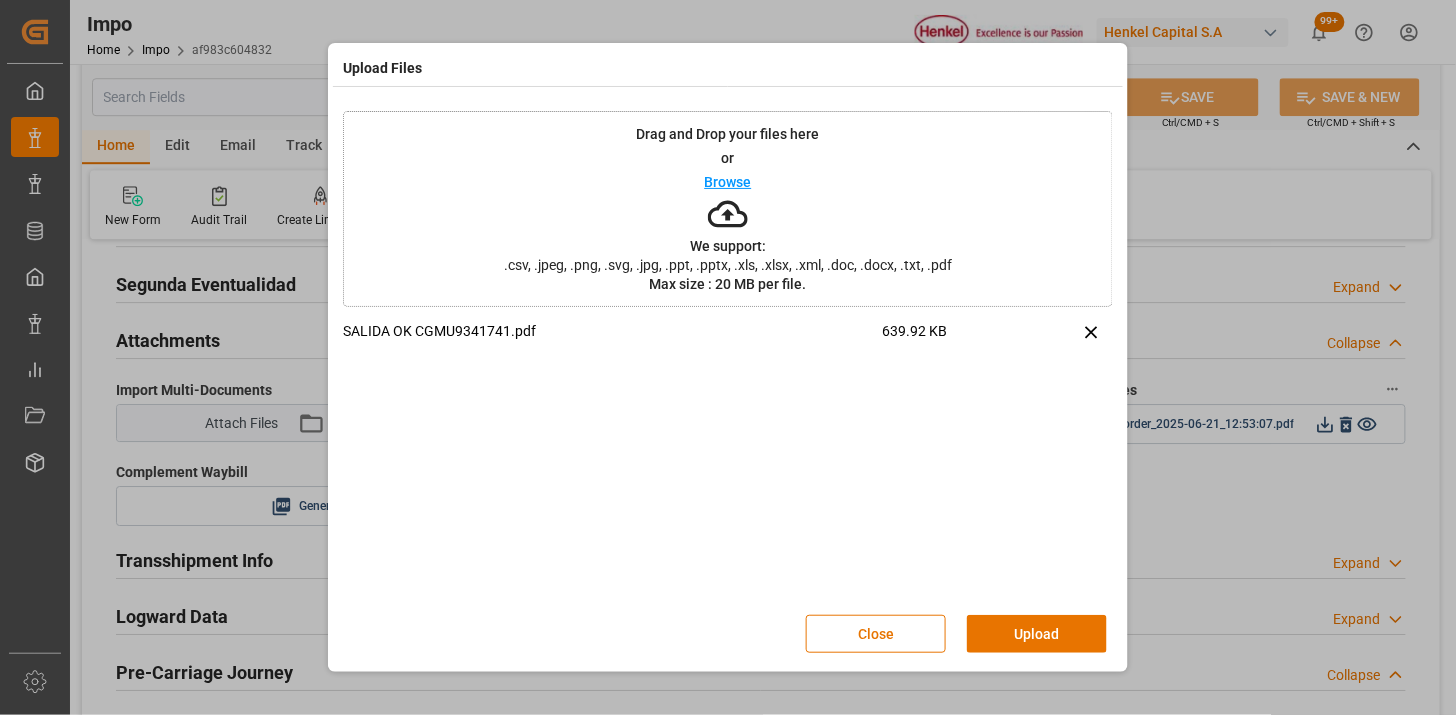 drag, startPoint x: 1026, startPoint y: 633, endPoint x: 1020, endPoint y: 686, distance: 53.338543 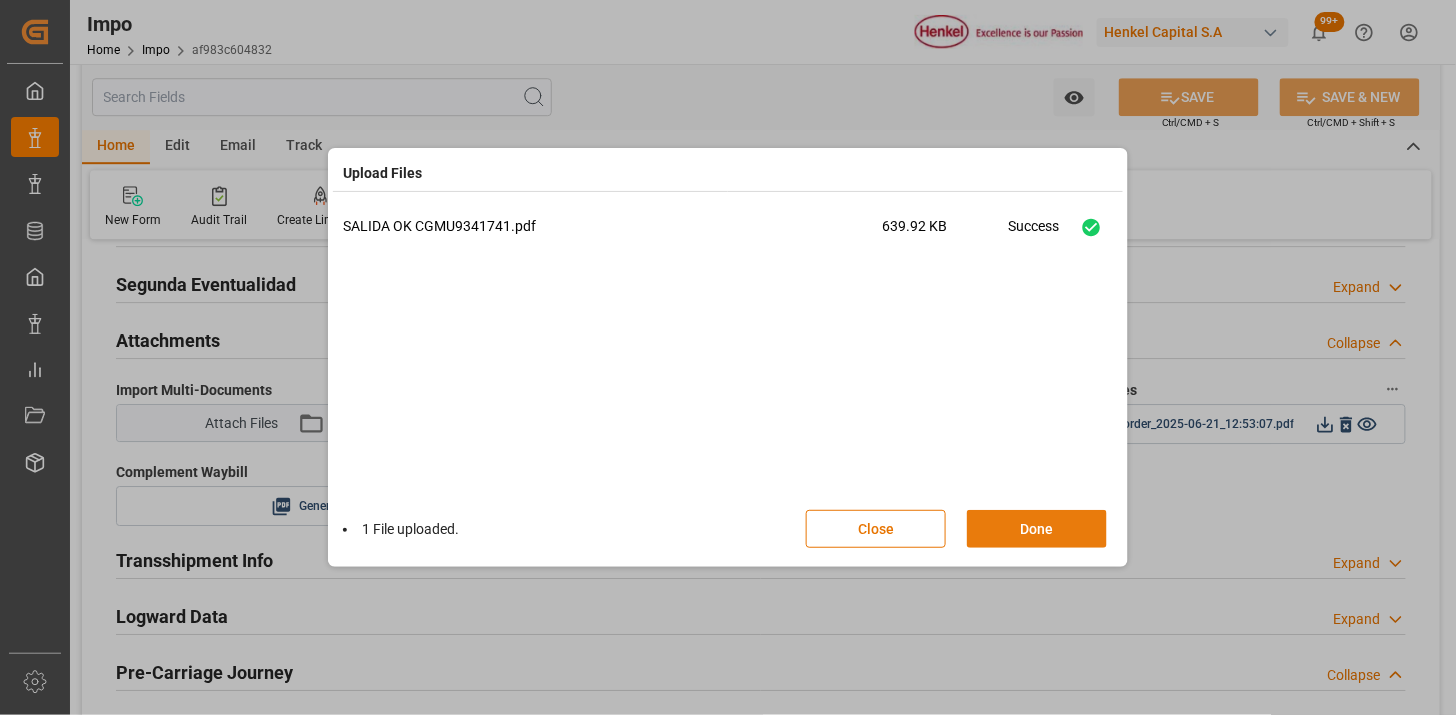 click on "Done" at bounding box center [1037, 529] 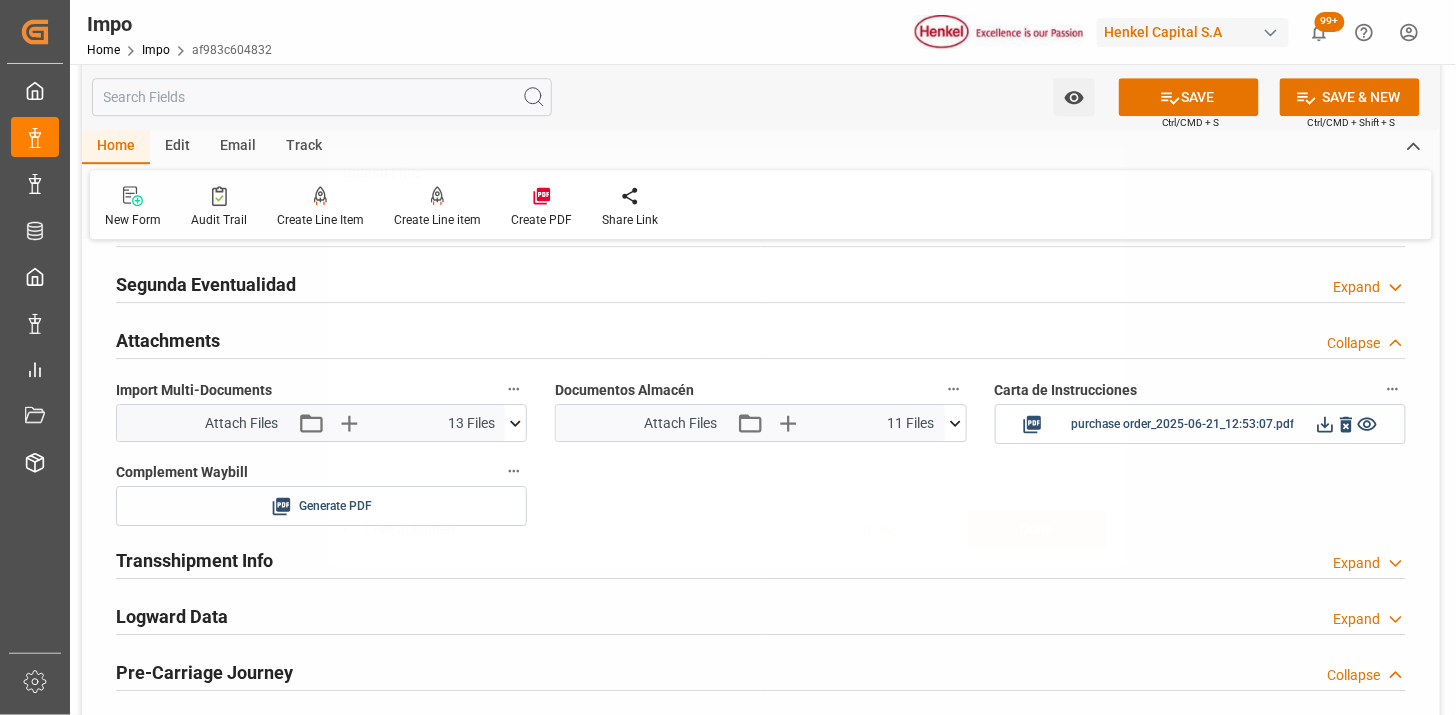 type 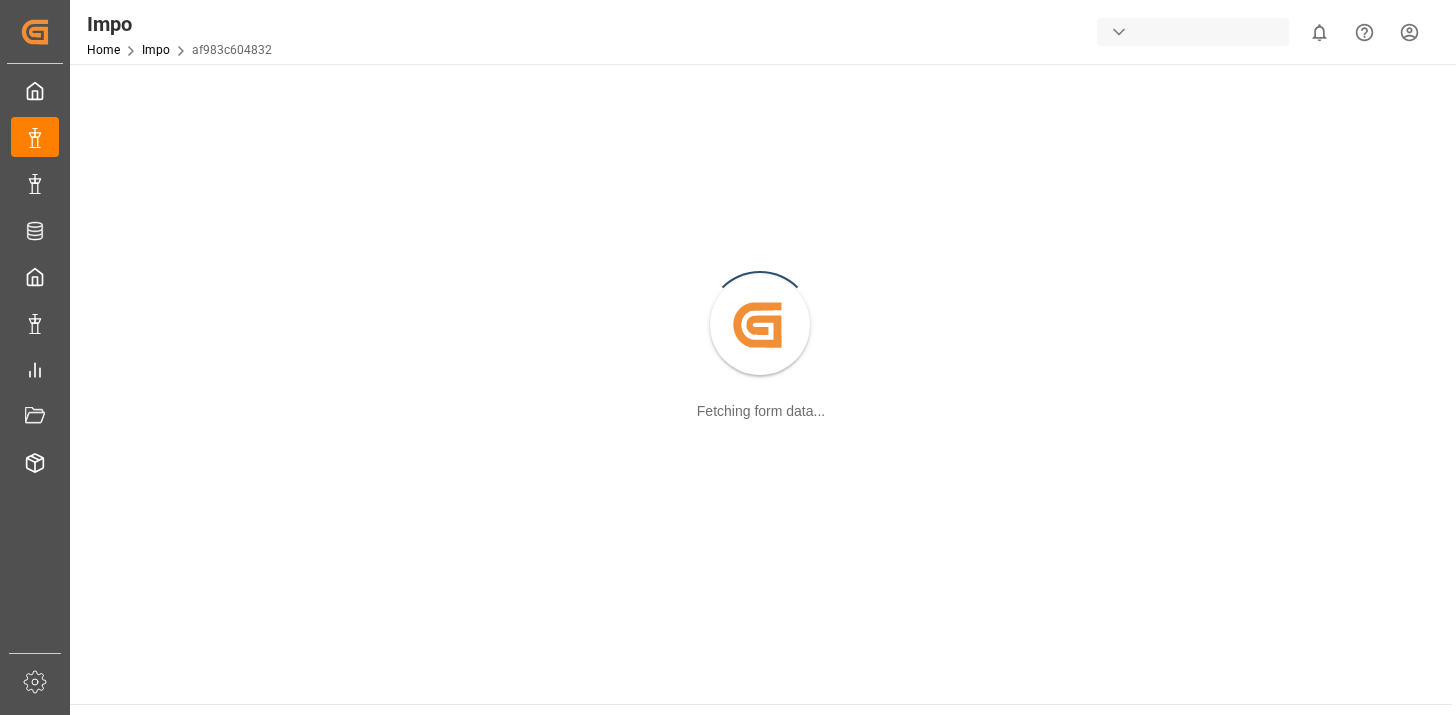 scroll, scrollTop: 0, scrollLeft: 0, axis: both 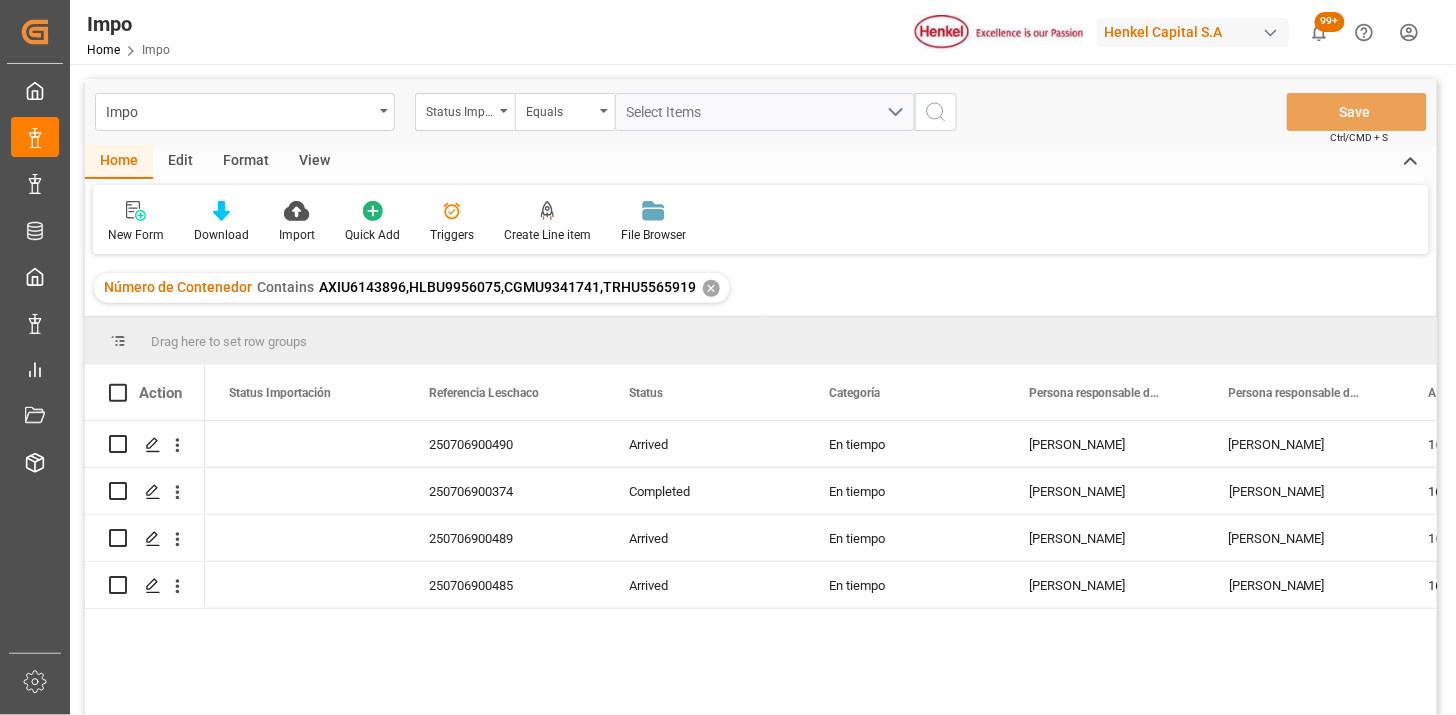 click on "View" at bounding box center (314, 162) 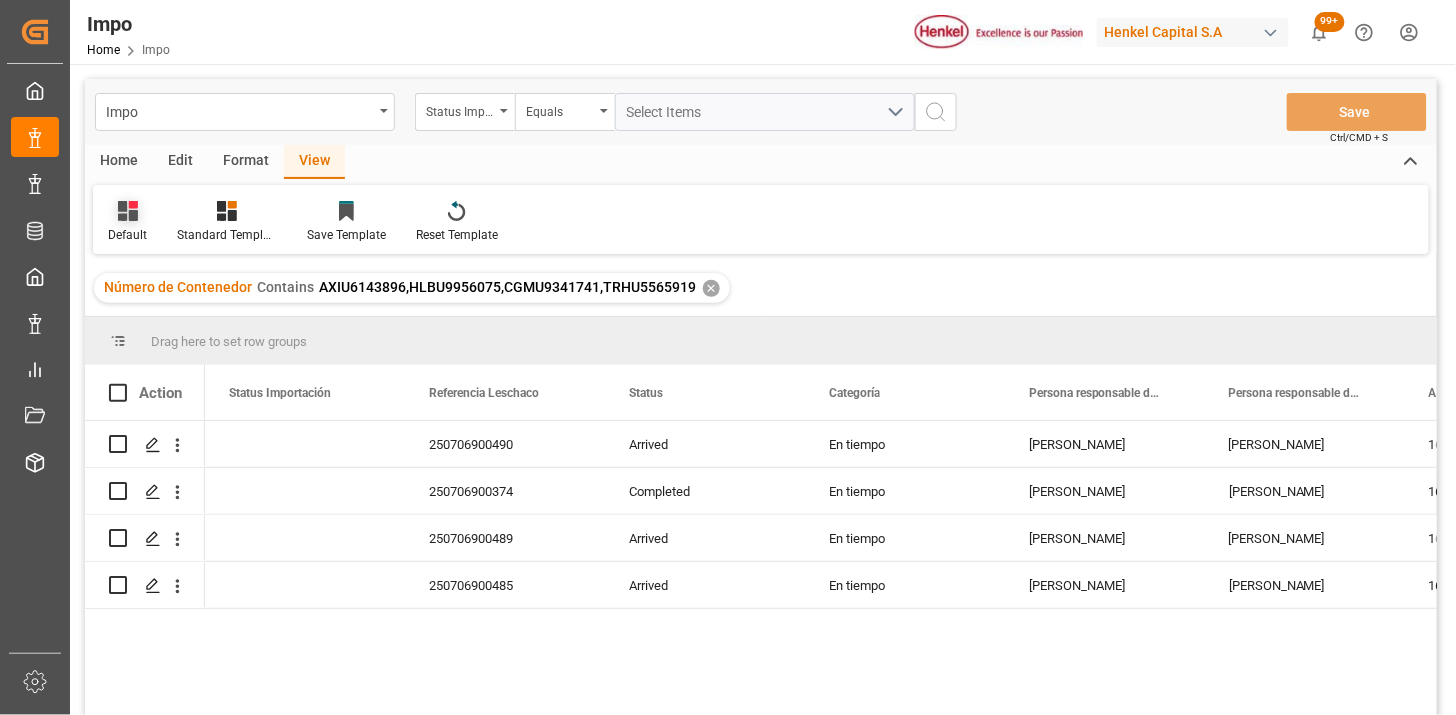 click on "Default" at bounding box center (127, 222) 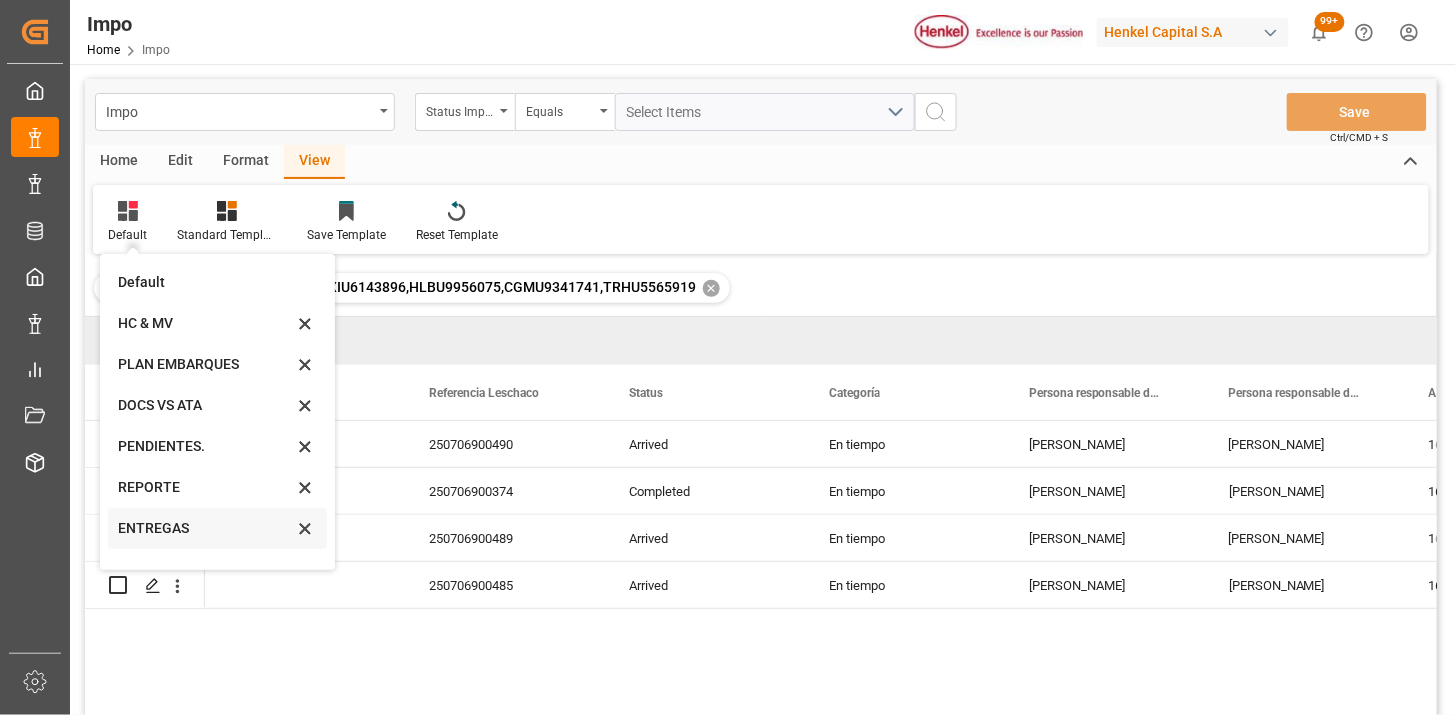 scroll, scrollTop: 27, scrollLeft: 0, axis: vertical 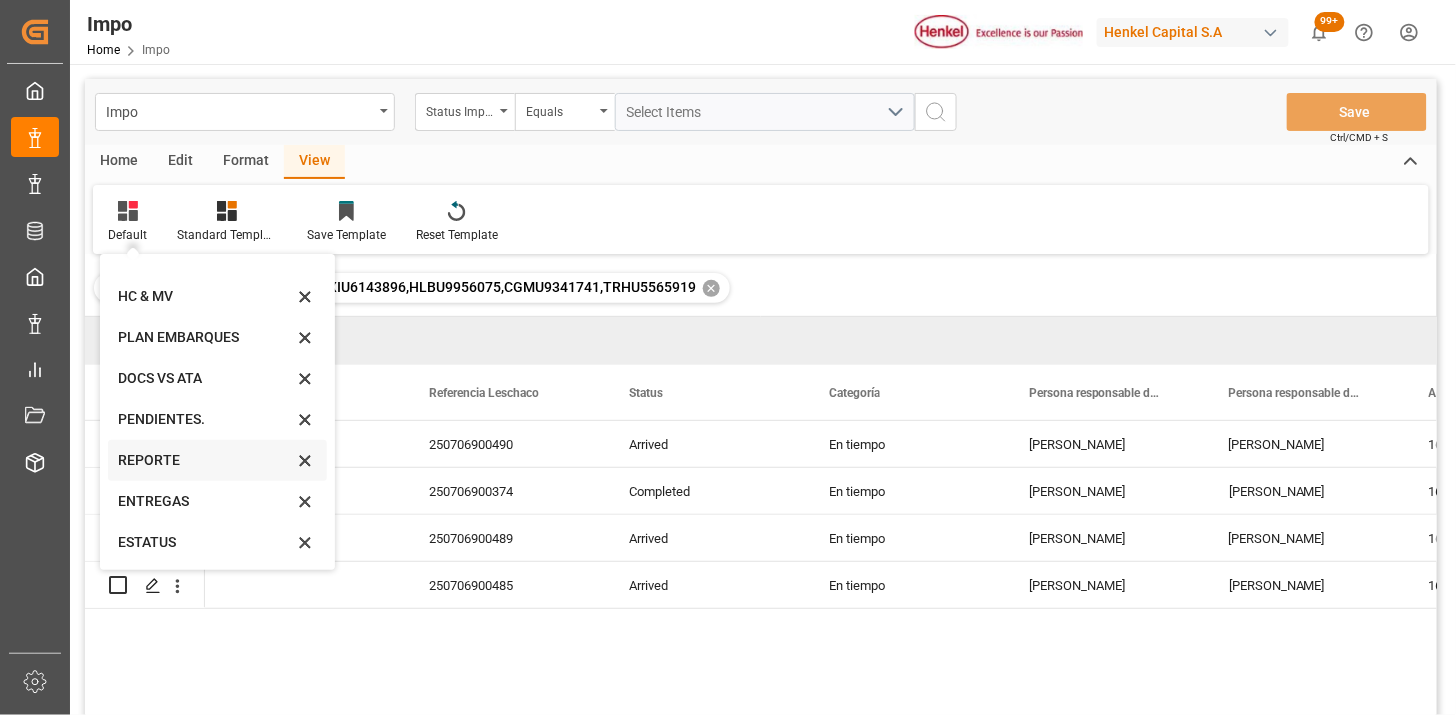 click on "REPORTE" at bounding box center (205, 460) 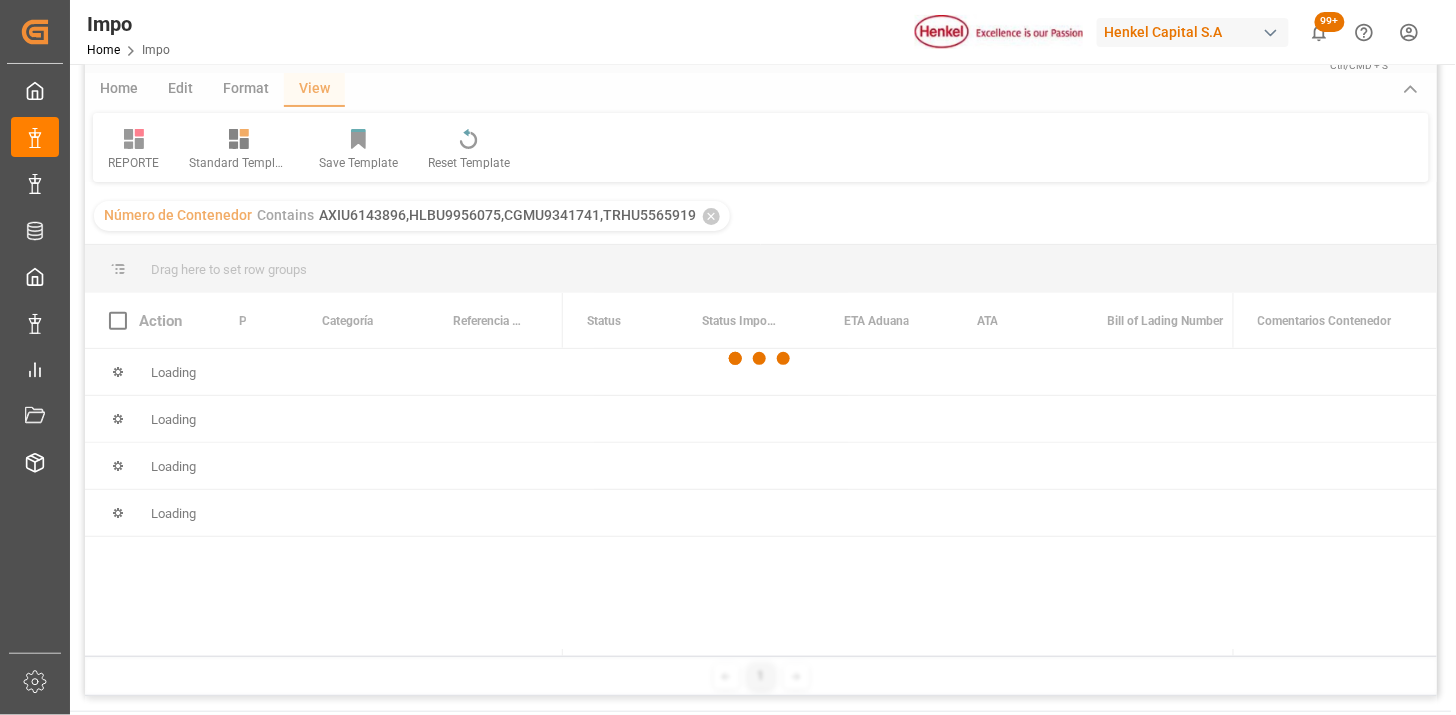 scroll, scrollTop: 111, scrollLeft: 0, axis: vertical 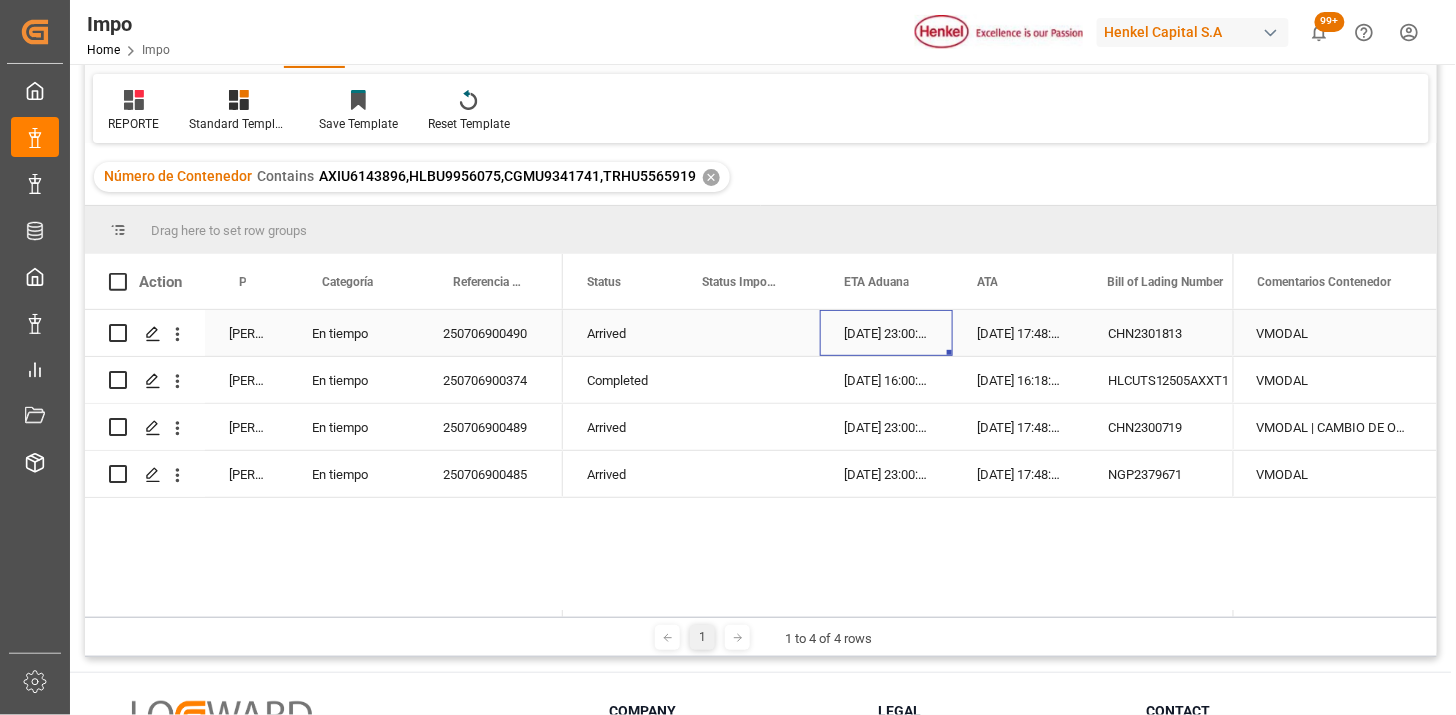 click on "[DATE] 23:00:00" at bounding box center (886, 333) 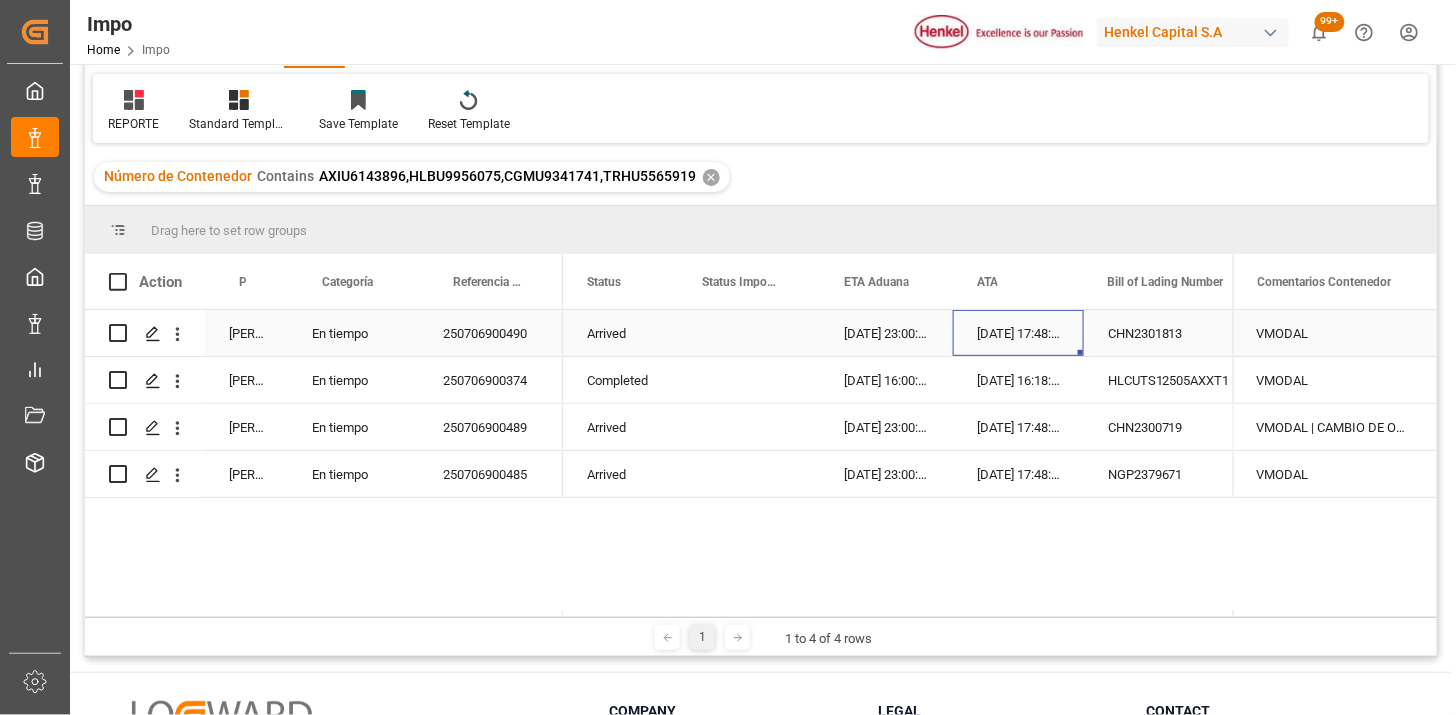 scroll, scrollTop: 0, scrollLeft: 56, axis: horizontal 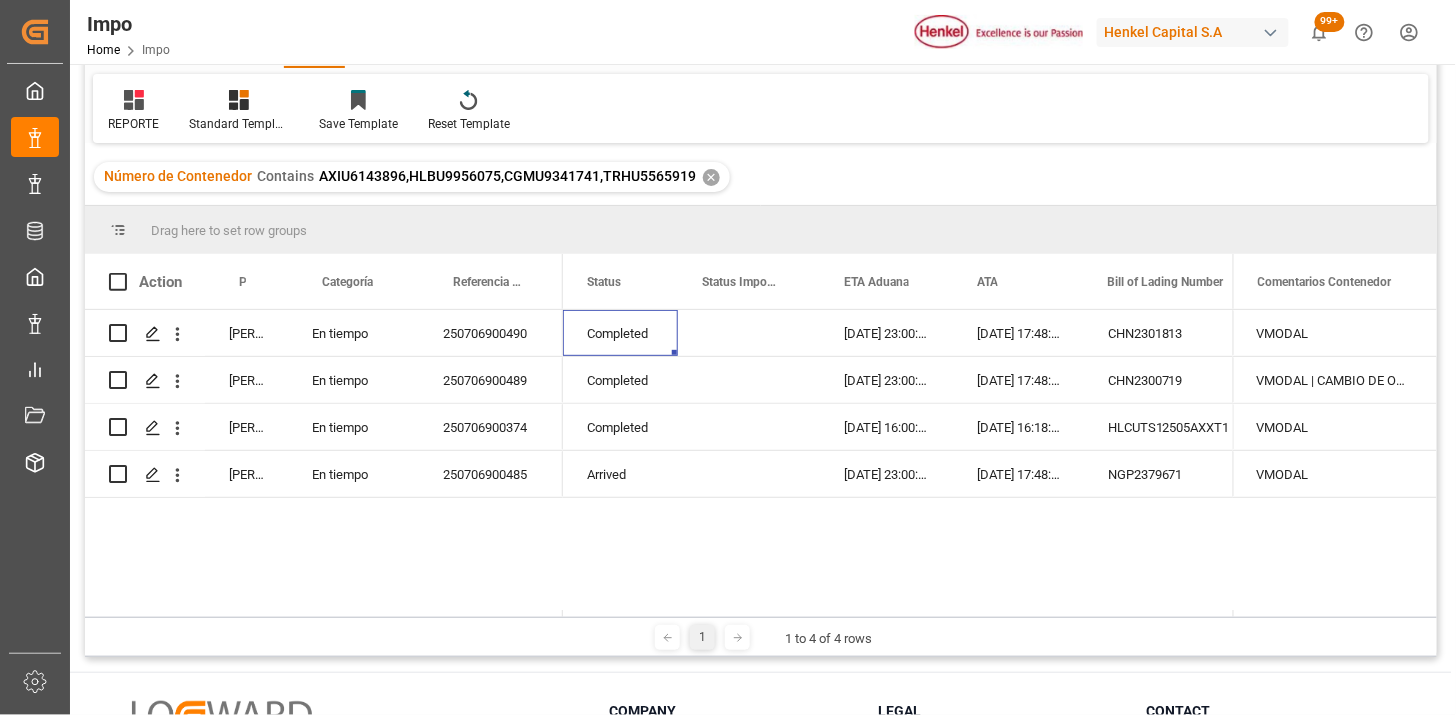 click on "✕" at bounding box center [711, 177] 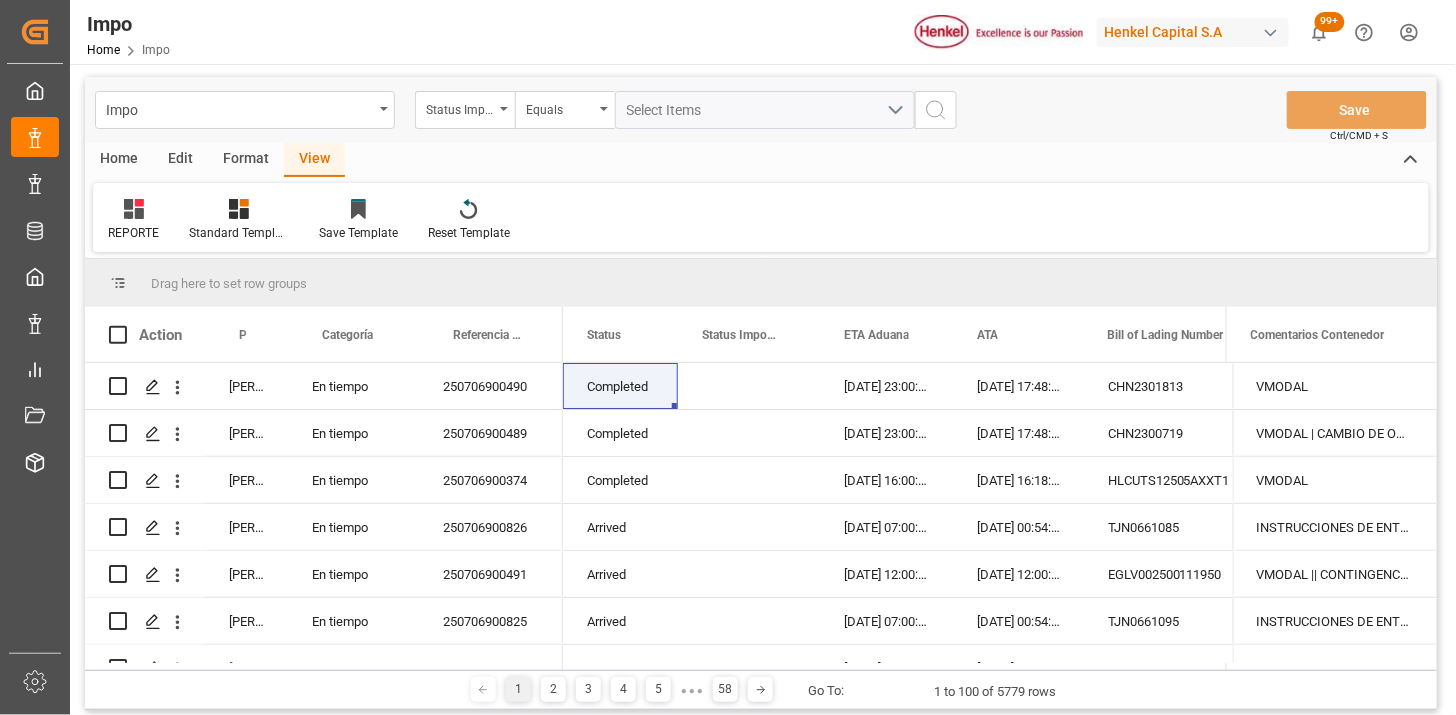 scroll, scrollTop: 0, scrollLeft: 0, axis: both 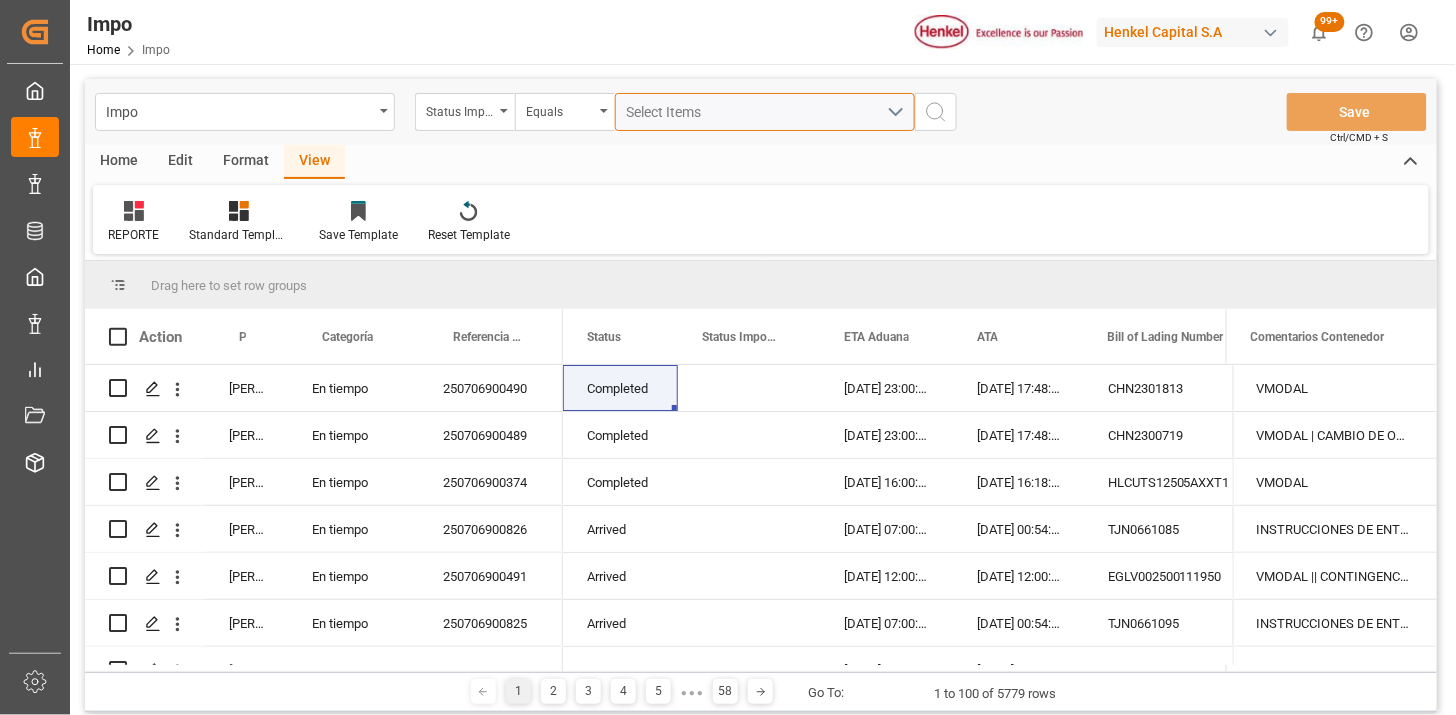 click on "Select Items" at bounding box center (757, 112) 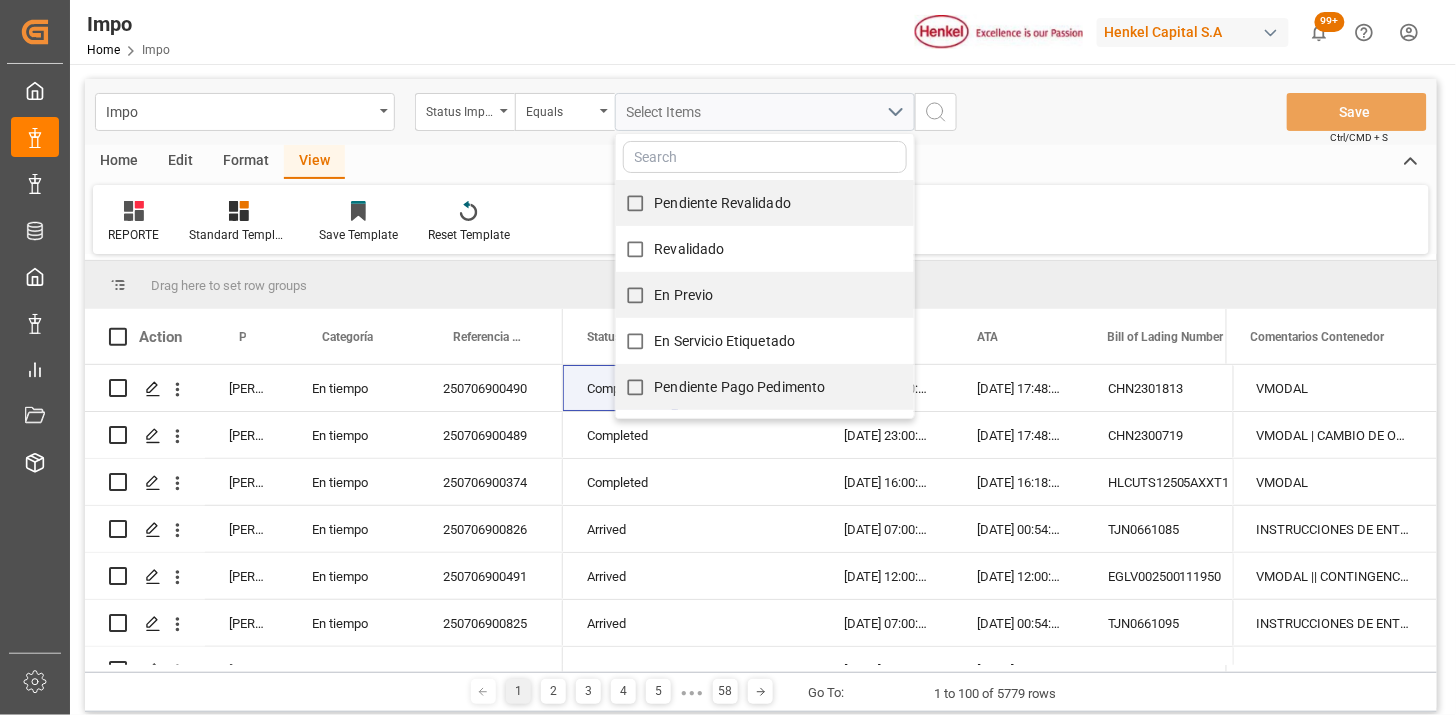 click on "Impo Status Importación Equals Select Items Pendiente Revalidado Revalidado En Previo En Servicio Etiquetado Pendiente Pago Pedimento Pedimento Pagado En Despacho Liberado, en proceso entrega Entregado Programado Save Ctrl/CMD + S" at bounding box center (761, 112) 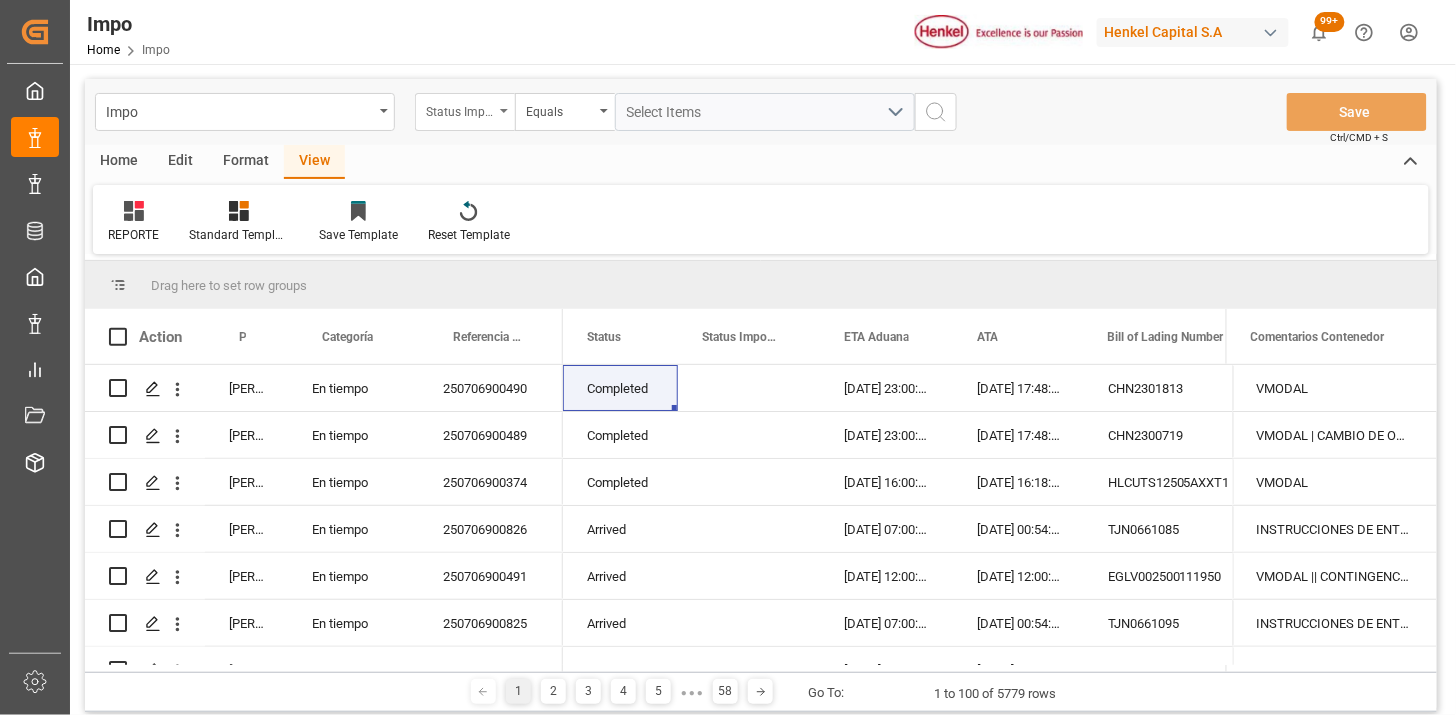 drag, startPoint x: 482, startPoint y: 114, endPoint x: 483, endPoint y: 127, distance: 13.038404 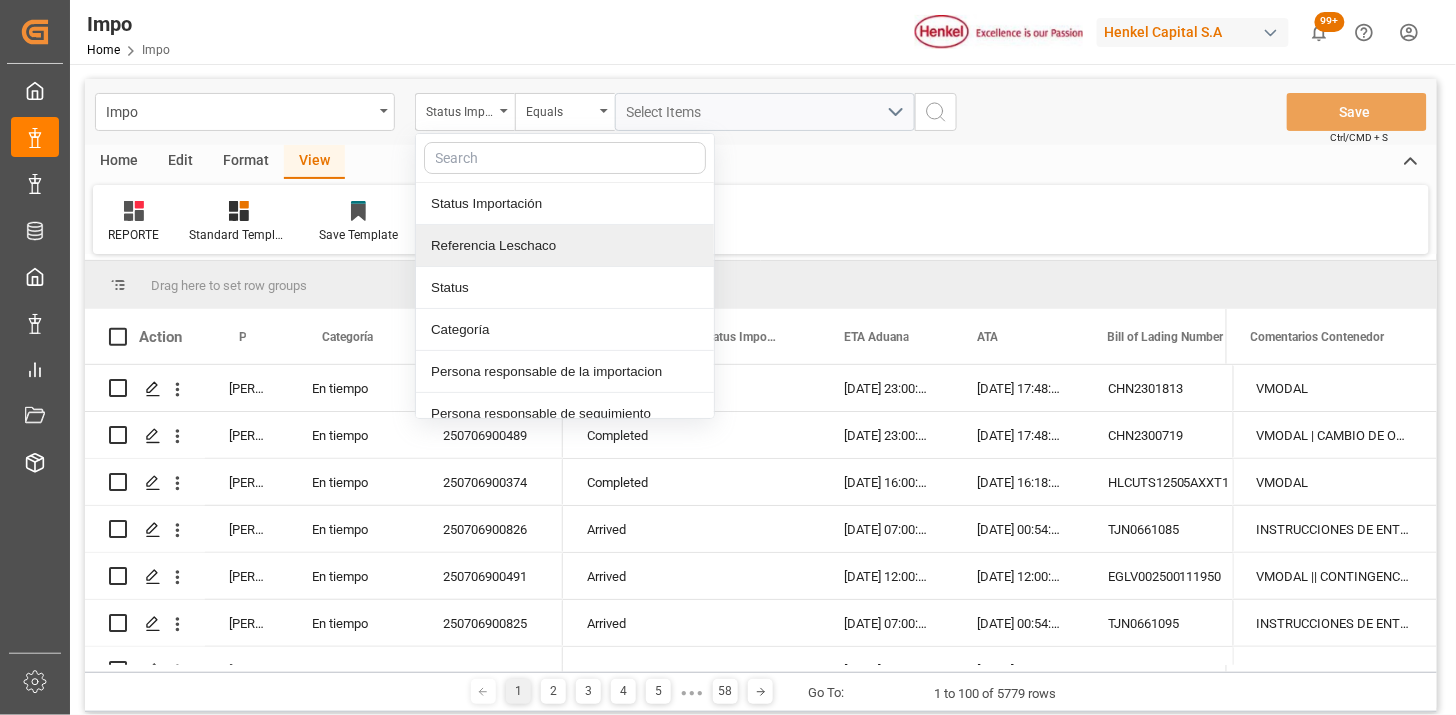 drag, startPoint x: 533, startPoint y: 243, endPoint x: 677, endPoint y: 138, distance: 178.21616 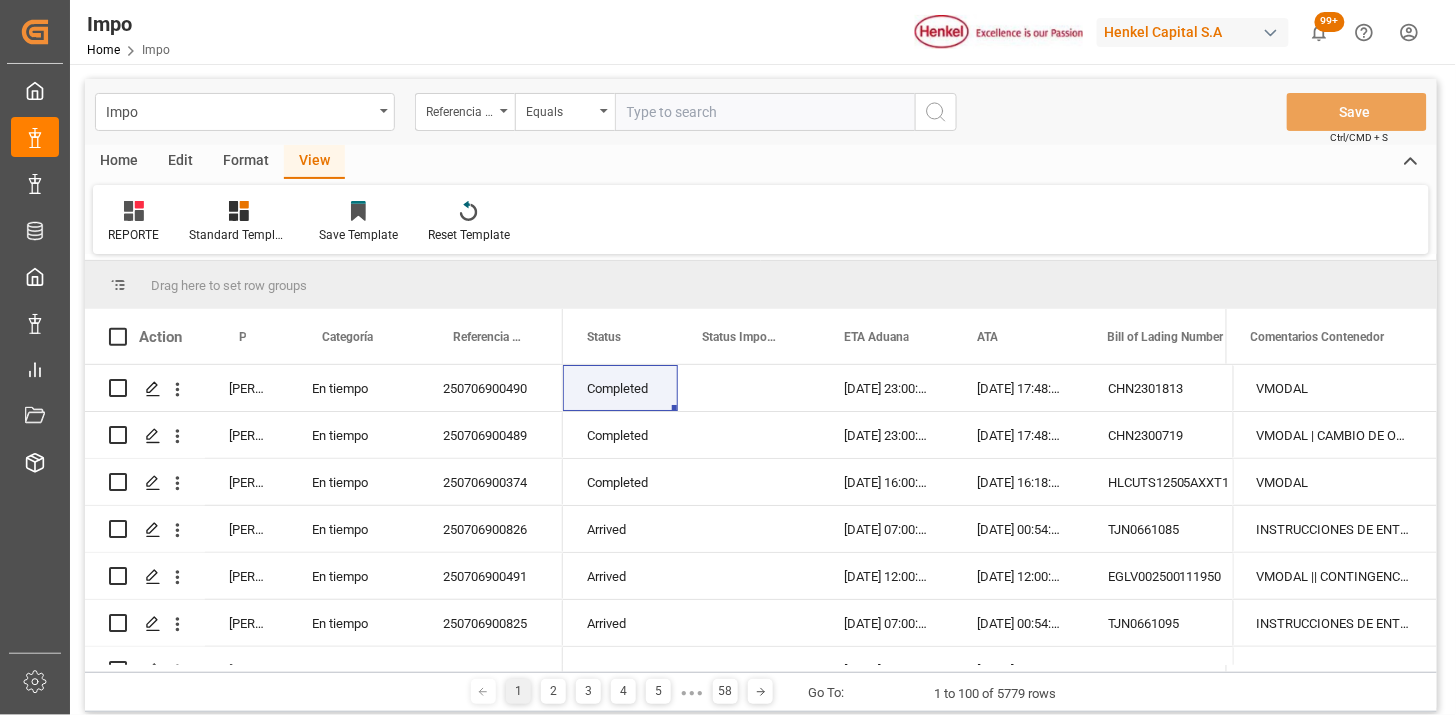 click at bounding box center [765, 112] 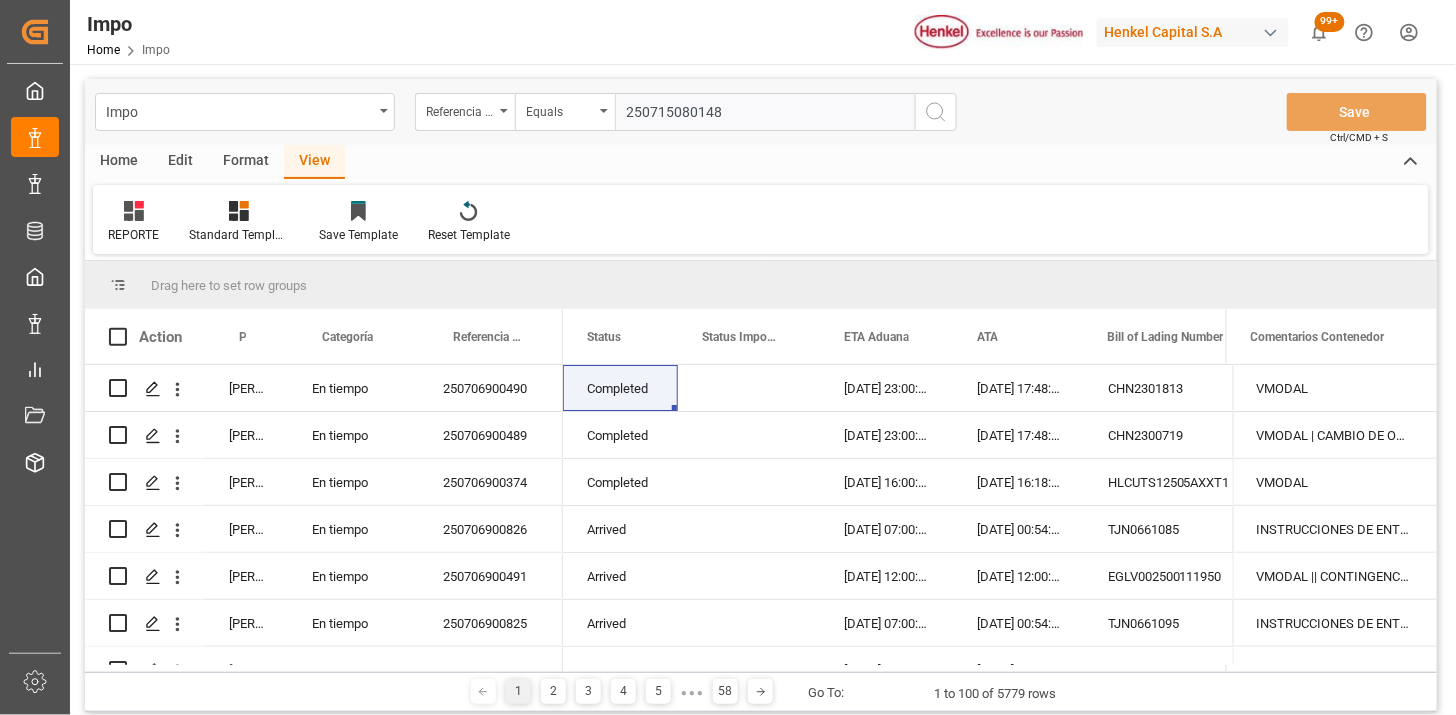 type on "250715080148" 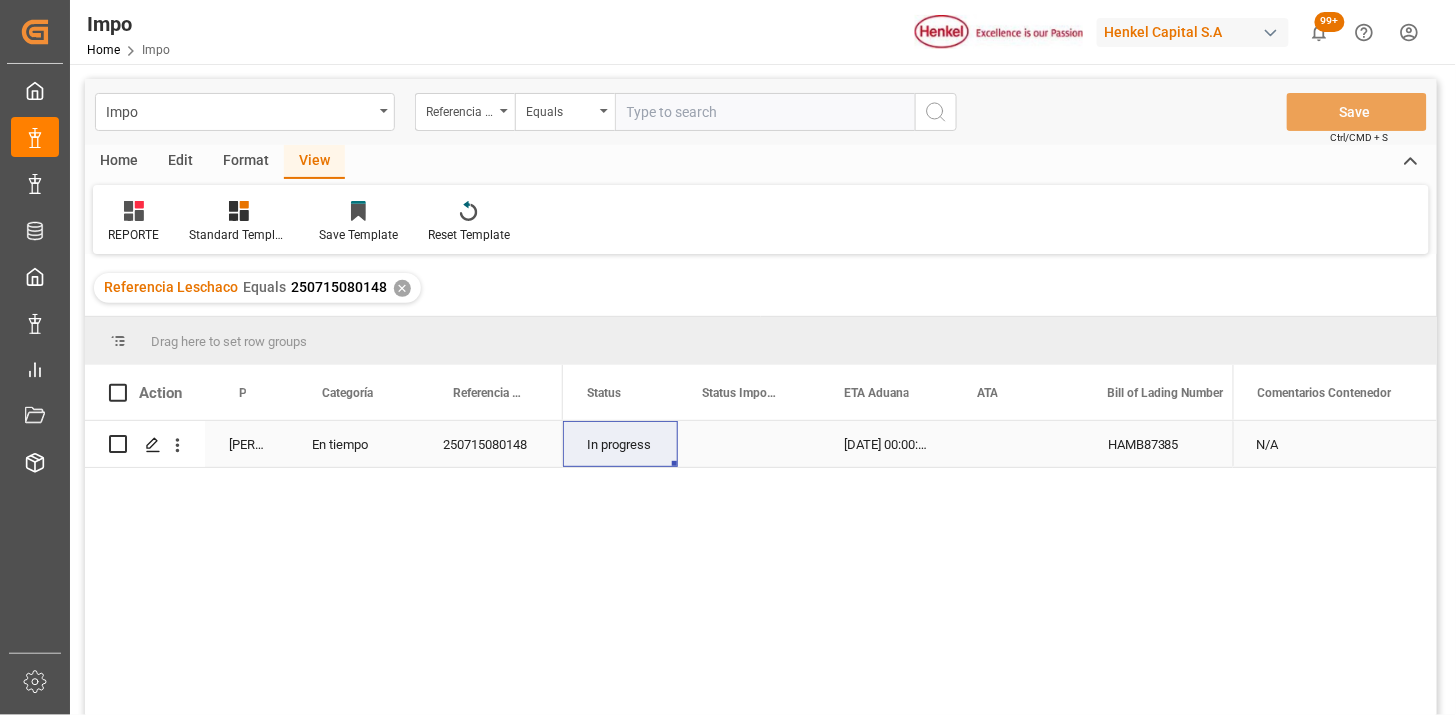 click on "250715080148" at bounding box center [491, 444] 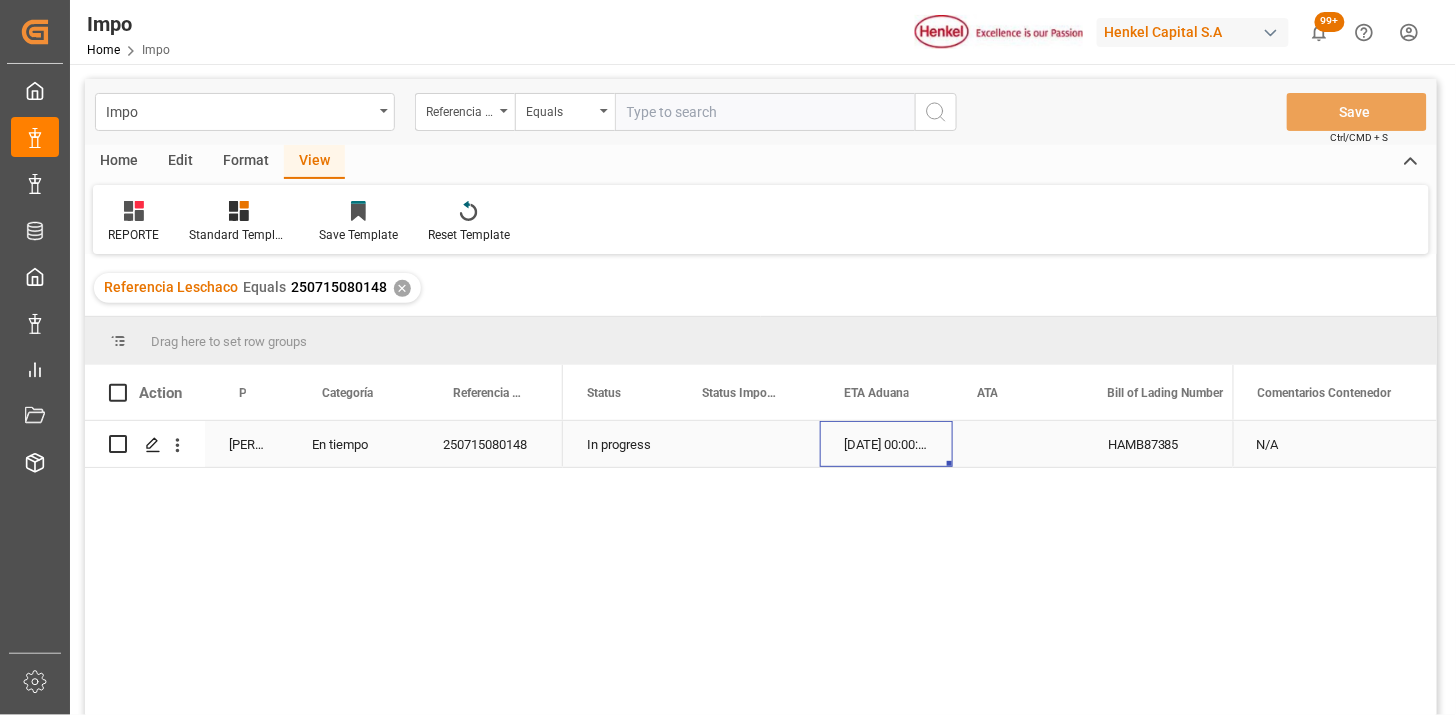 click on "[DATE] 00:00:00" at bounding box center [886, 444] 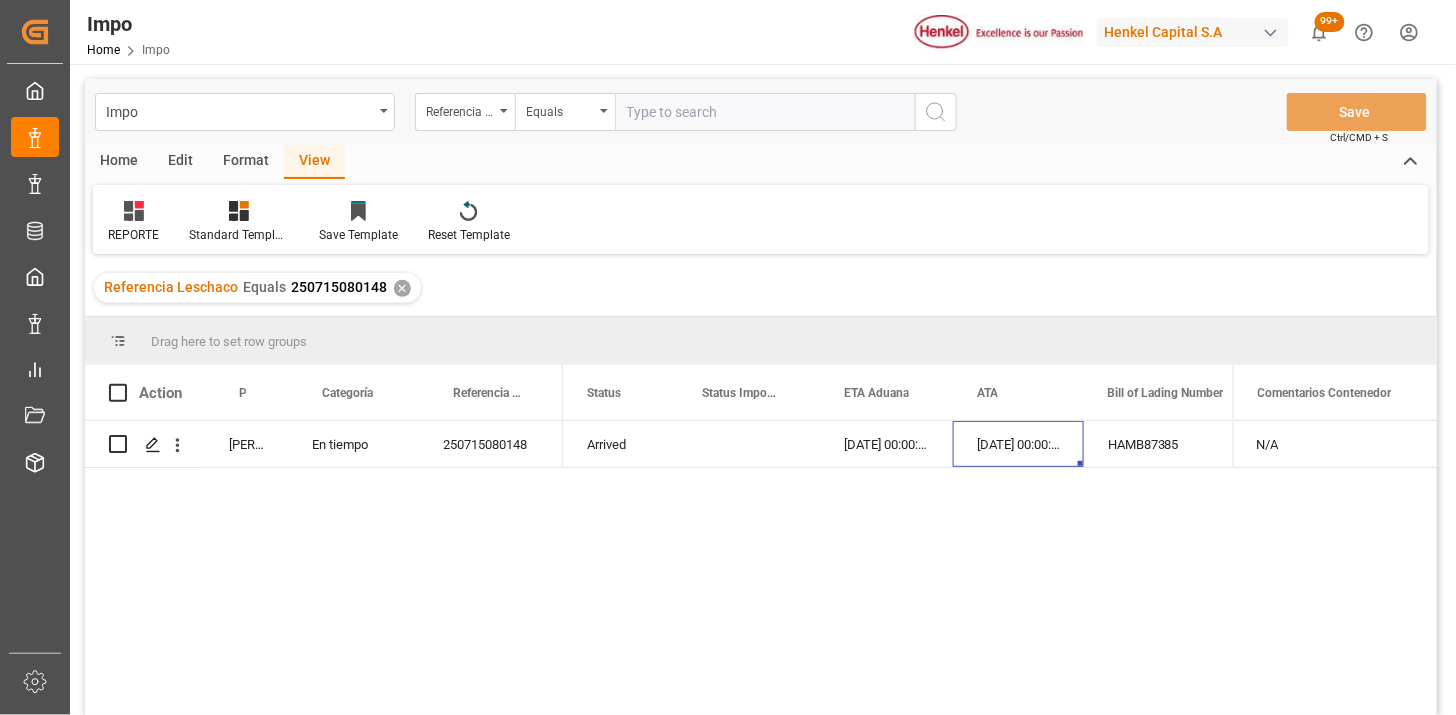 click on "Impo Referencia Leschaco Equals Save Ctrl/CMD + S" at bounding box center (761, 112) 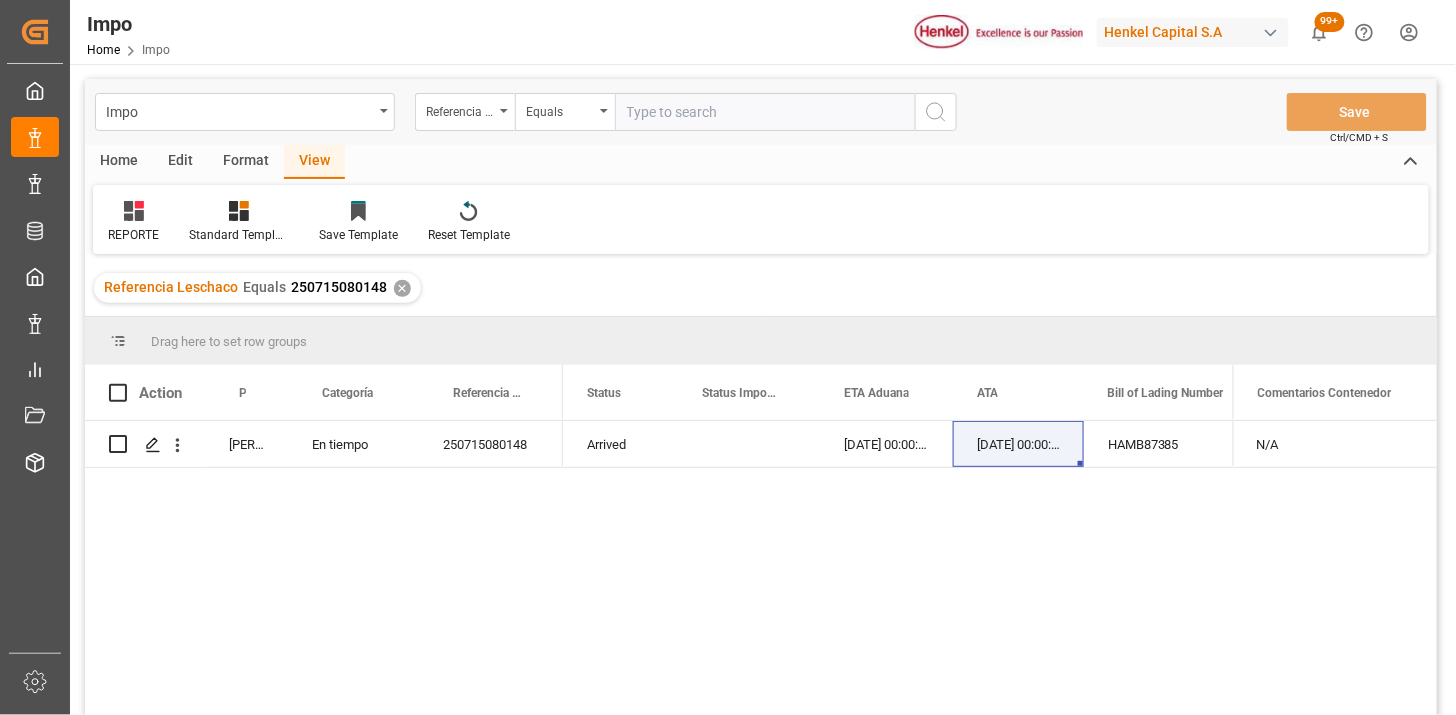 click at bounding box center (765, 112) 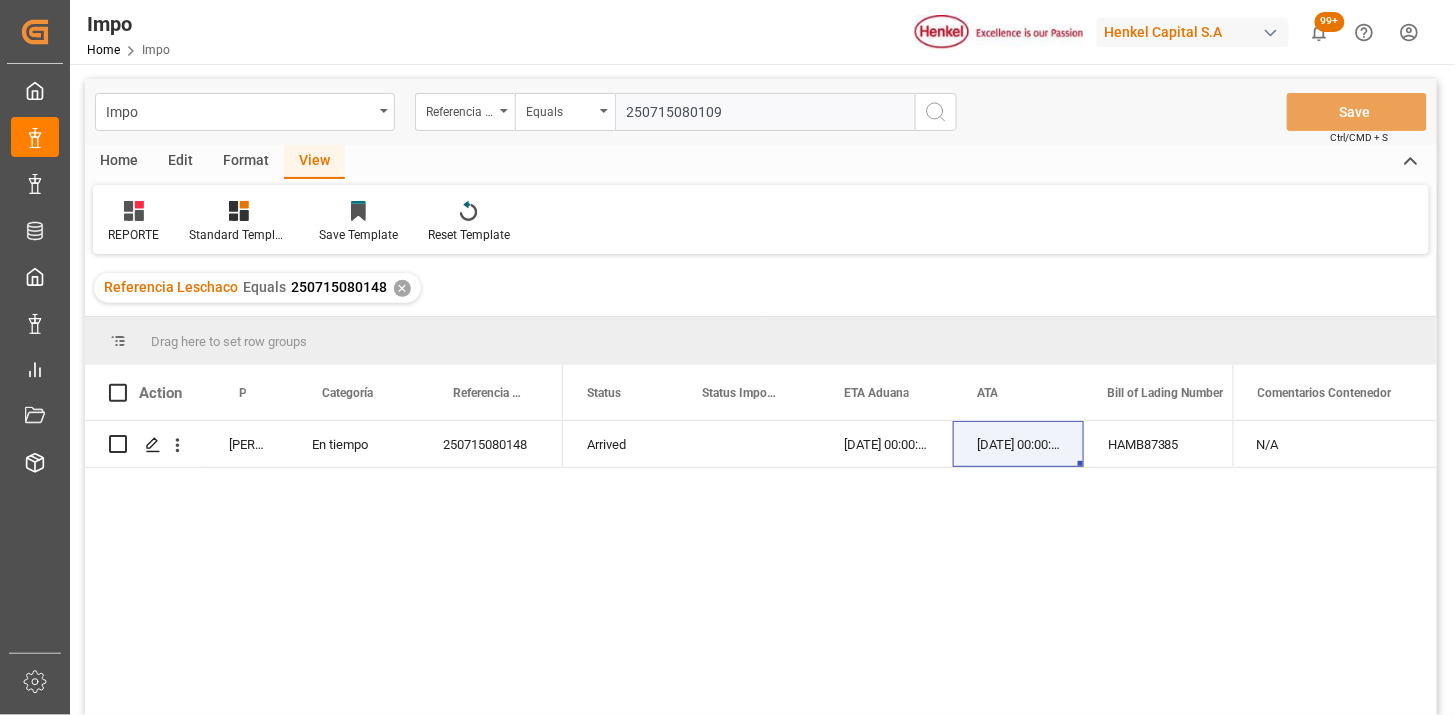 type on "250715080109" 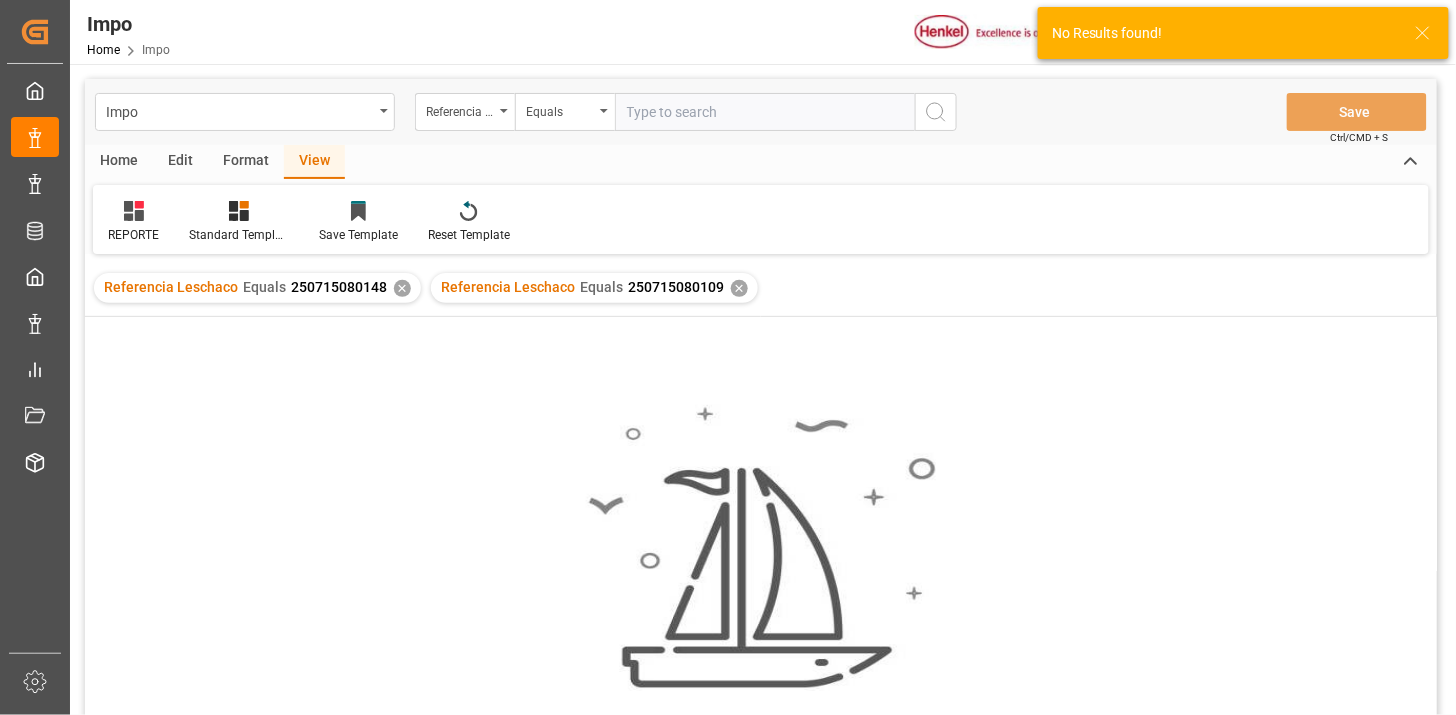 click on "✕" at bounding box center [402, 288] 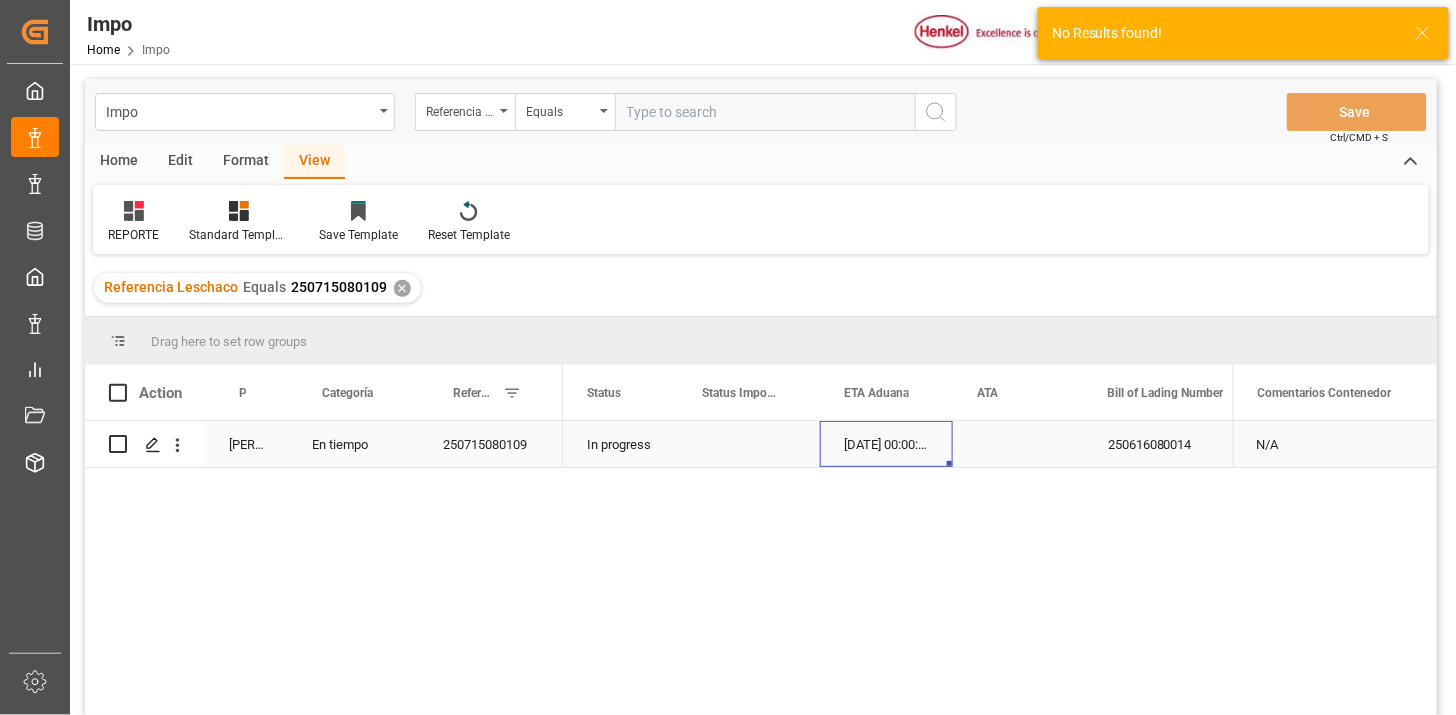 click on "[DATE] 00:00:00" at bounding box center (886, 444) 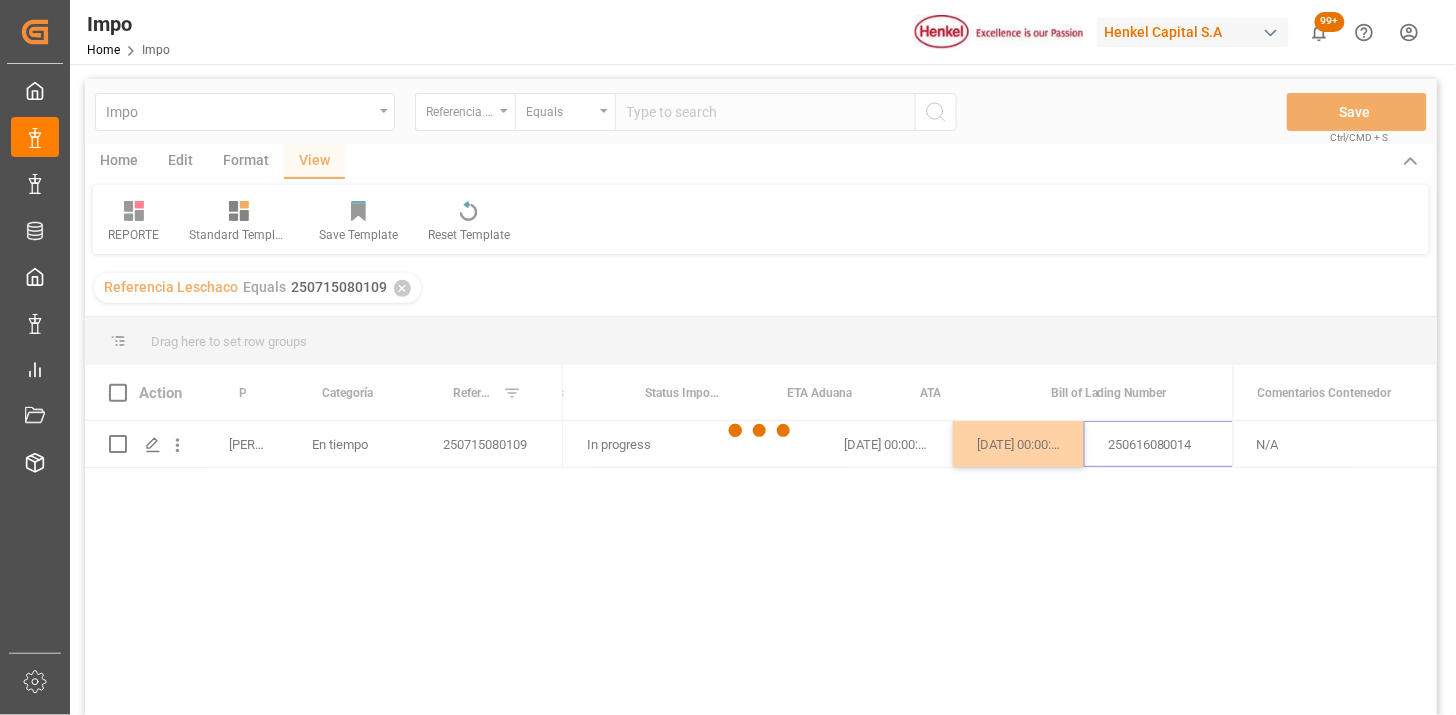 scroll, scrollTop: 0, scrollLeft: 56, axis: horizontal 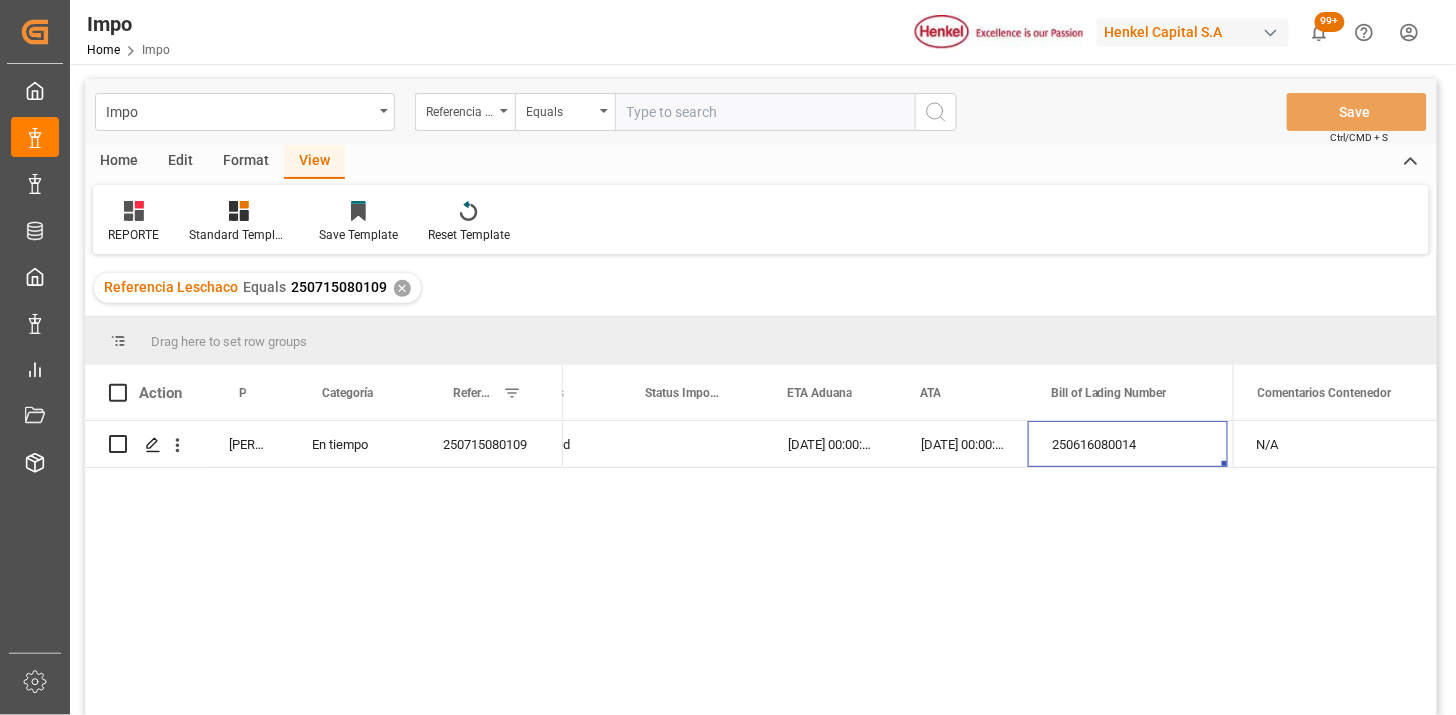 click at bounding box center (765, 112) 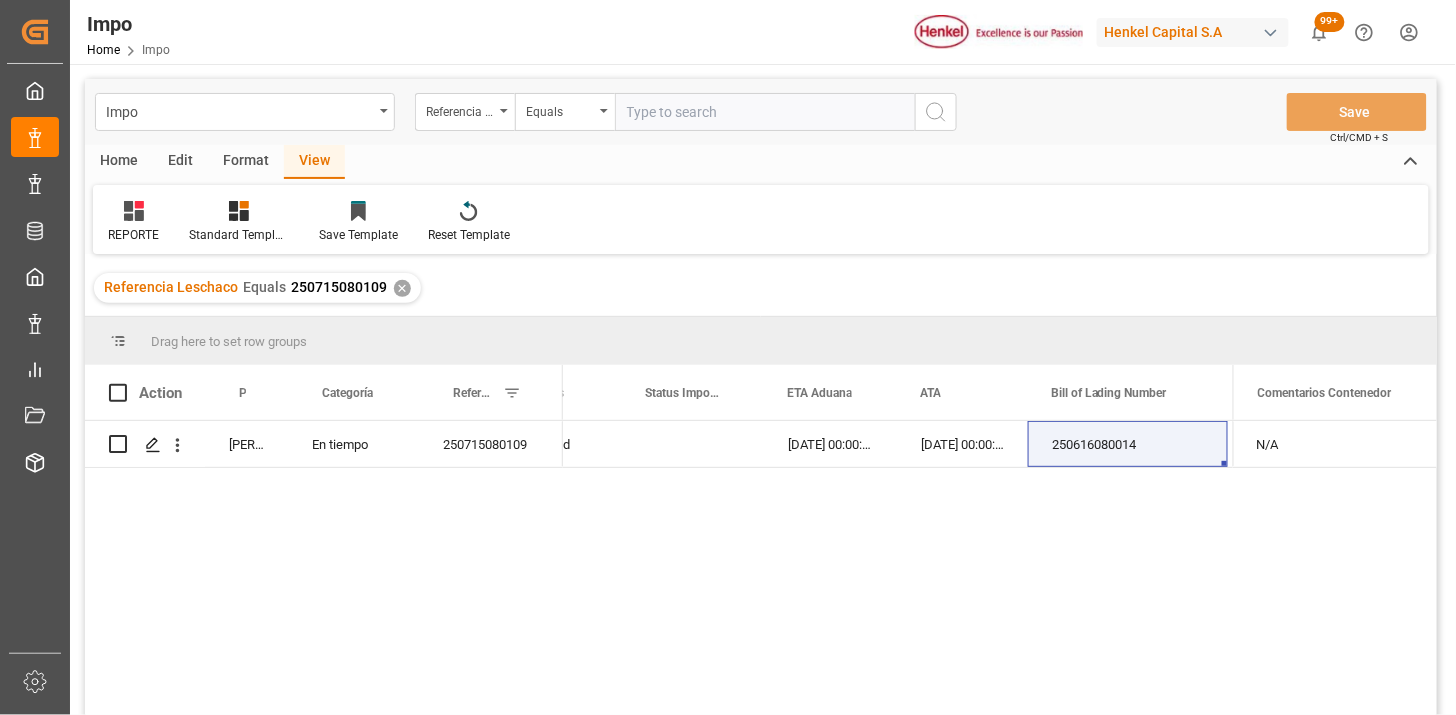 paste on "250706900823" 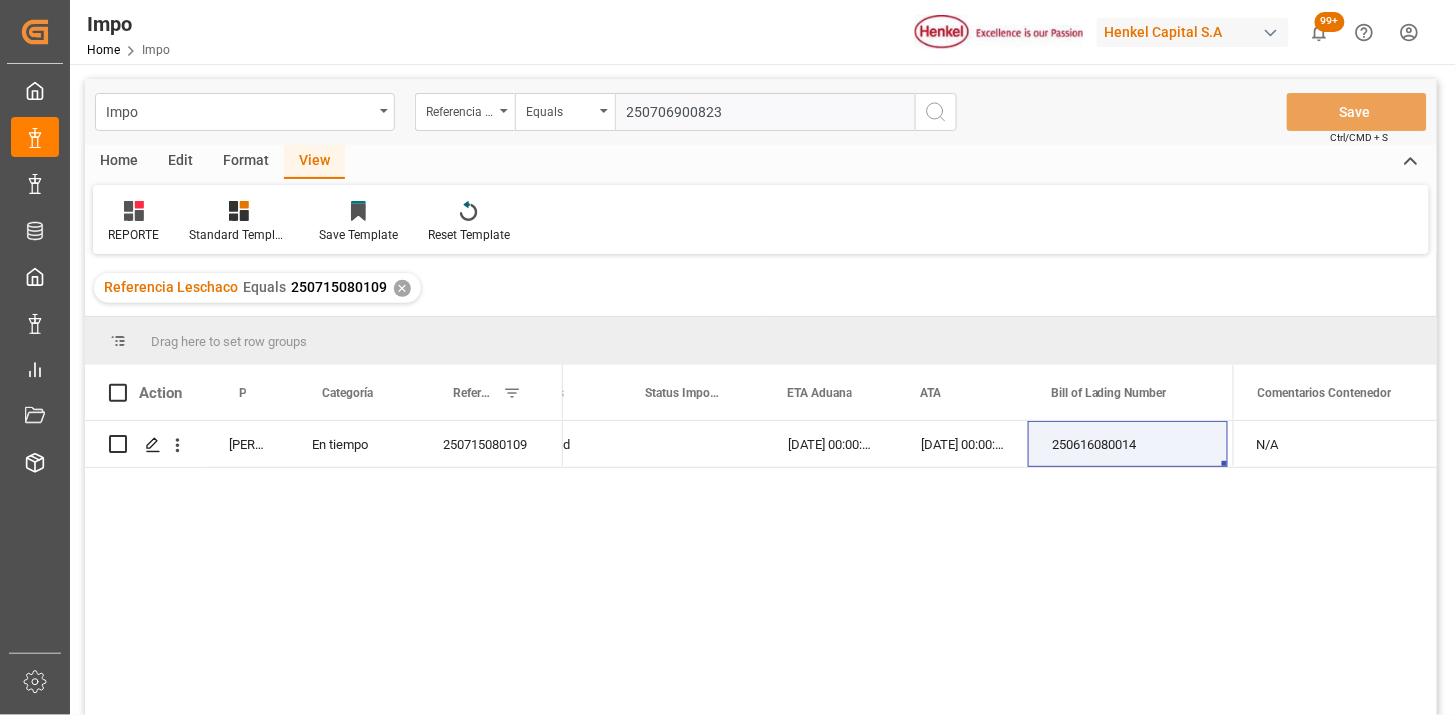 type on "250706900823" 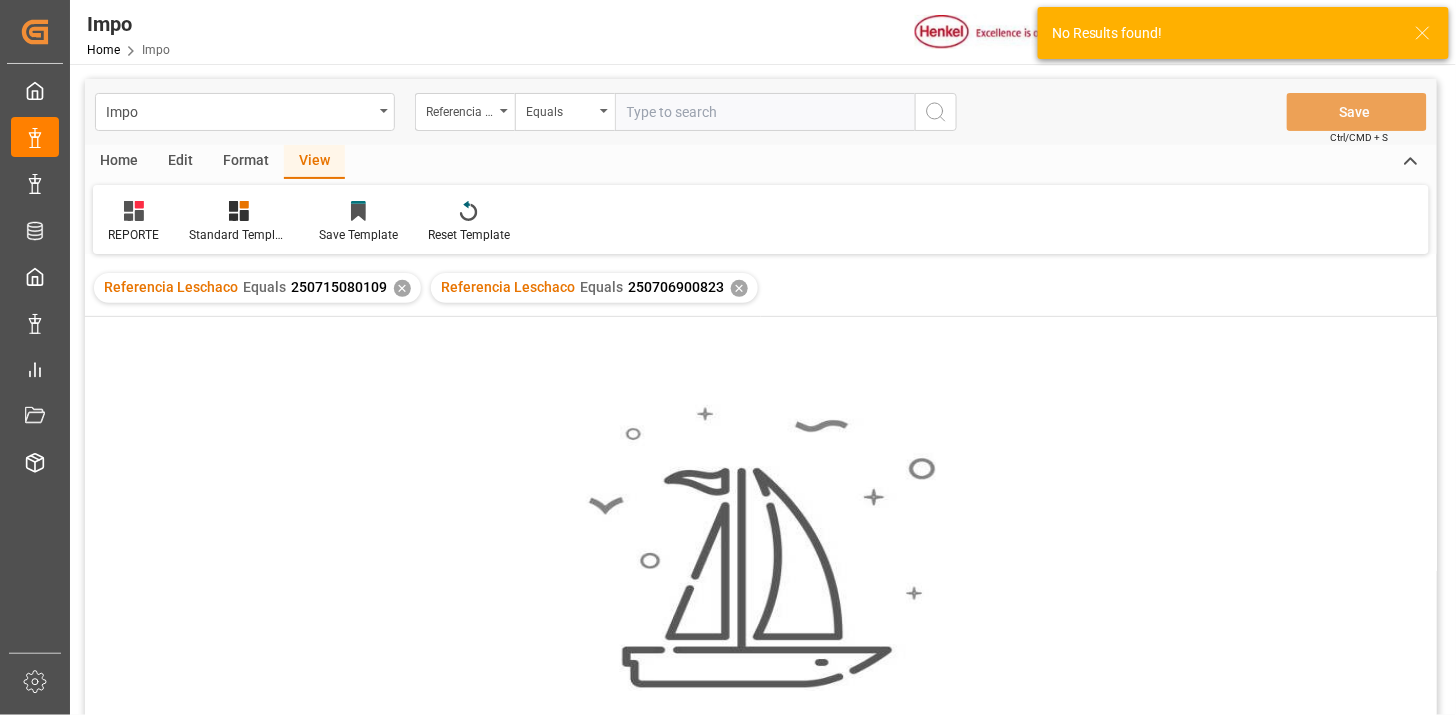 click on "✕" at bounding box center (402, 288) 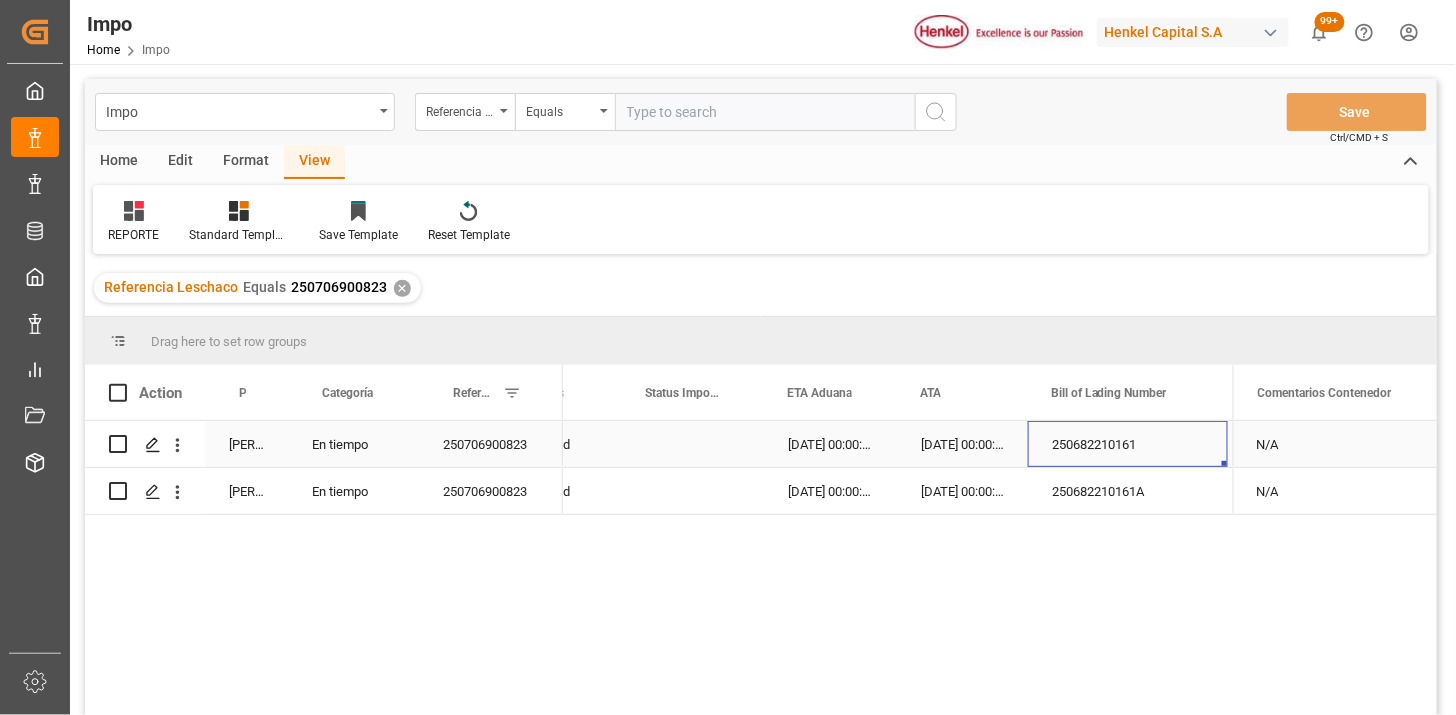 click on "250682210161" at bounding box center (1128, 444) 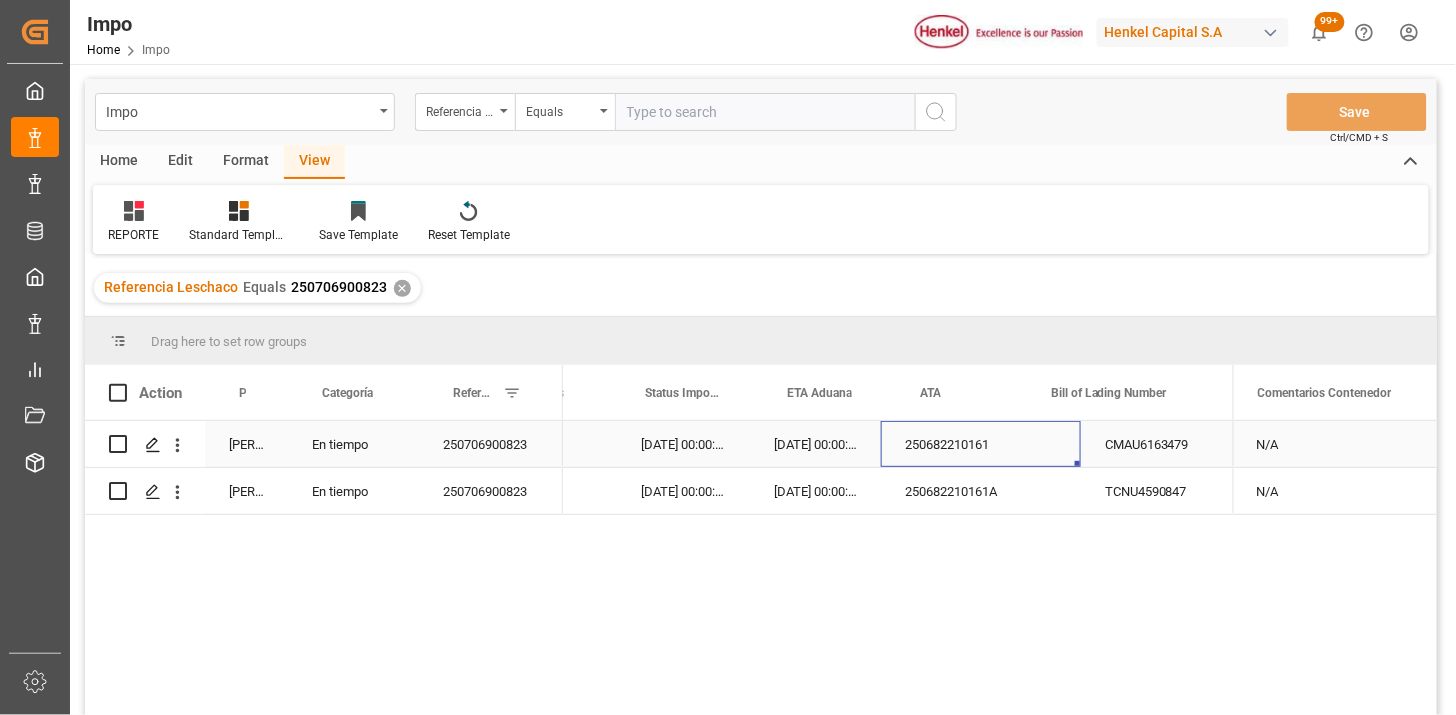scroll, scrollTop: 0, scrollLeft: 203, axis: horizontal 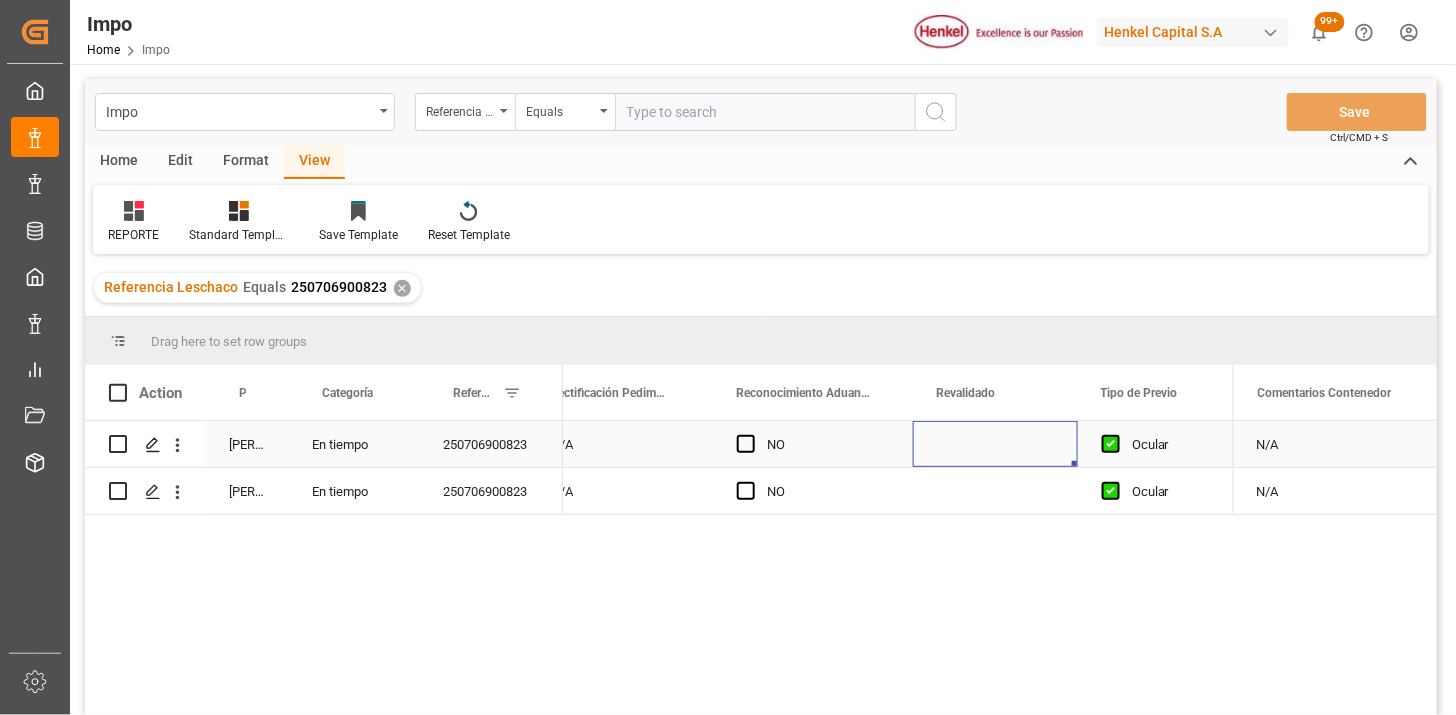 click at bounding box center (995, 444) 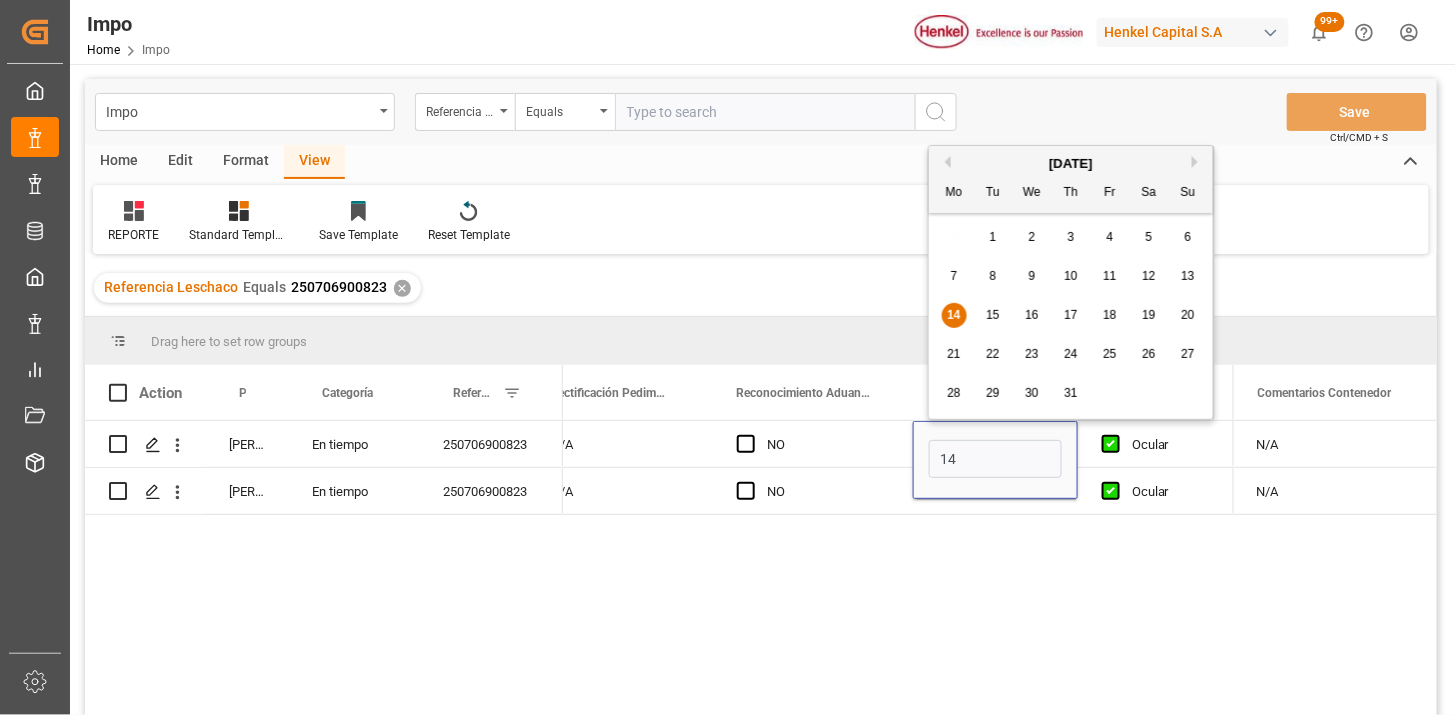 type on "[DATE]" 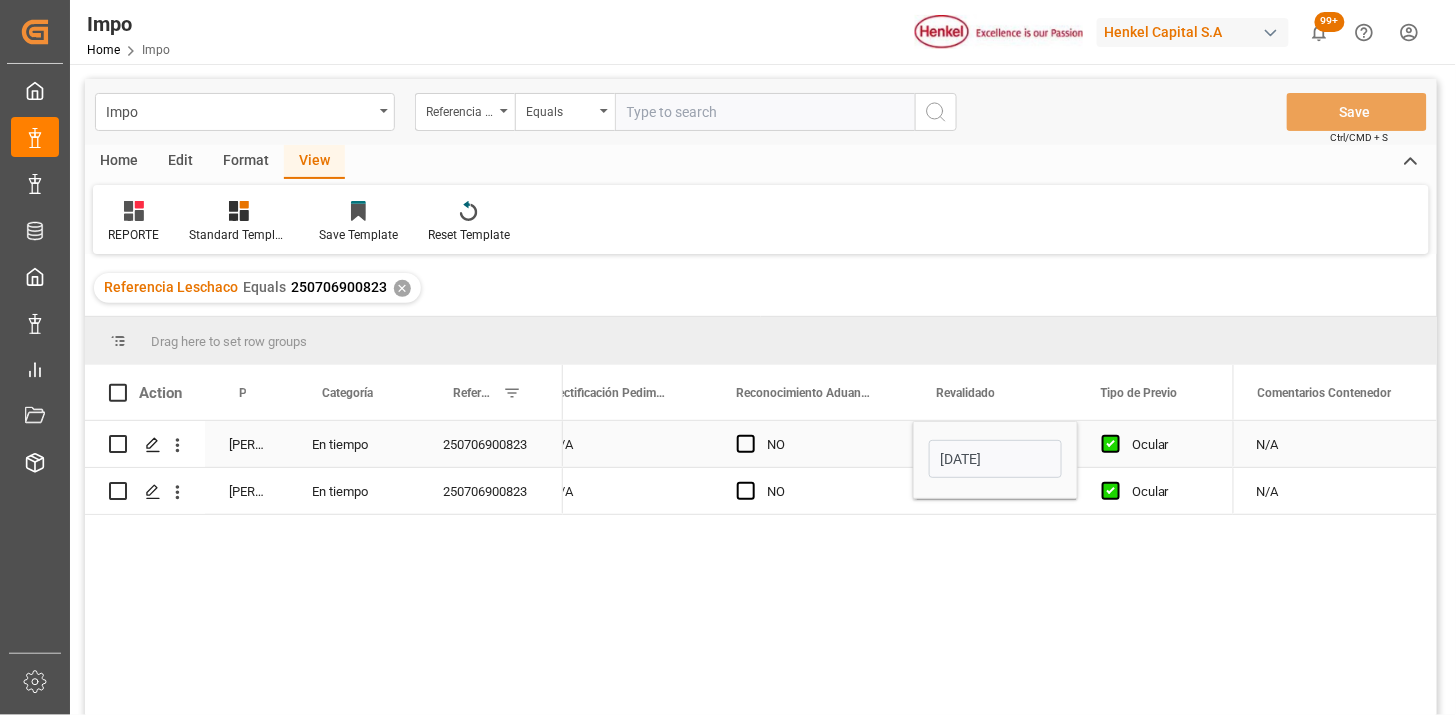 click on "NO" at bounding box center [828, 445] 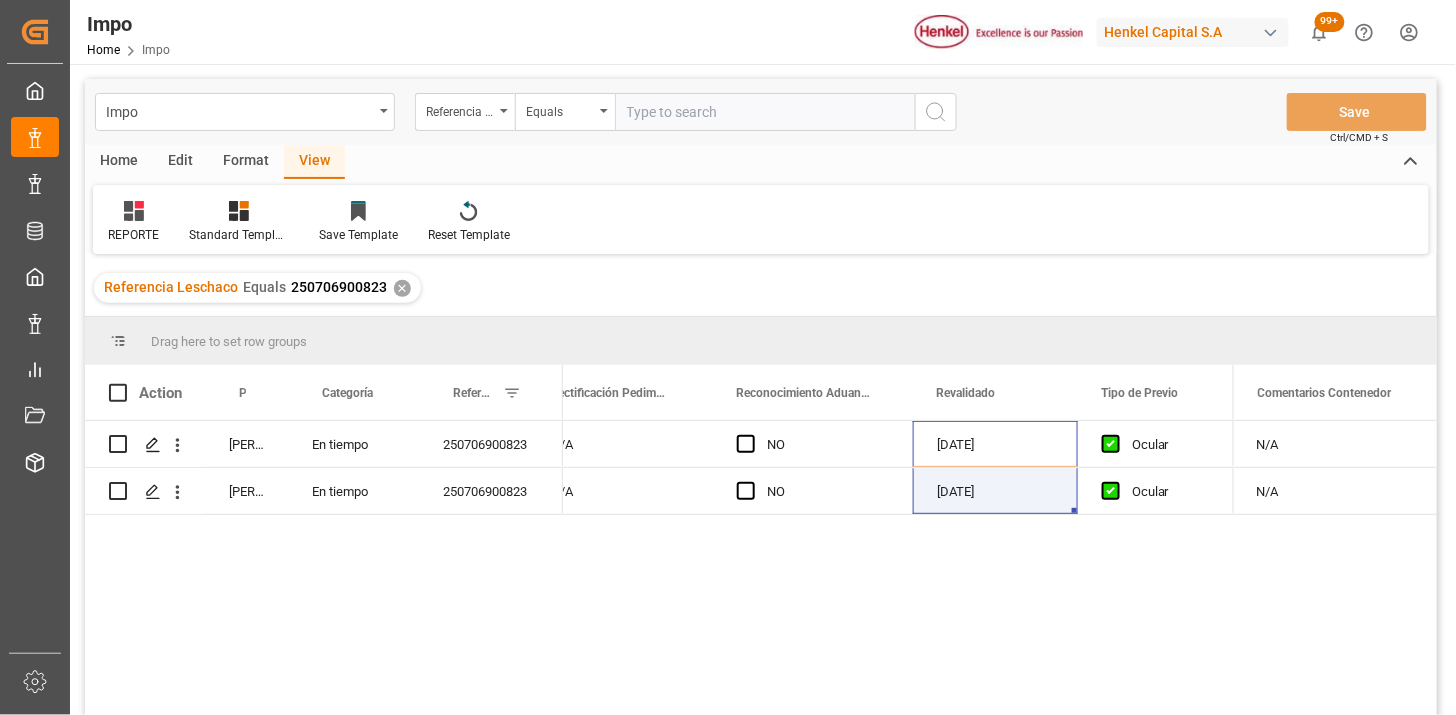 drag, startPoint x: 717, startPoint y: 123, endPoint x: 736, endPoint y: 130, distance: 20.248457 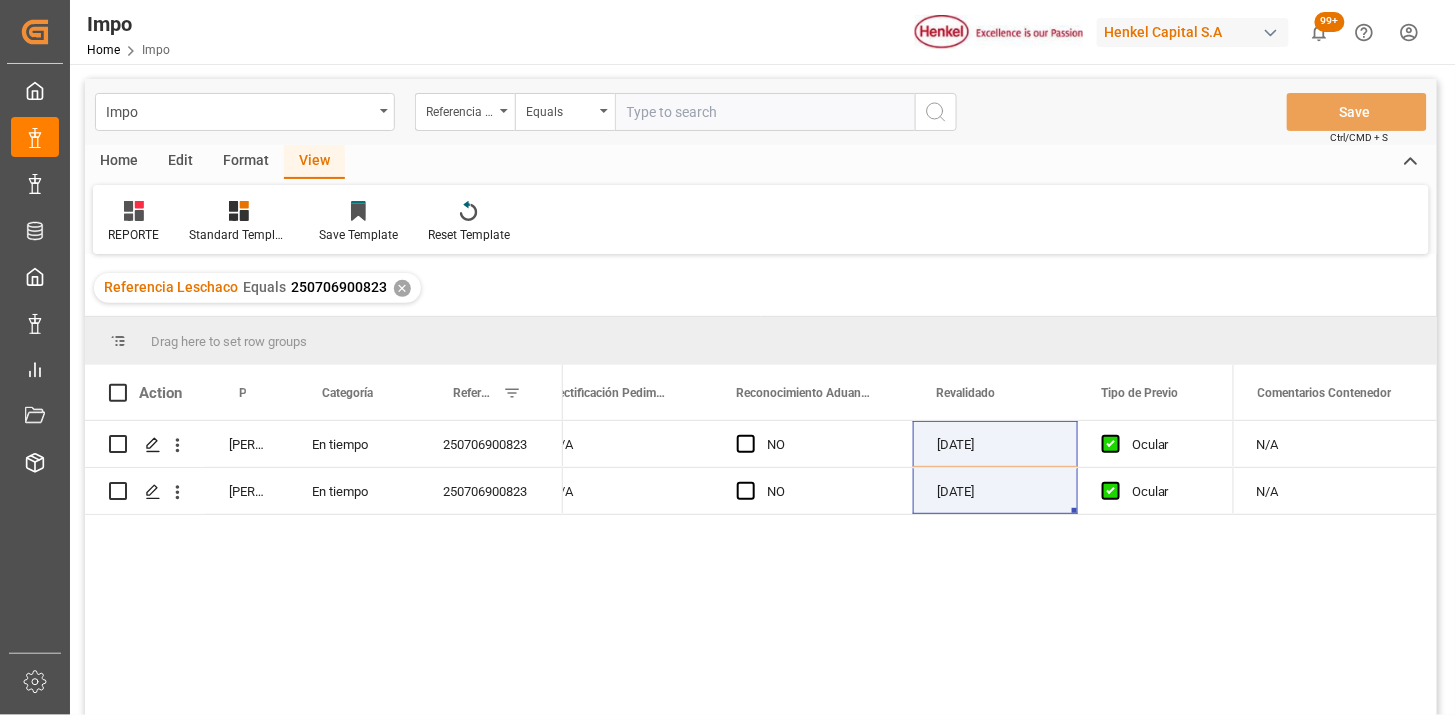 paste on "250715080154" 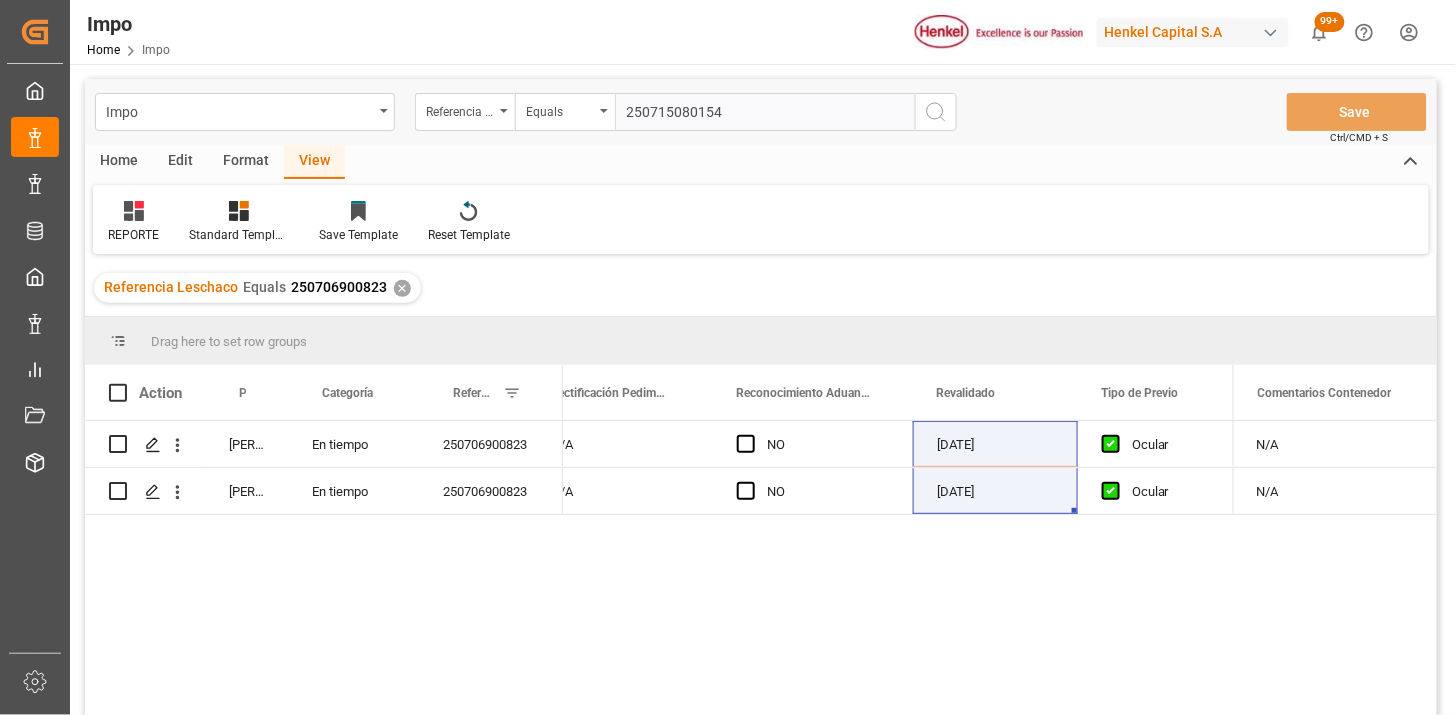 type on "250715080154" 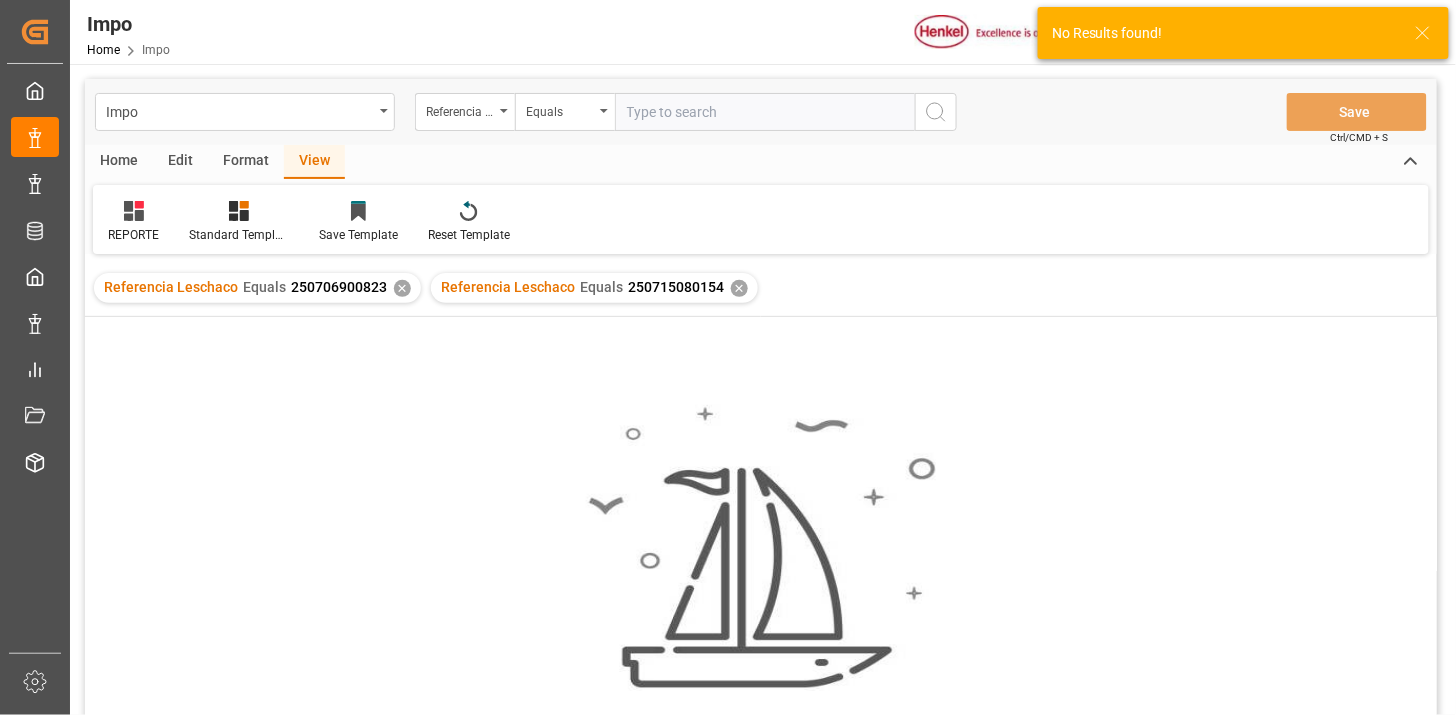 click on "✕" at bounding box center (402, 288) 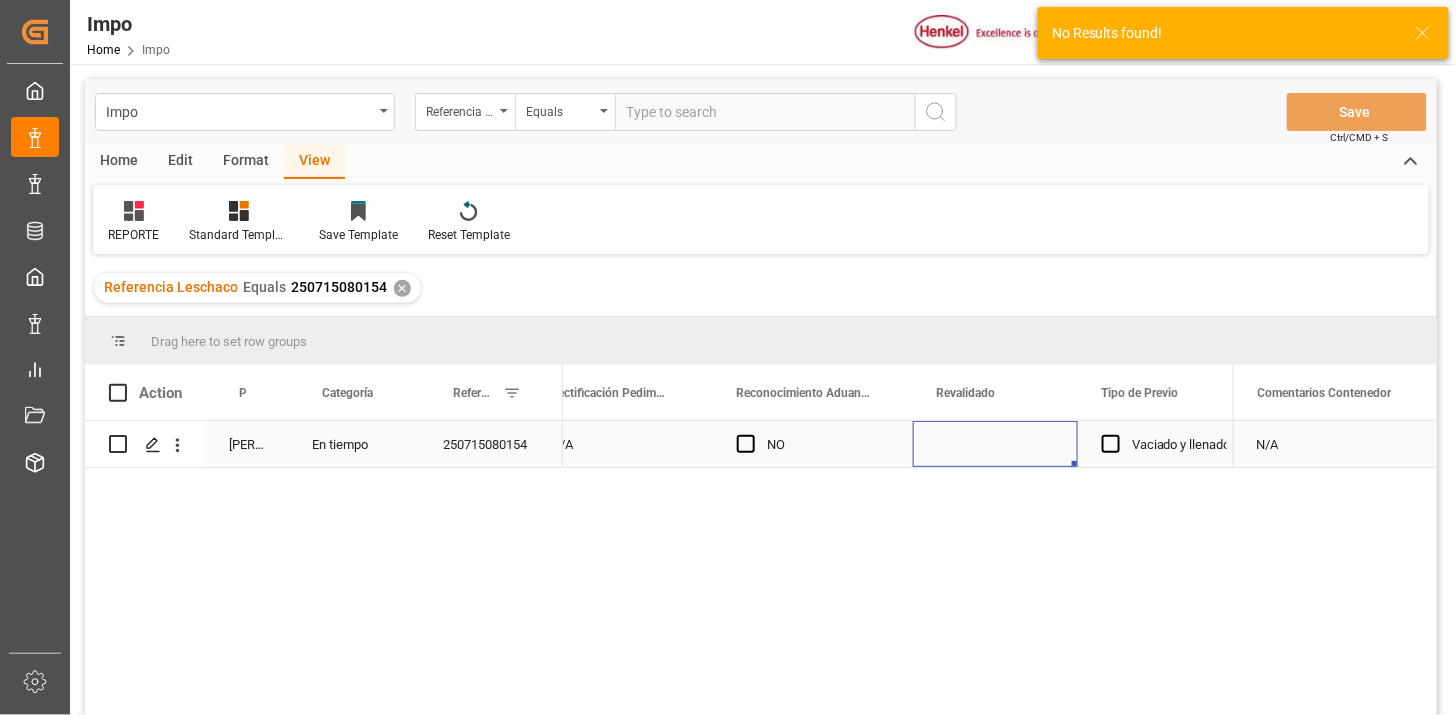 click at bounding box center [995, 444] 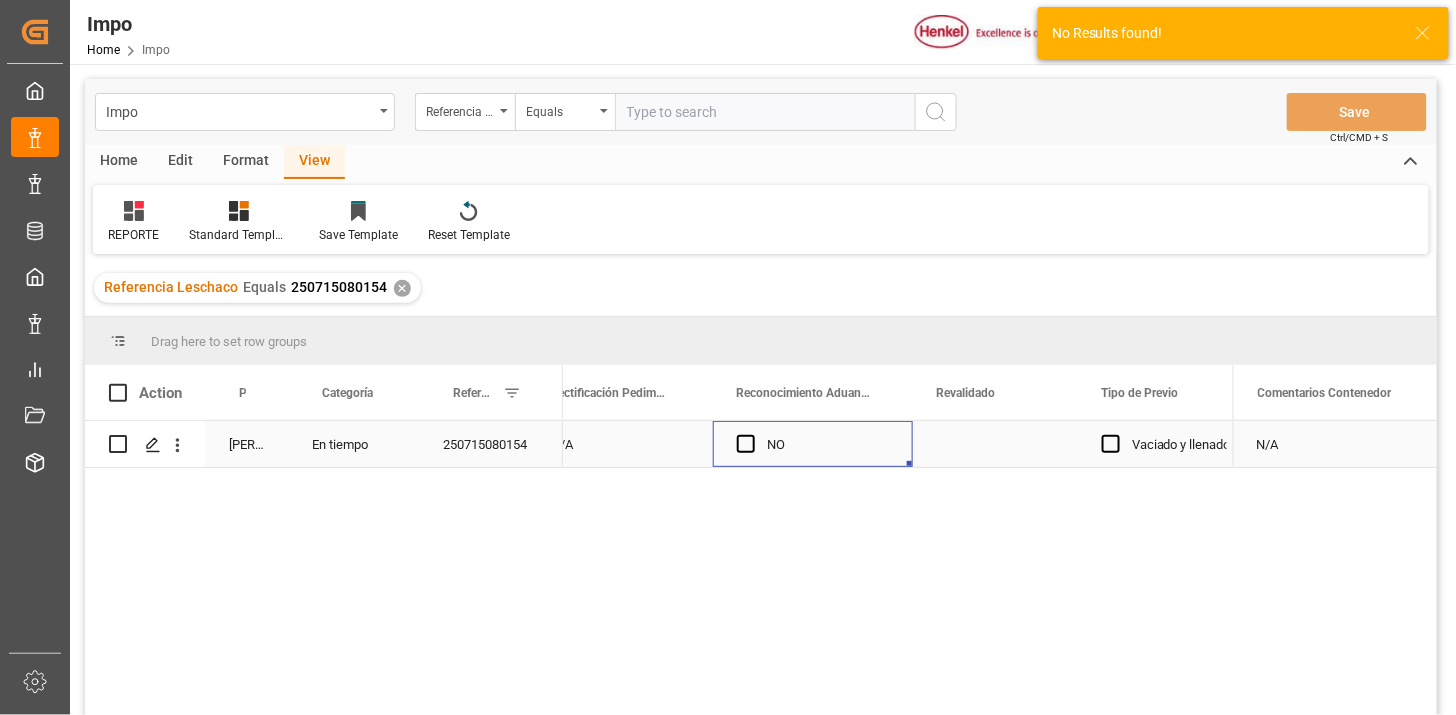 scroll, scrollTop: 0, scrollLeft: 1802, axis: horizontal 